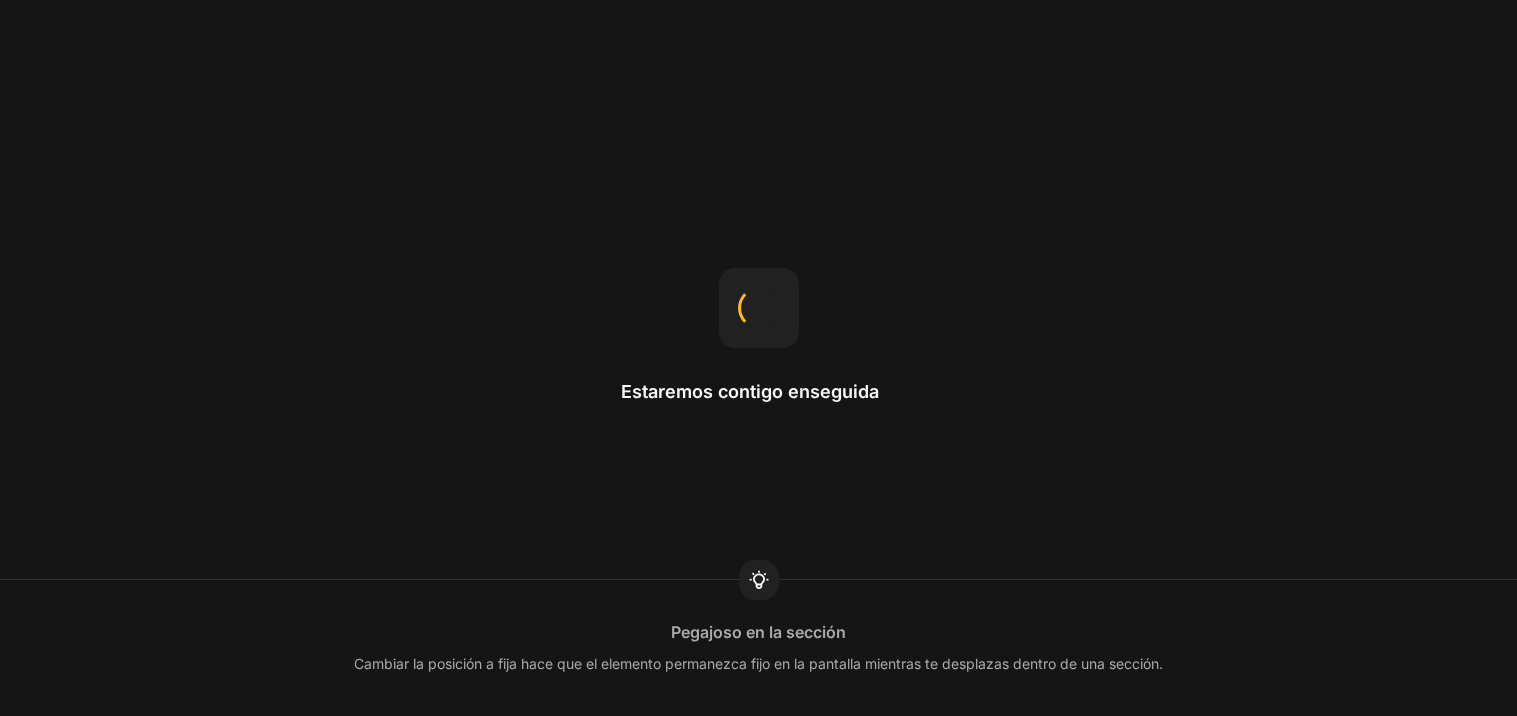 scroll, scrollTop: 0, scrollLeft: 0, axis: both 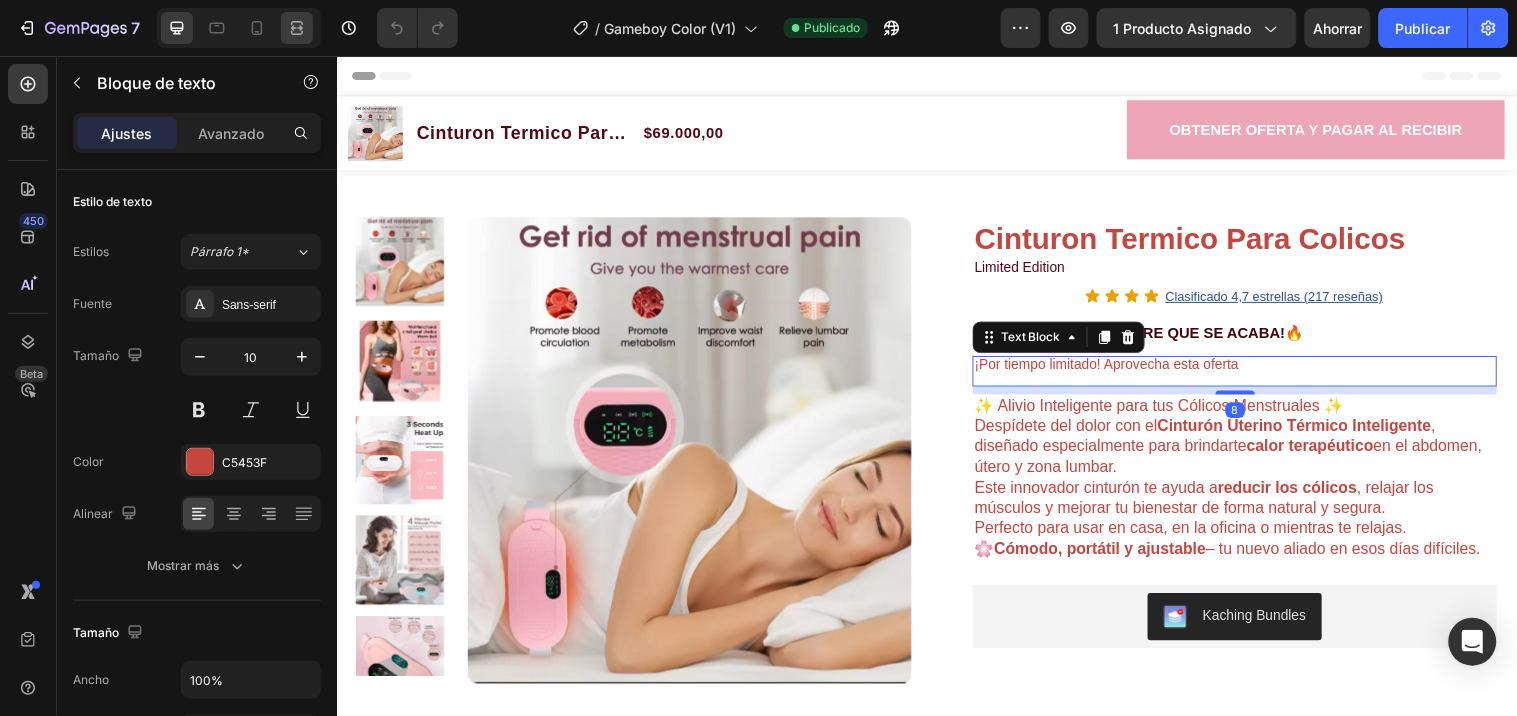click 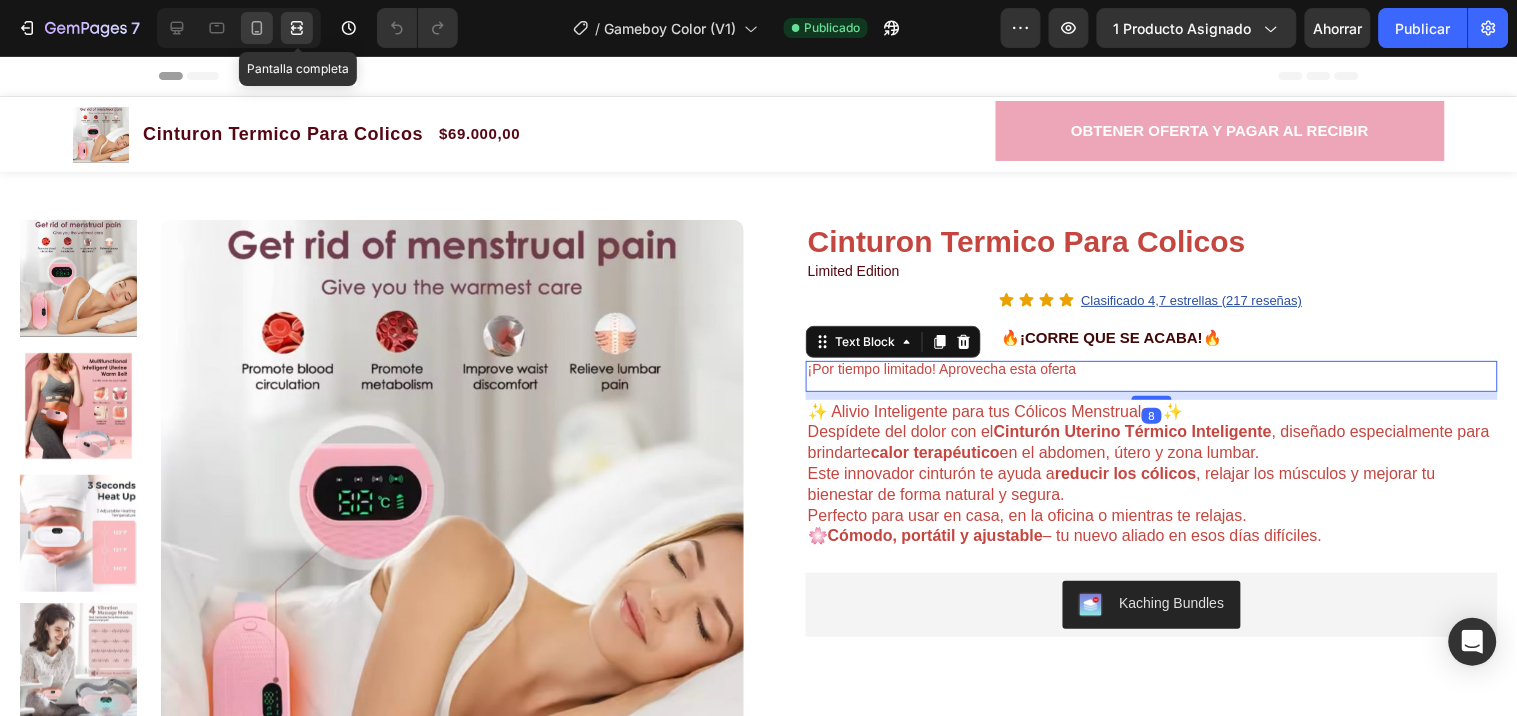 click 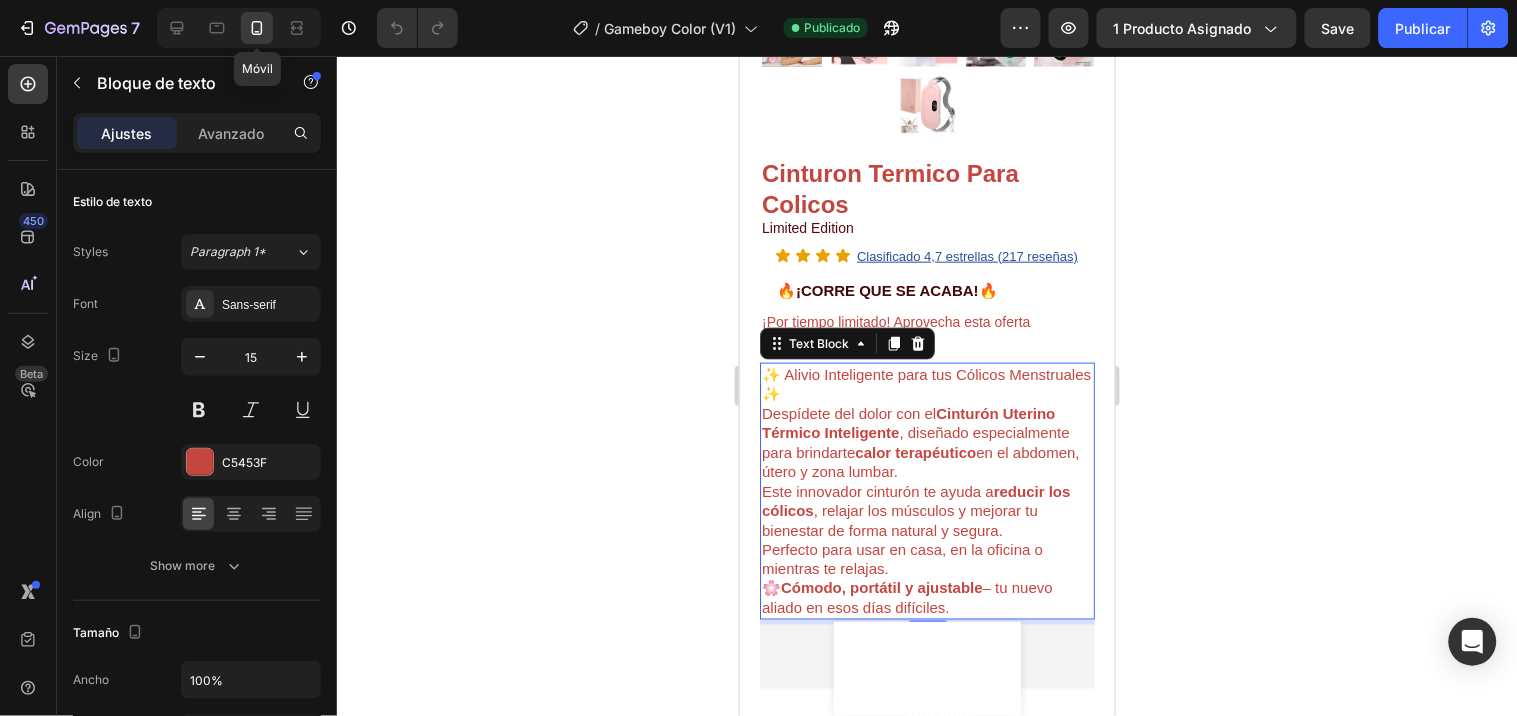scroll, scrollTop: 604, scrollLeft: 0, axis: vertical 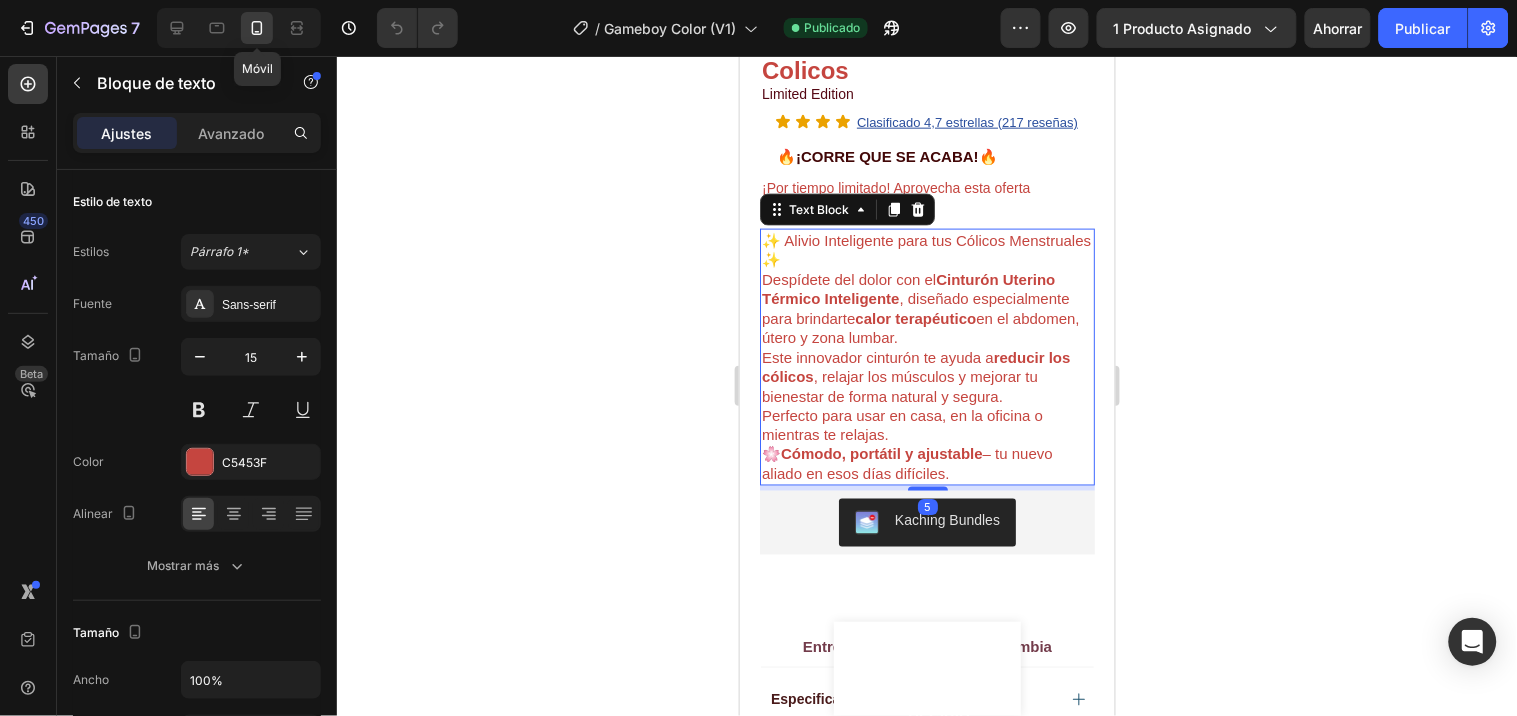 click on "Kaching Bundles" at bounding box center (926, 522) 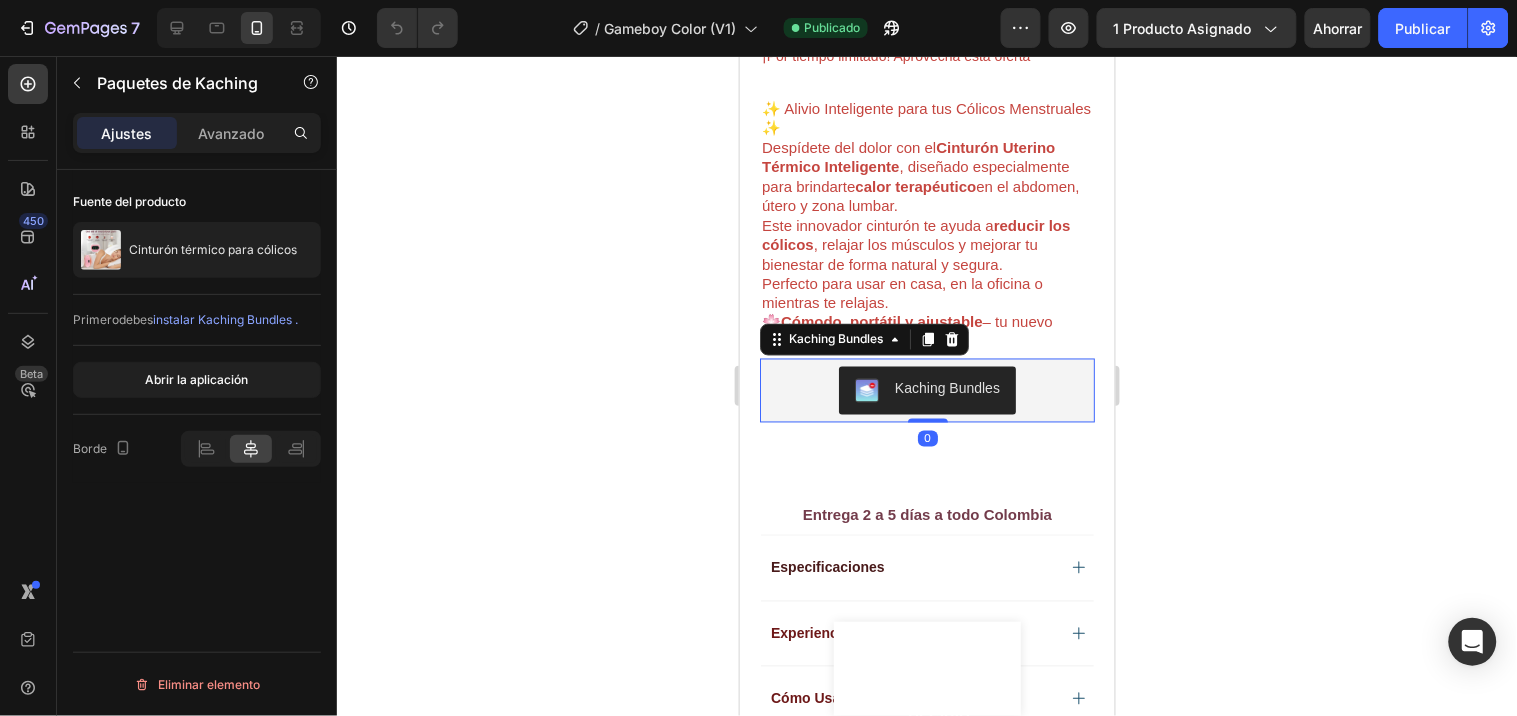 scroll, scrollTop: 756, scrollLeft: 0, axis: vertical 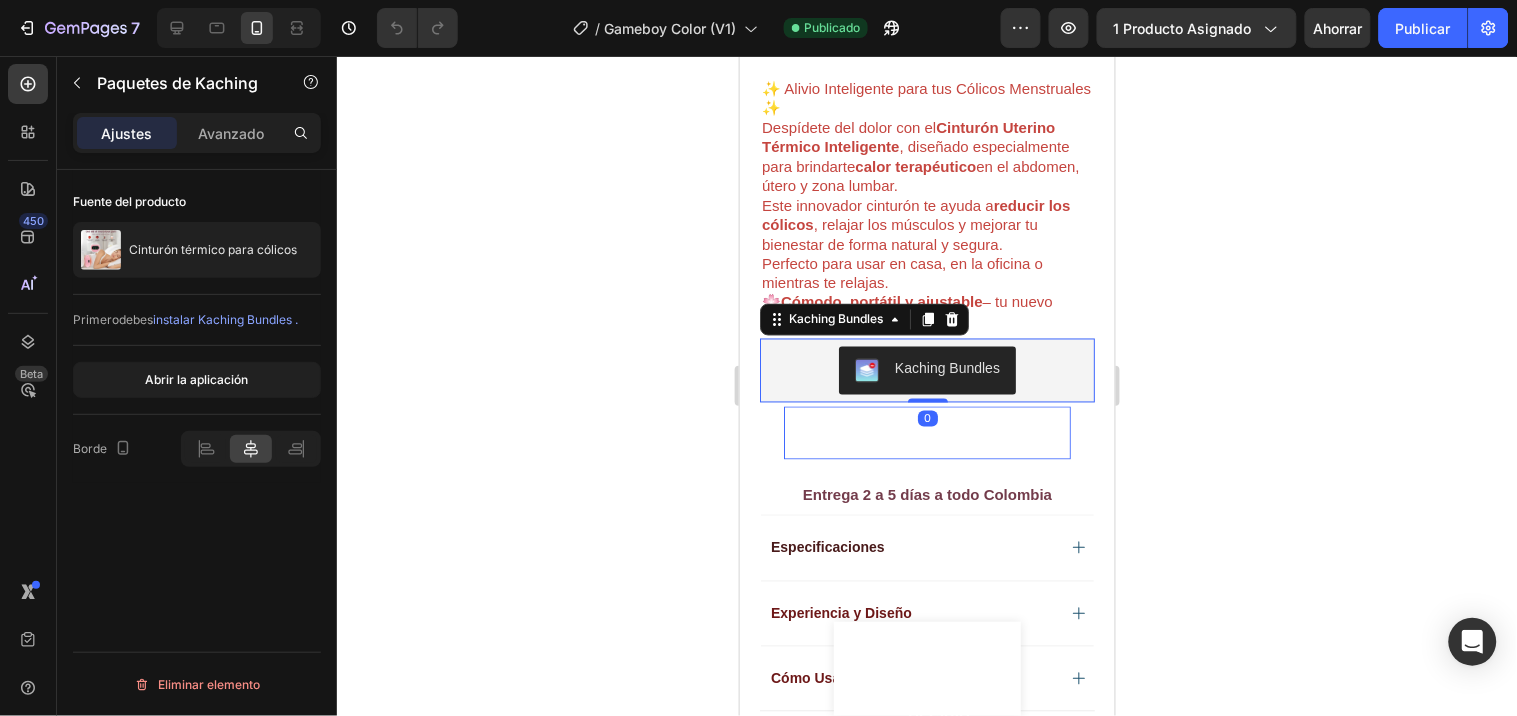 click on "OBTENER OFERTA Y PAGAR AL RECIBIR" at bounding box center [926, 432] 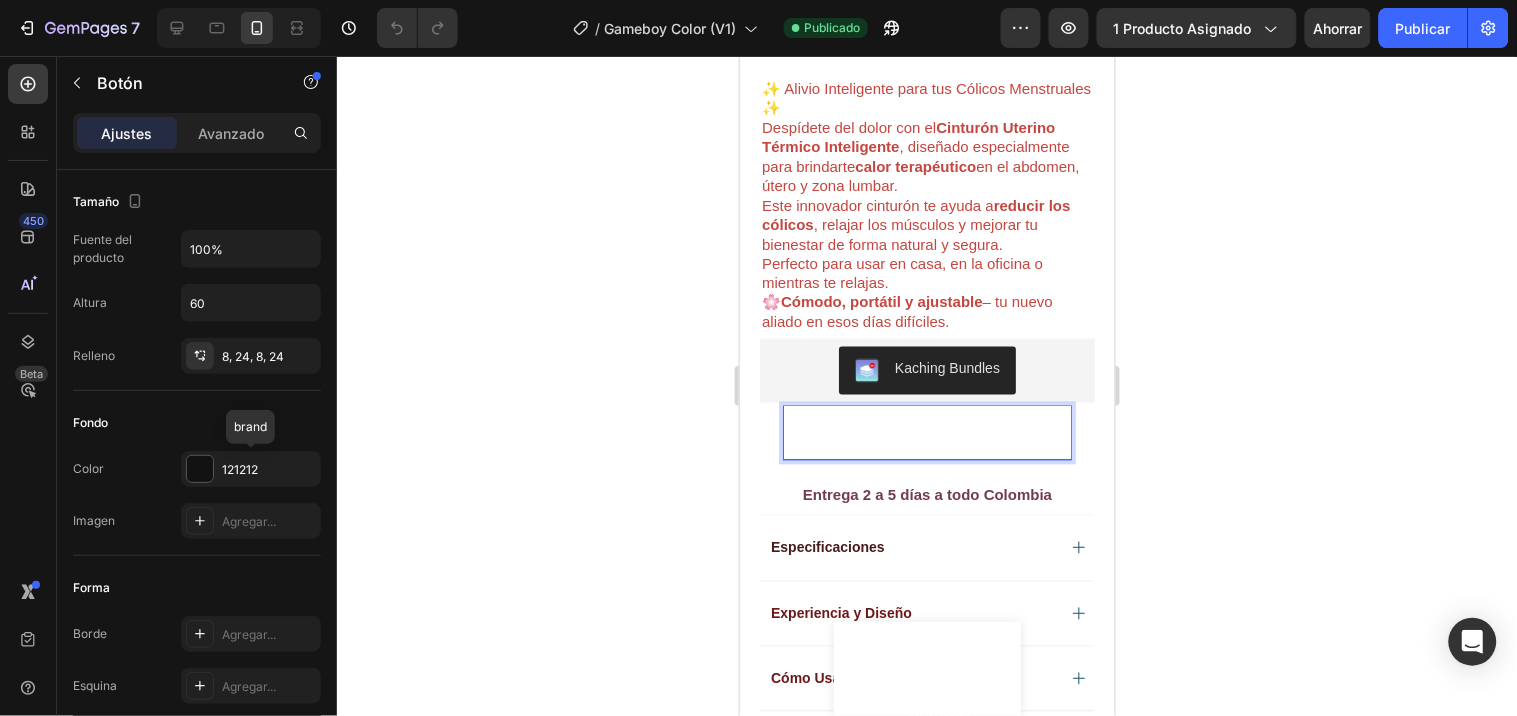 click on "OBTENER OFERTA Y PAGAR AL RECIBIR" at bounding box center [927, 431] 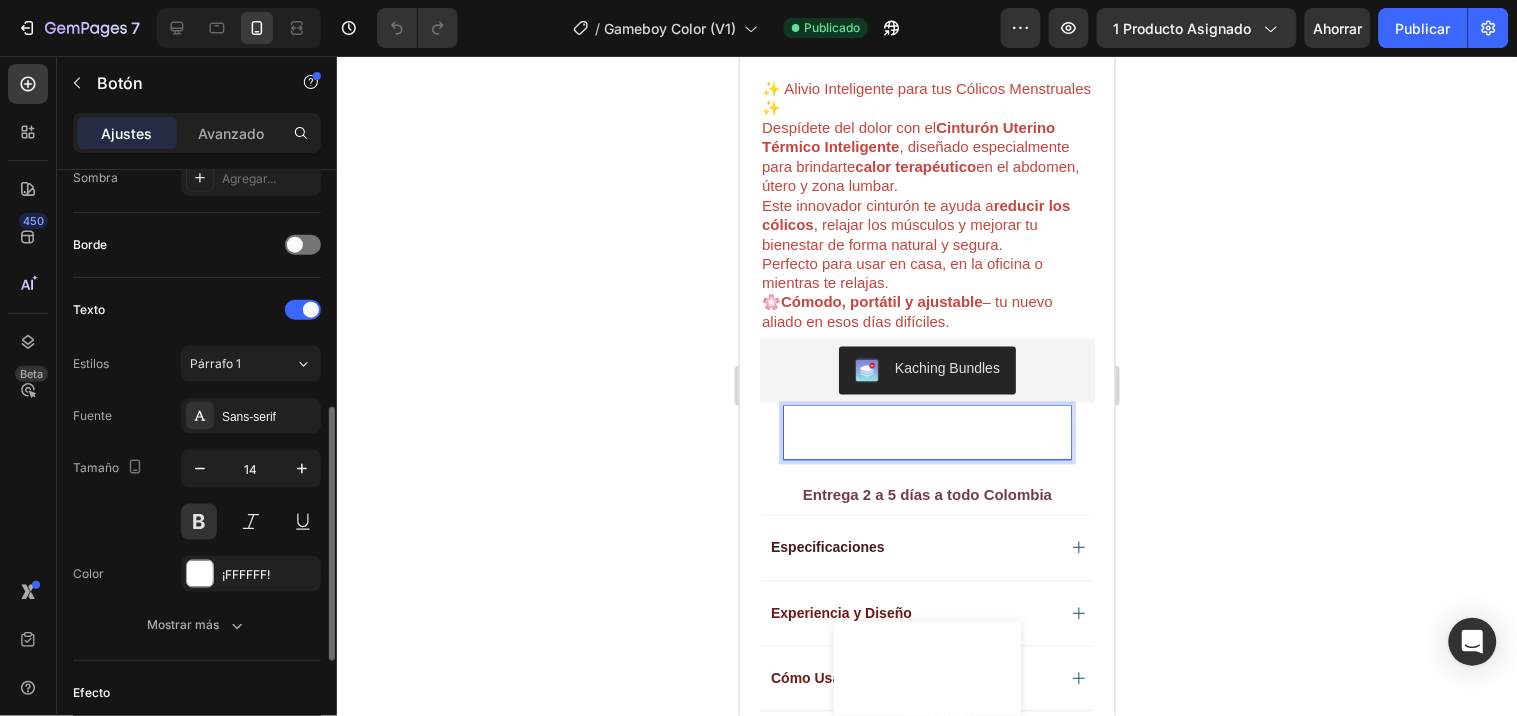 scroll, scrollTop: 561, scrollLeft: 0, axis: vertical 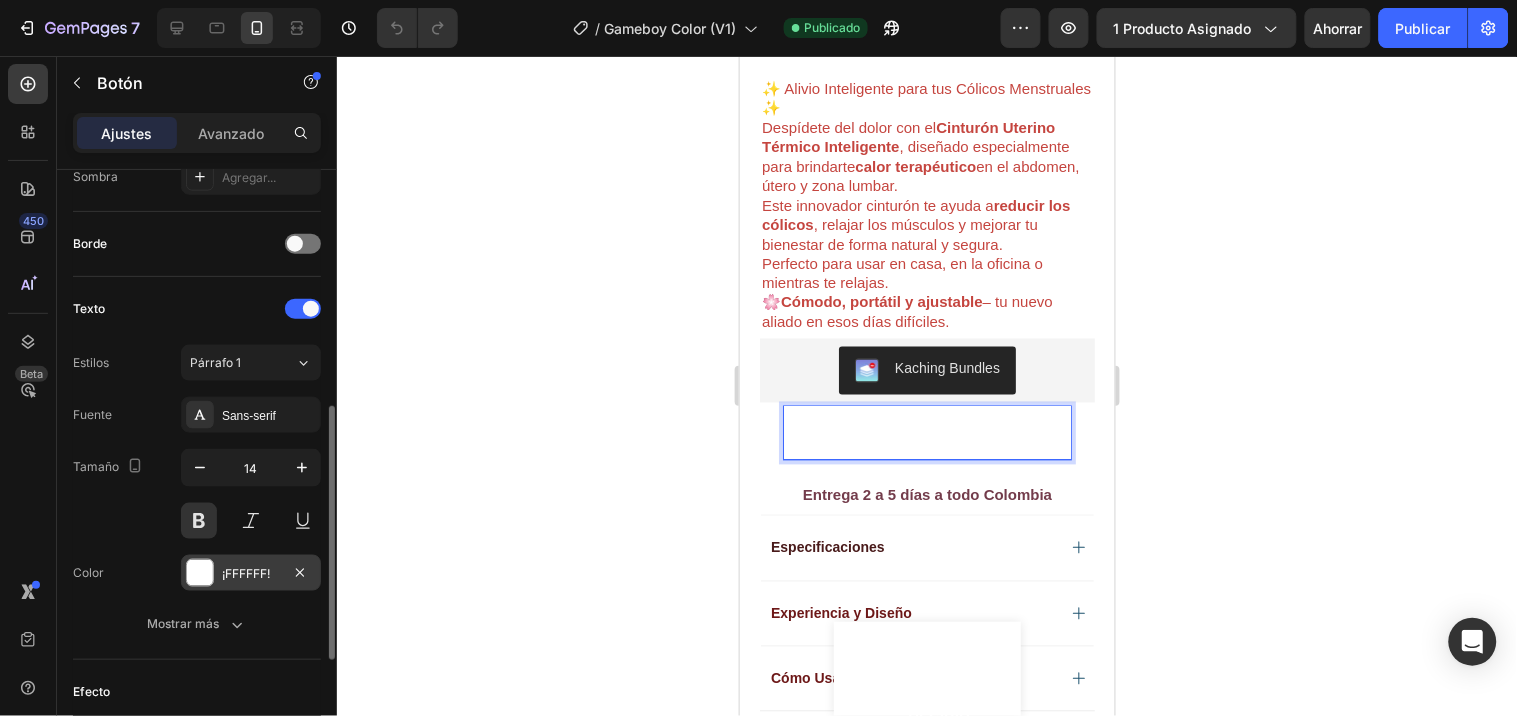 click at bounding box center [200, 573] 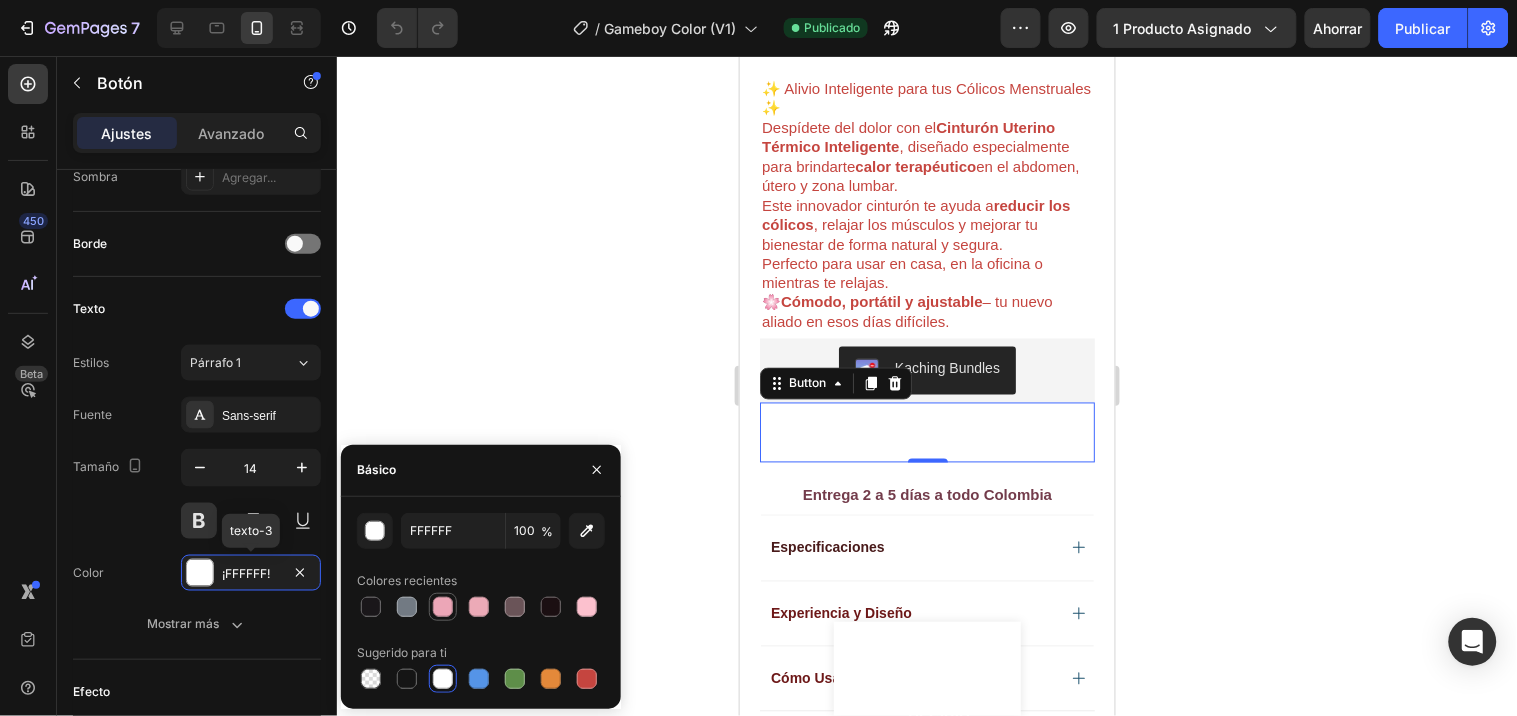 click at bounding box center (443, 607) 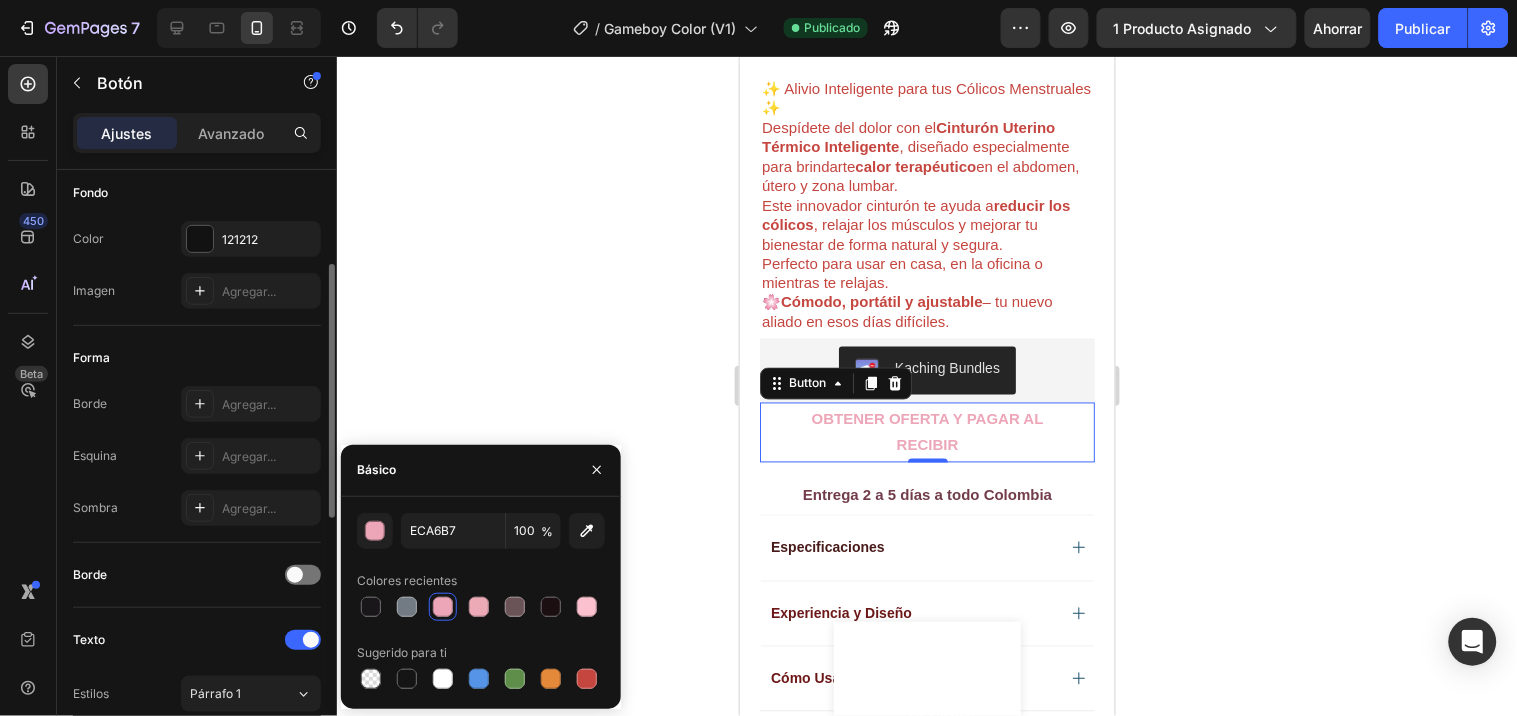 scroll, scrollTop: 227, scrollLeft: 0, axis: vertical 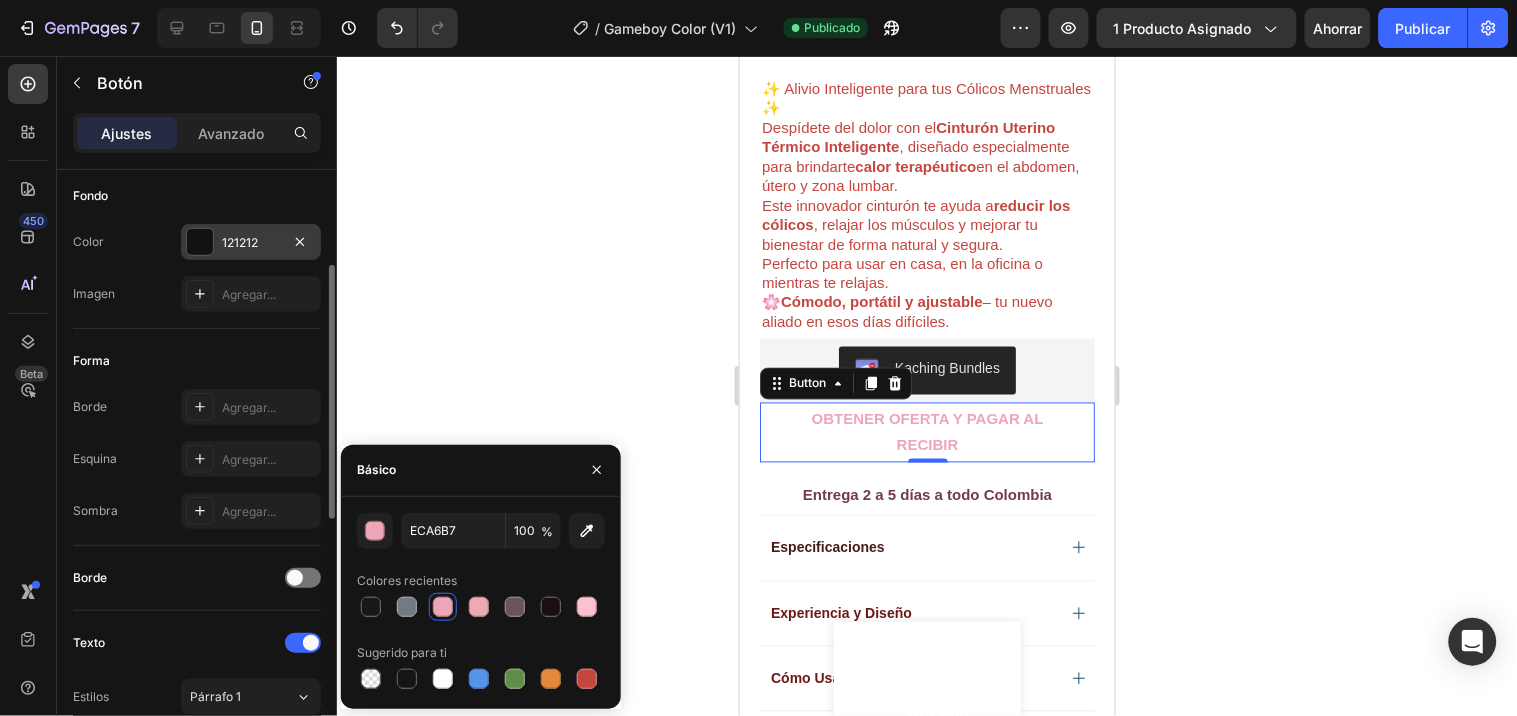 click on "121212" at bounding box center [240, 242] 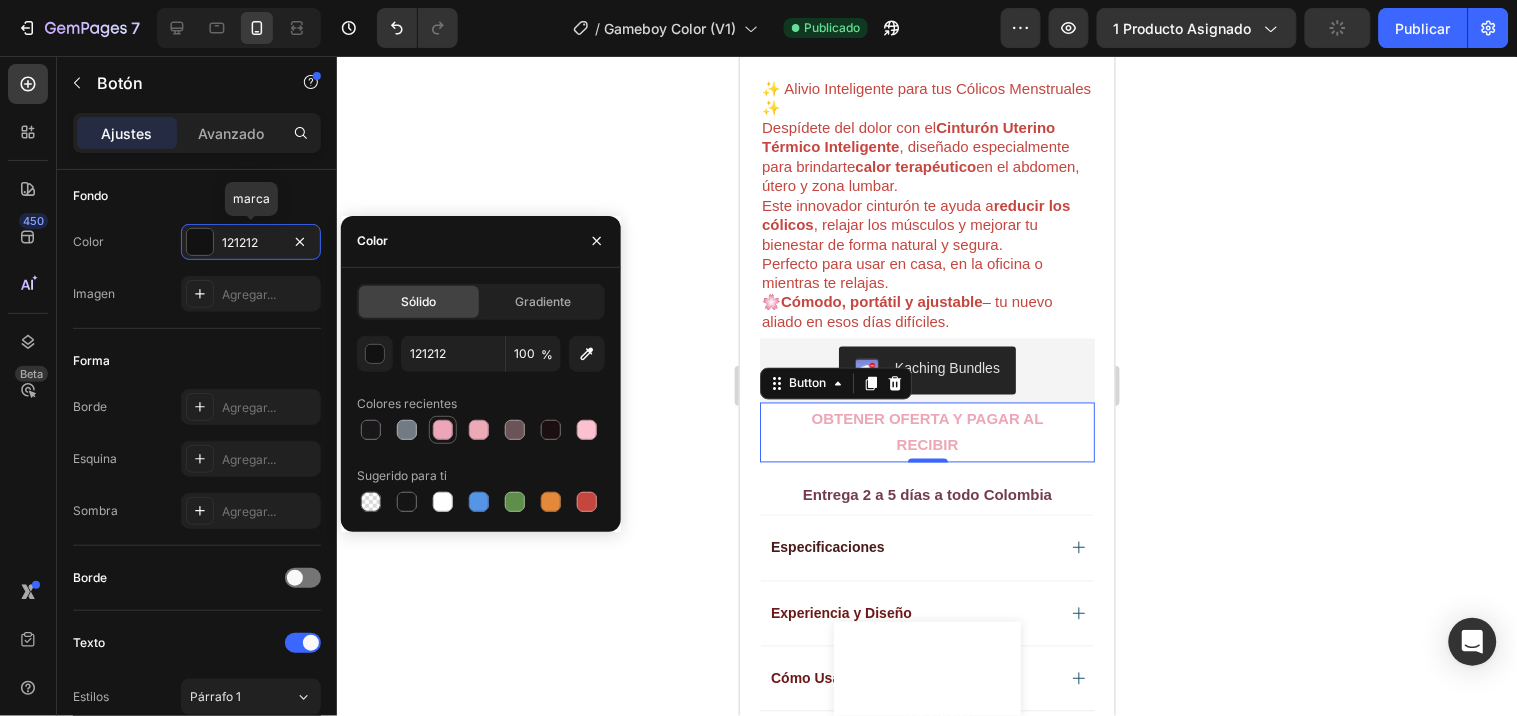 click at bounding box center (443, 430) 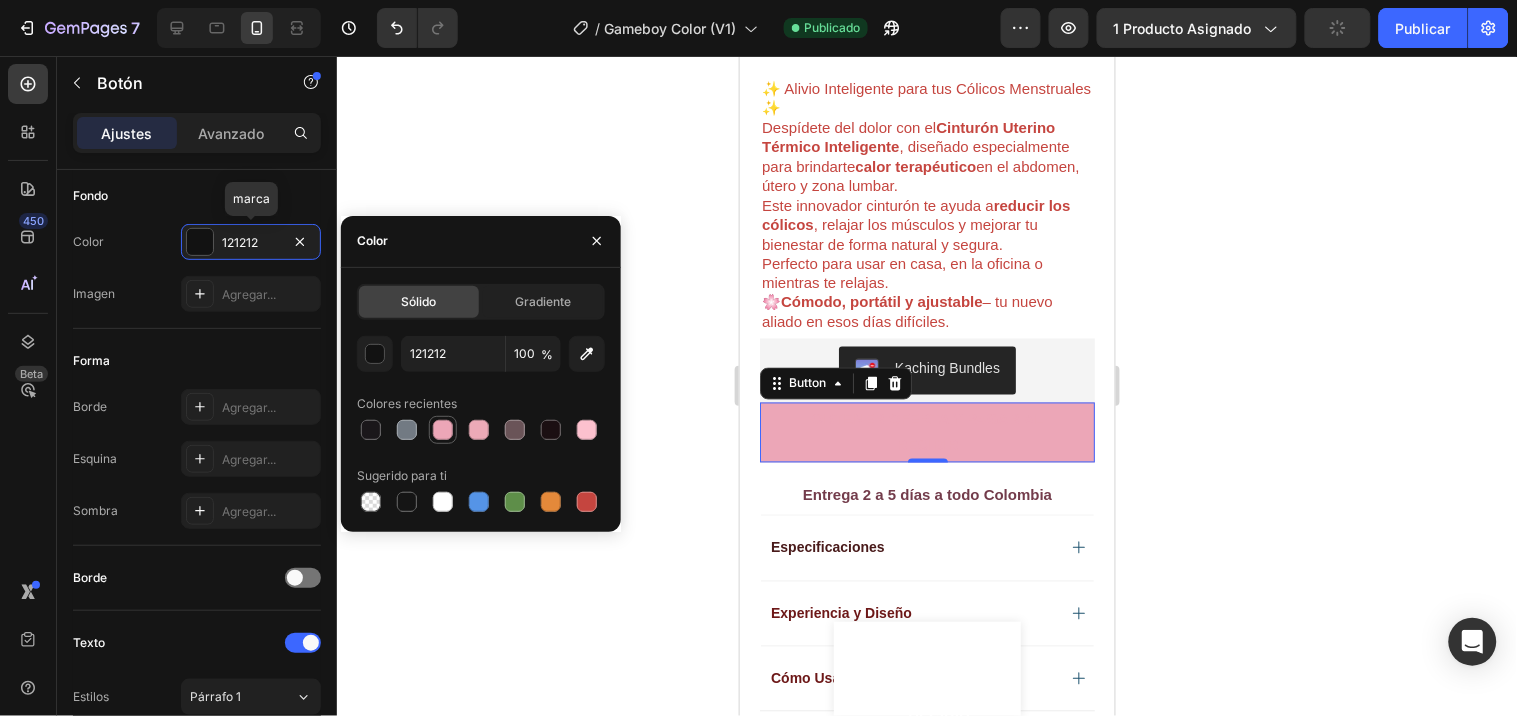 type on "ECA6B7" 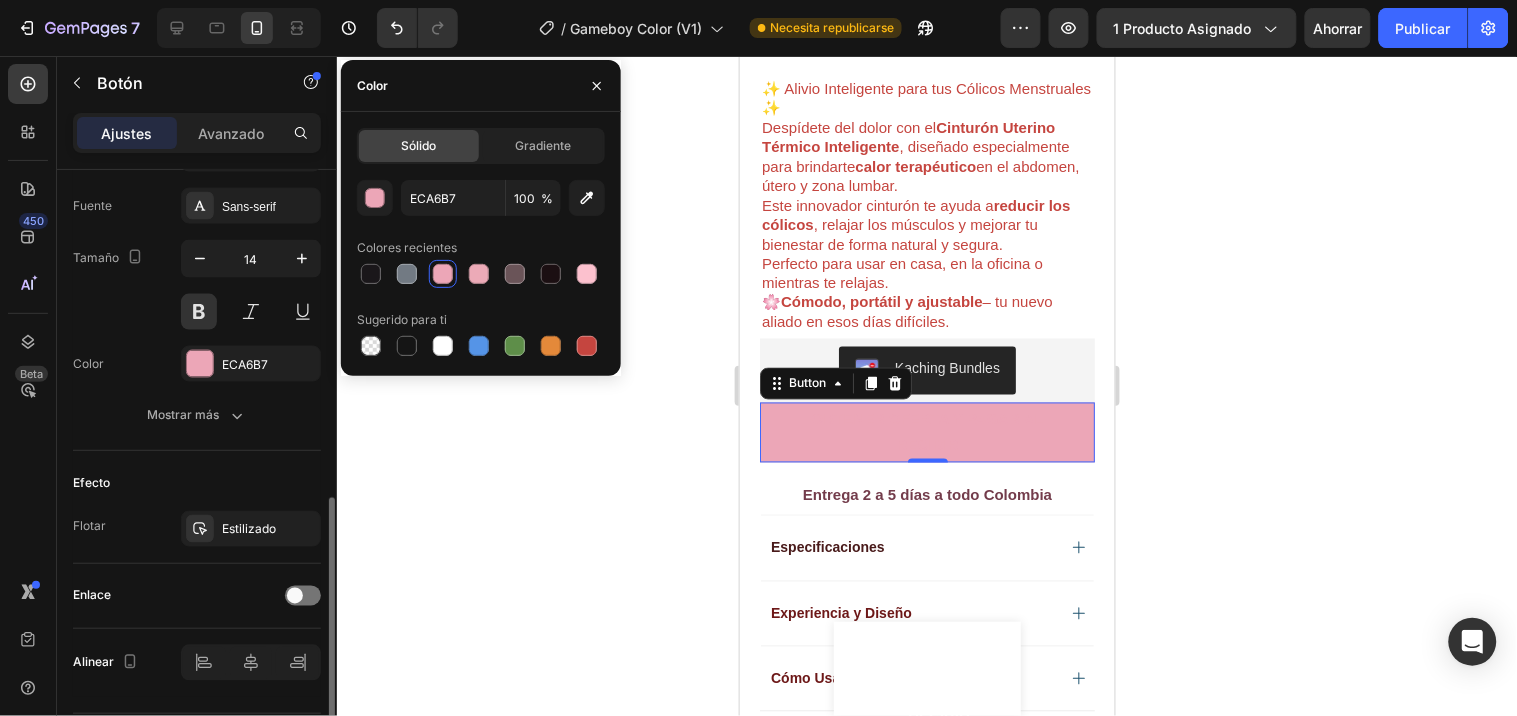scroll, scrollTop: 773, scrollLeft: 0, axis: vertical 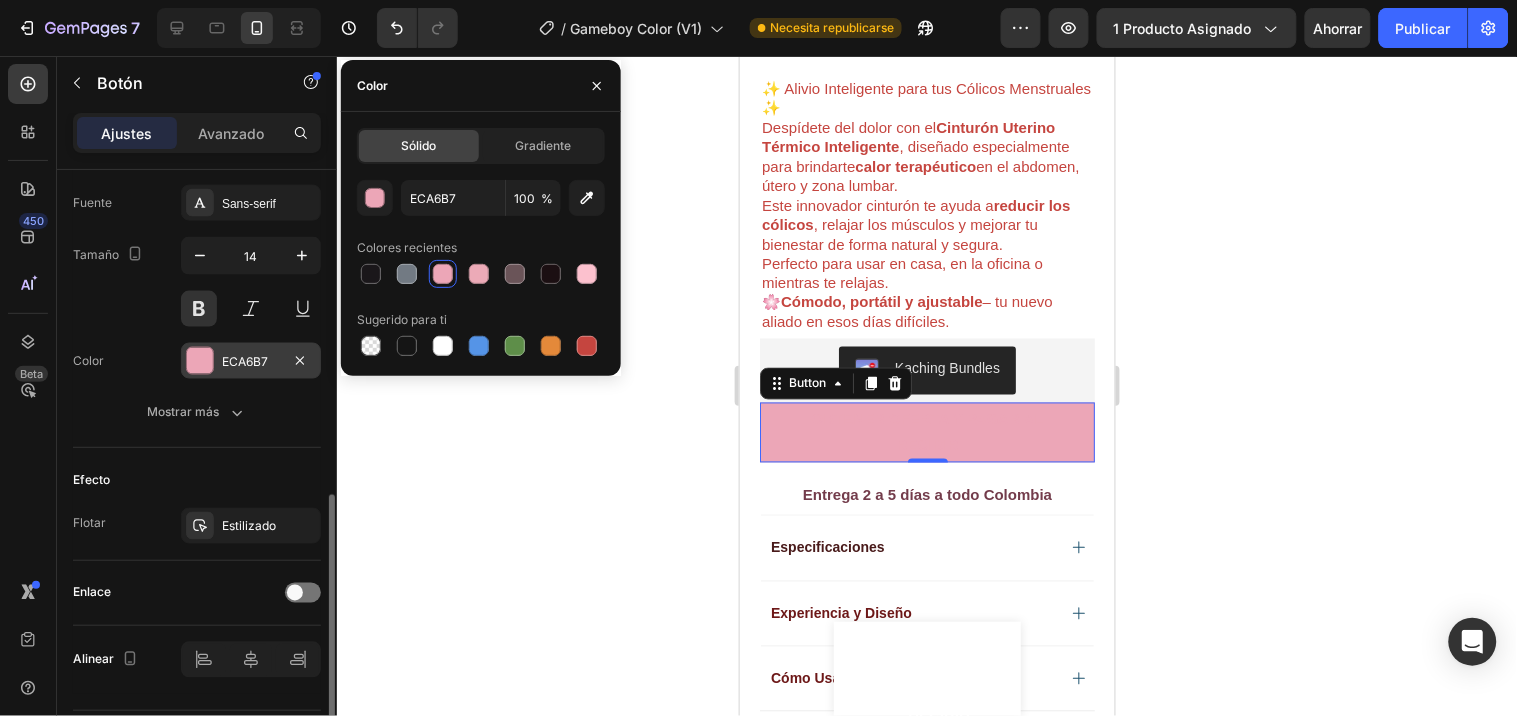 click at bounding box center [200, 361] 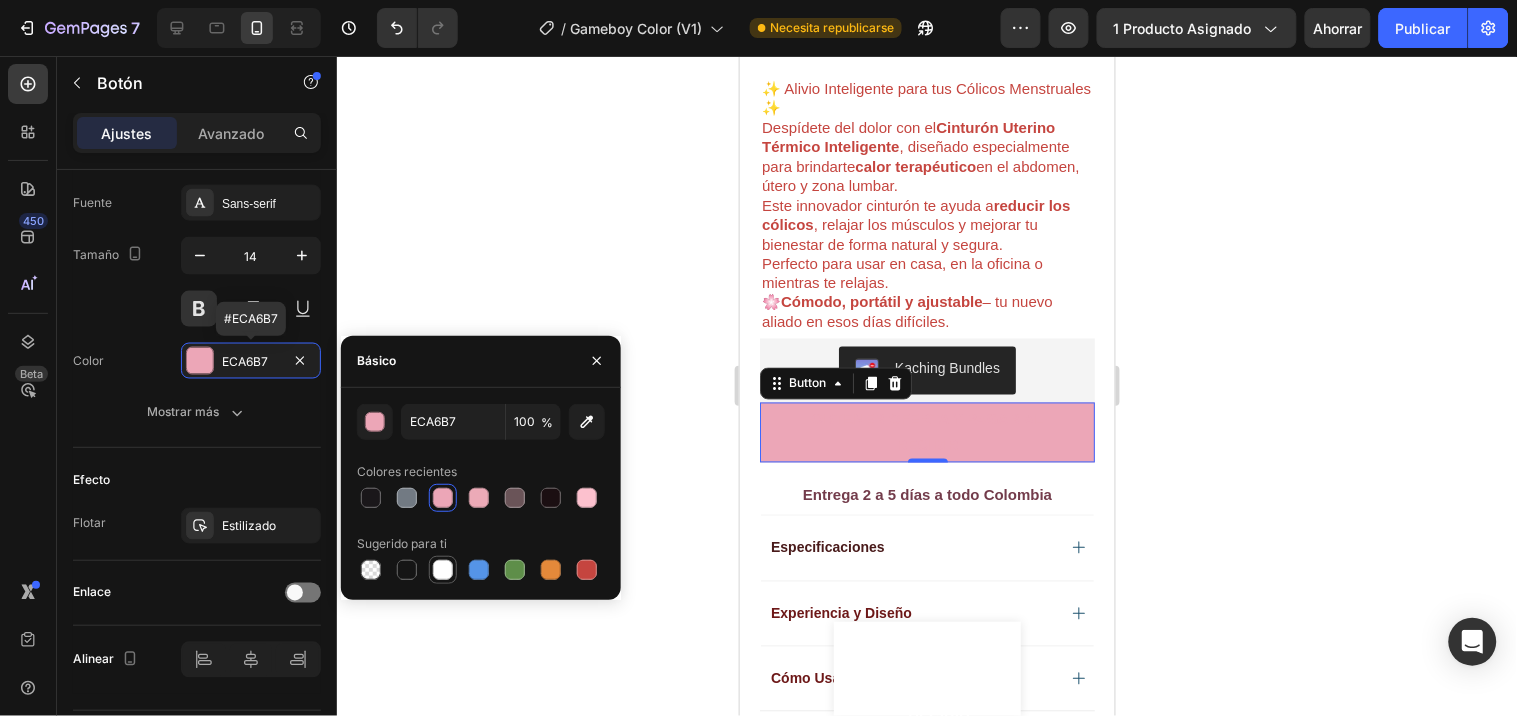 click at bounding box center [443, 570] 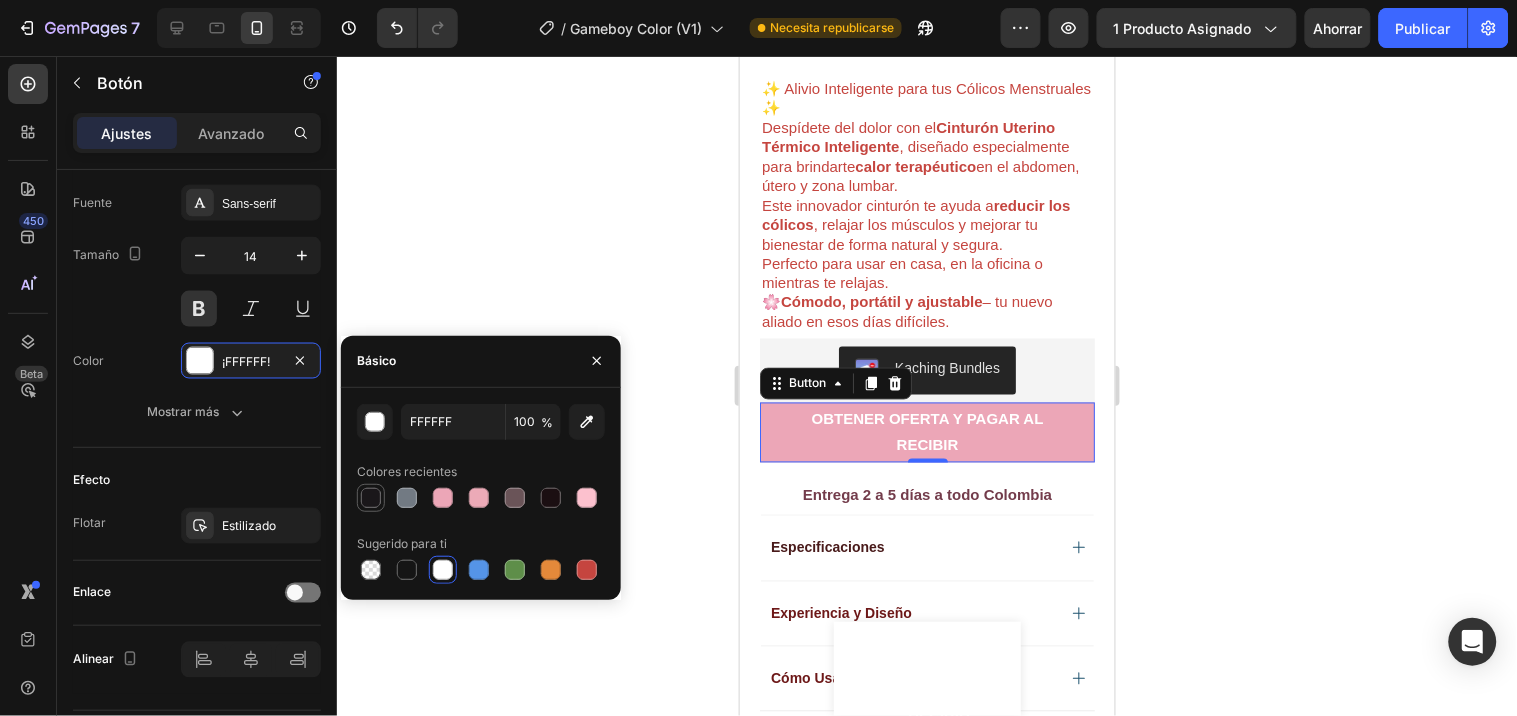 click at bounding box center [371, 498] 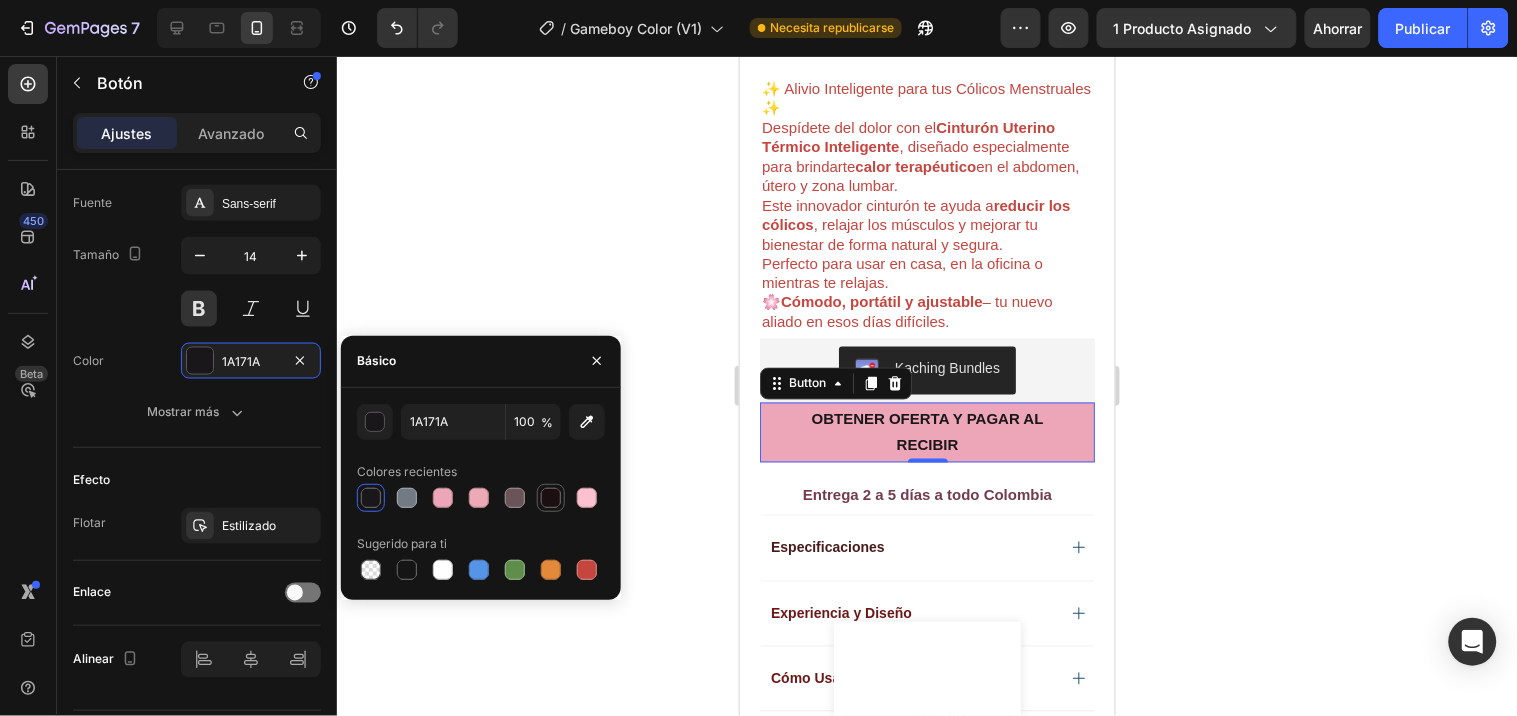 click at bounding box center (551, 498) 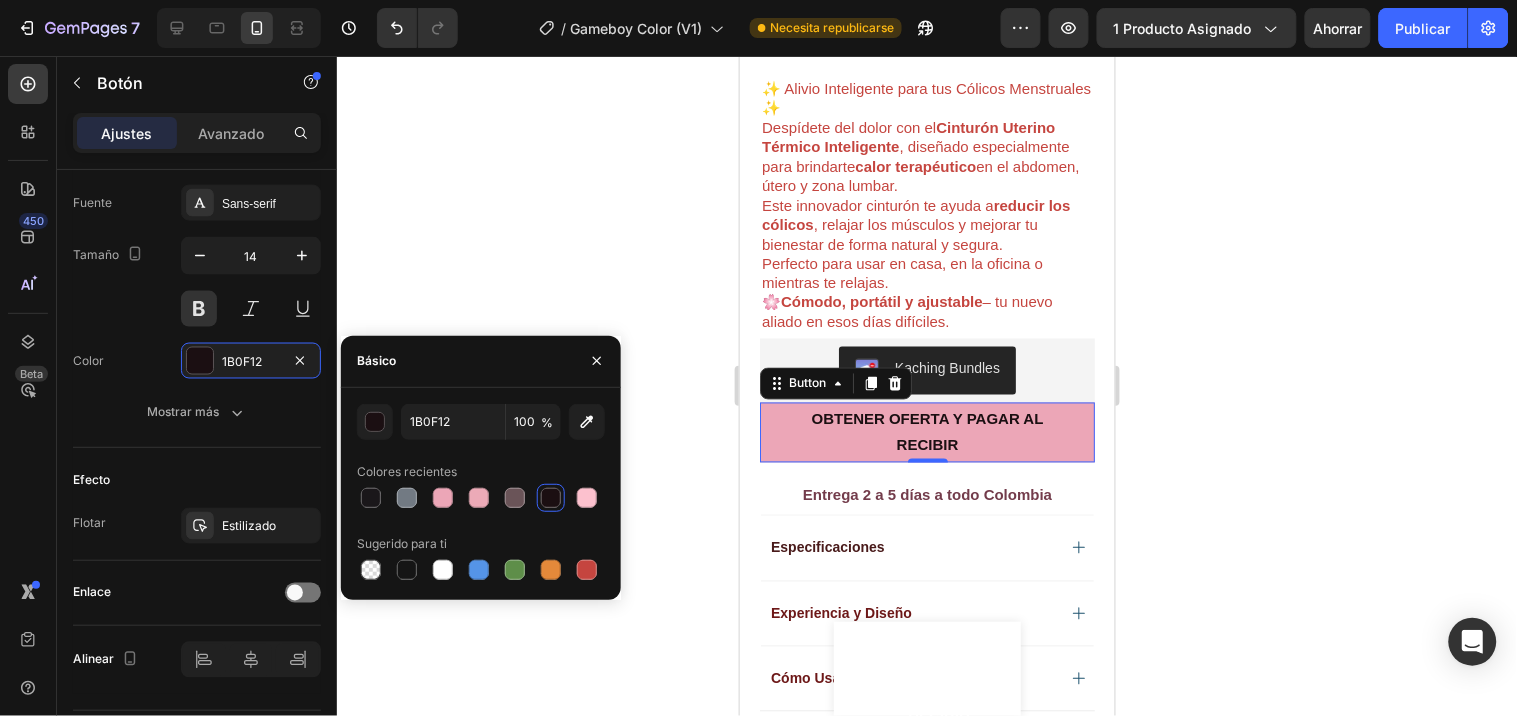 click at bounding box center [551, 498] 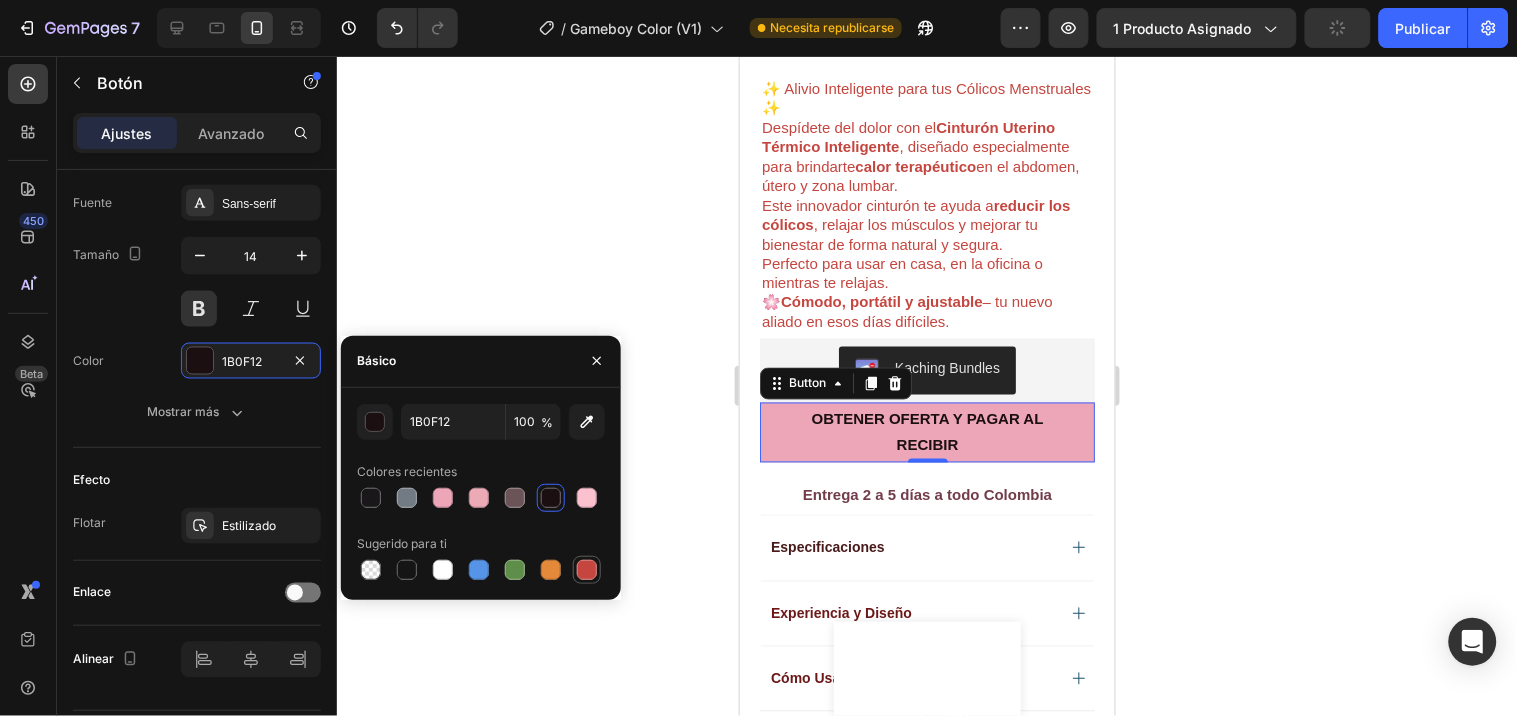 click at bounding box center (587, 570) 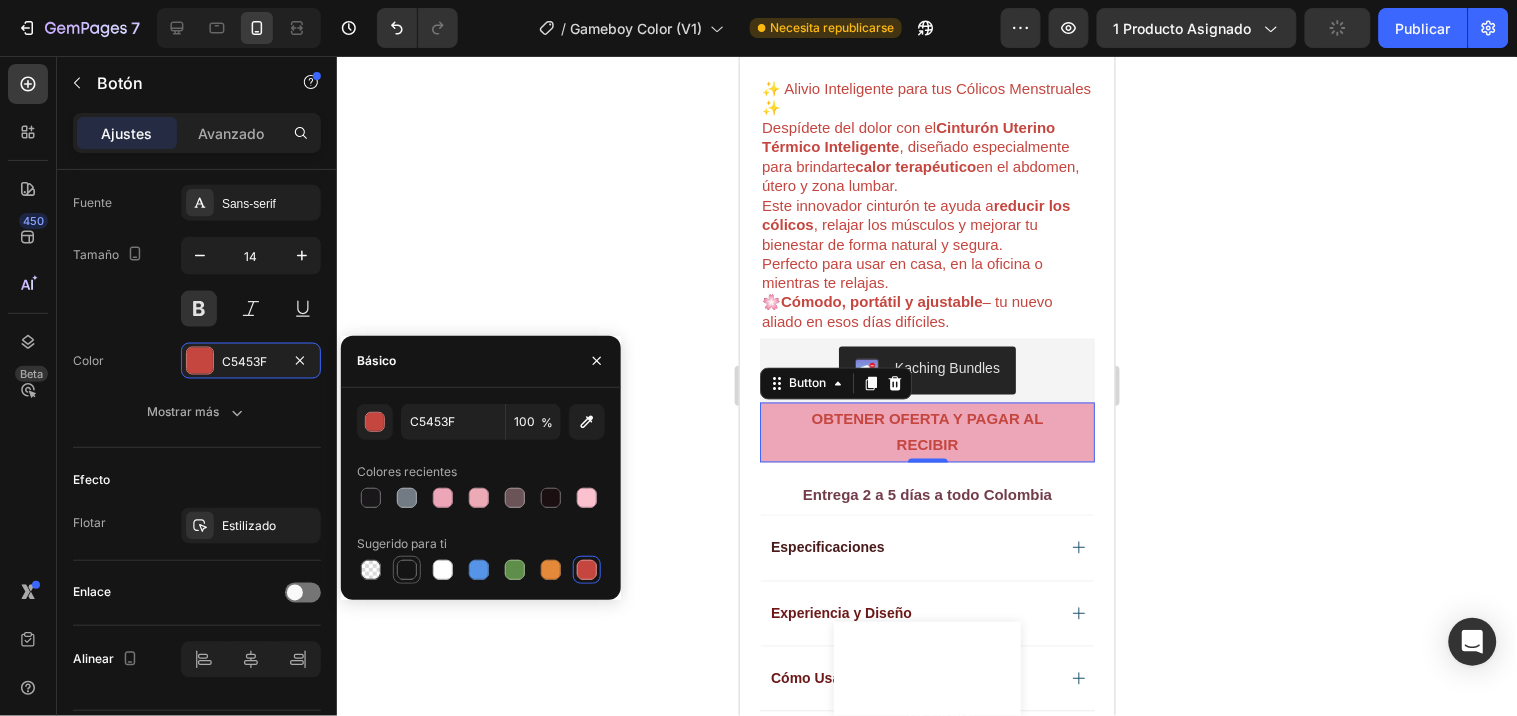 click at bounding box center [407, 570] 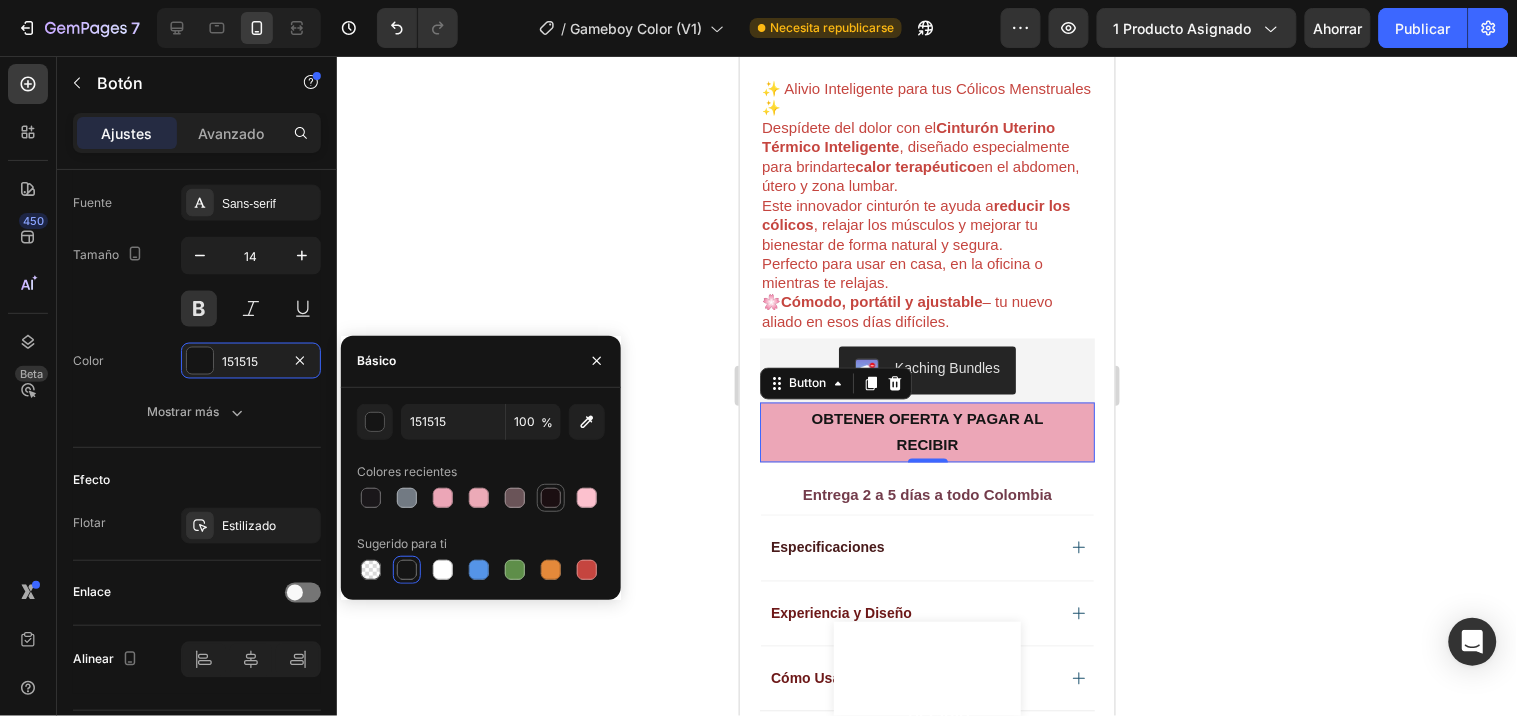 click at bounding box center (551, 498) 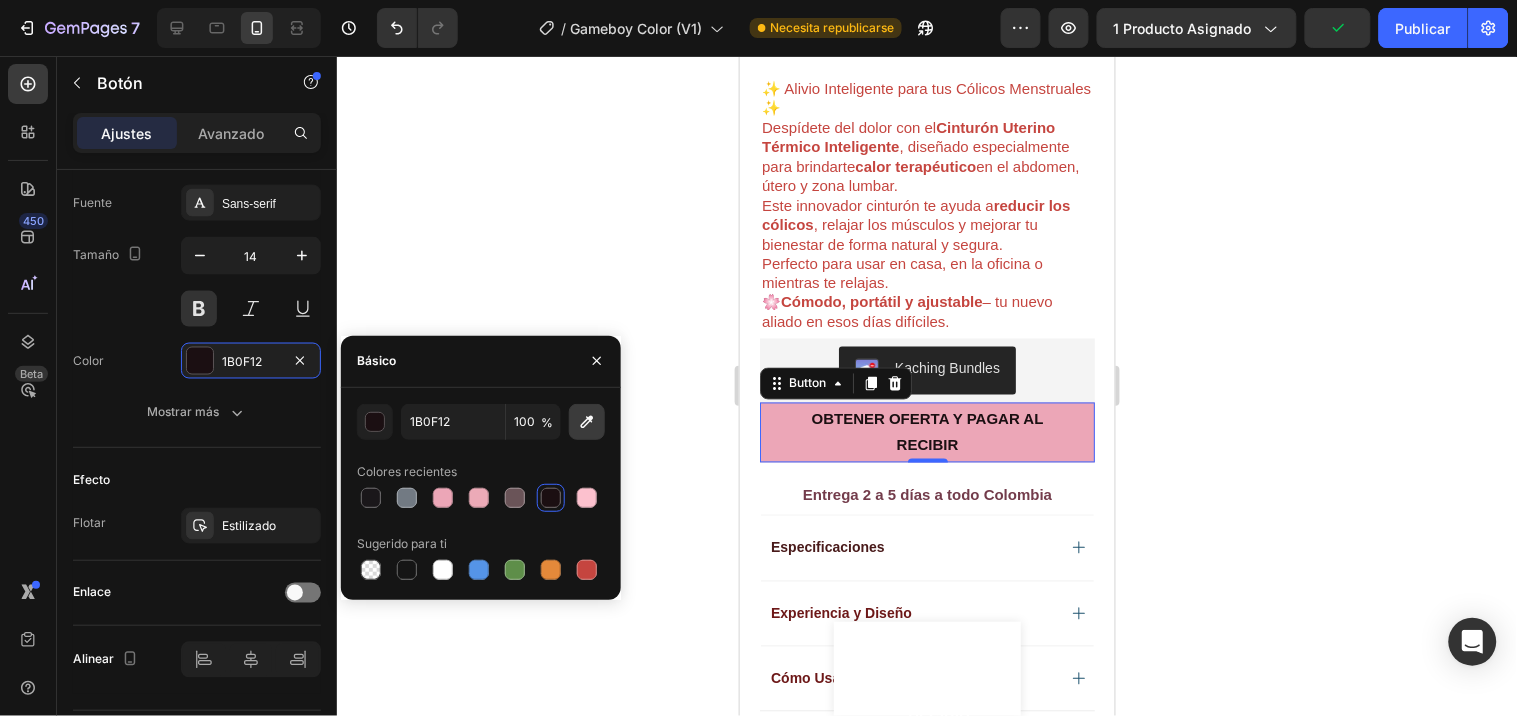 click 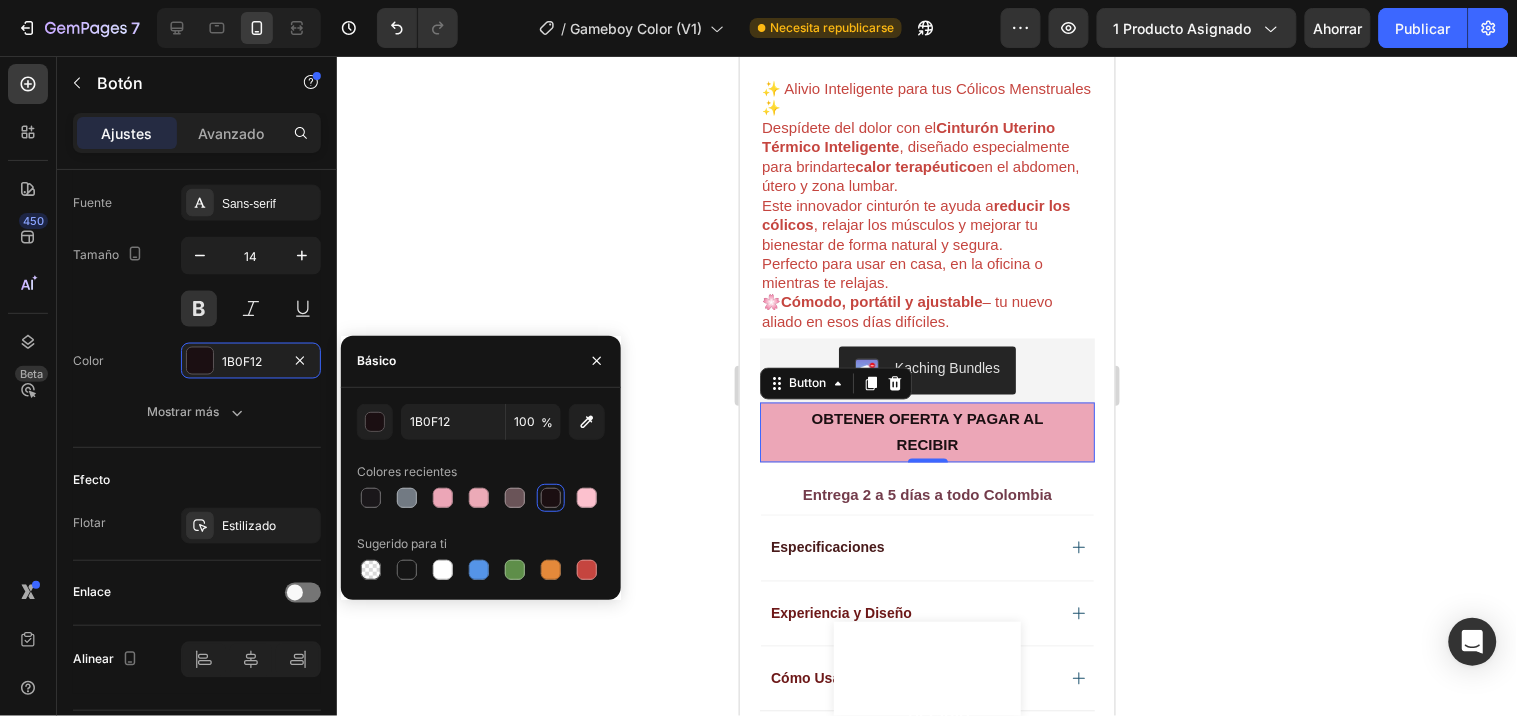 type on "C5453F" 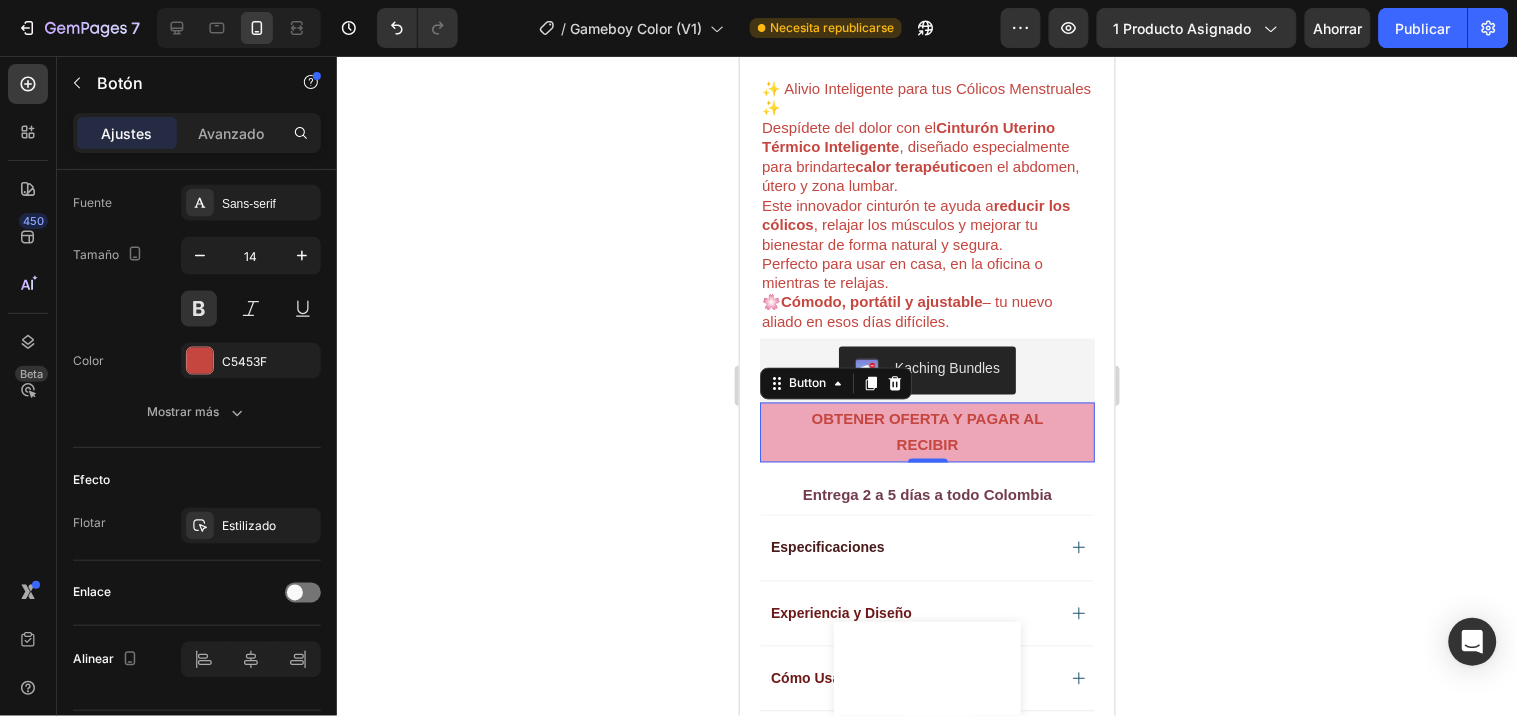 click 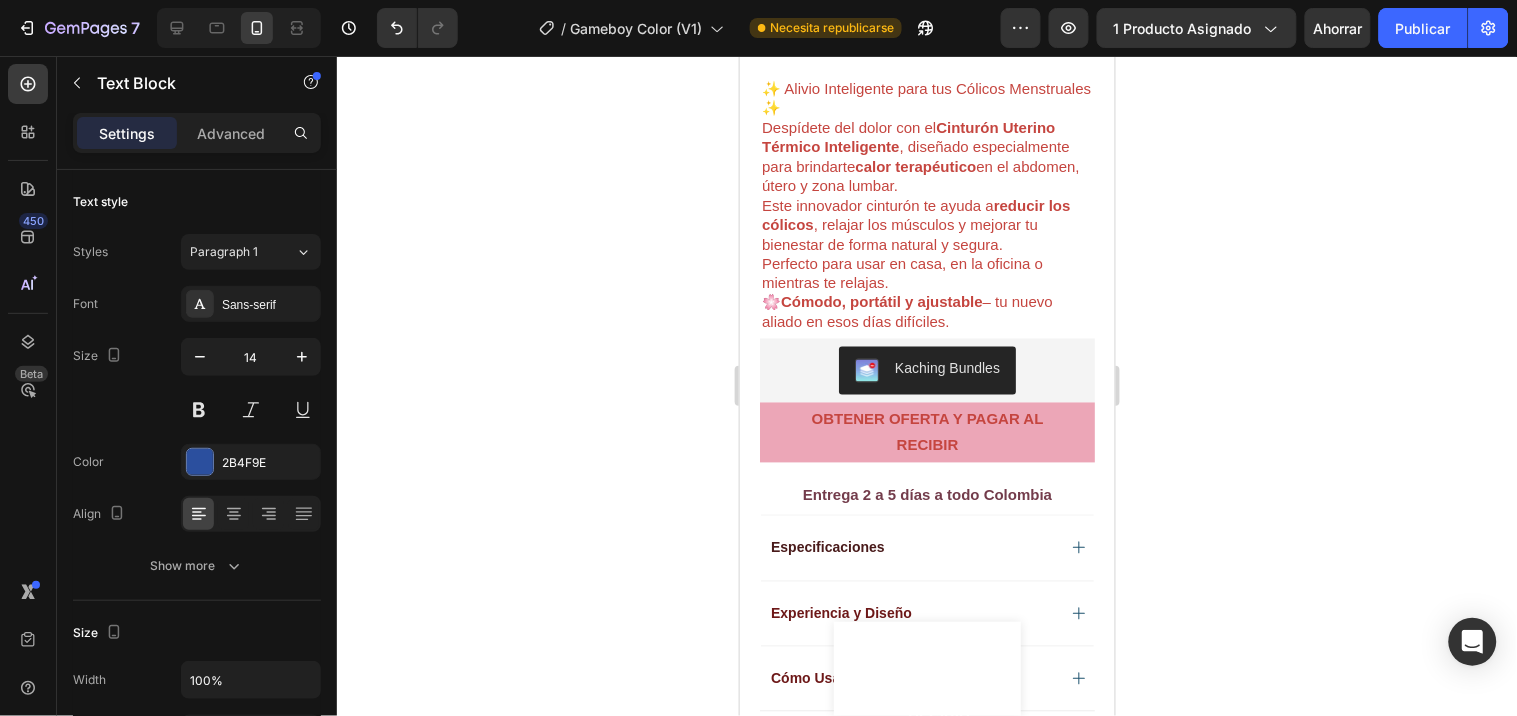 scroll, scrollTop: 582, scrollLeft: 0, axis: vertical 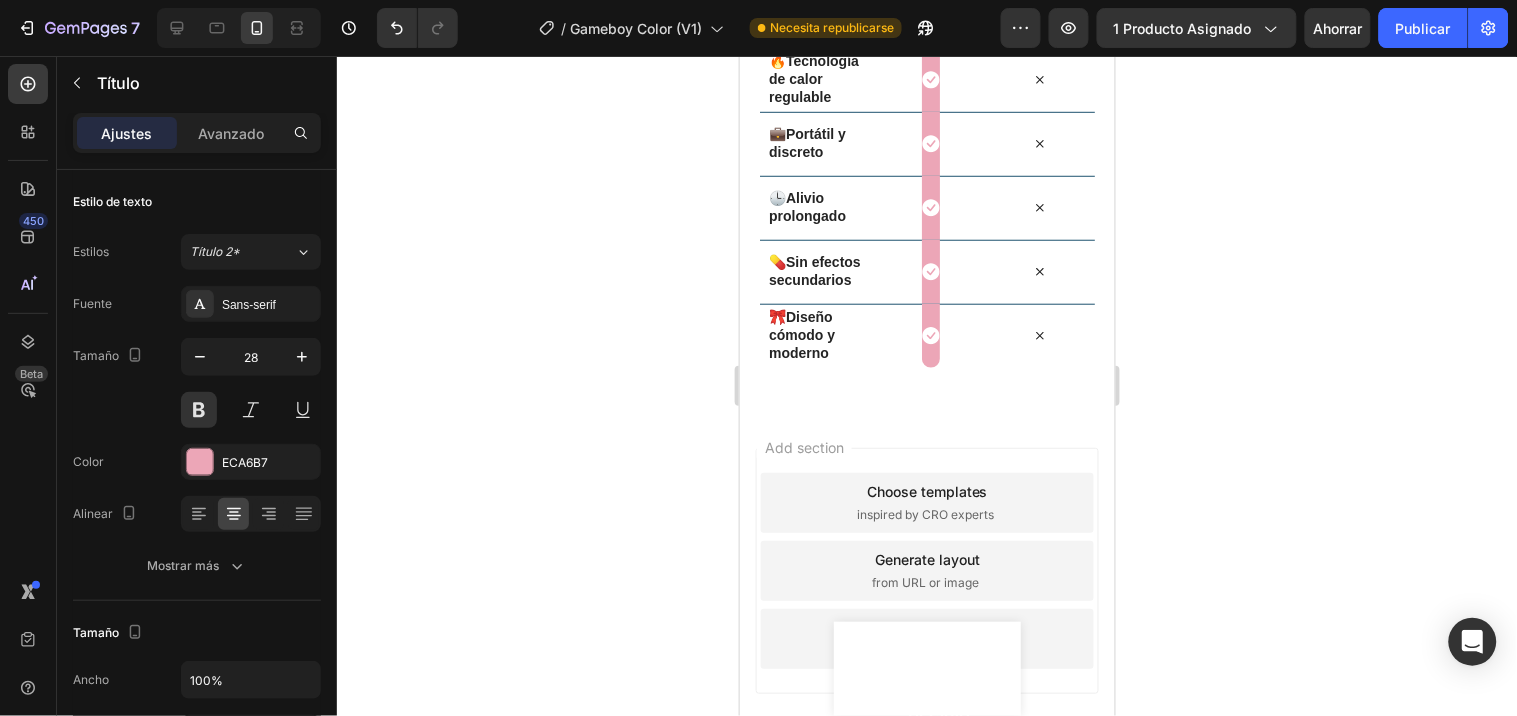 click on "Ryviu - Reviews" at bounding box center [926, -198] 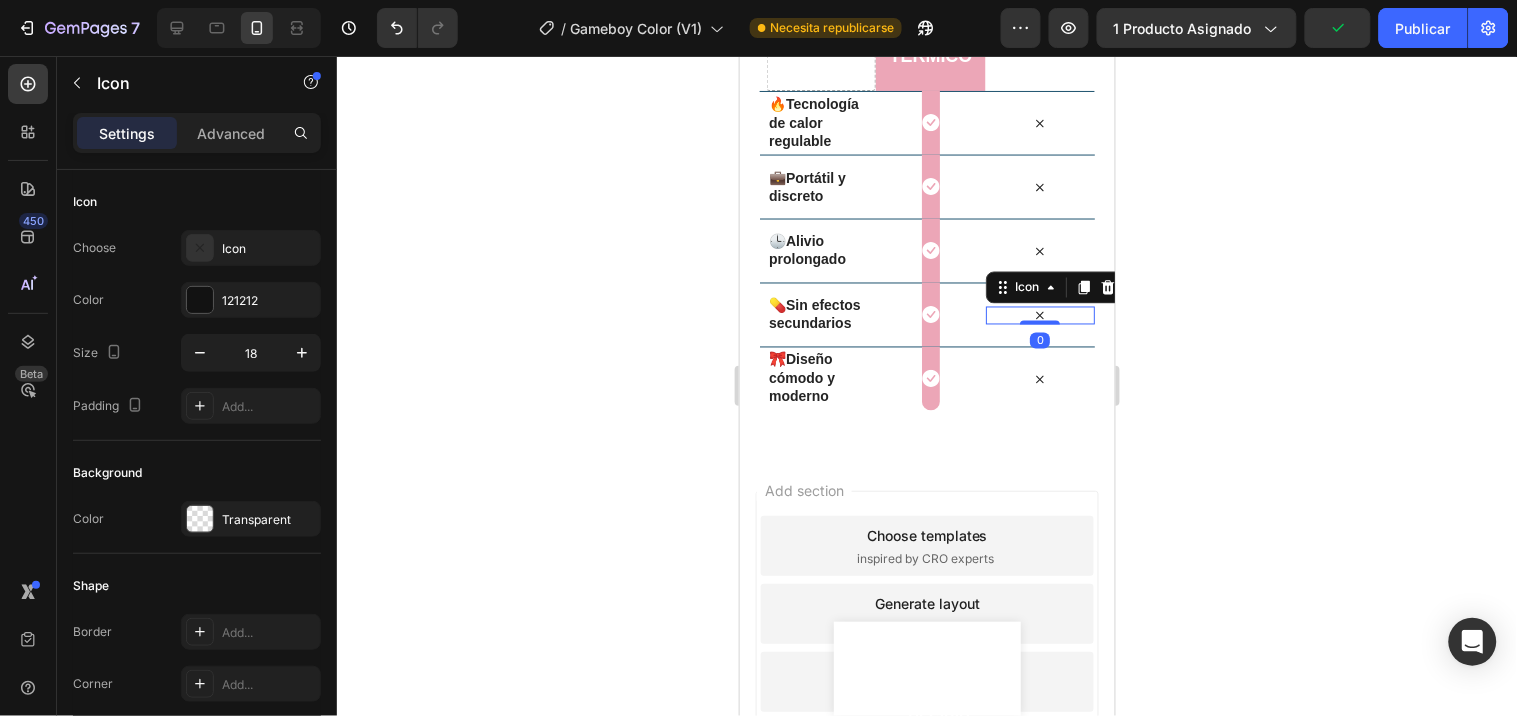 scroll, scrollTop: 0, scrollLeft: 0, axis: both 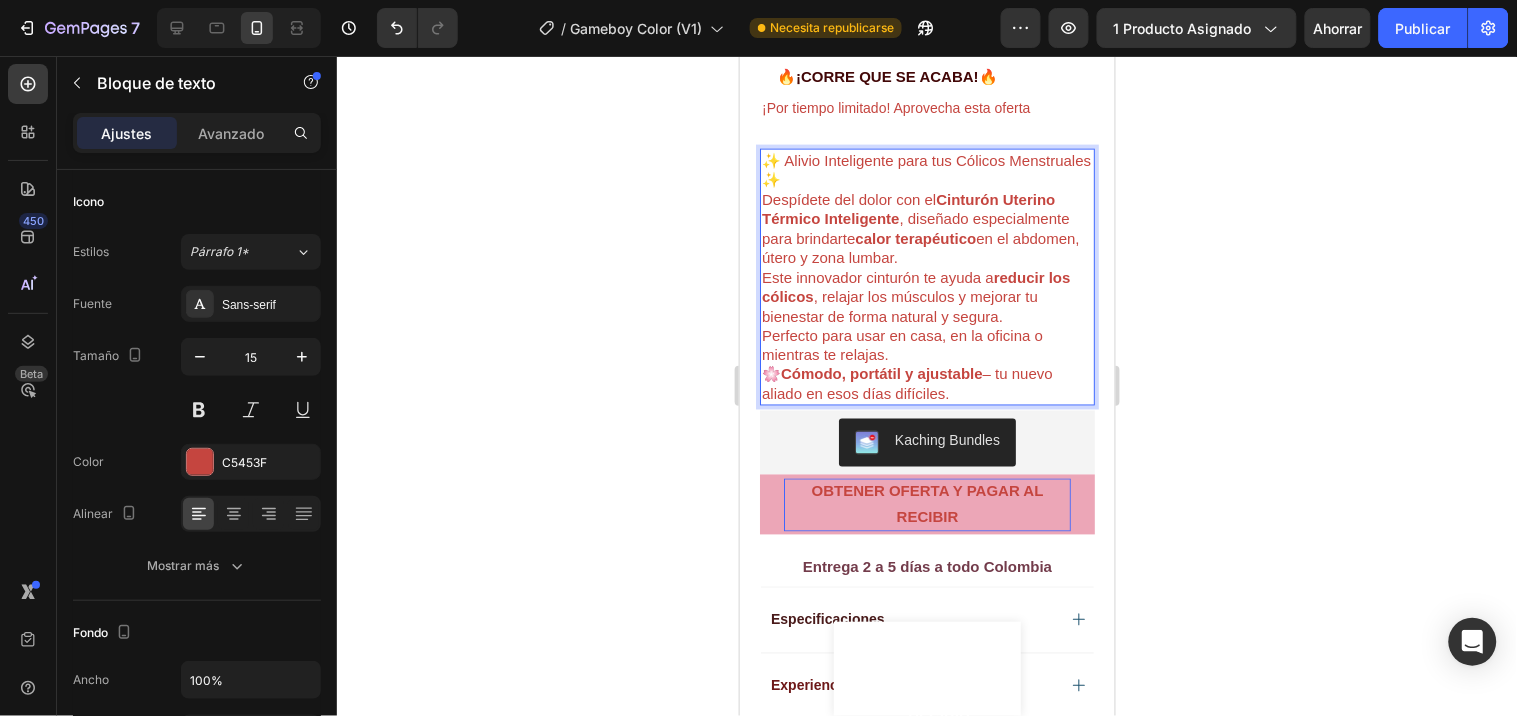 click on "OBTENER OFERTA Y PAGAR AL RECIBIR" at bounding box center [926, 504] 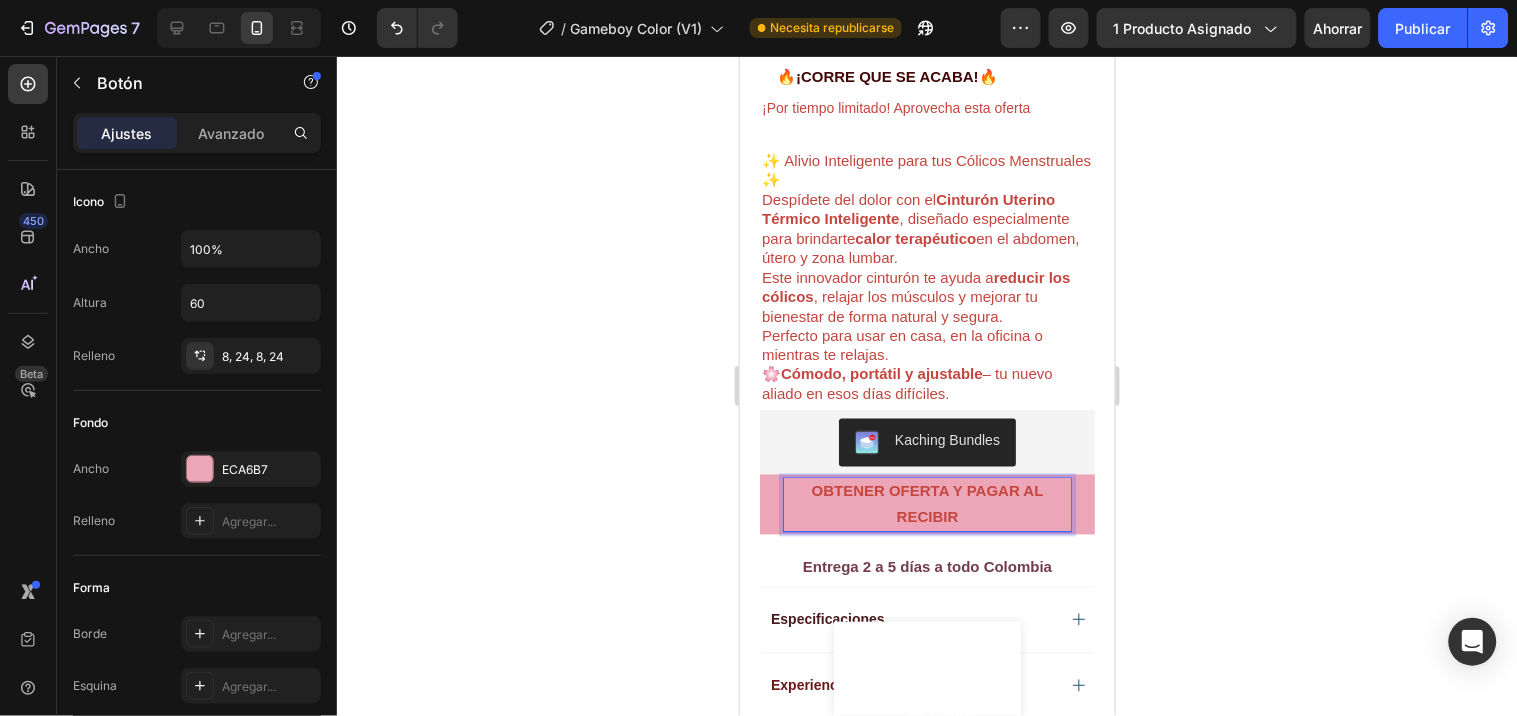 click on "OBTENER OFERTA Y PAGAR AL RECIBIR" at bounding box center (926, 504) 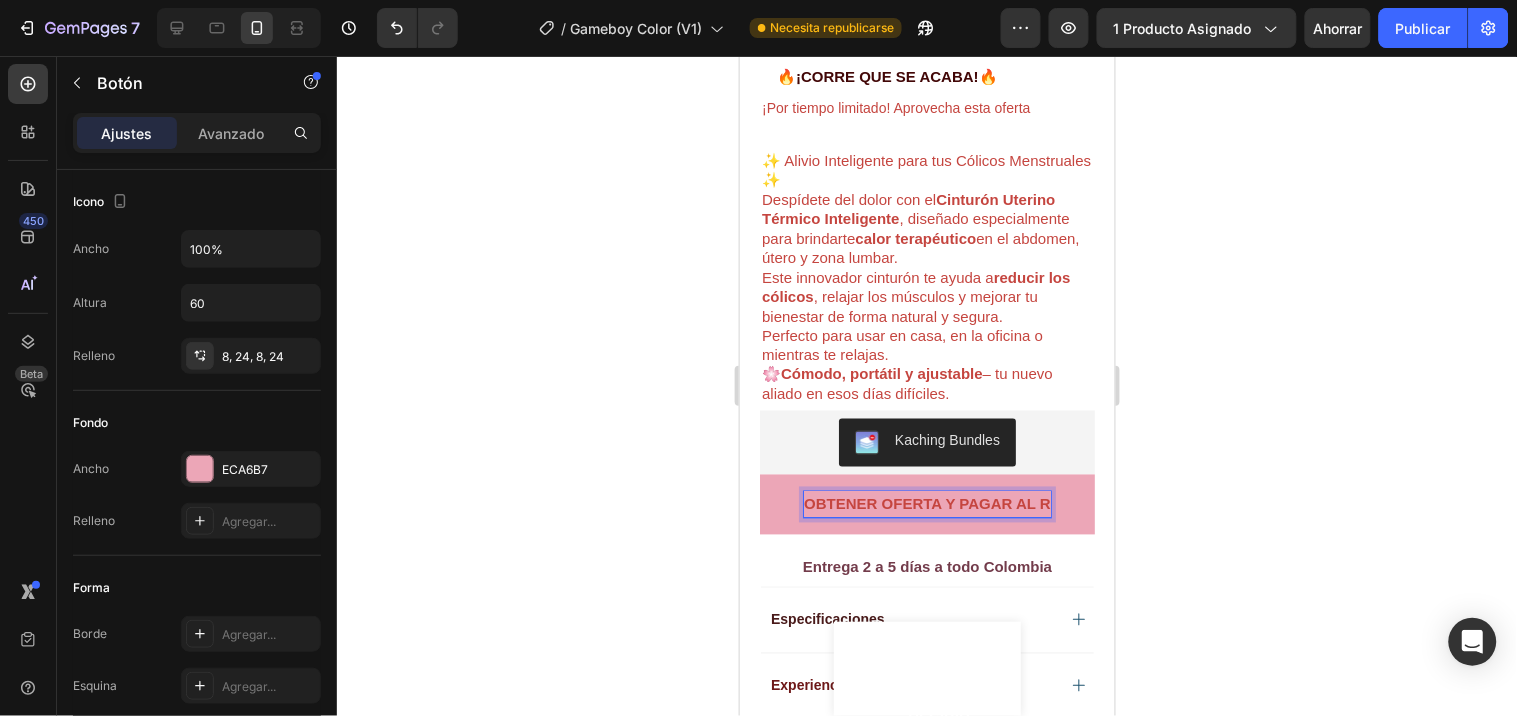 scroll, scrollTop: 696, scrollLeft: 0, axis: vertical 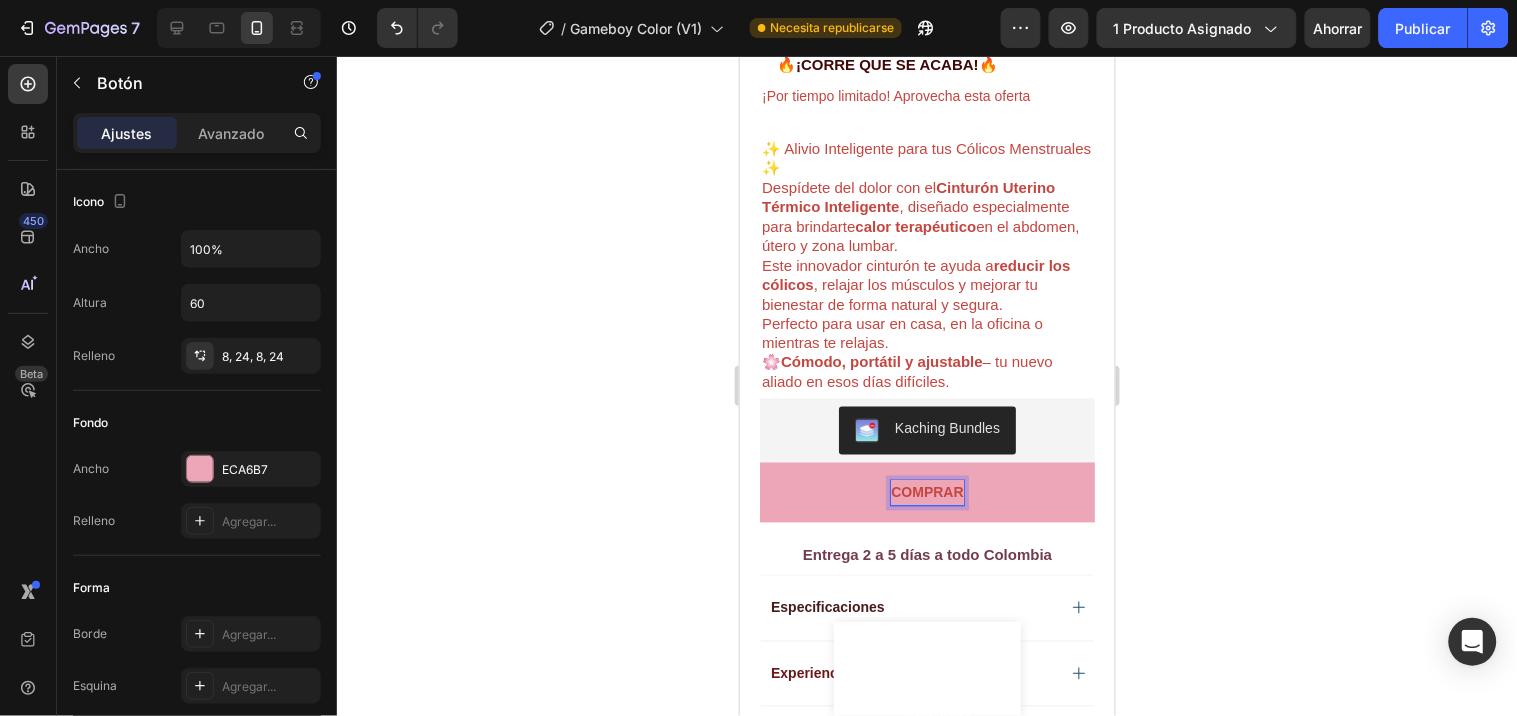 click on "COMPRAR" at bounding box center (926, 492) 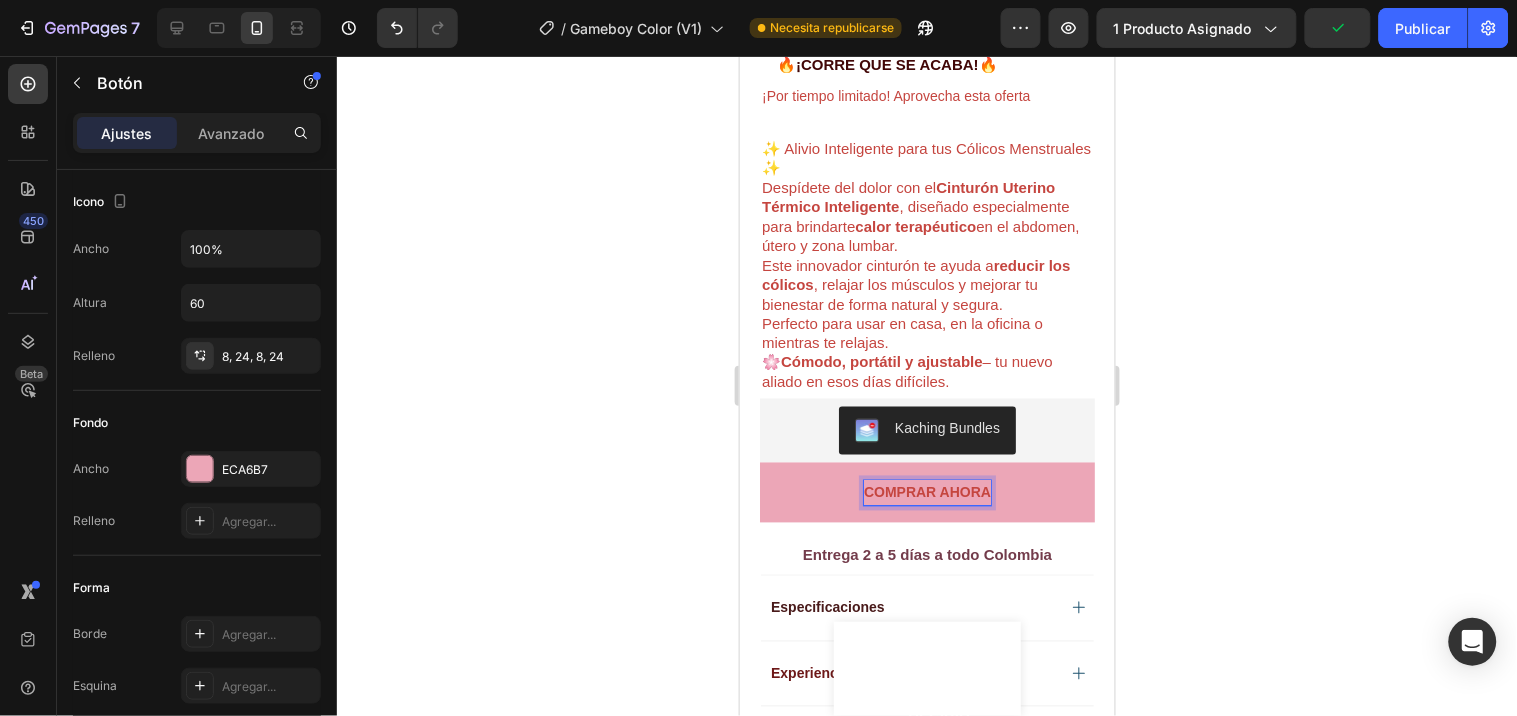 click on "COMPRAR AHORA" at bounding box center [926, 492] 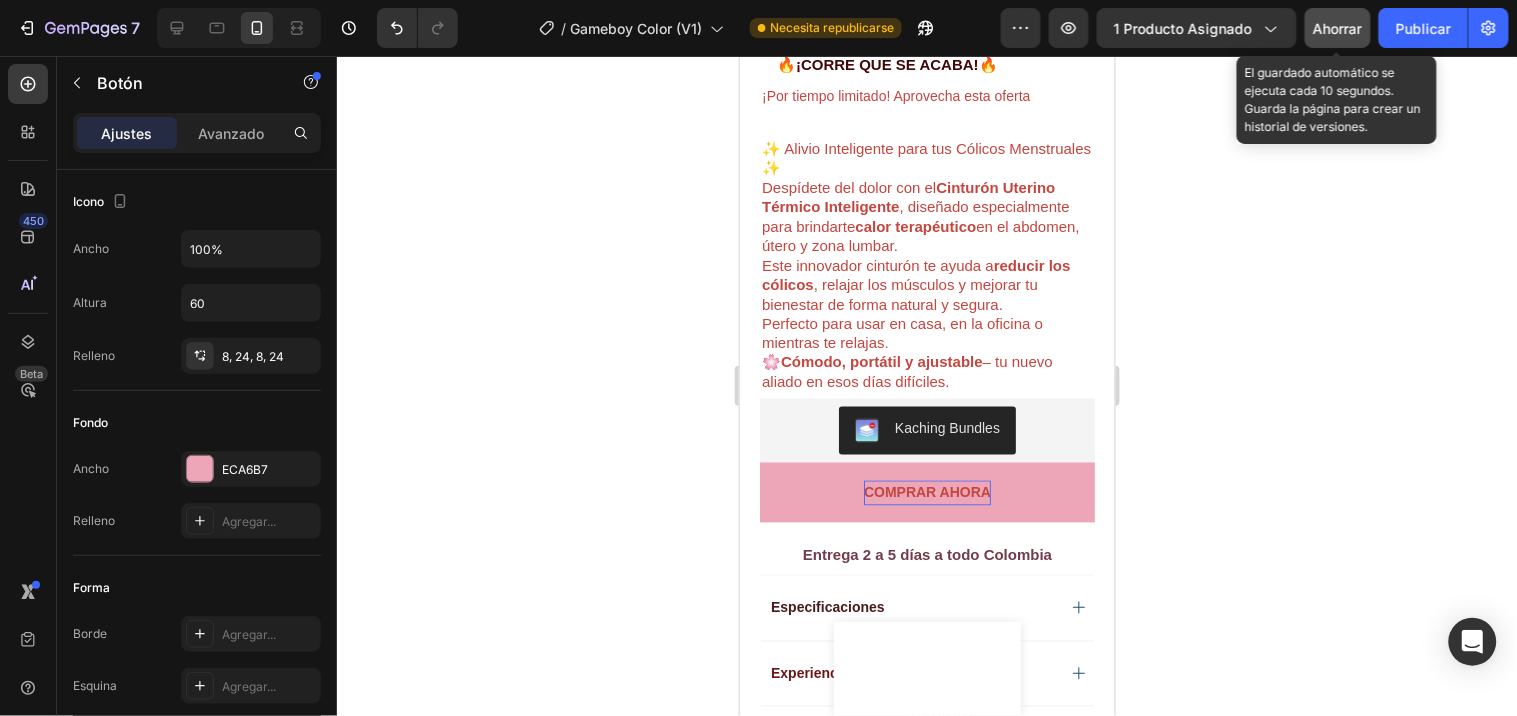 click on "Ahorrar" at bounding box center (1338, 28) 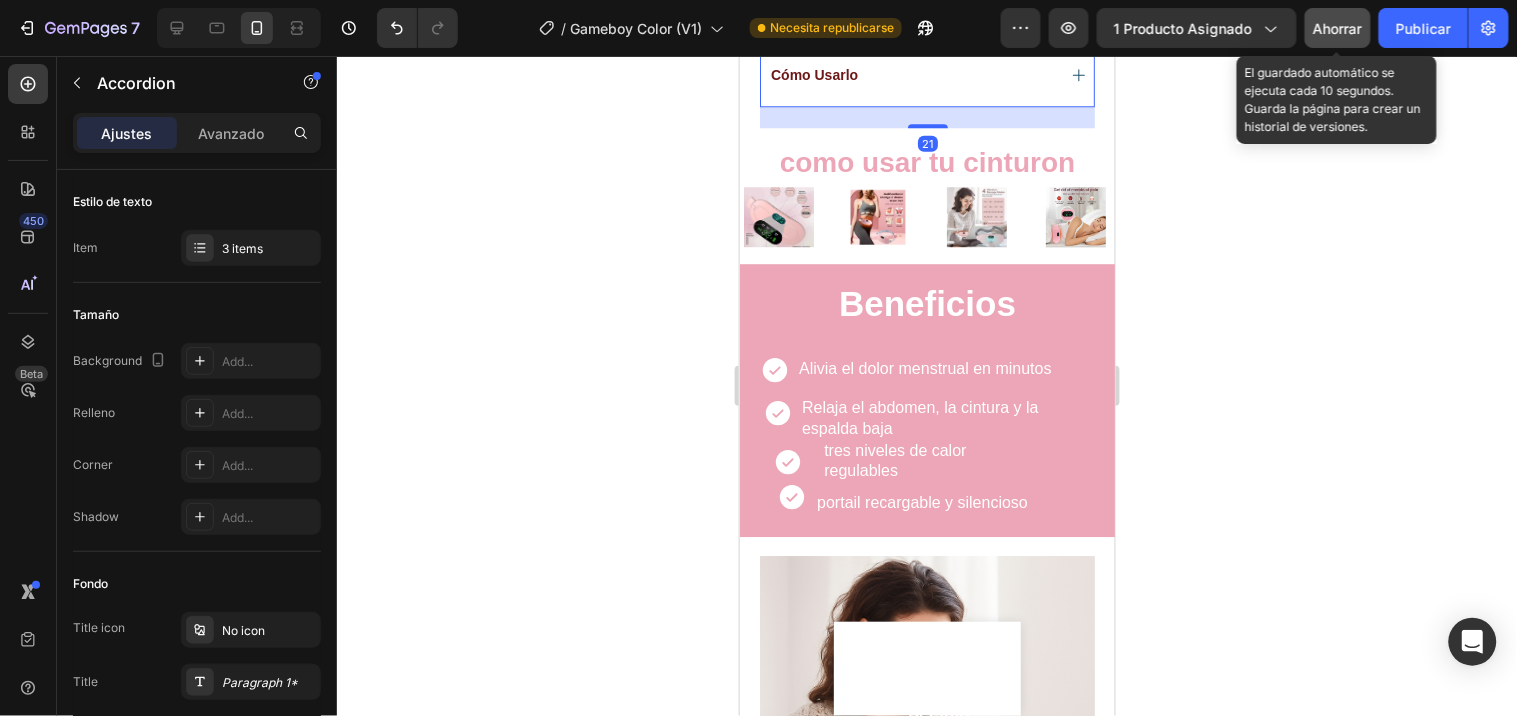 scroll, scrollTop: 1448, scrollLeft: 0, axis: vertical 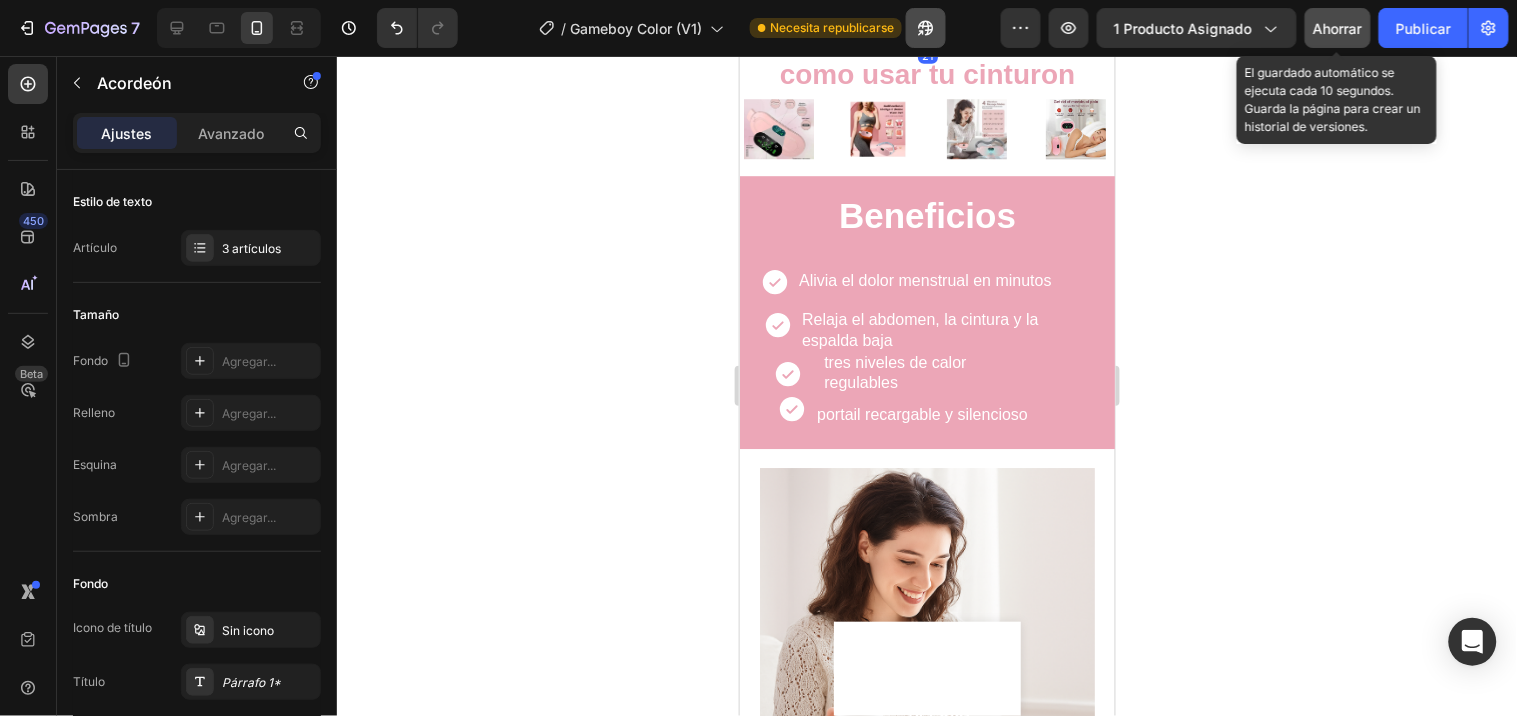 click 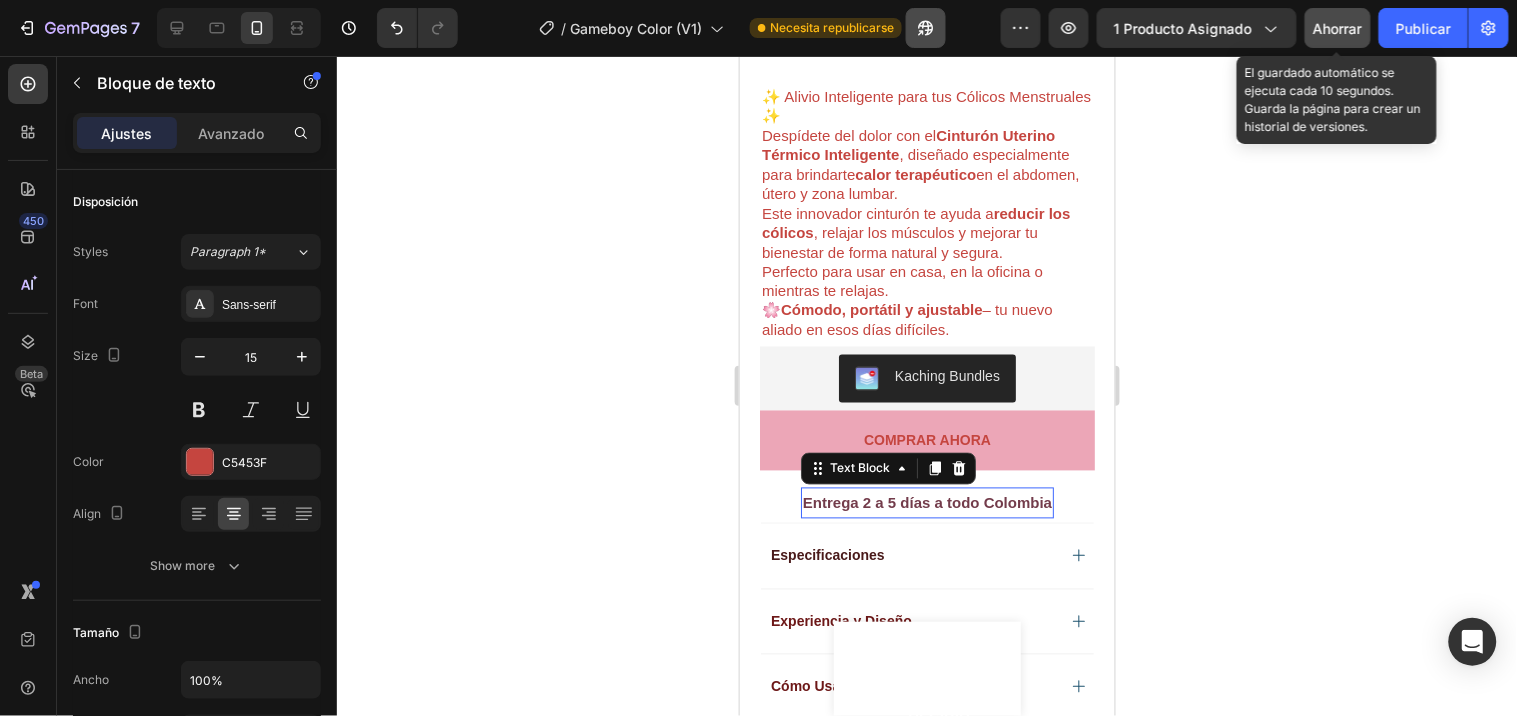 scroll, scrollTop: 811, scrollLeft: 0, axis: vertical 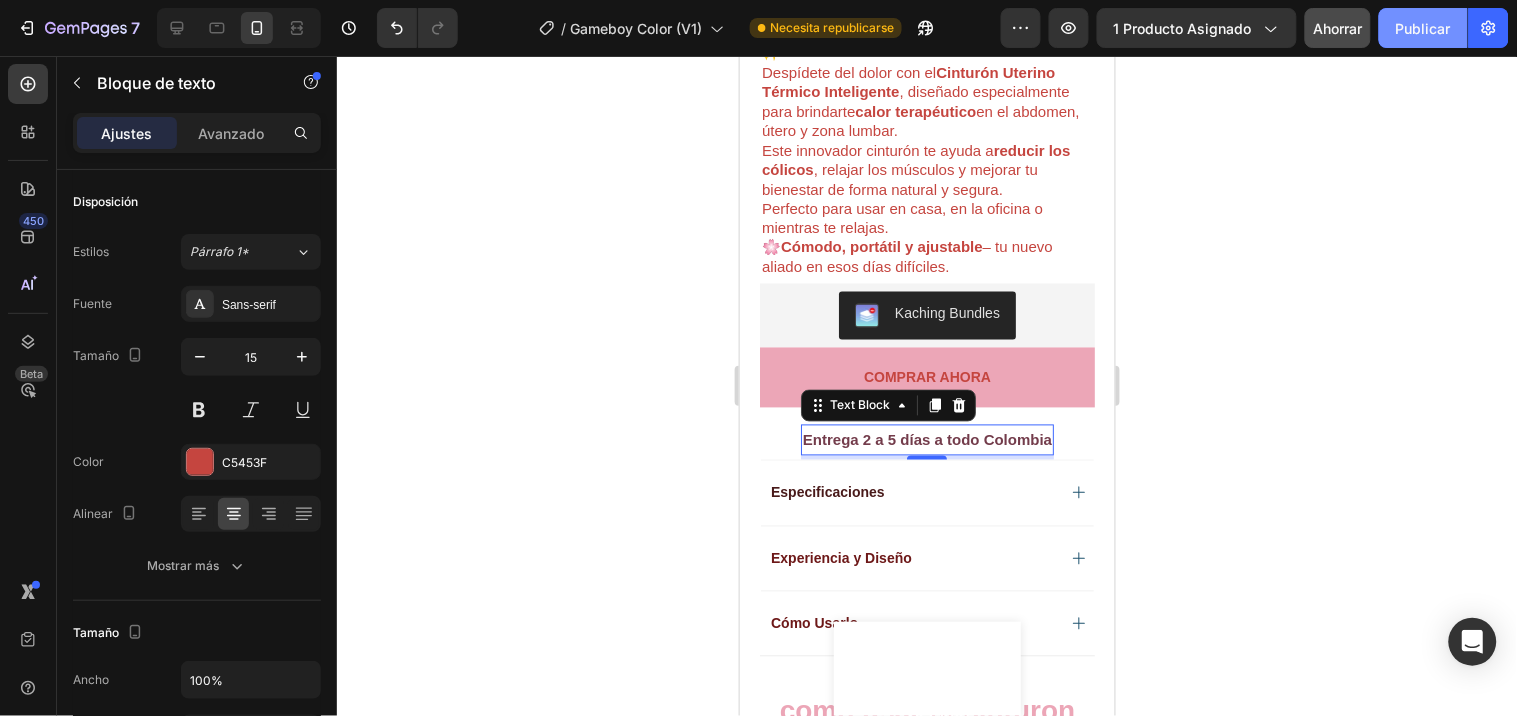 click on "Publicar" at bounding box center [1423, 28] 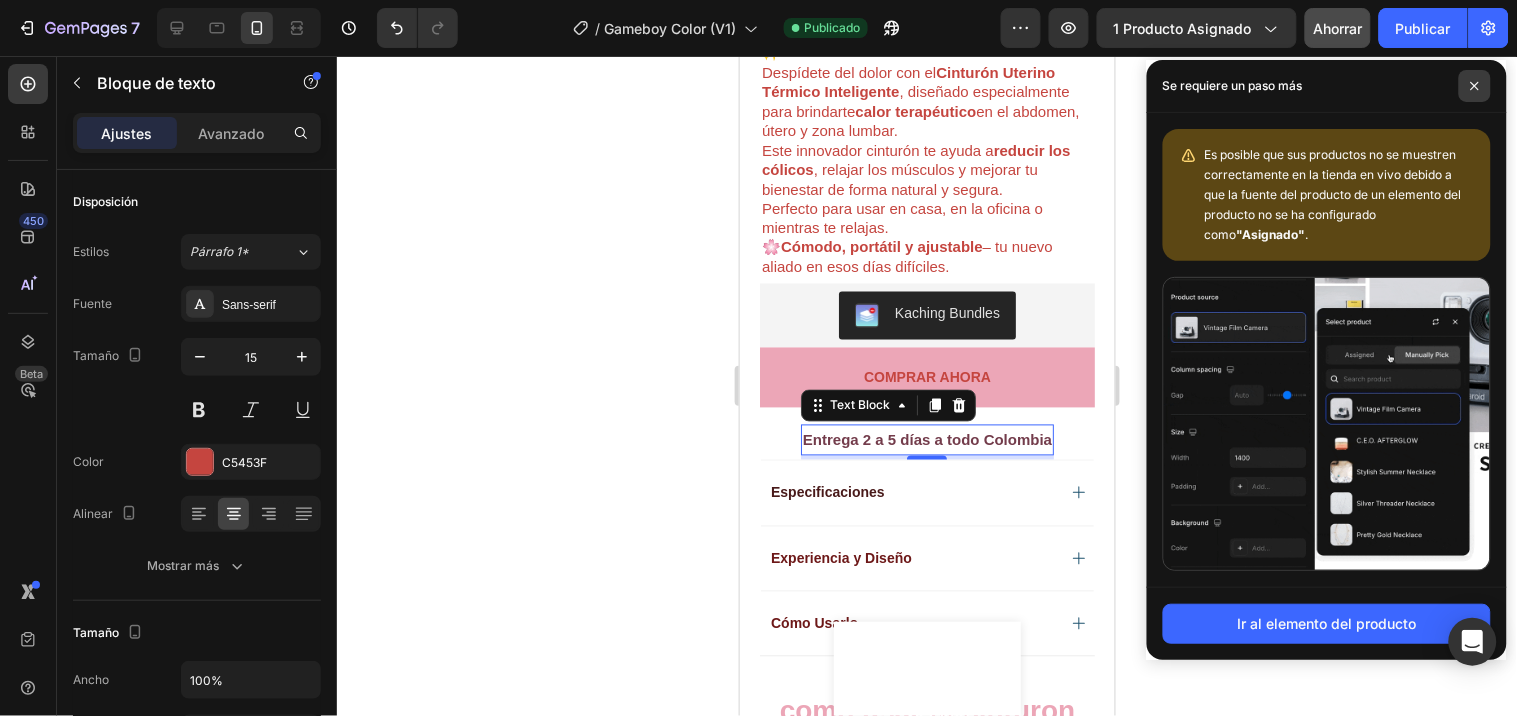 click 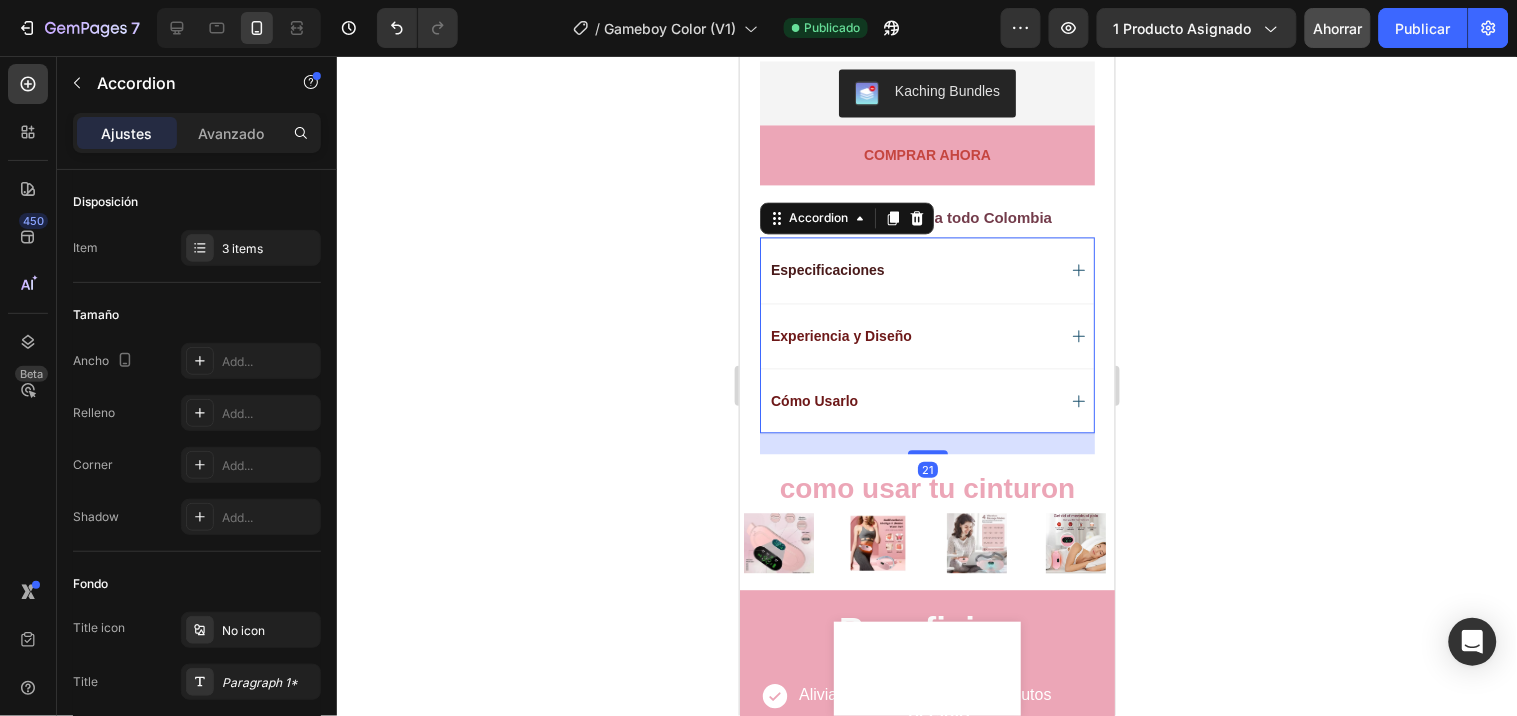click on "como usar tu cinturon" at bounding box center [926, 488] 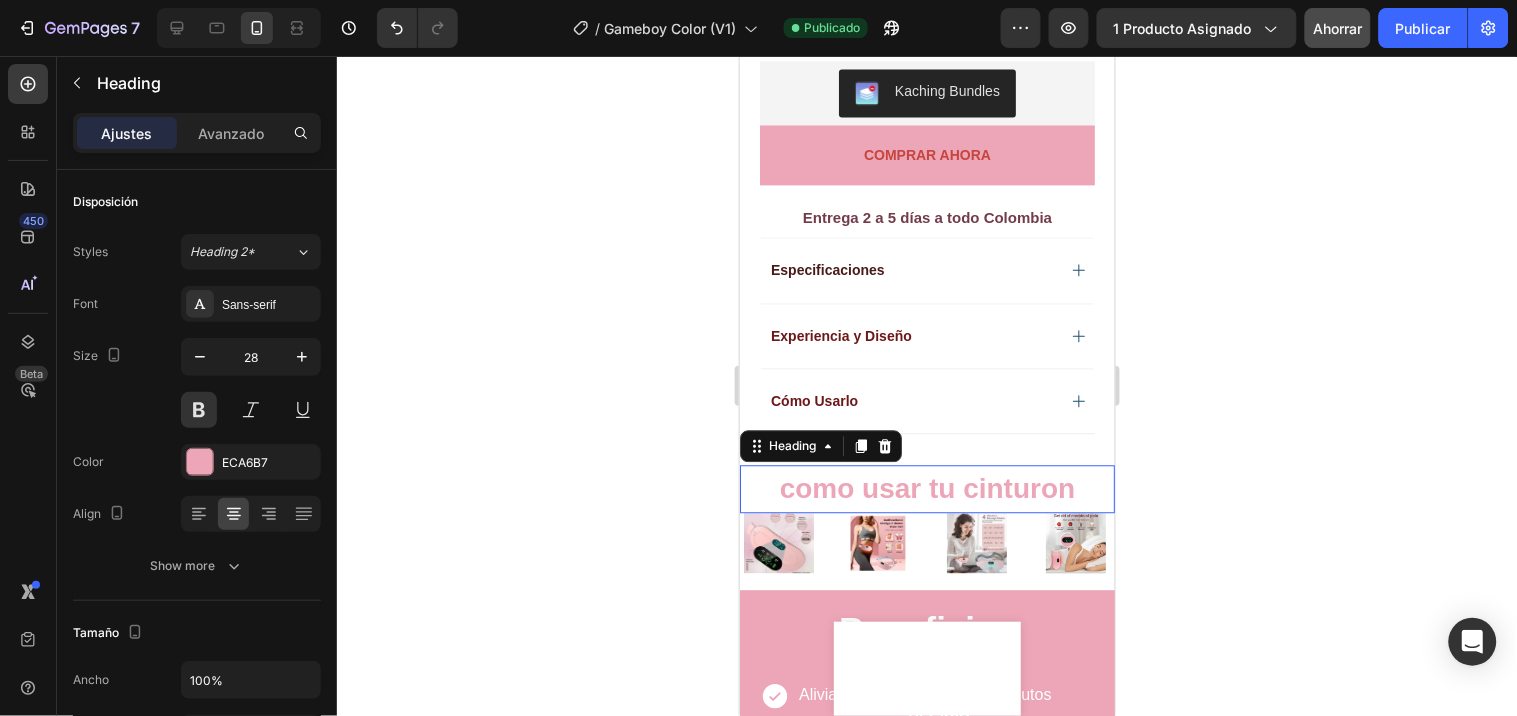scroll, scrollTop: 1202, scrollLeft: 0, axis: vertical 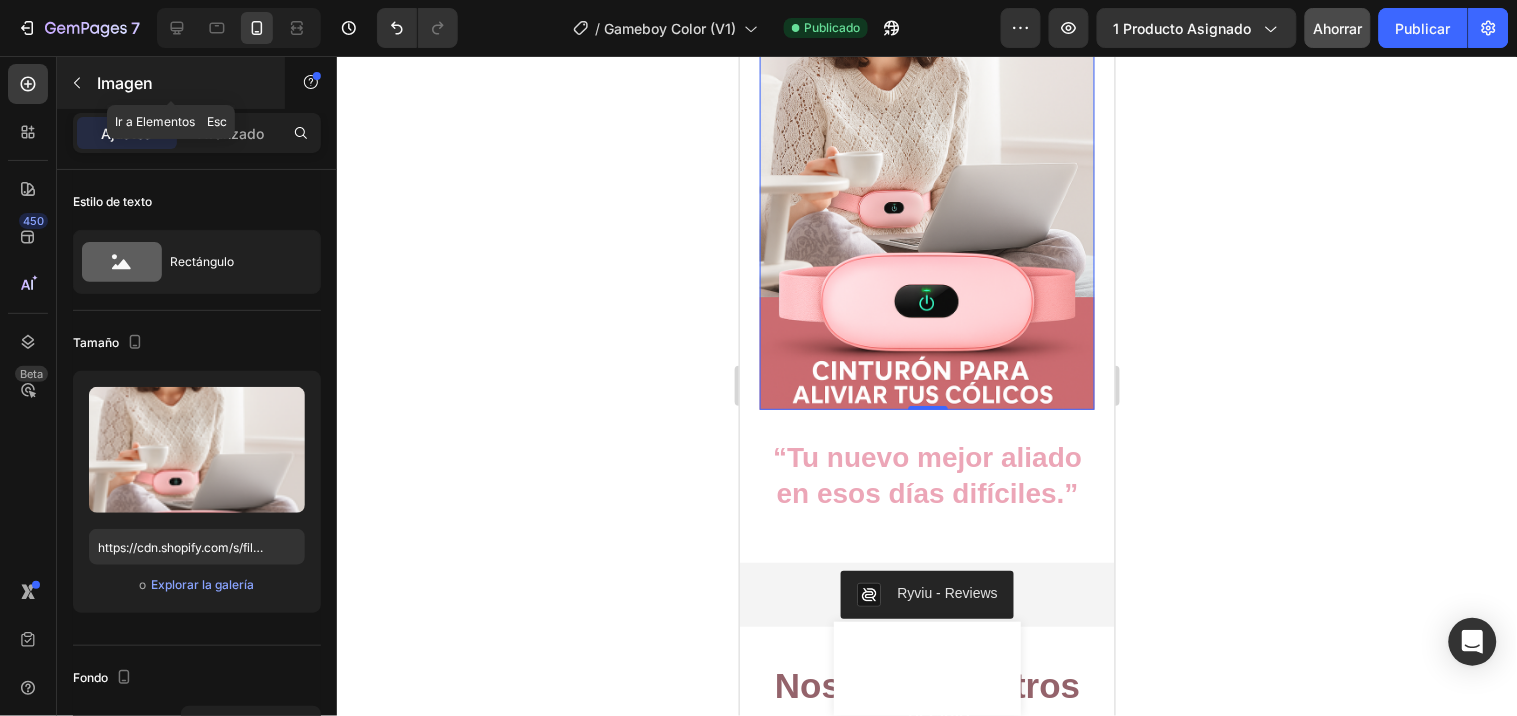 click at bounding box center (77, 83) 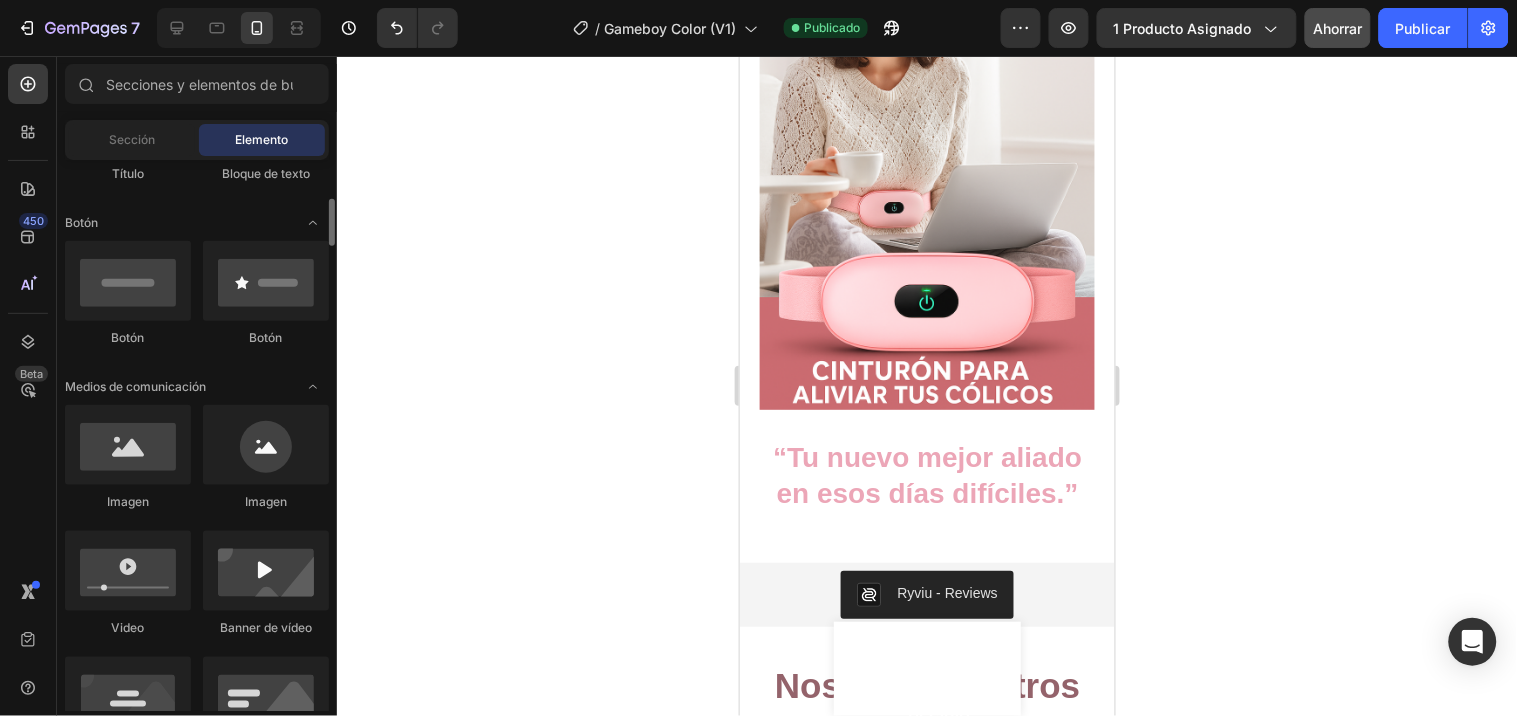 scroll, scrollTop: 422, scrollLeft: 0, axis: vertical 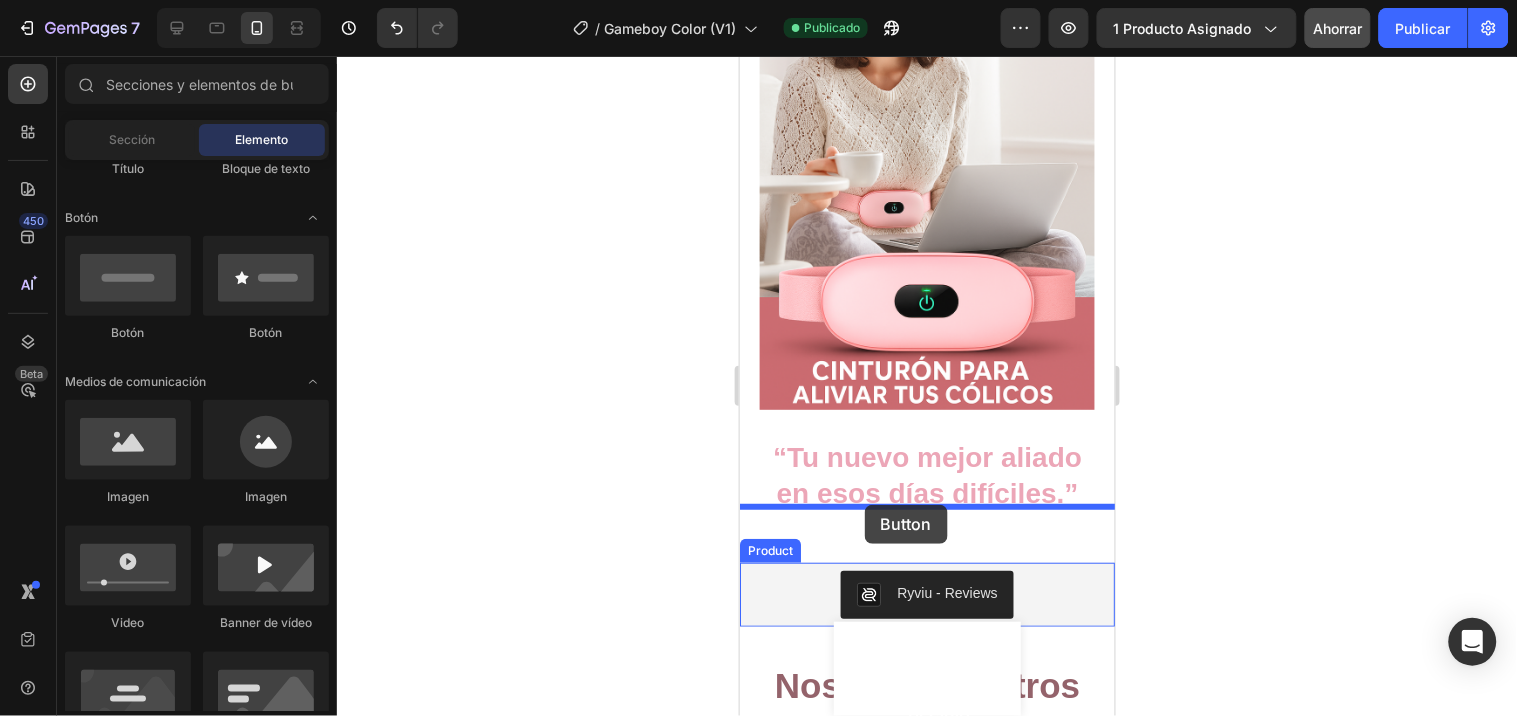 drag, startPoint x: 871, startPoint y: 341, endPoint x: 864, endPoint y: 504, distance: 163.15024 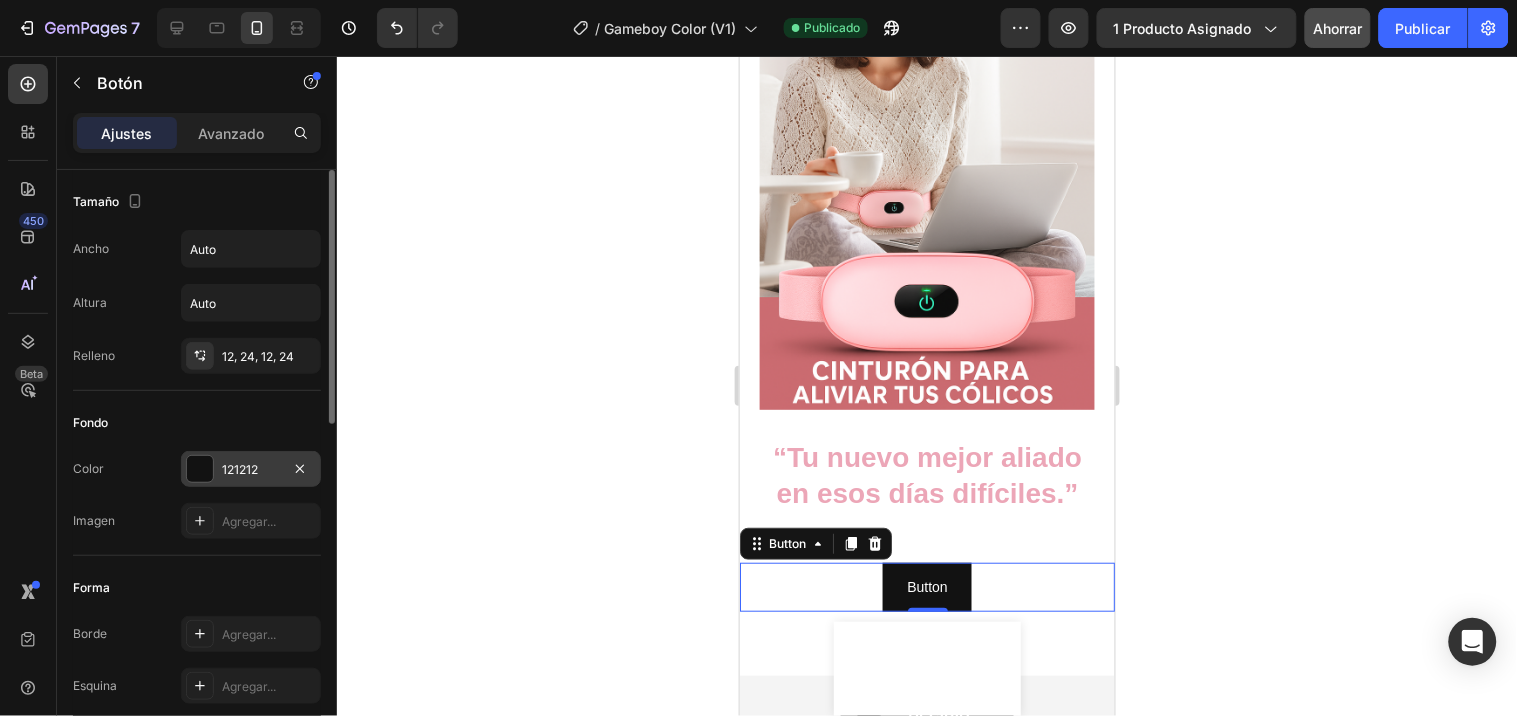 click at bounding box center (200, 469) 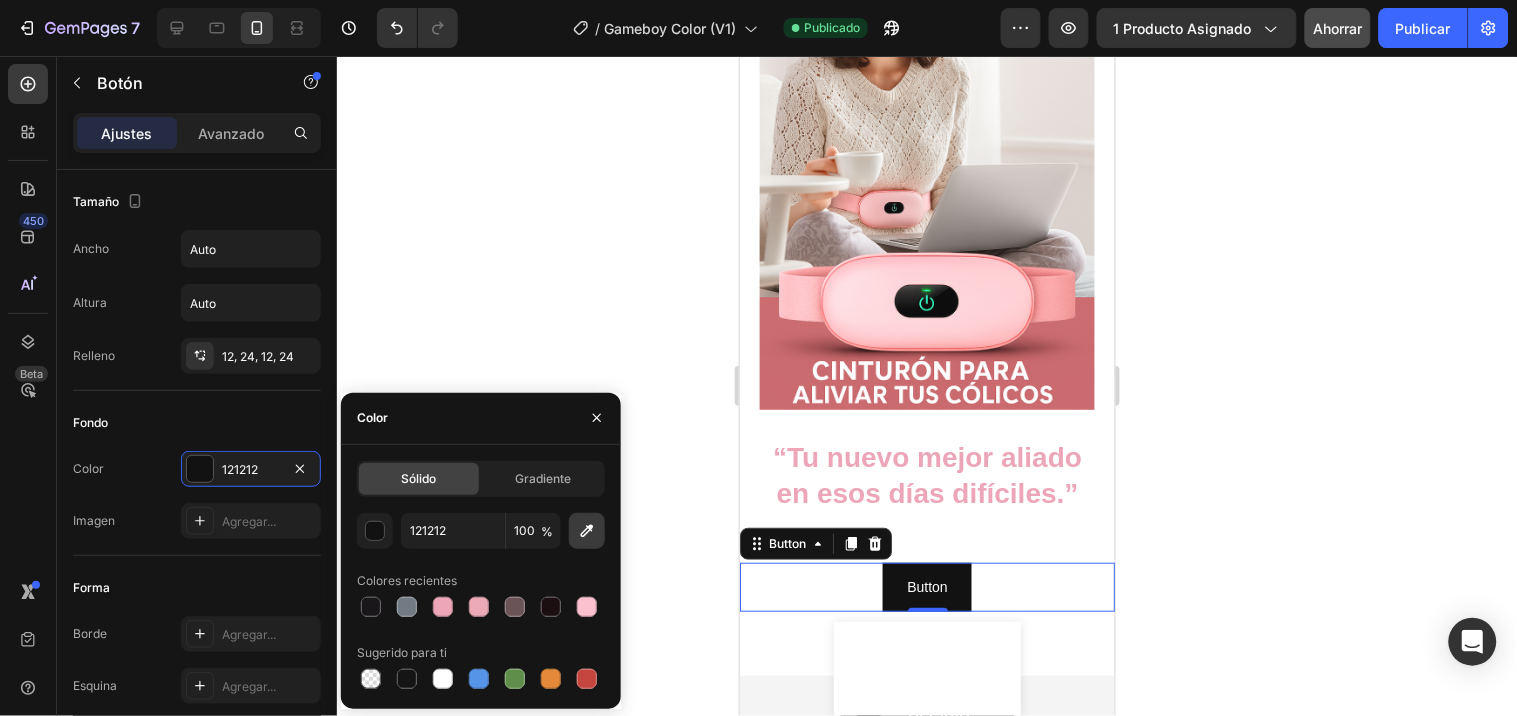 click at bounding box center (587, 531) 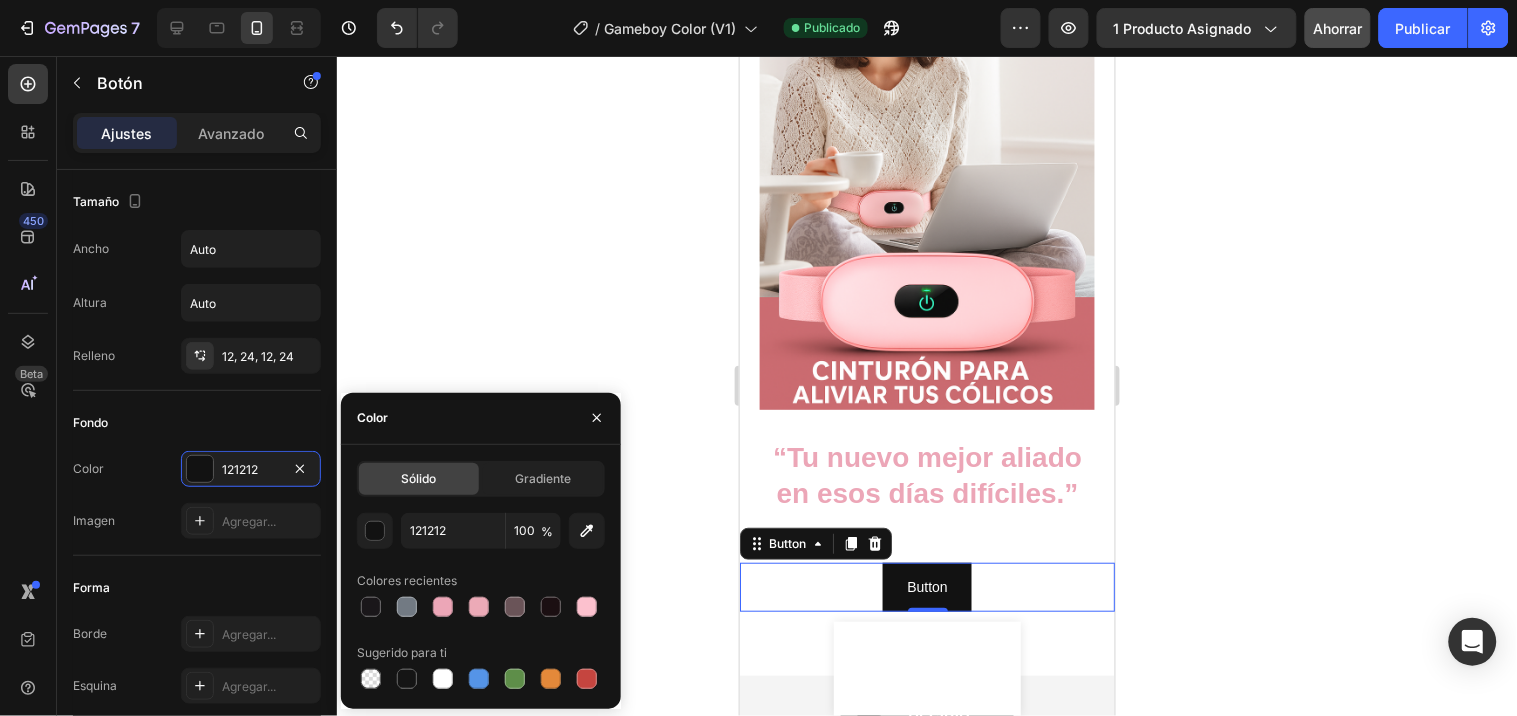 type on "BB6265" 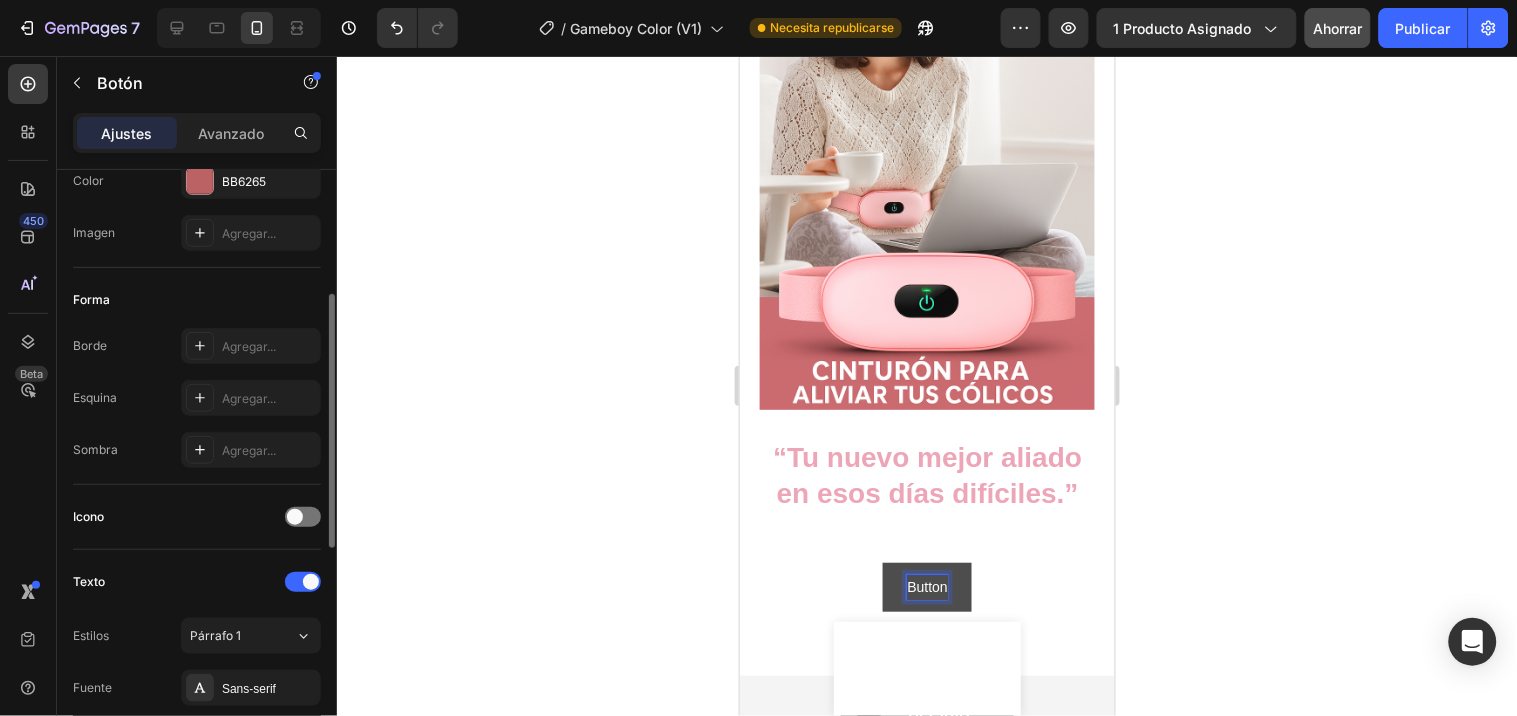 scroll, scrollTop: 286, scrollLeft: 0, axis: vertical 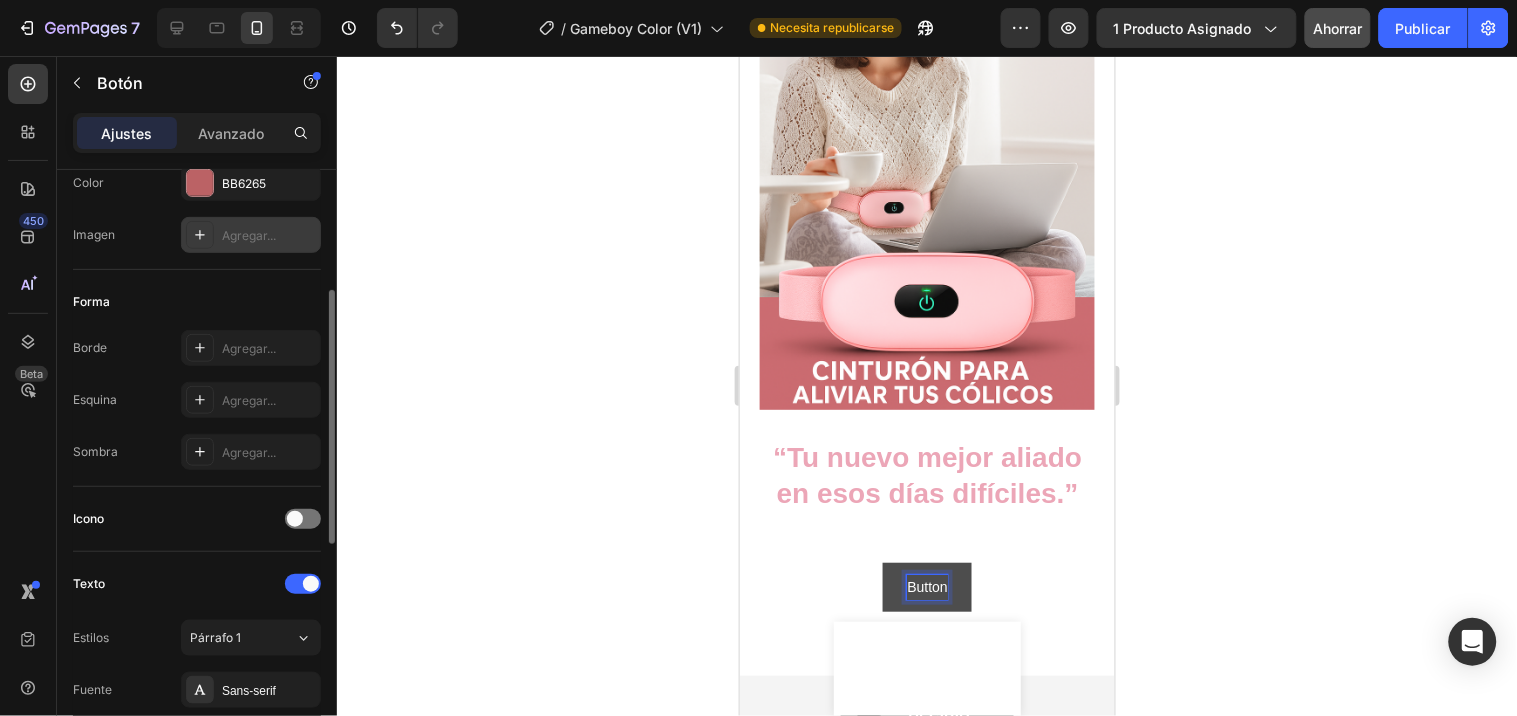 click on "Agregar..." at bounding box center (249, 235) 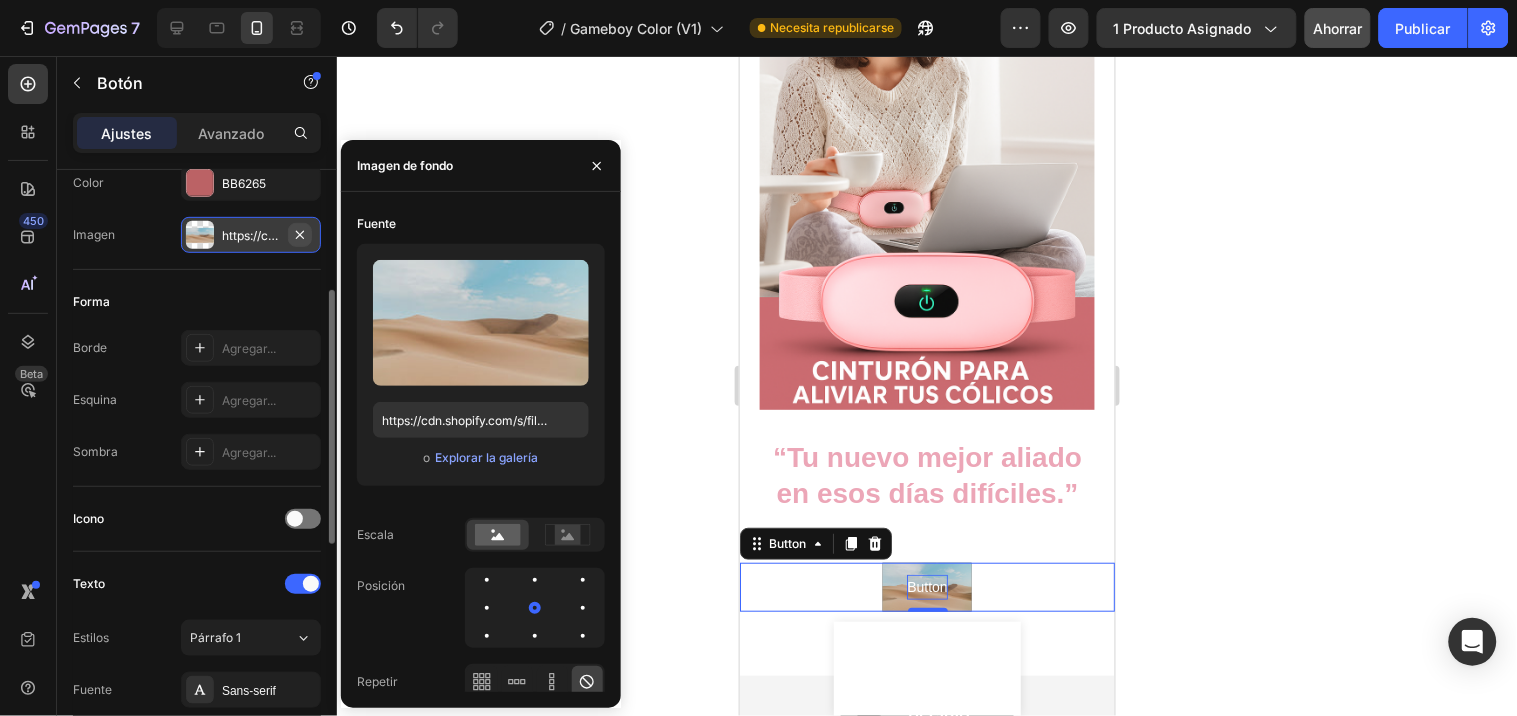 click 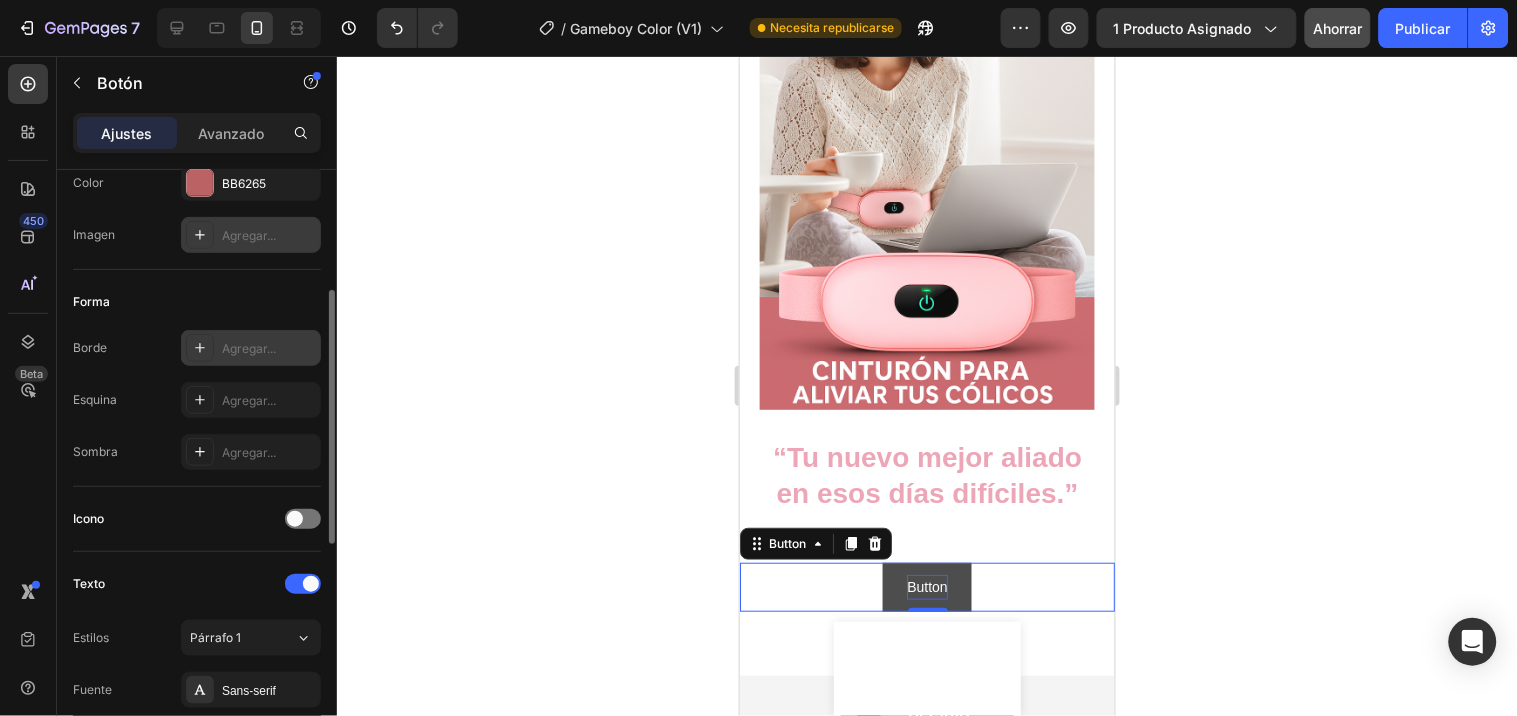 click on "Agregar..." at bounding box center [269, 349] 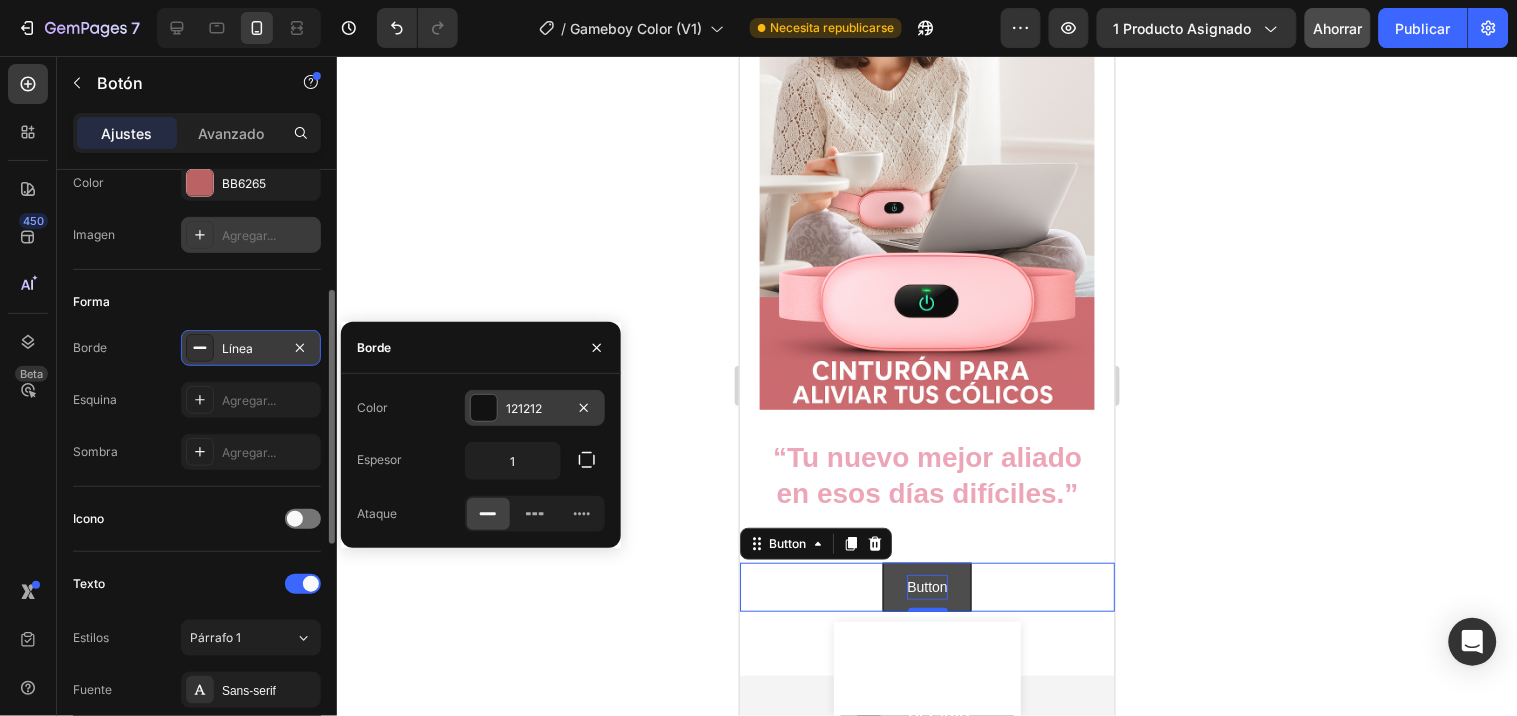 click at bounding box center (484, 408) 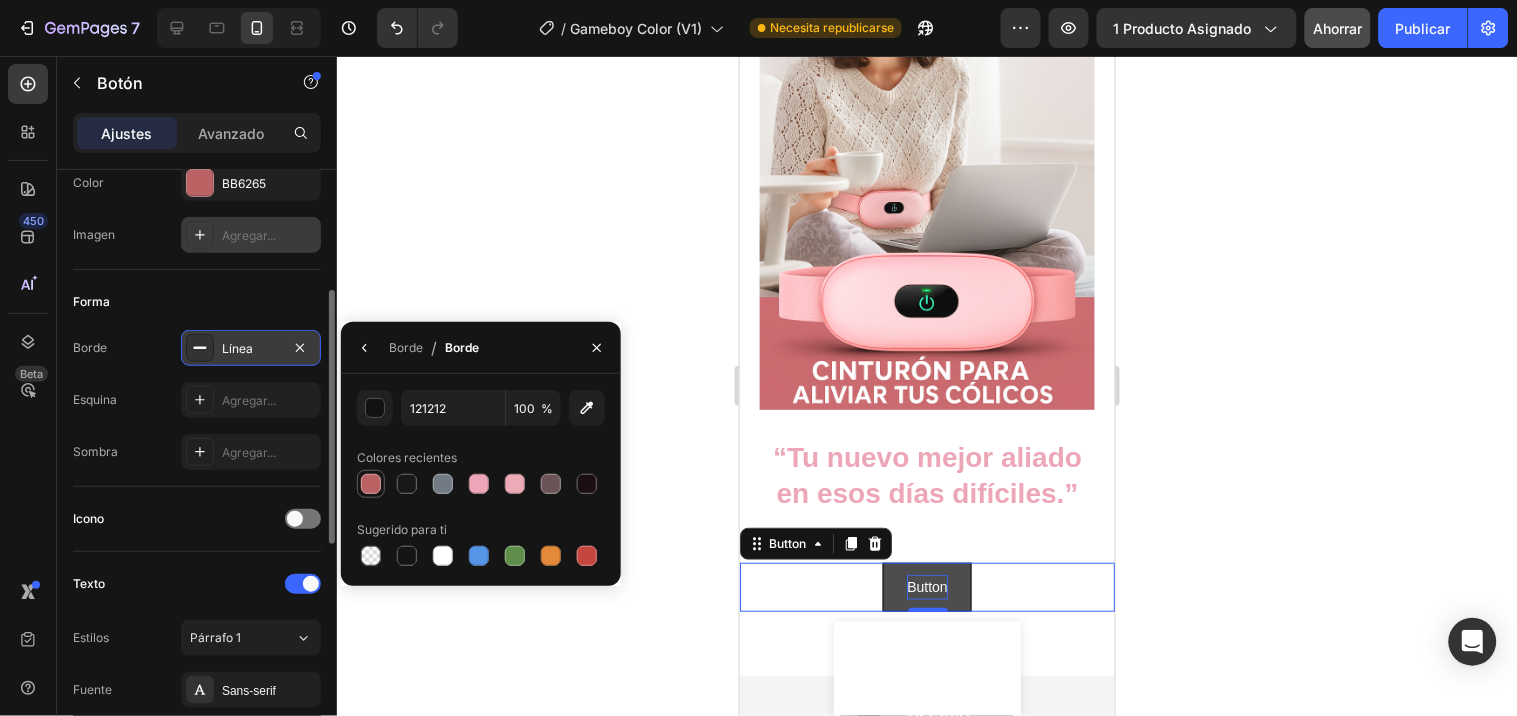 click at bounding box center [371, 484] 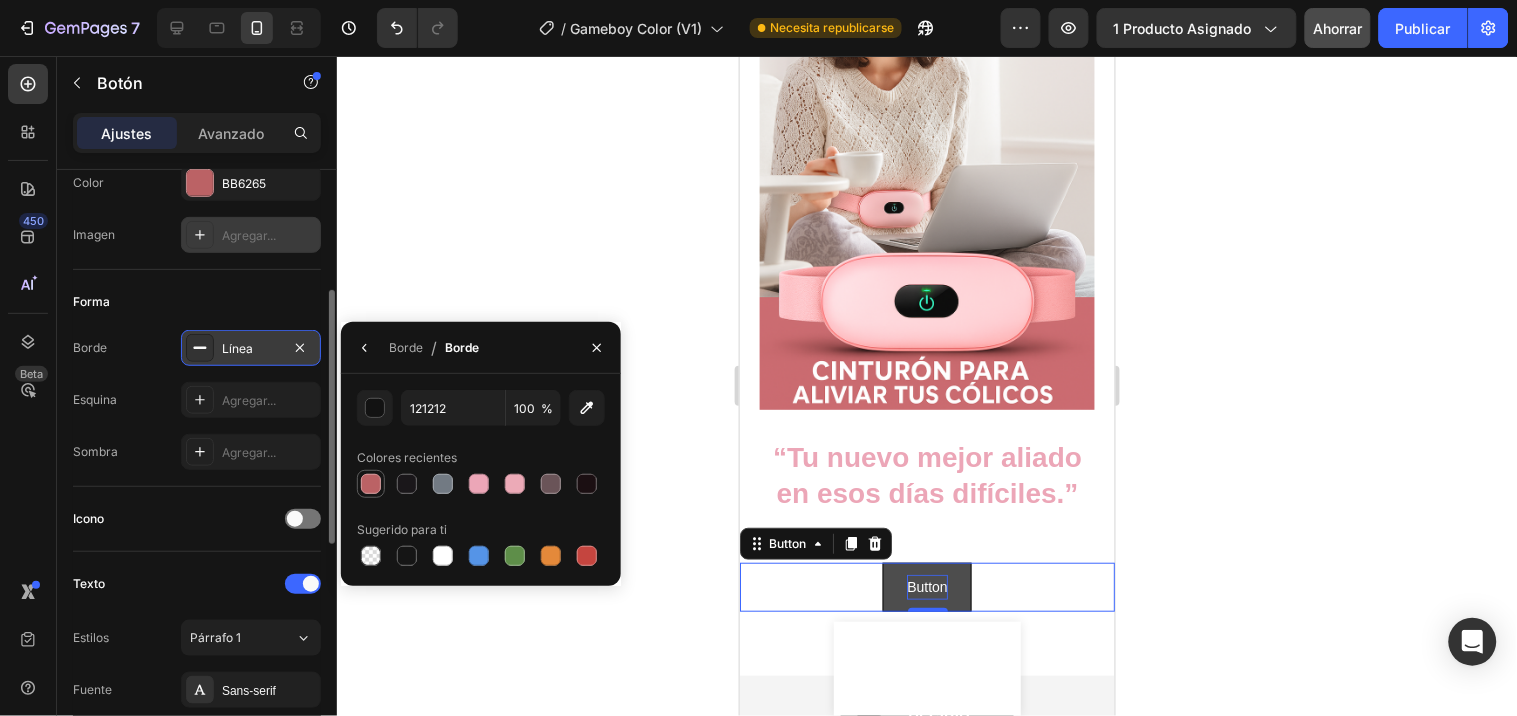 type on "BB6265" 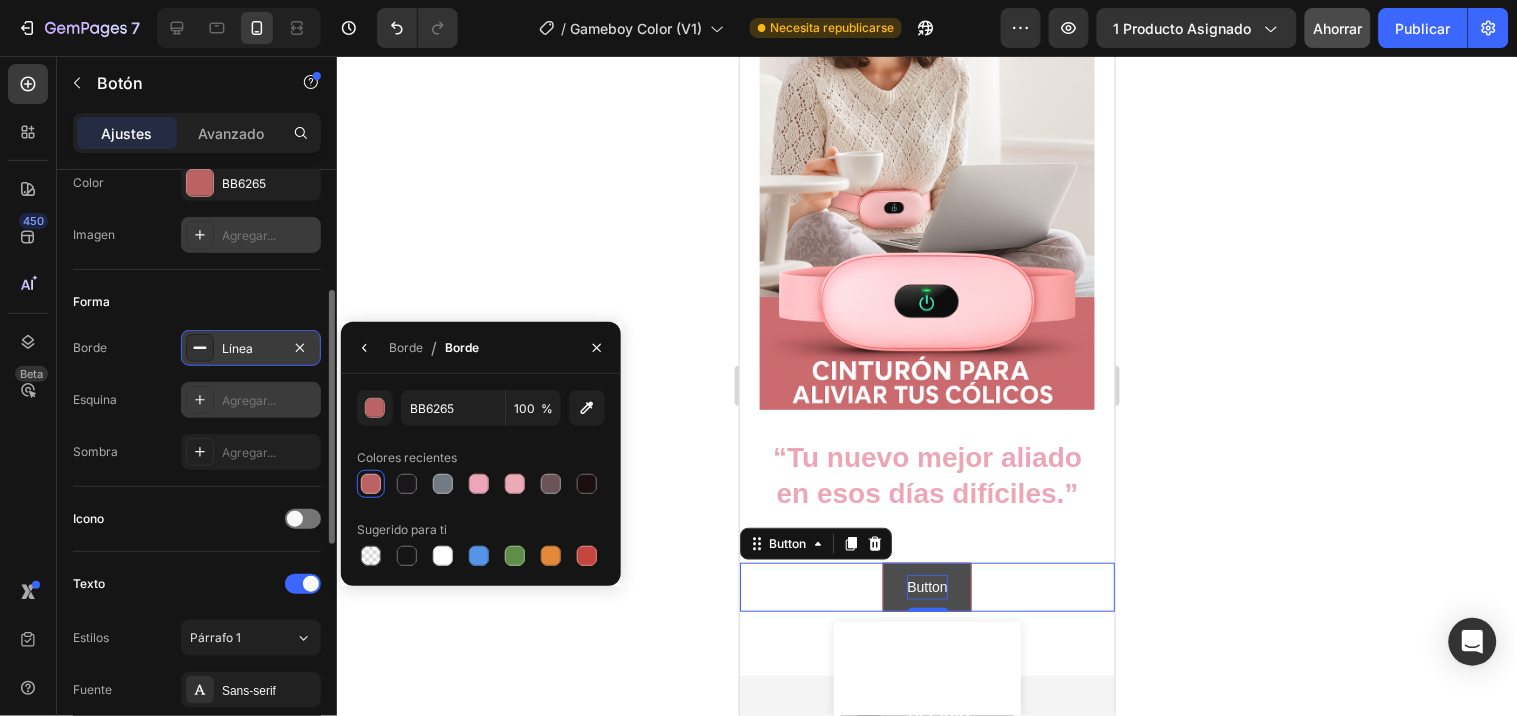 click on "Agregar..." at bounding box center [249, 400] 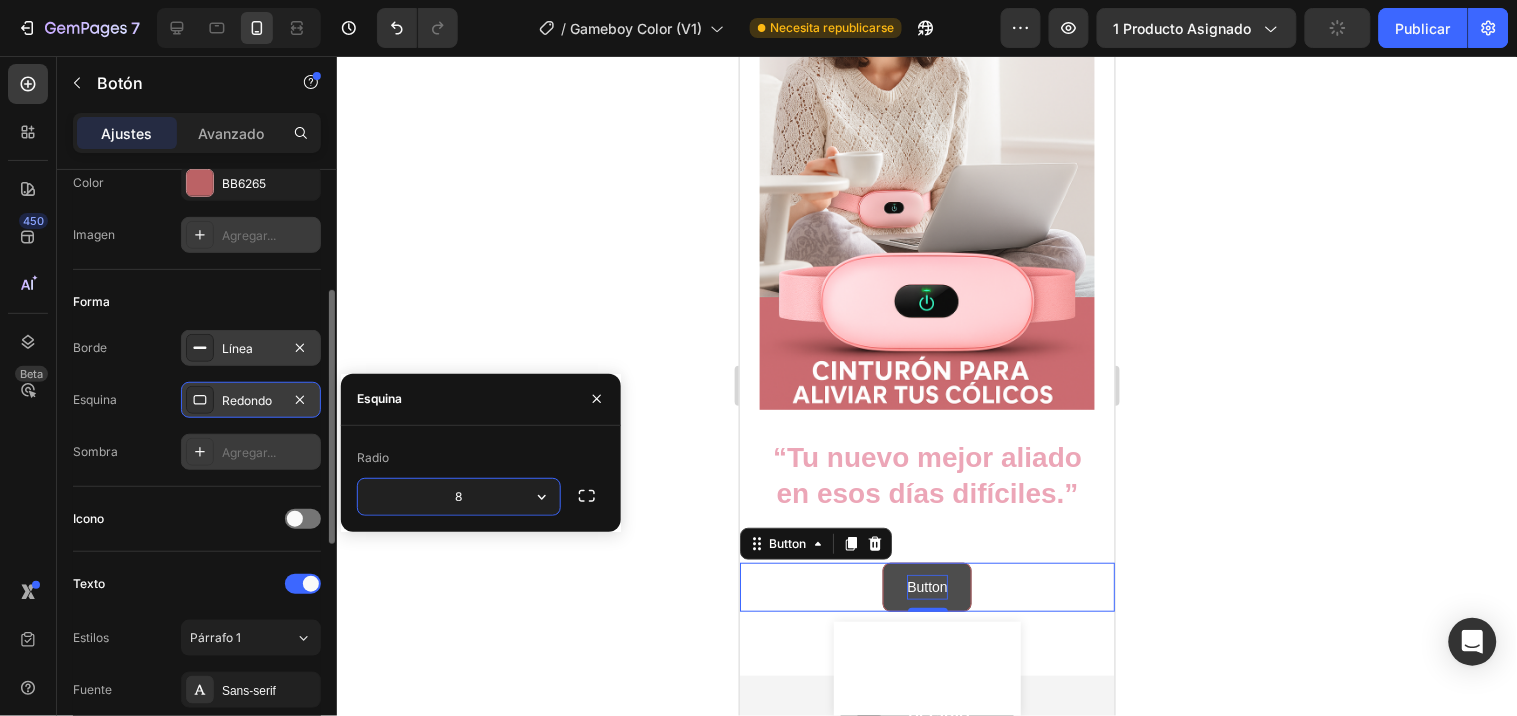 click on "Agregar..." at bounding box center (249, 452) 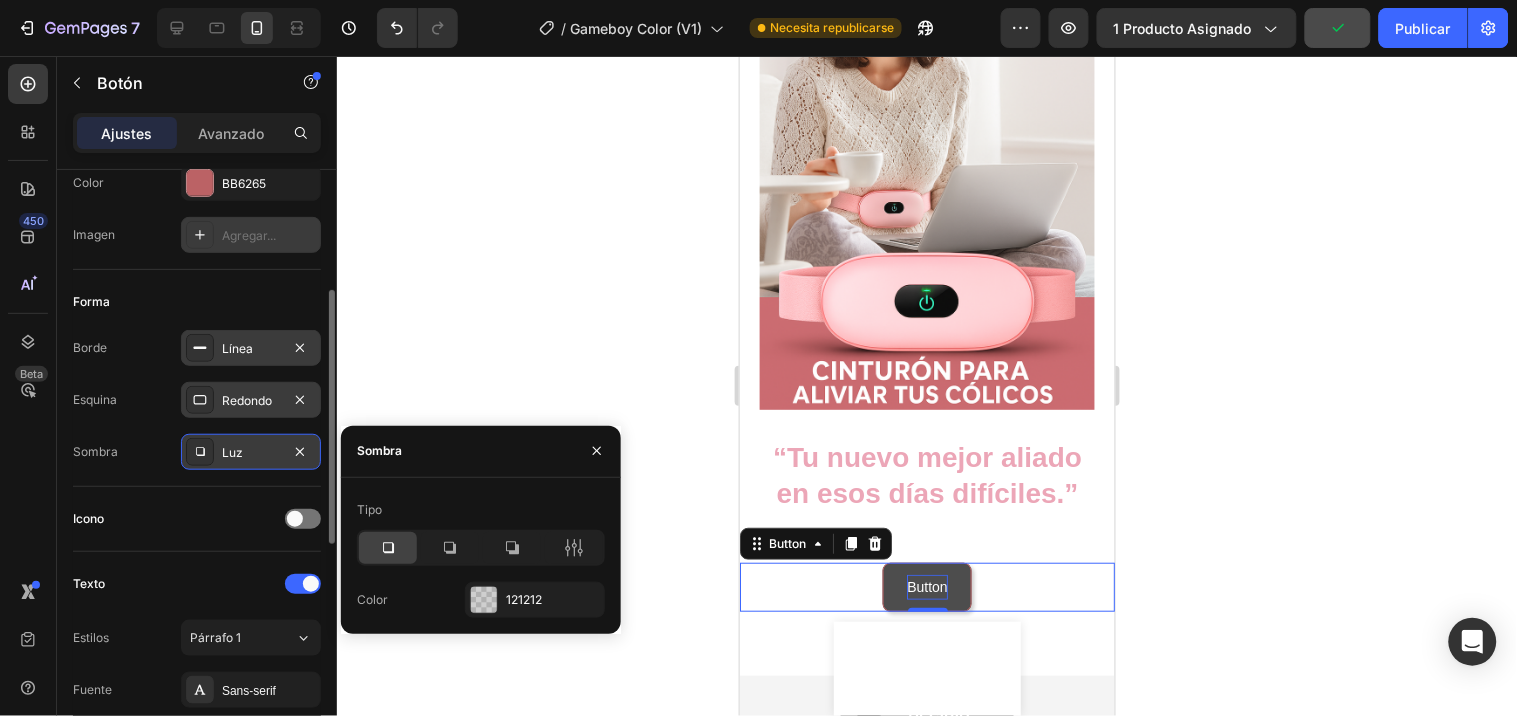 click on "Redondo" at bounding box center (247, 400) 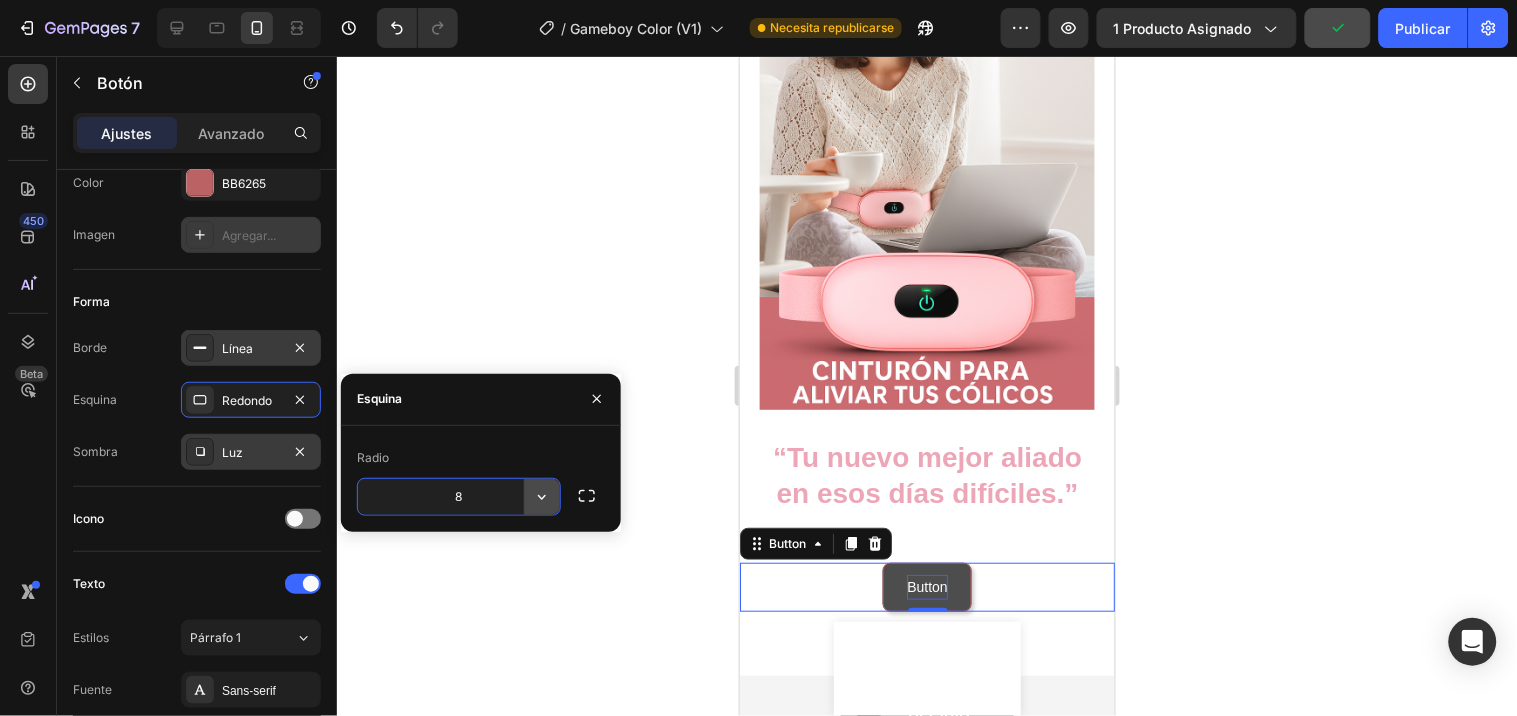 click 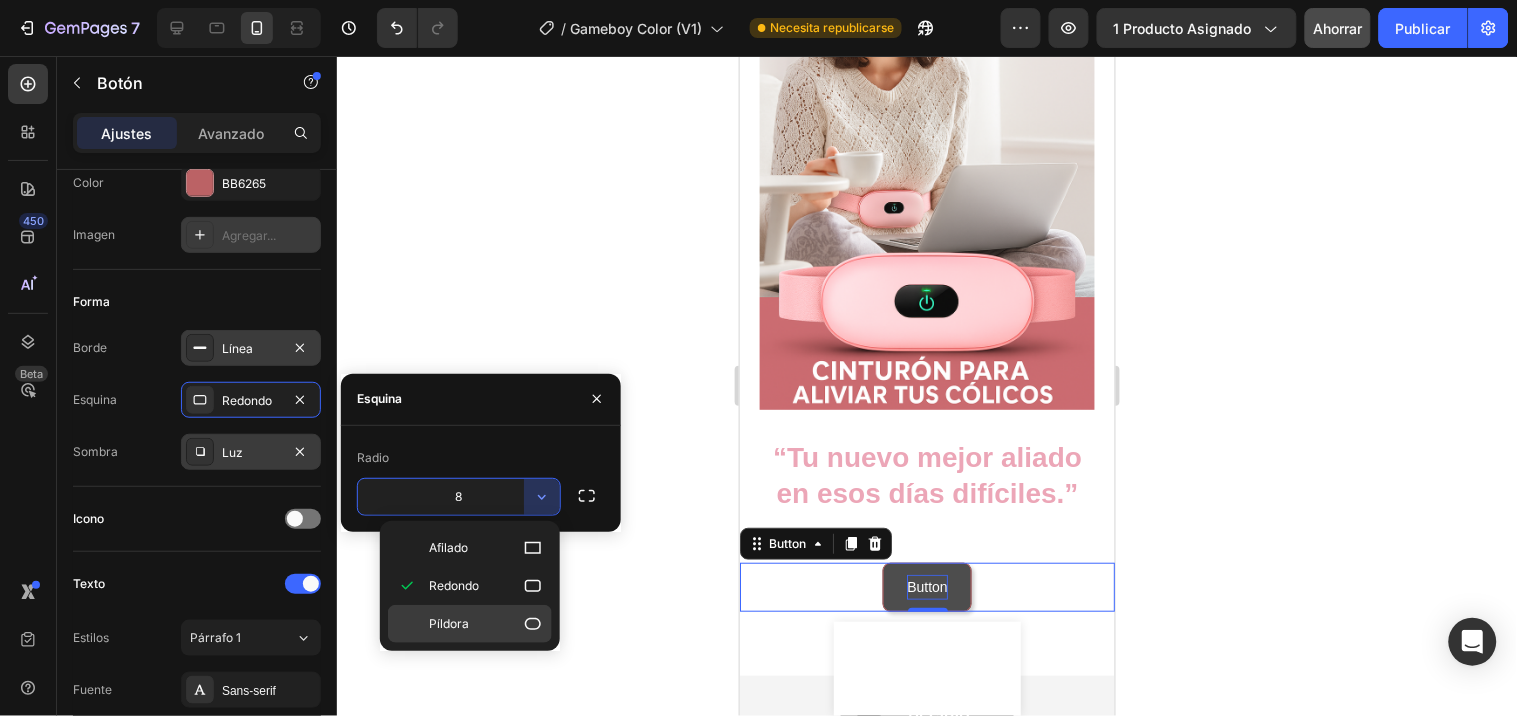 click 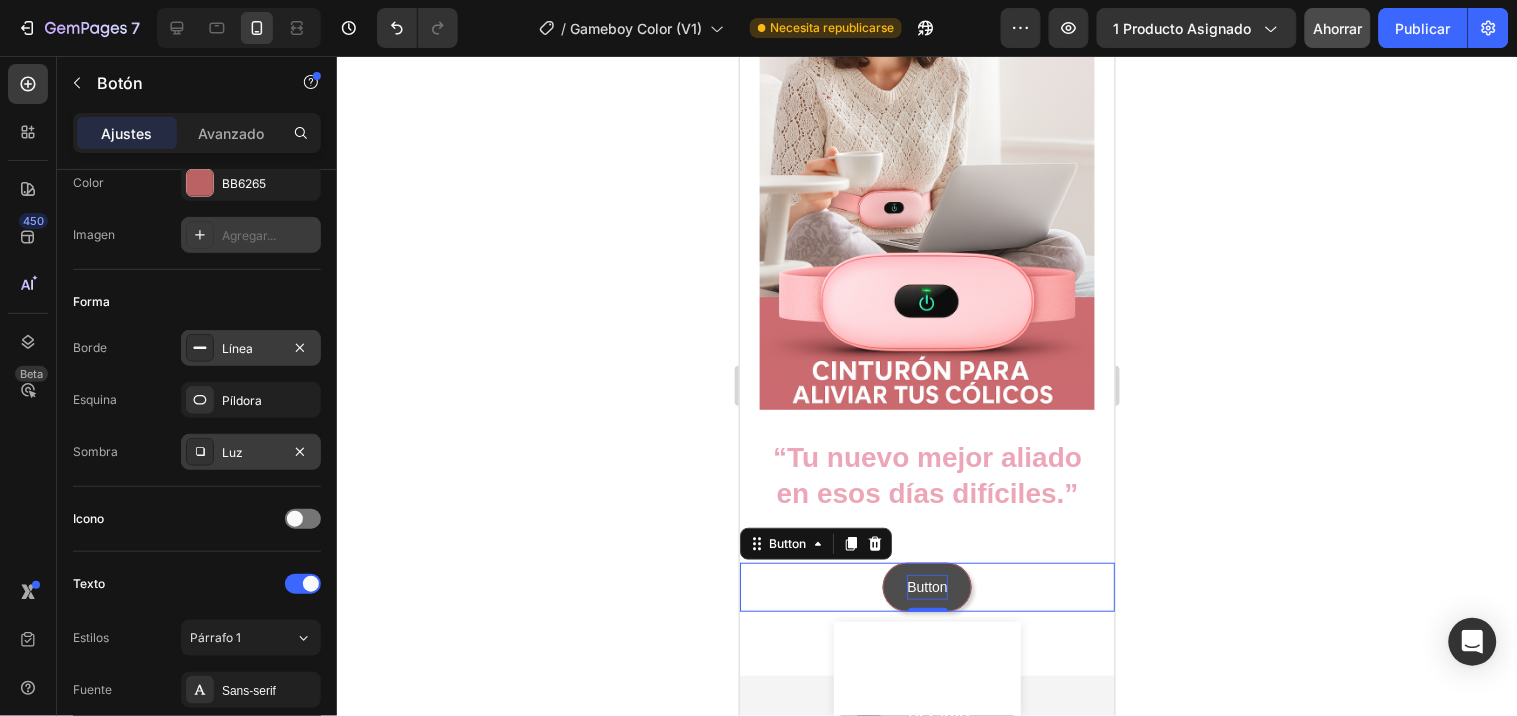 click on "Button" at bounding box center (926, 586) 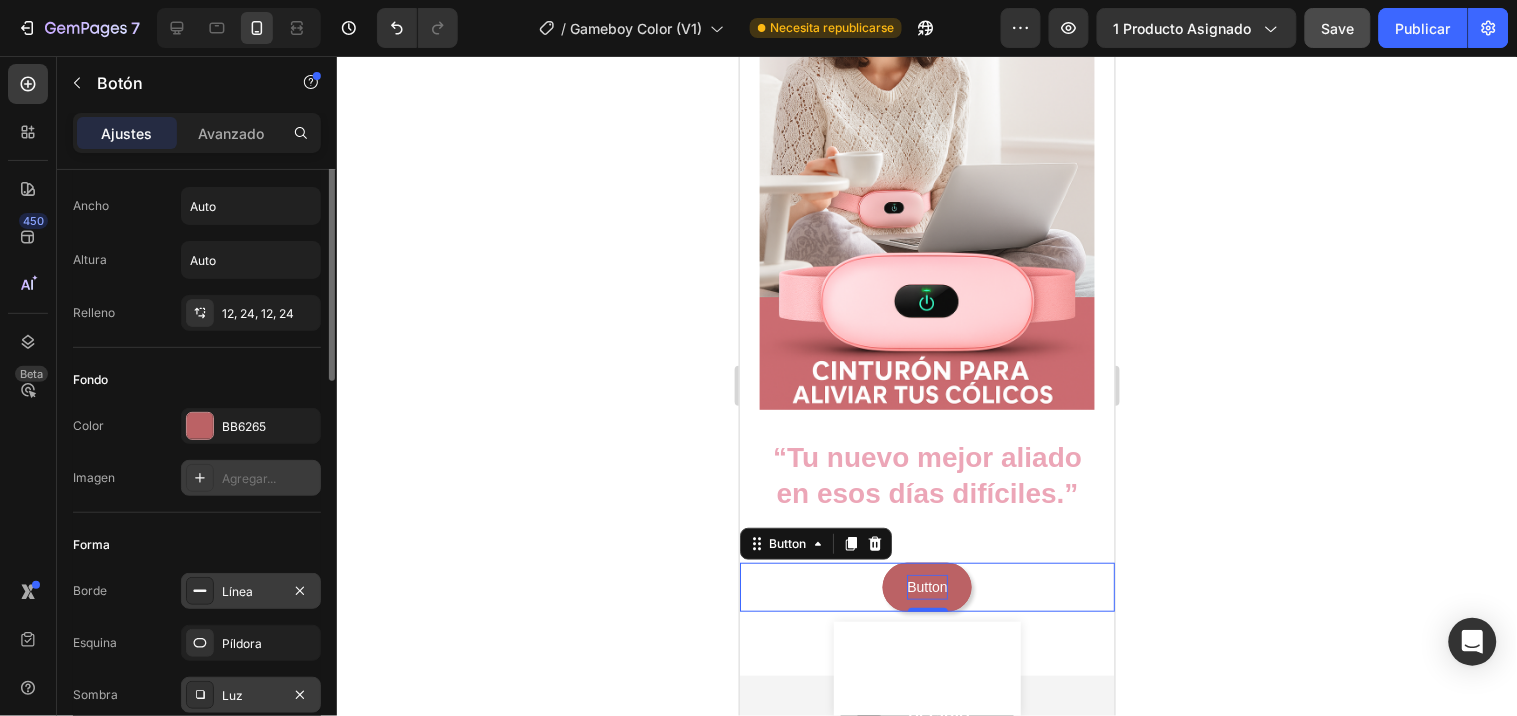 scroll, scrollTop: 0, scrollLeft: 0, axis: both 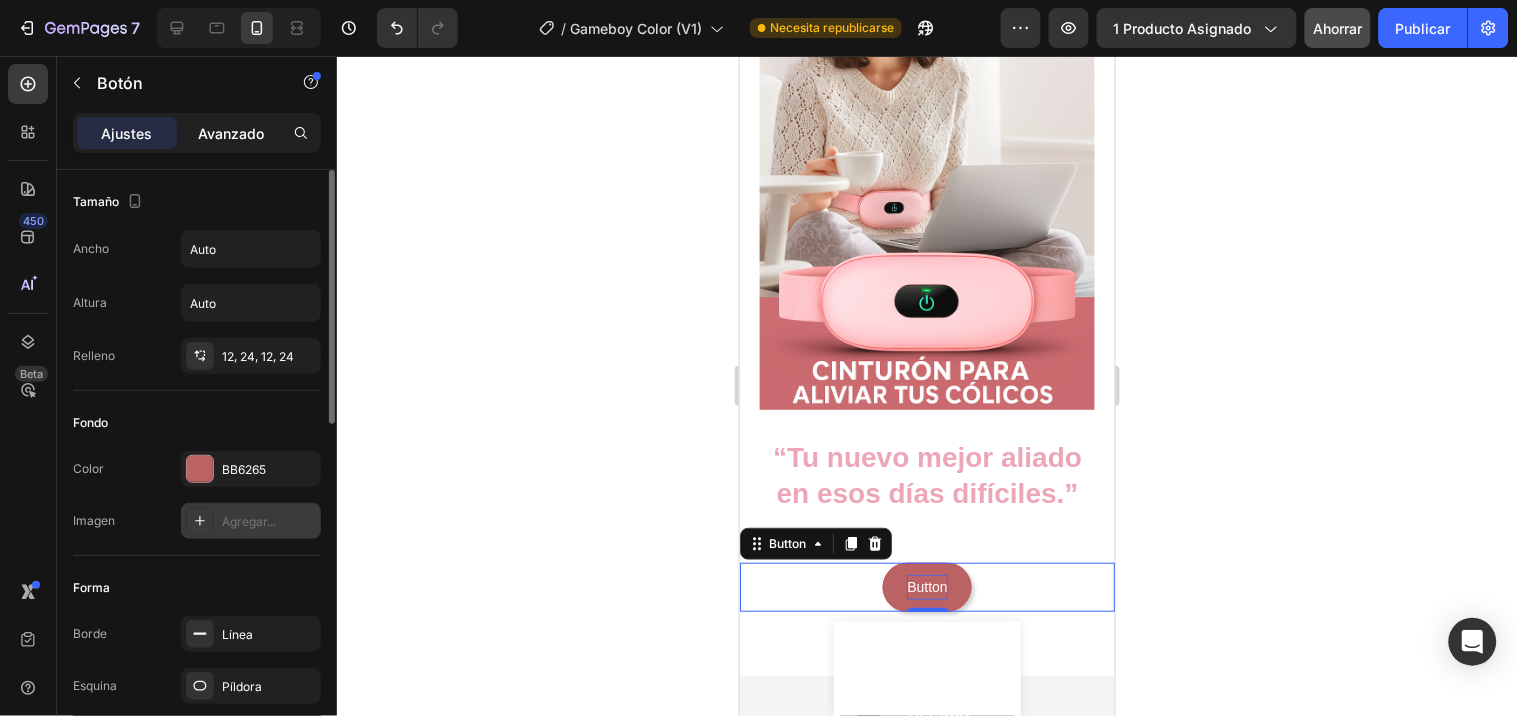click on "Avanzado" 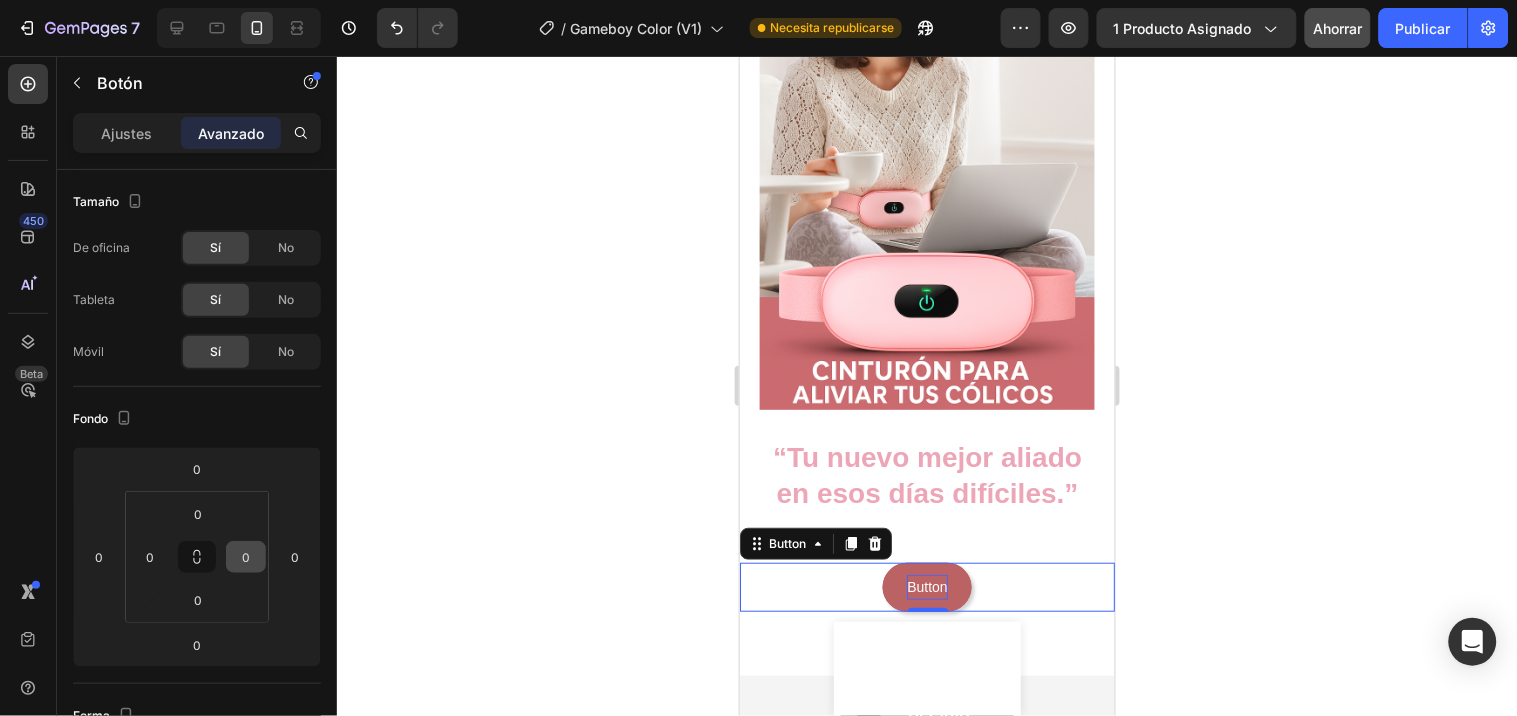 click on "0" at bounding box center (246, 557) 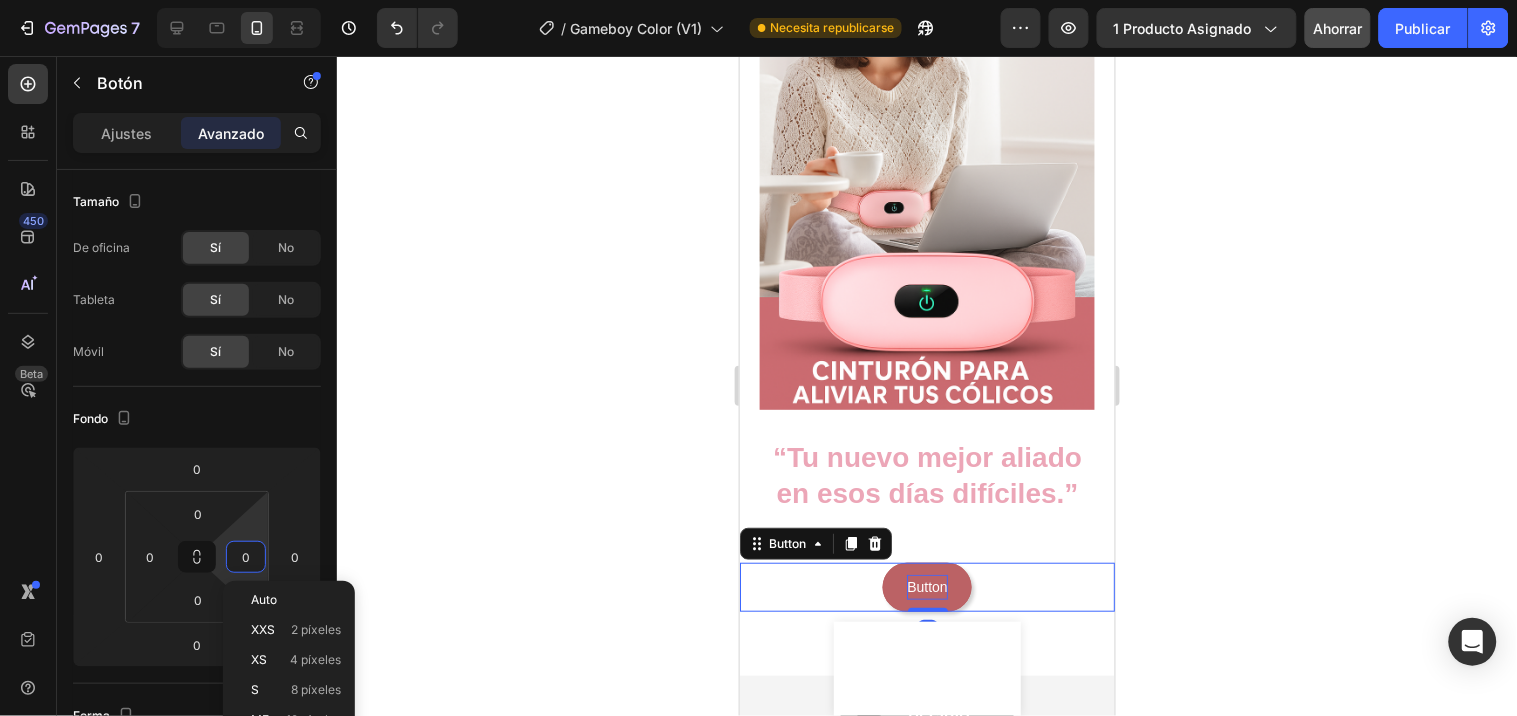 type on "W" 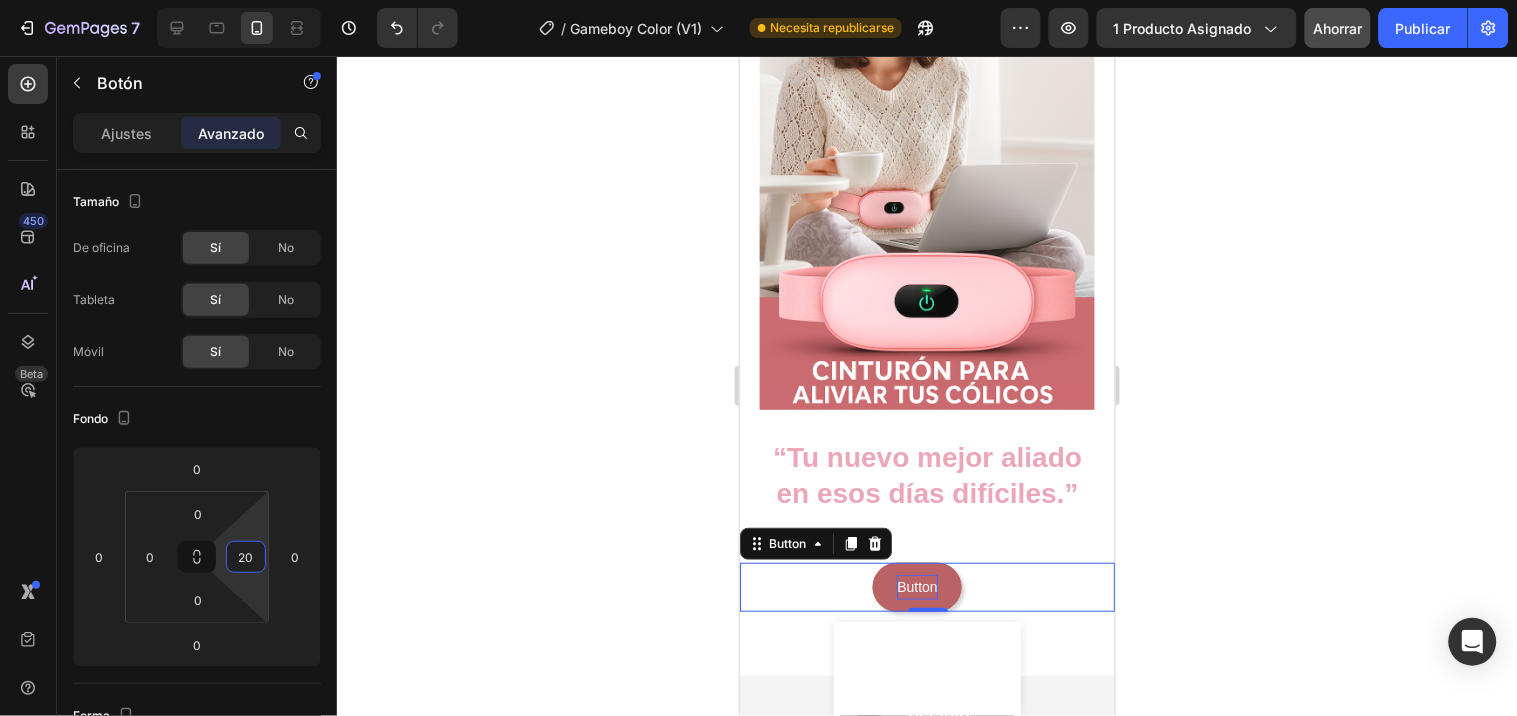 type on "2" 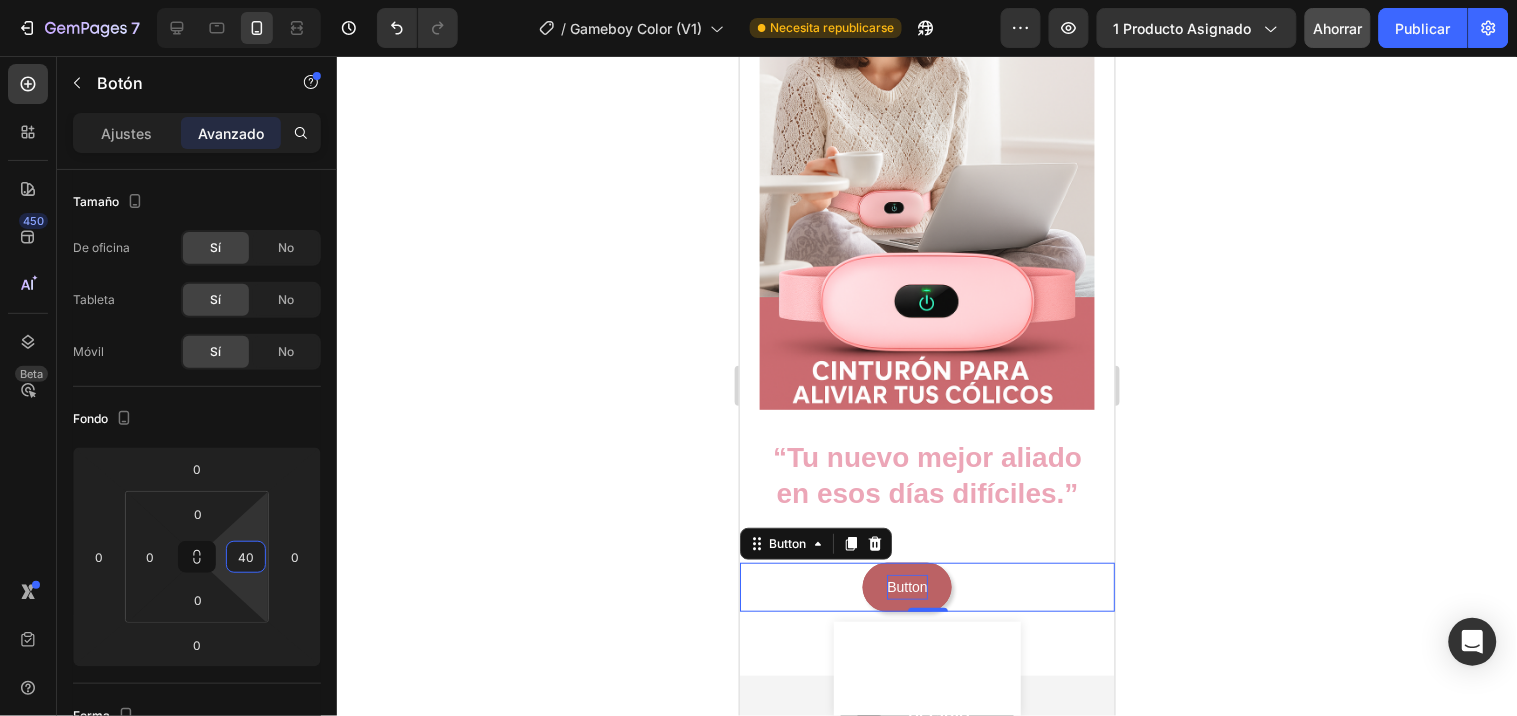 type on "4" 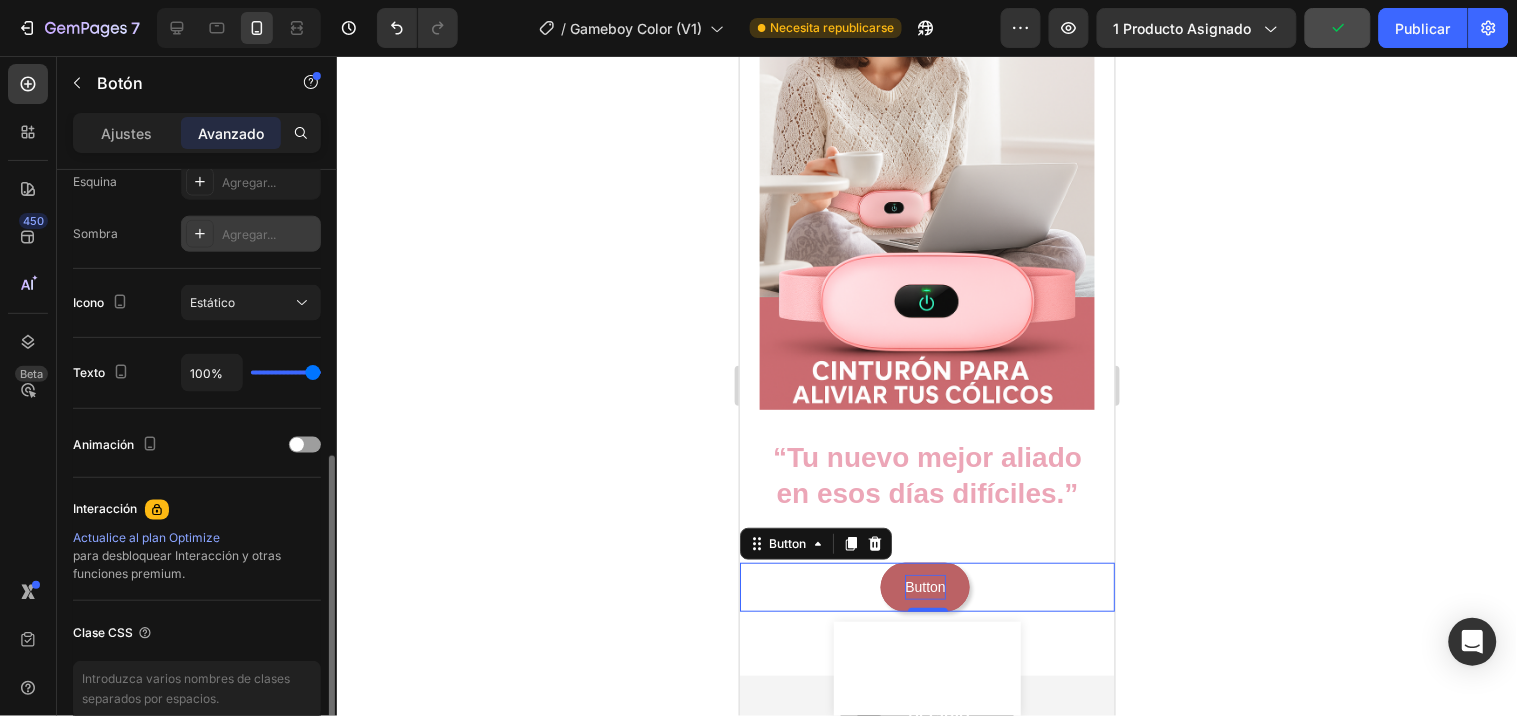 scroll, scrollTop: 731, scrollLeft: 0, axis: vertical 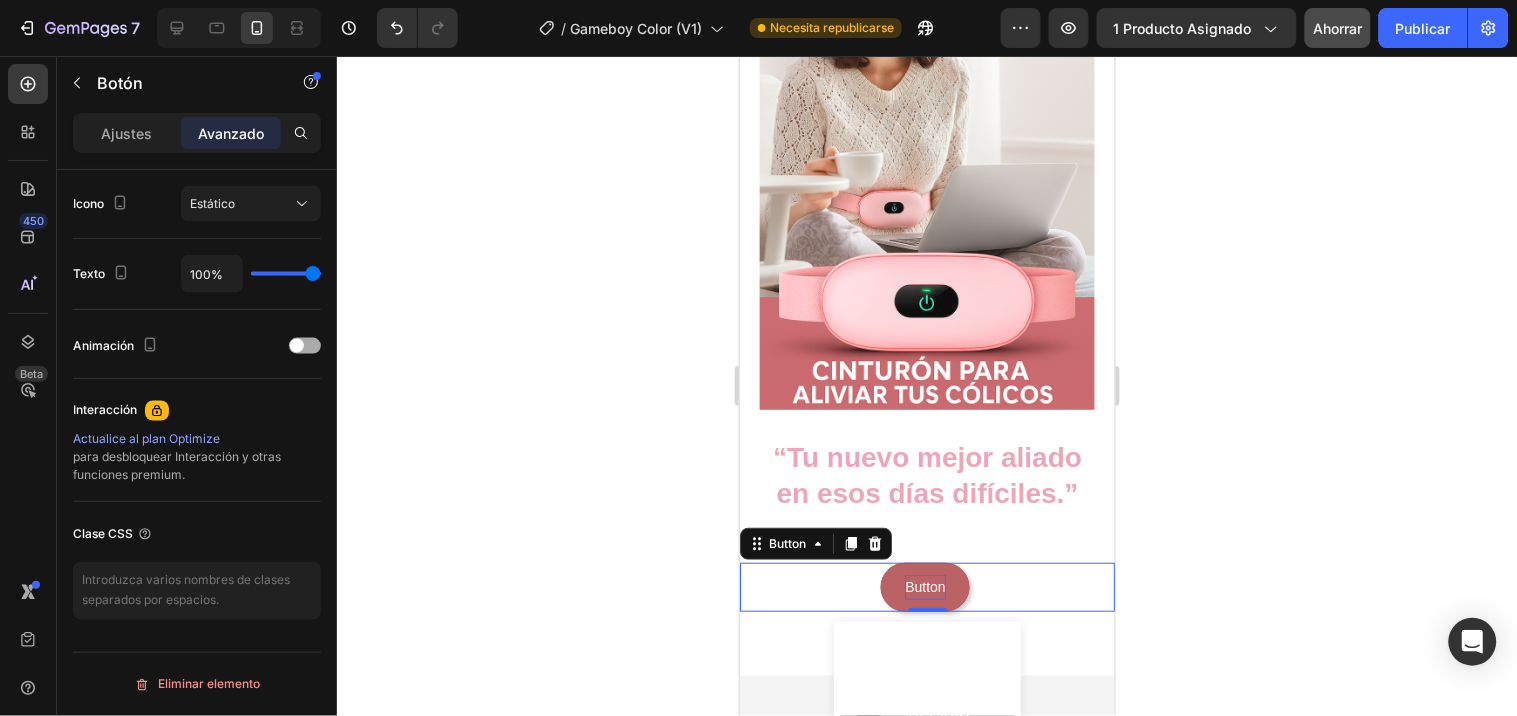 click on "Animación" at bounding box center (197, 346) 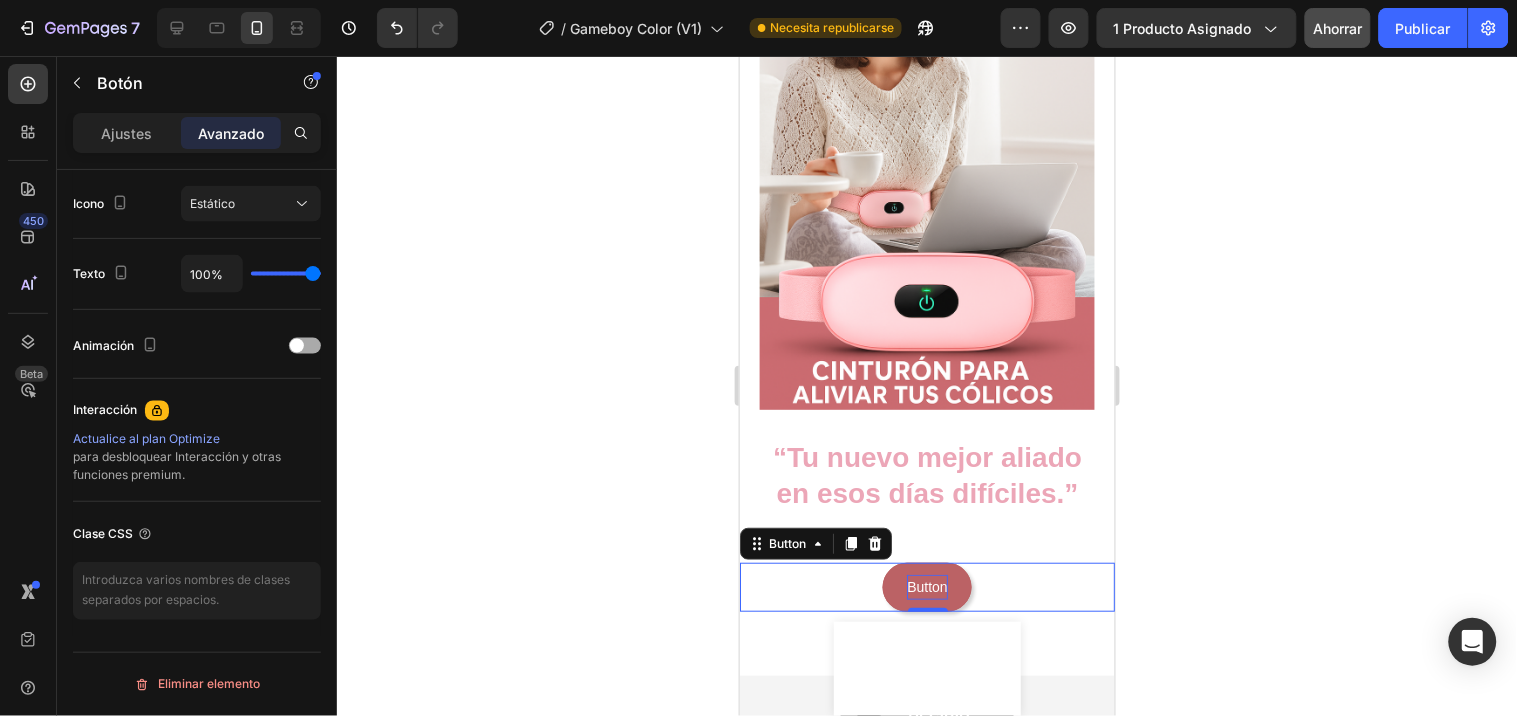 click at bounding box center (305, 346) 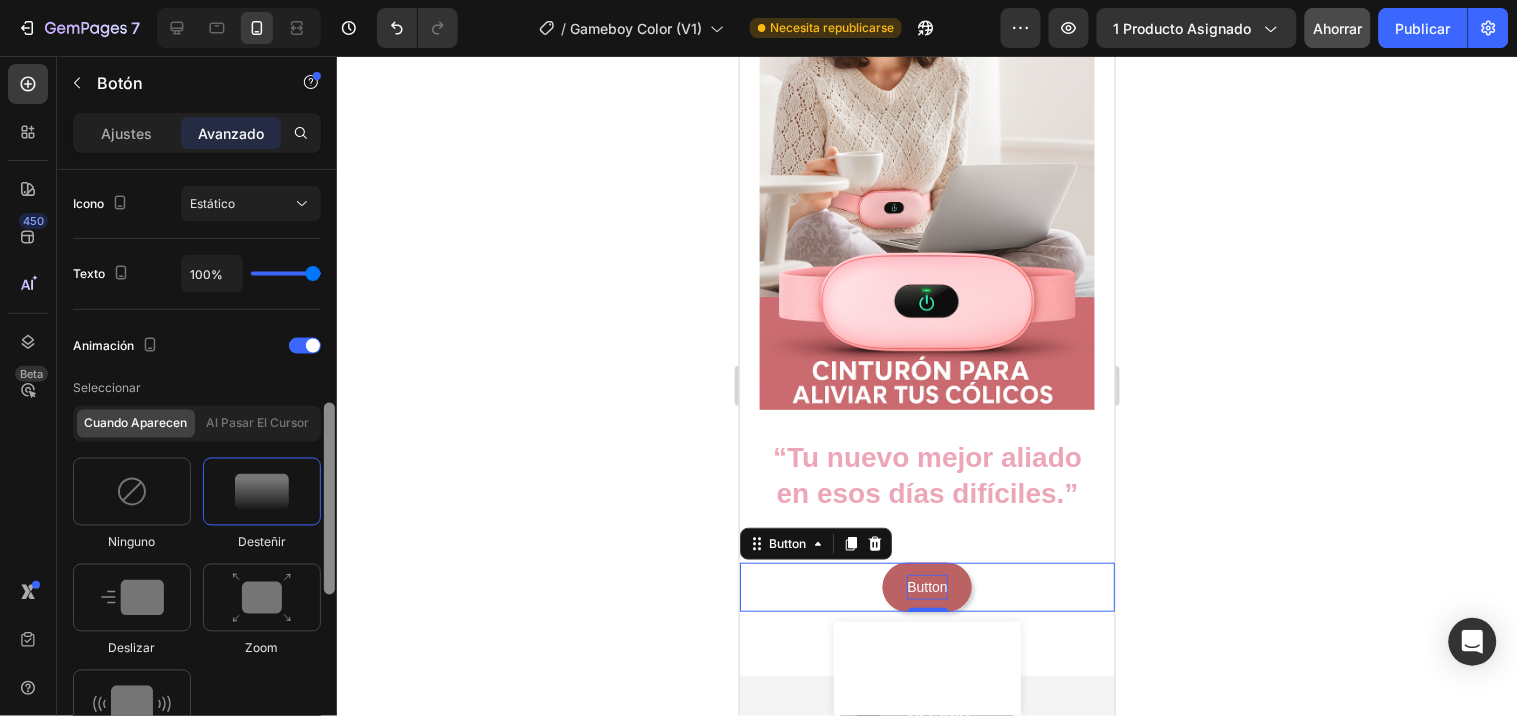 click at bounding box center [329, 472] 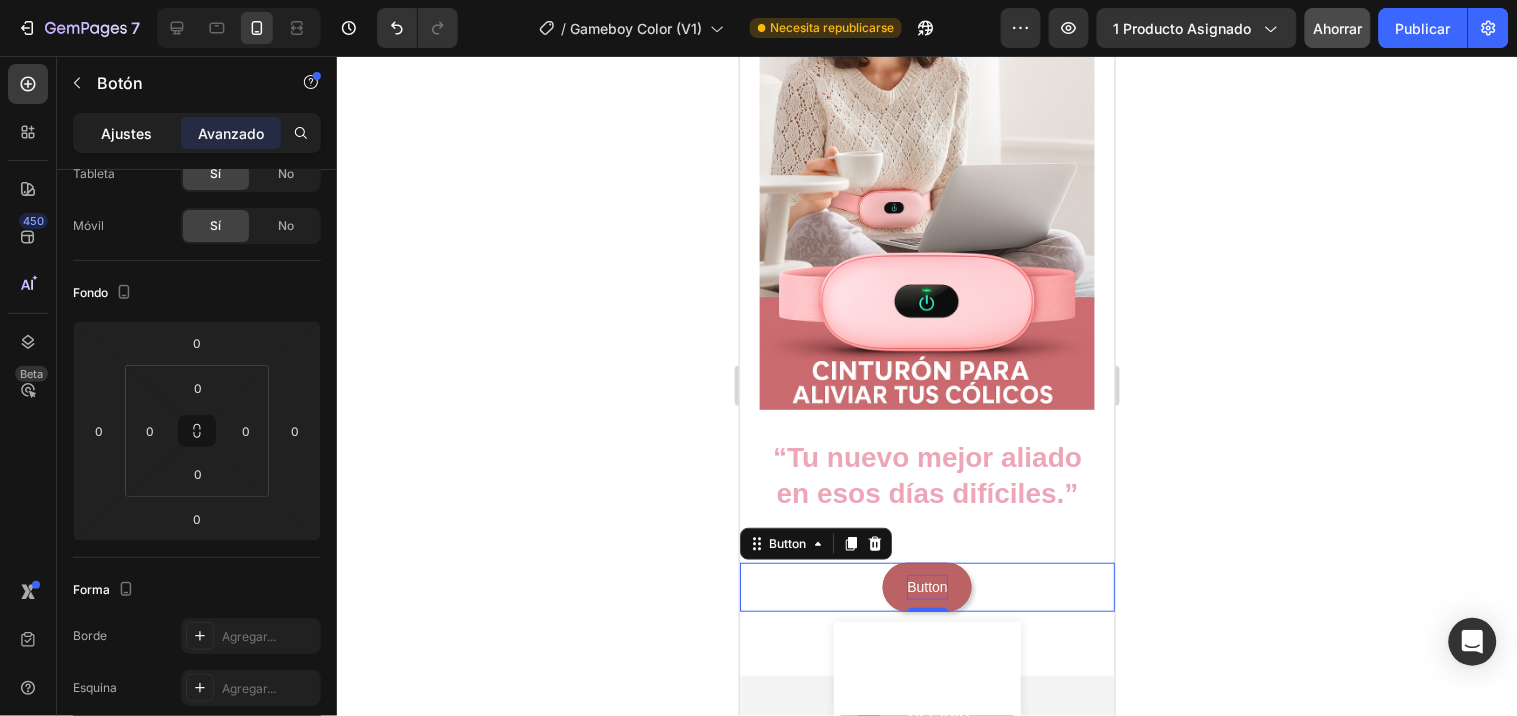 click on "Ajustes" at bounding box center (127, 133) 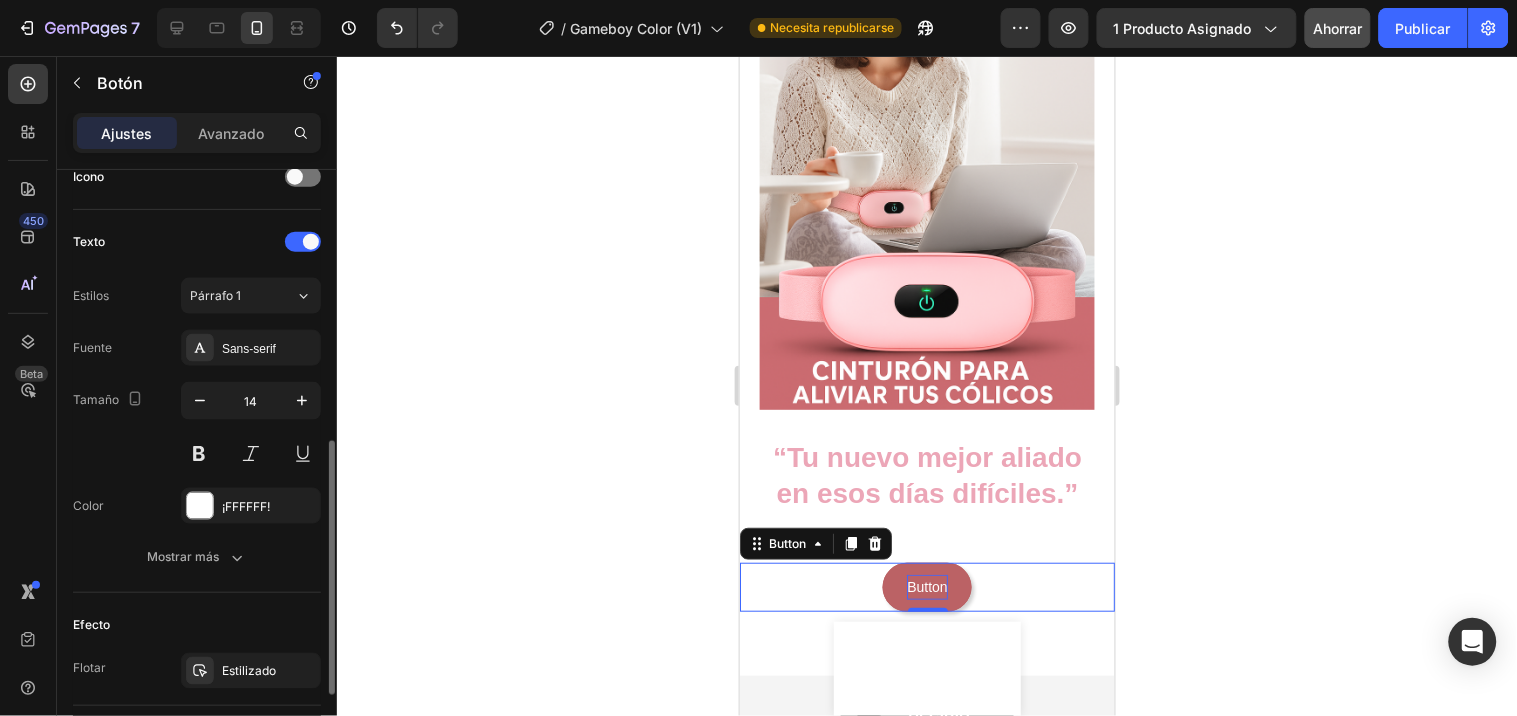 scroll, scrollTop: 634, scrollLeft: 0, axis: vertical 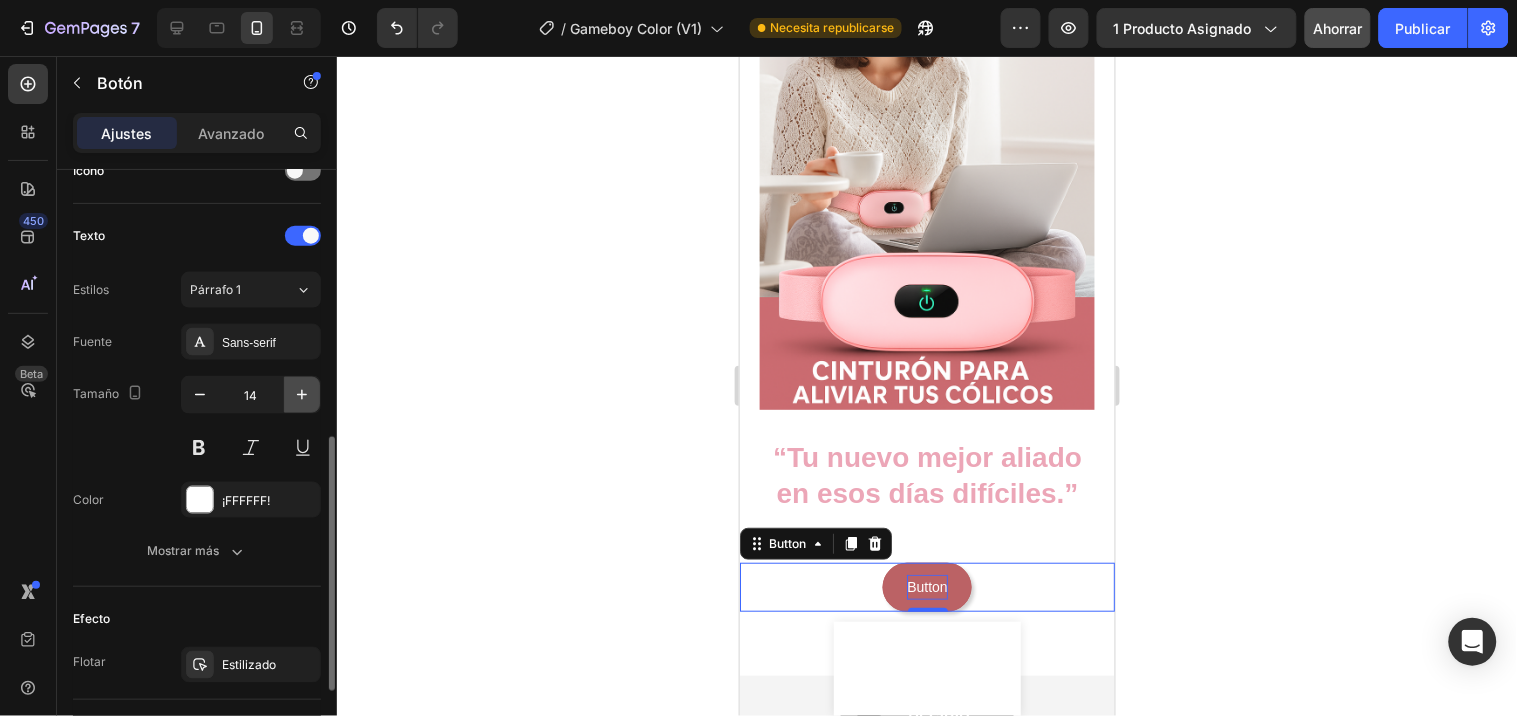 click 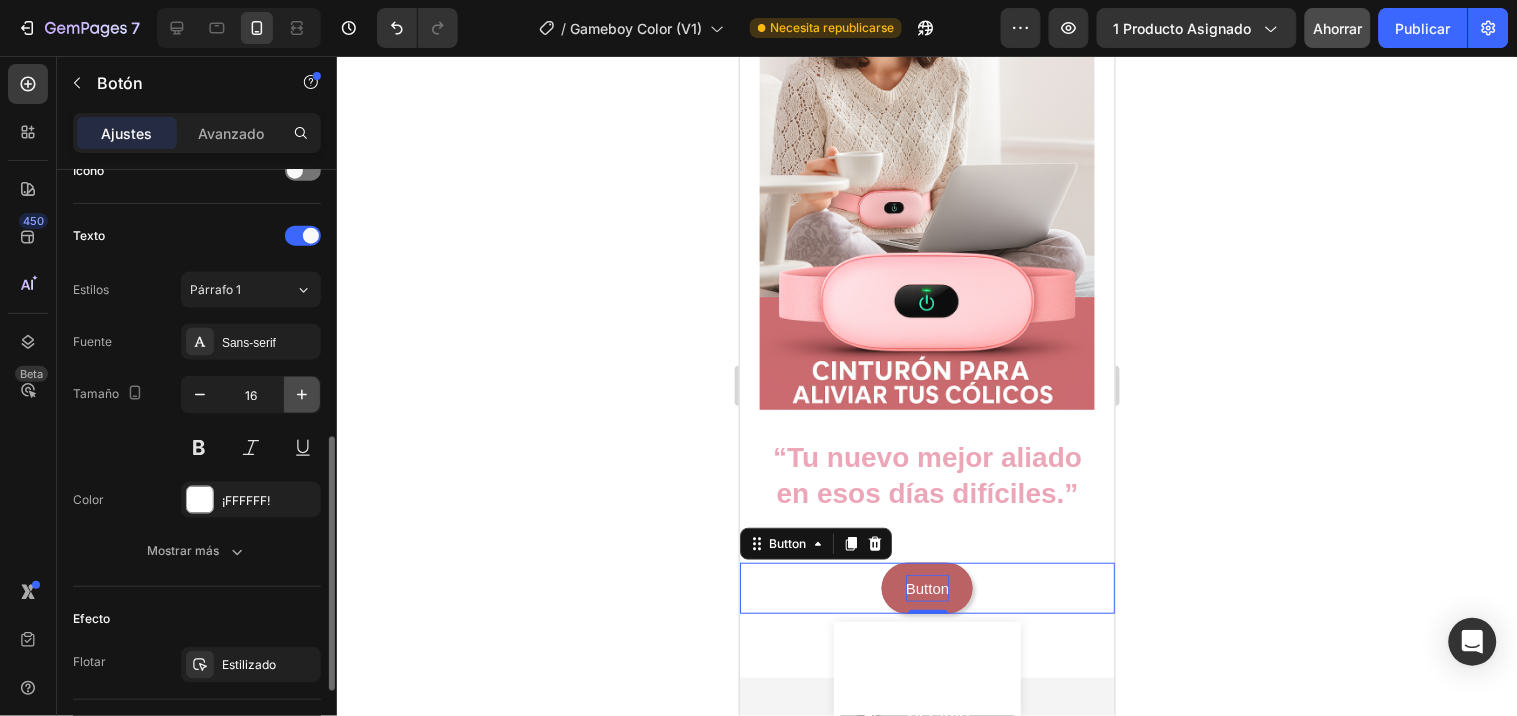 click 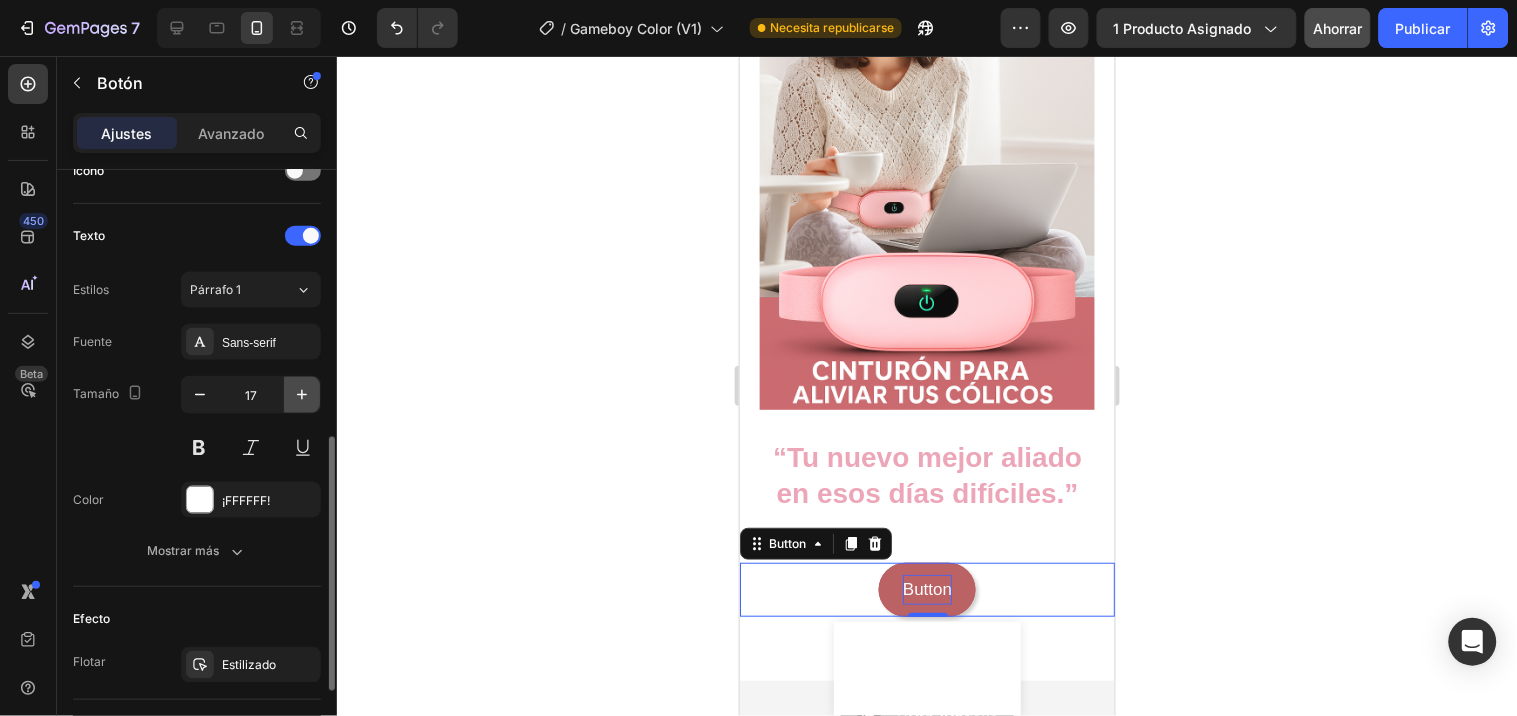 click 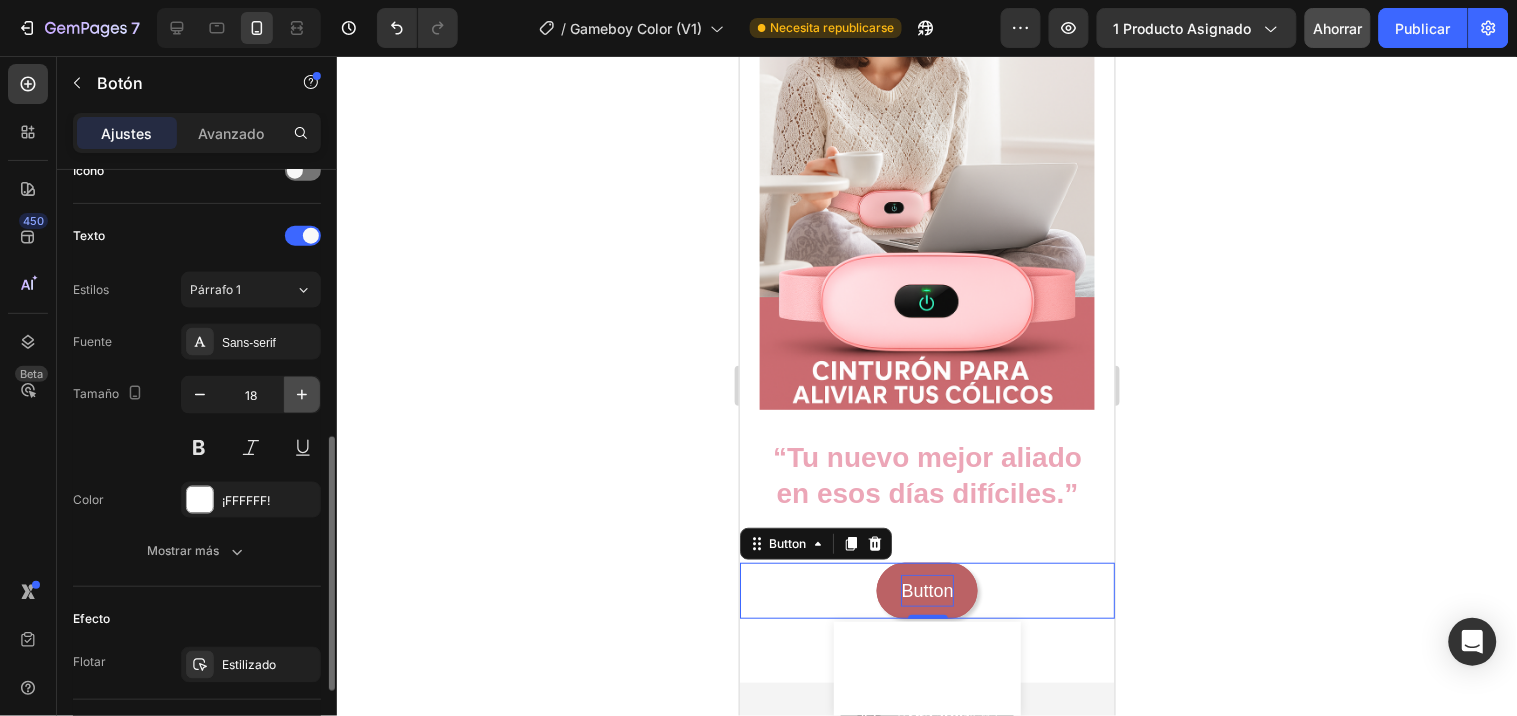 click 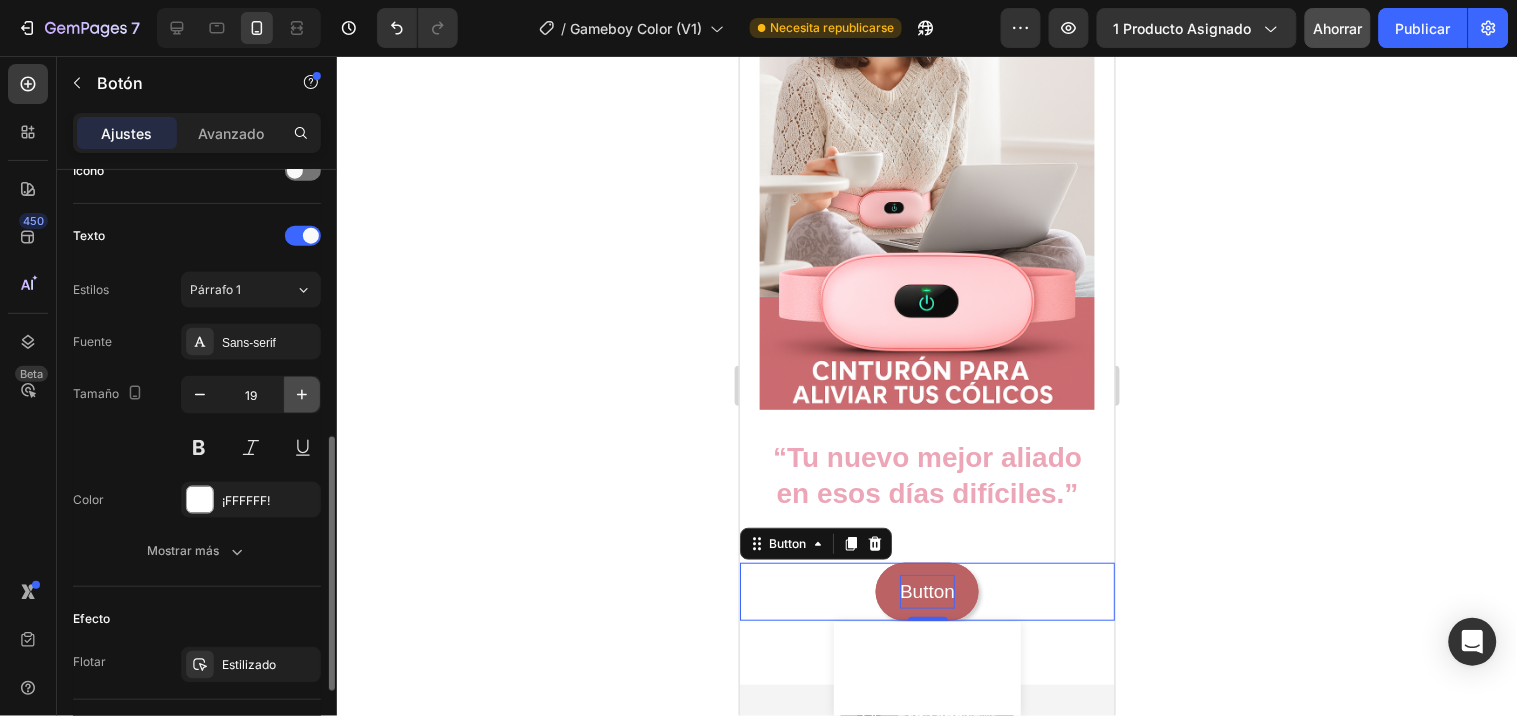 click 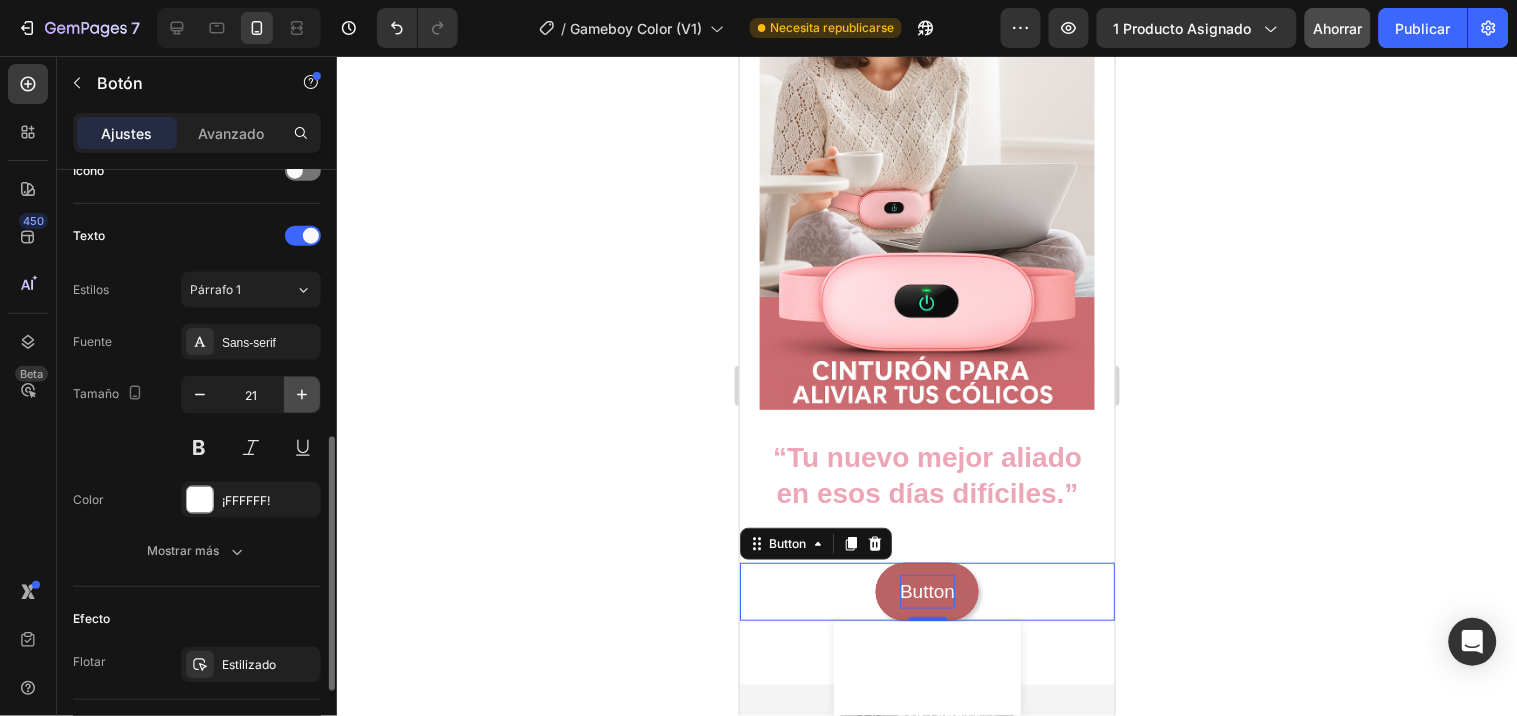 click 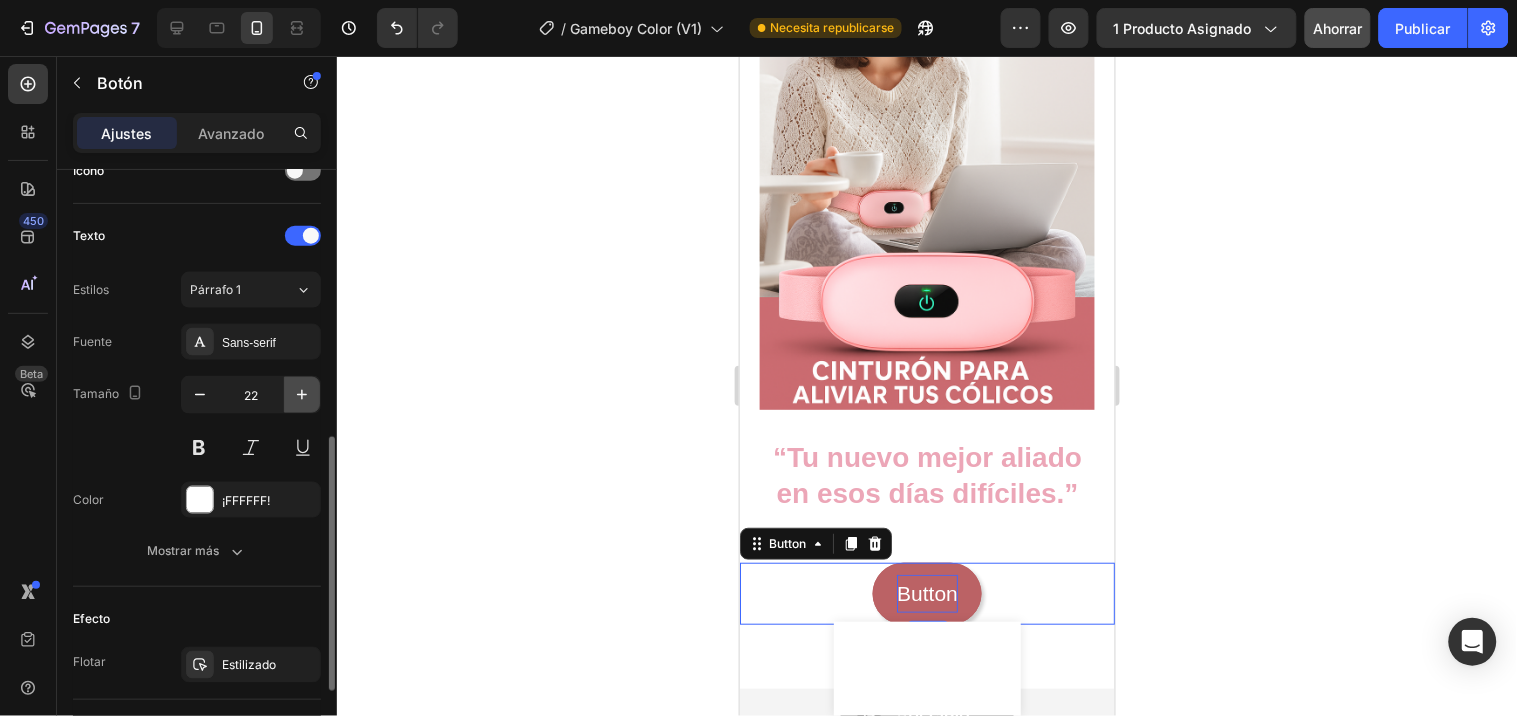 click 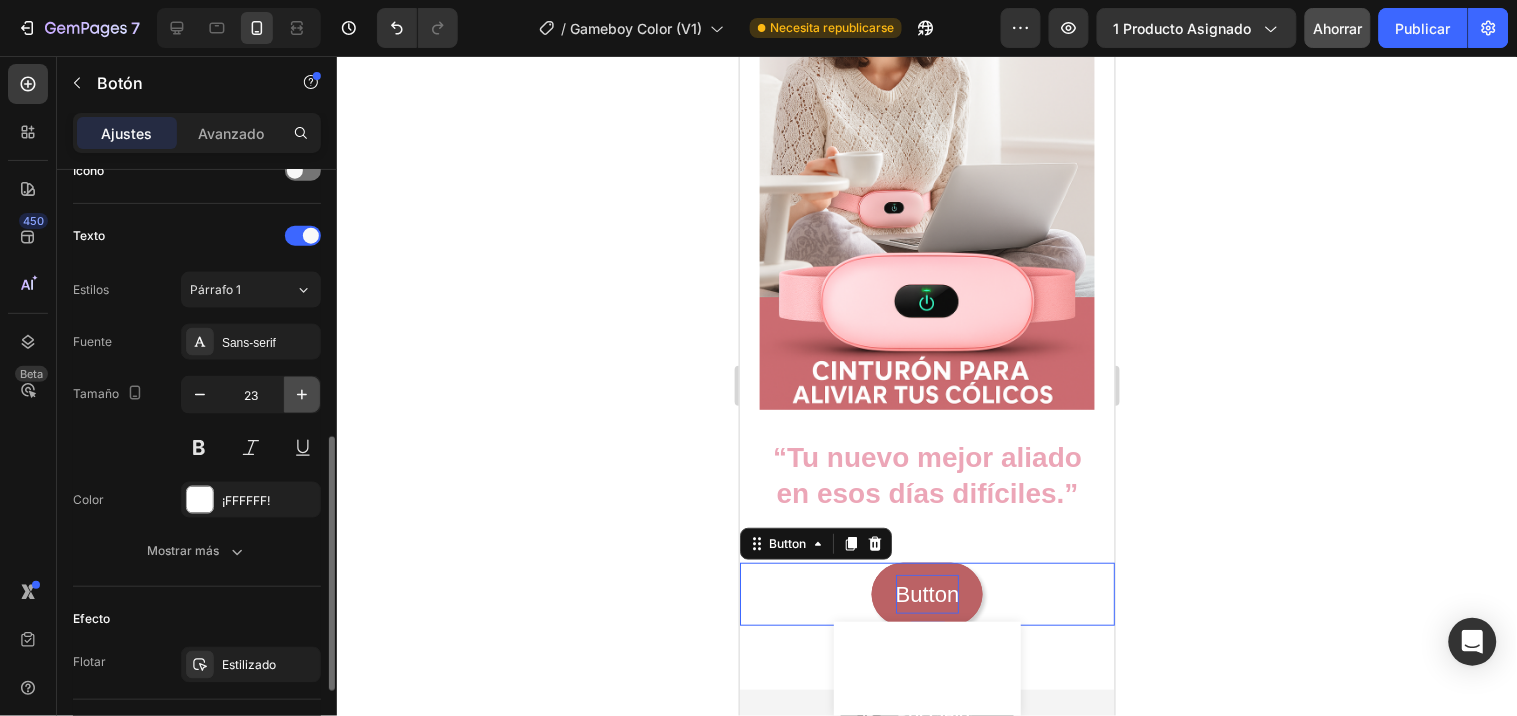 click 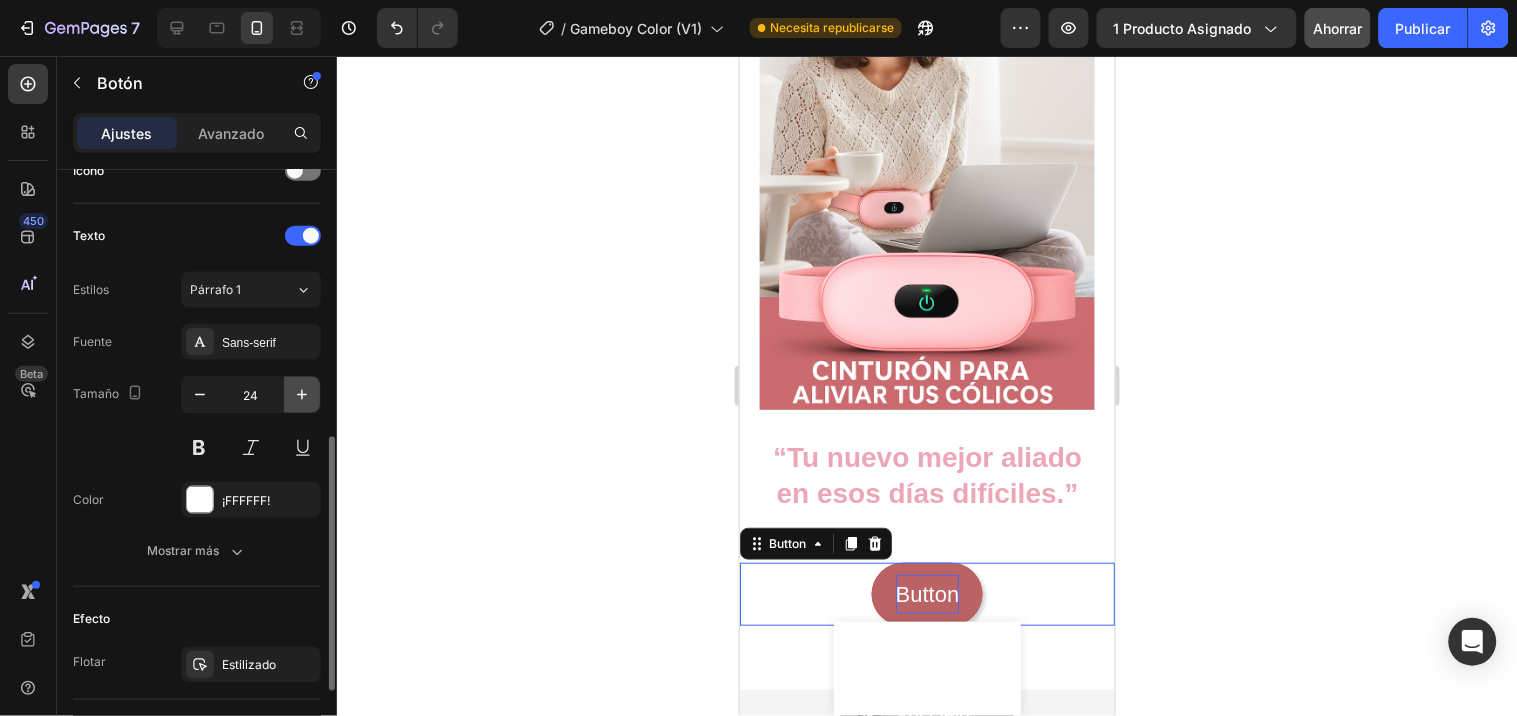 click 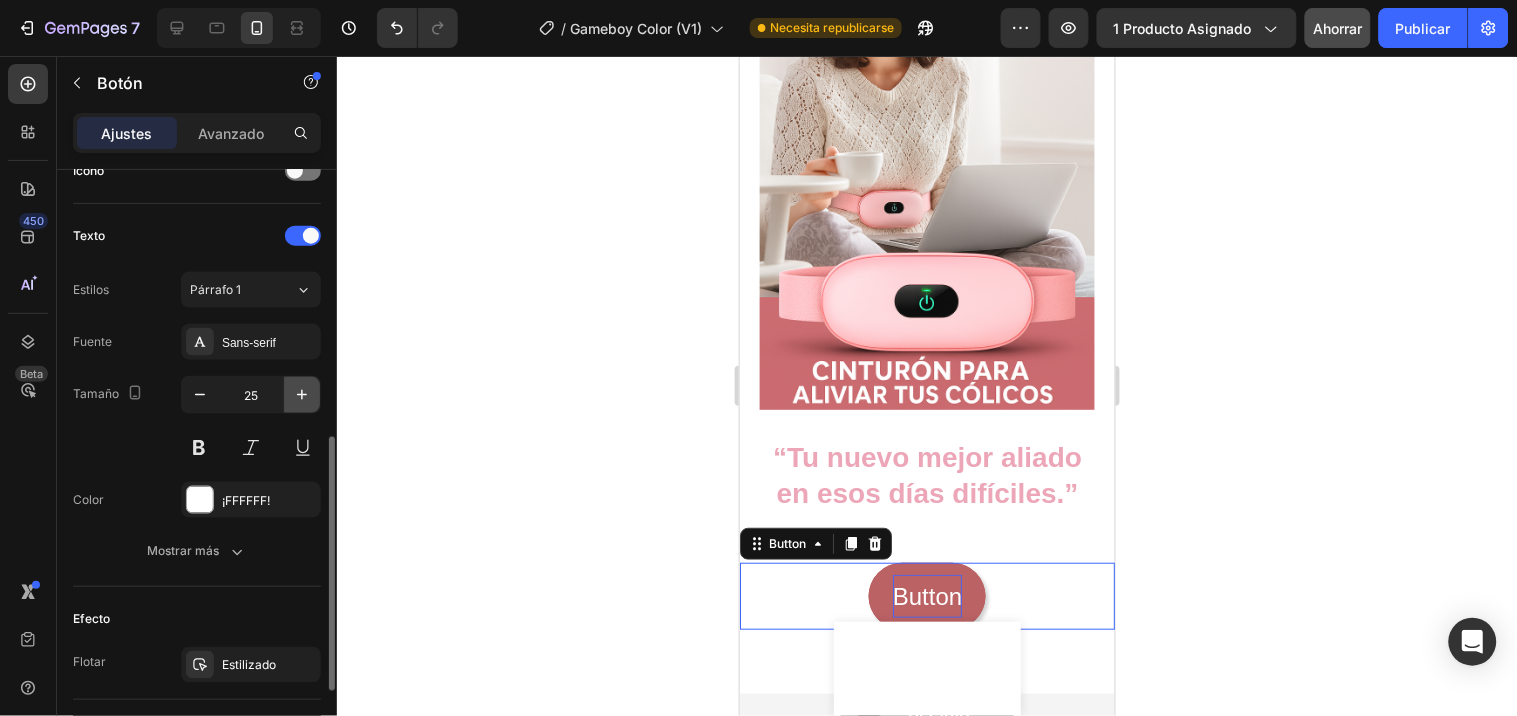 click 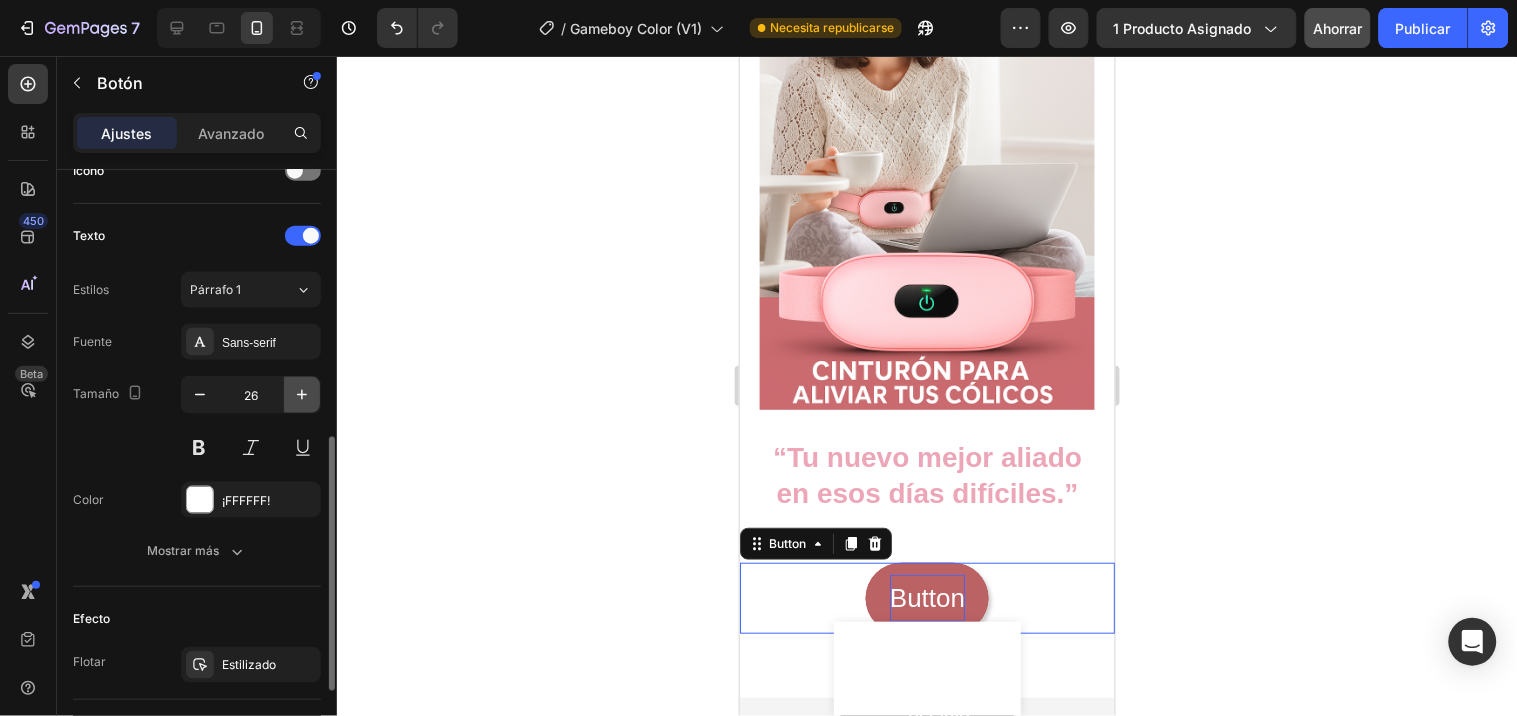 click 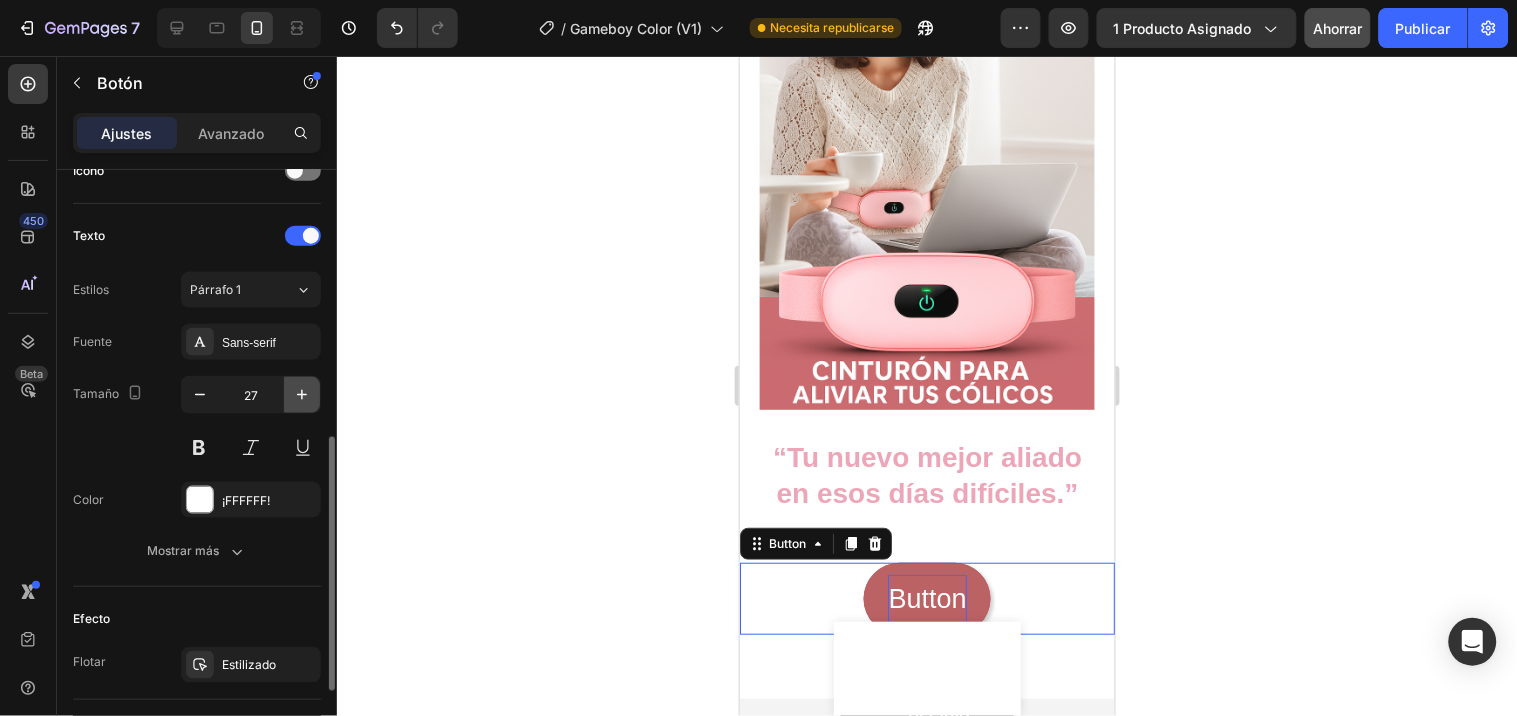 click 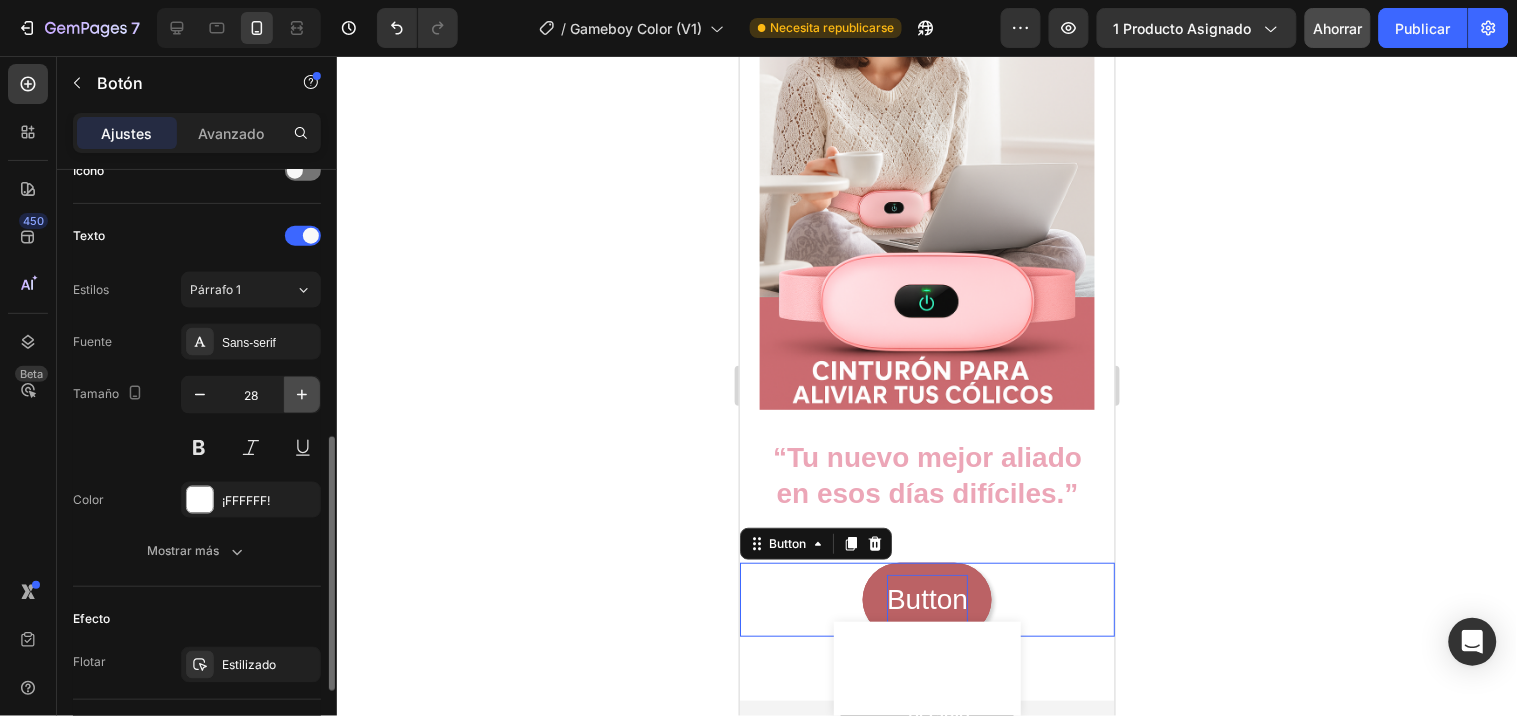 click 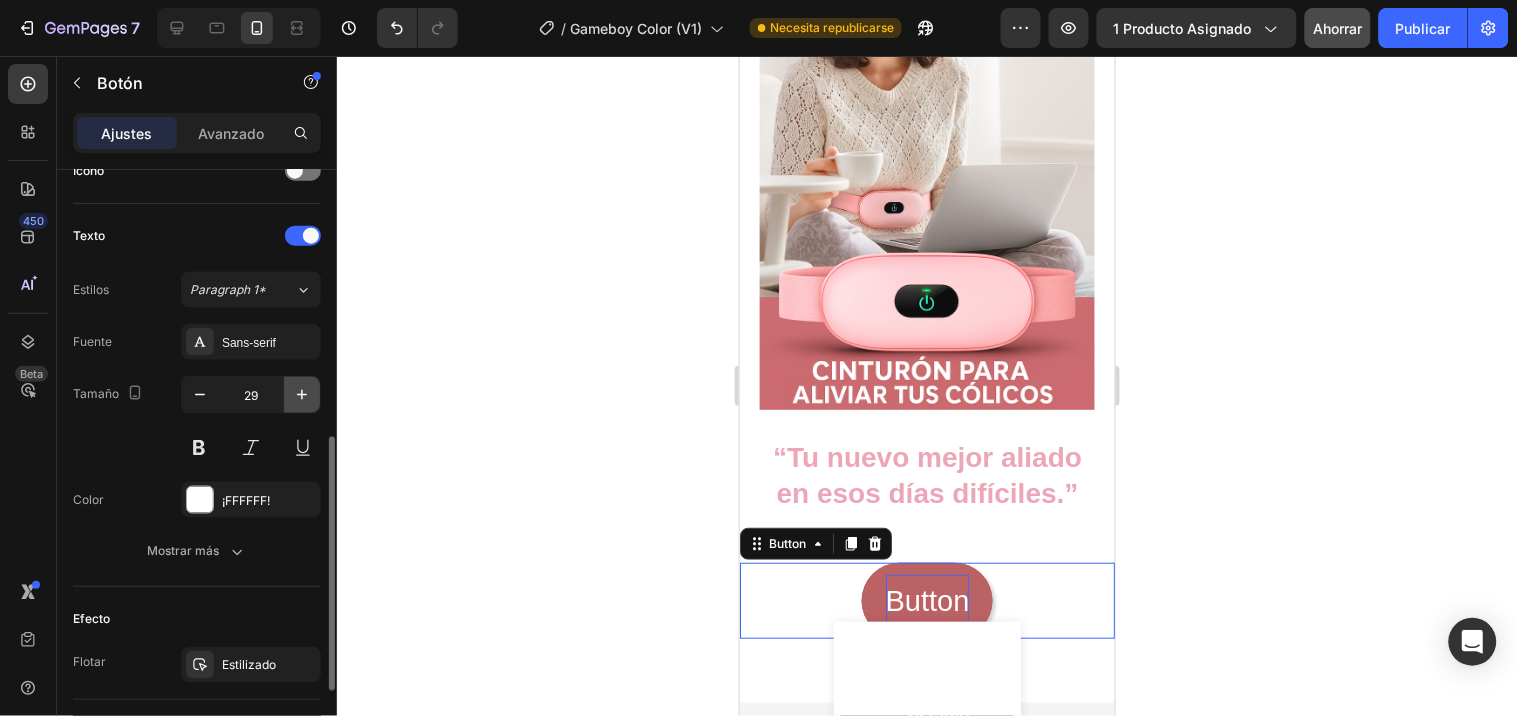 click 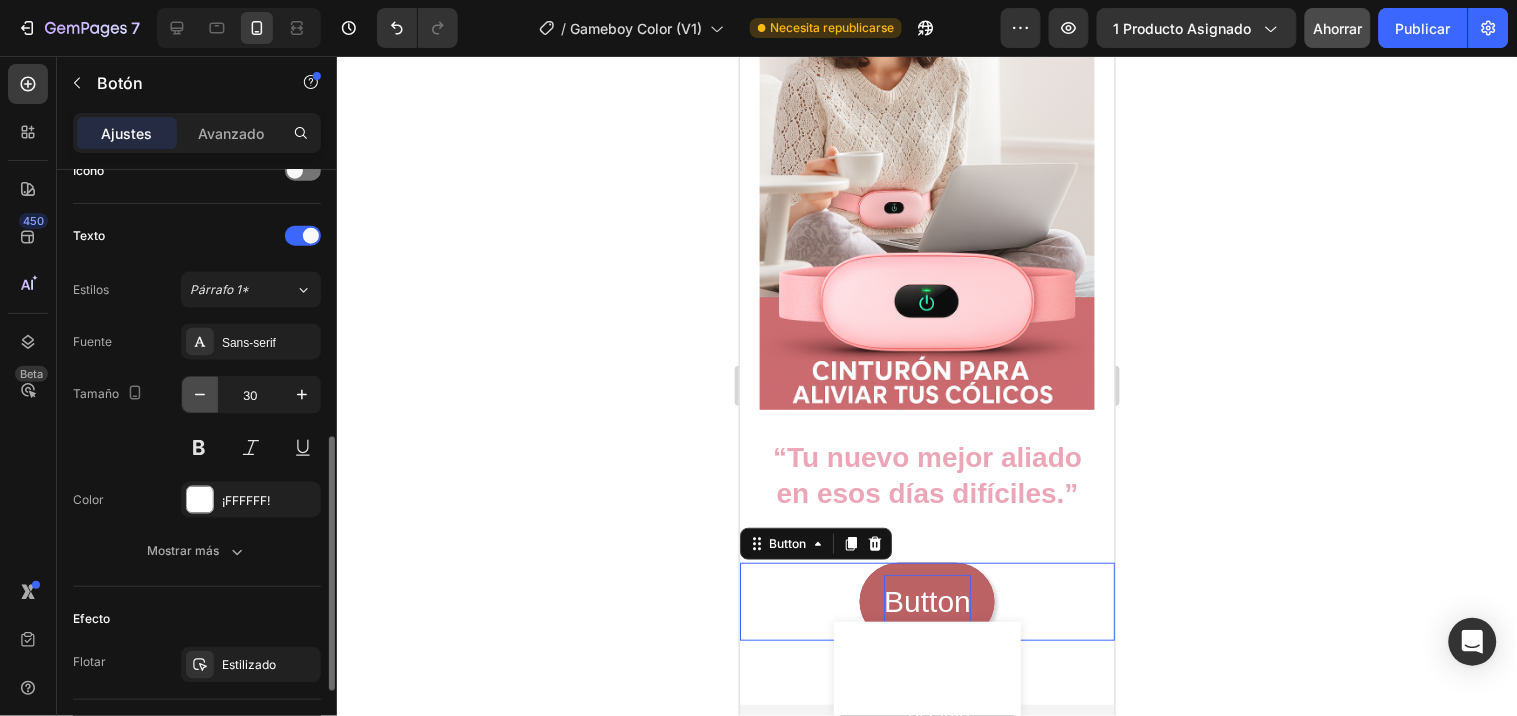 click 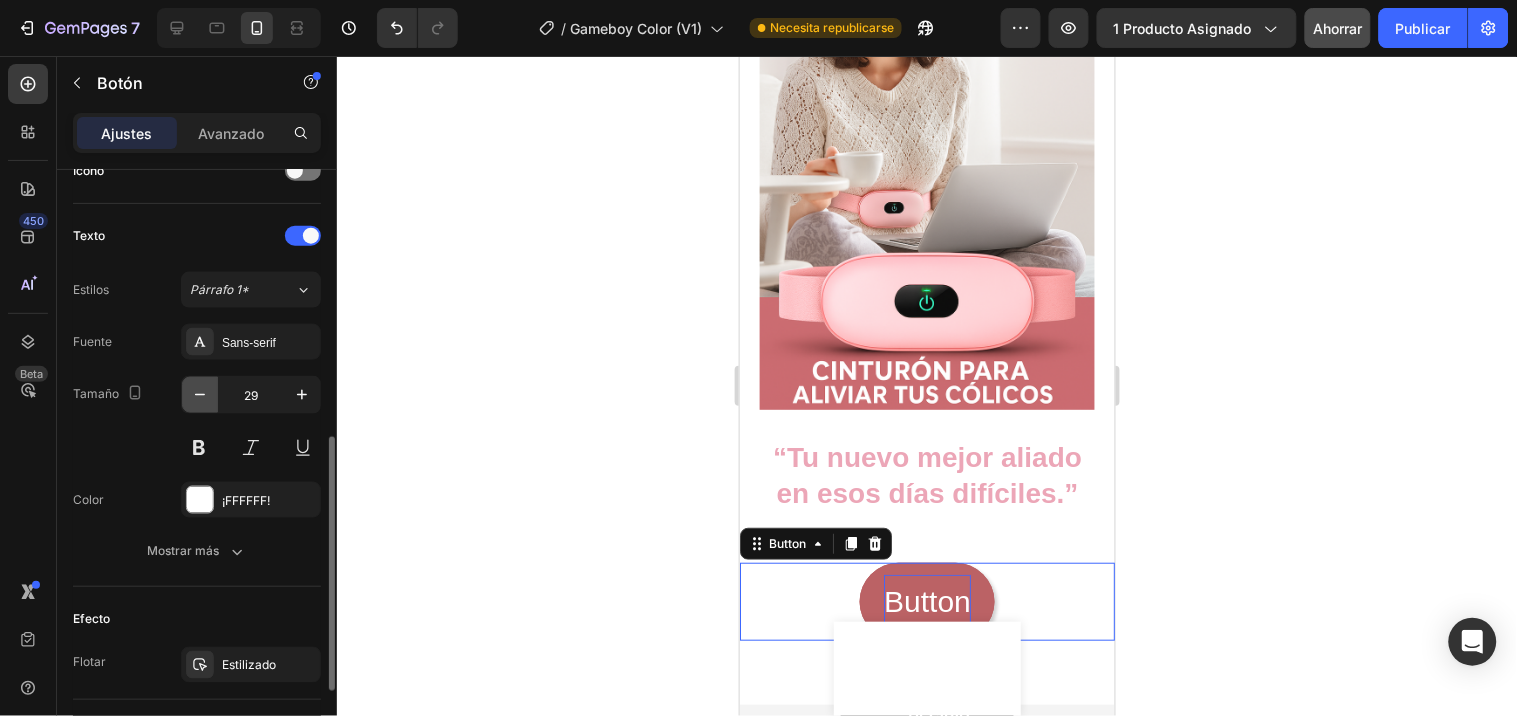 click 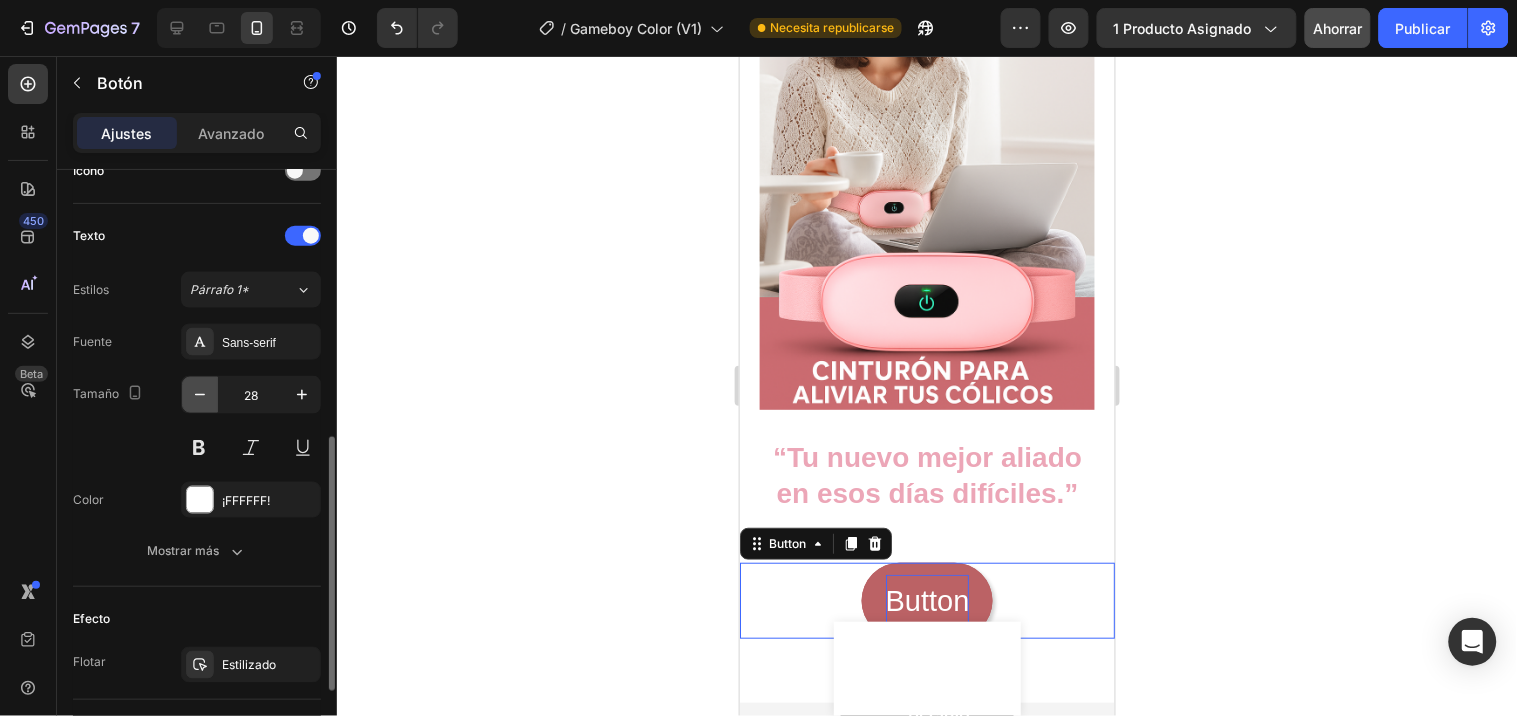 click 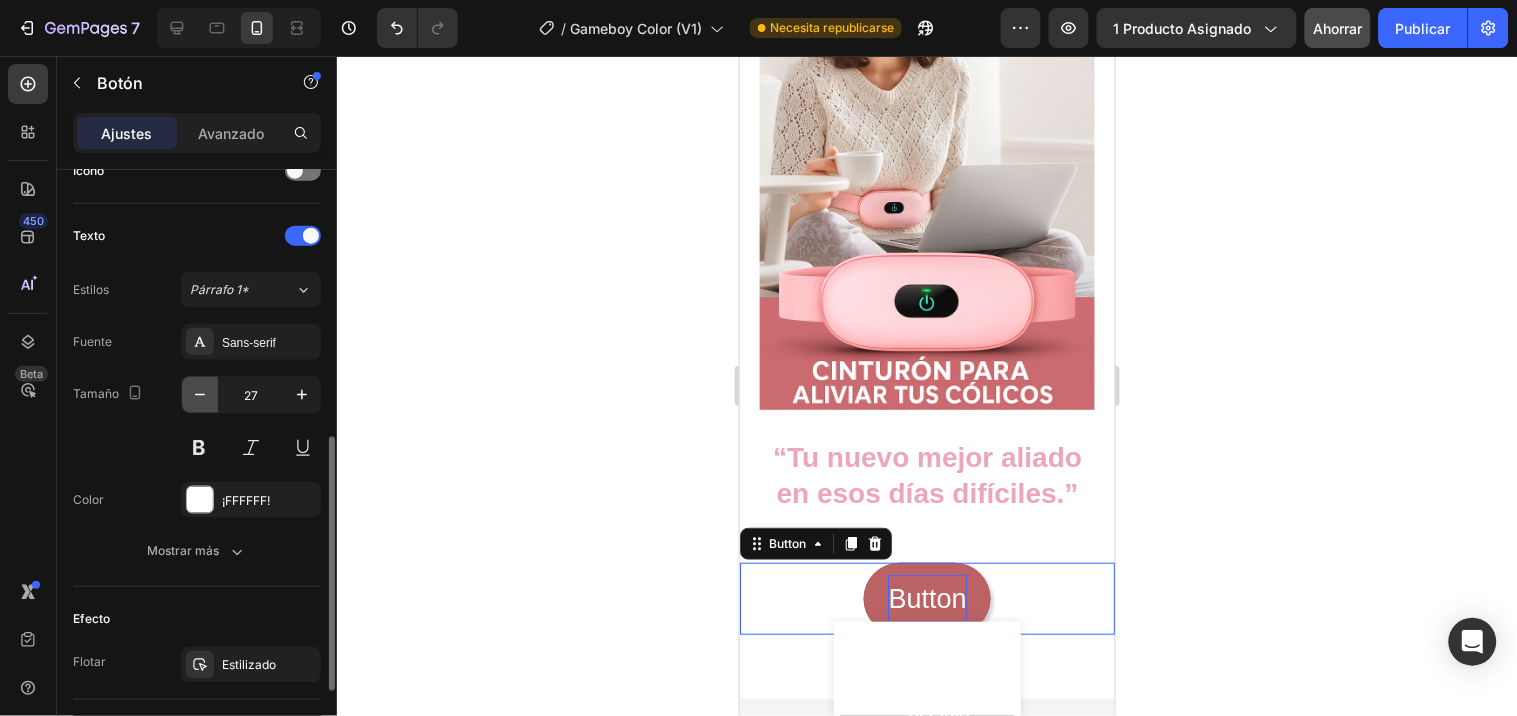 click 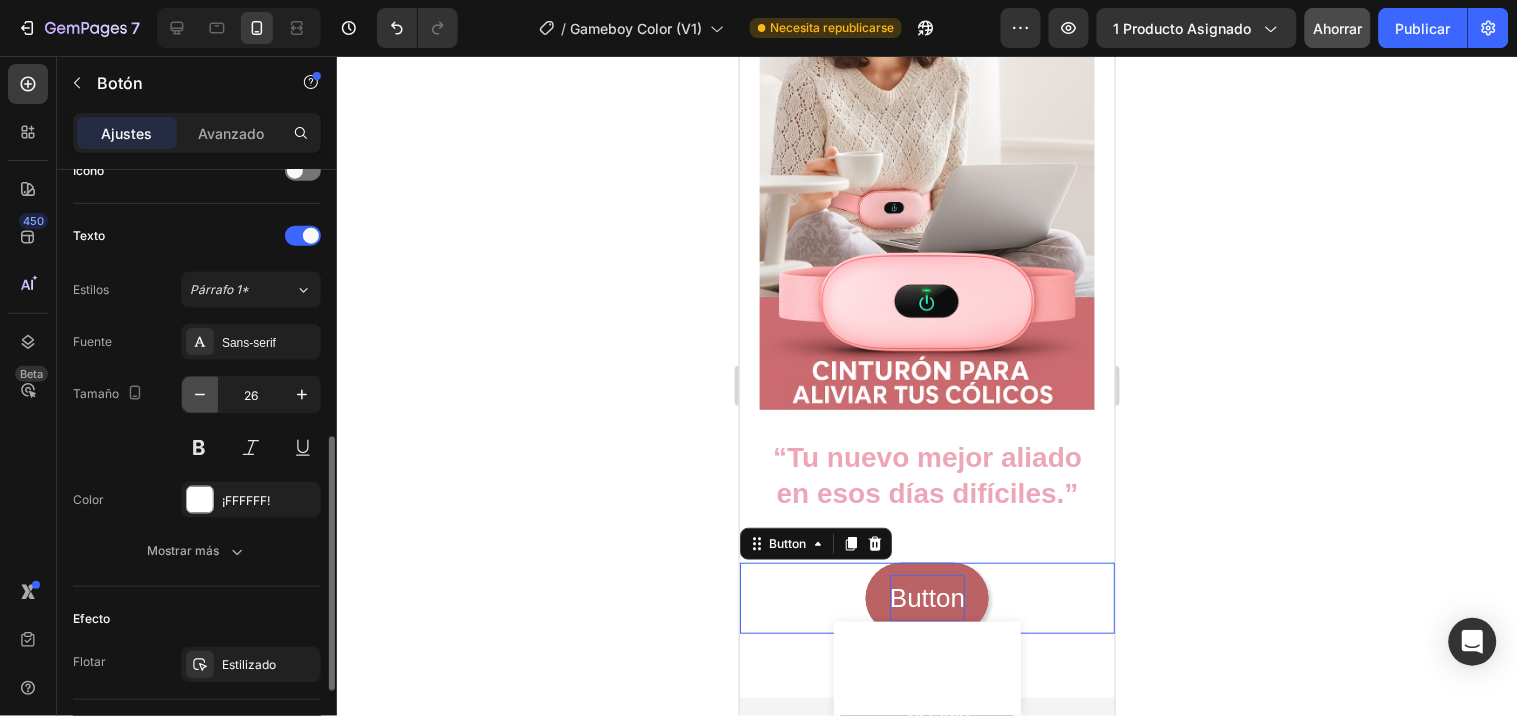 click 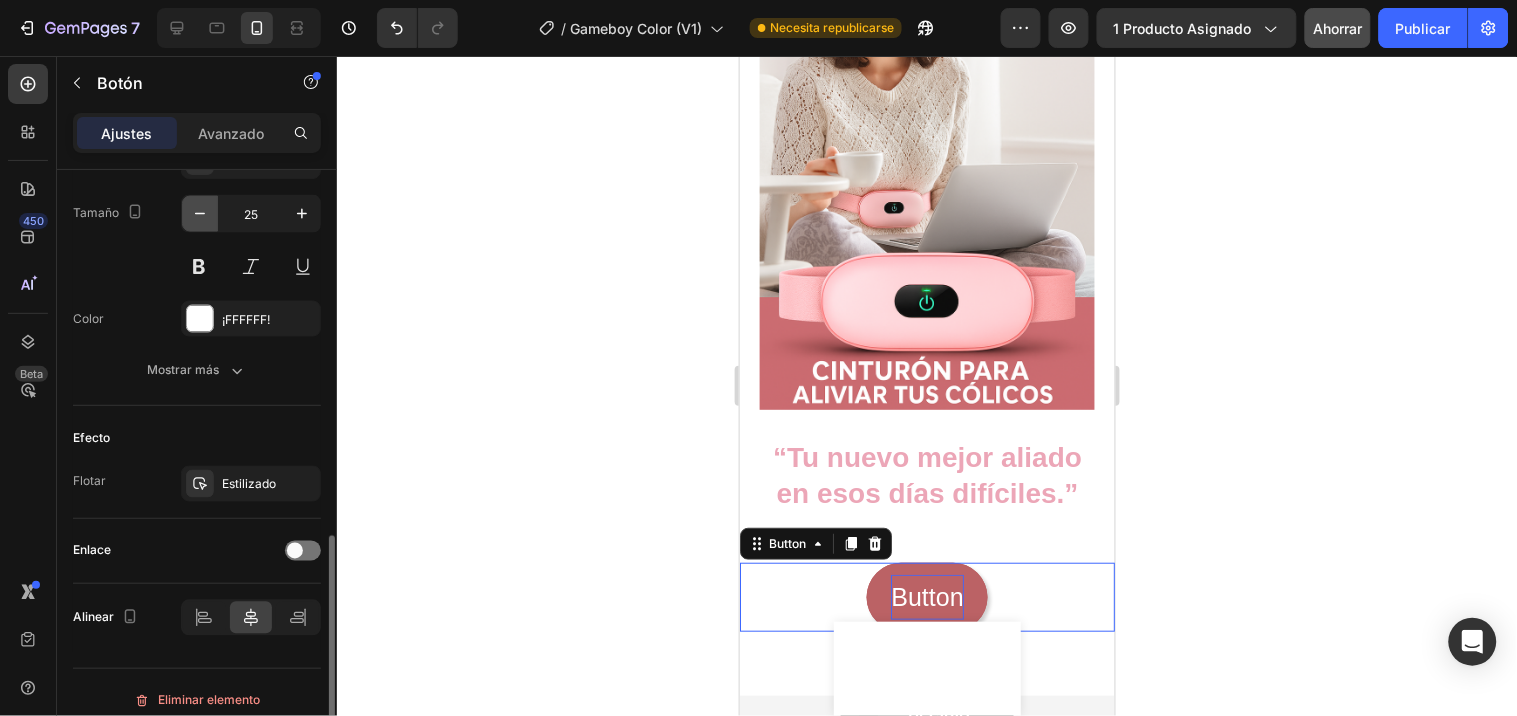 scroll, scrollTop: 831, scrollLeft: 0, axis: vertical 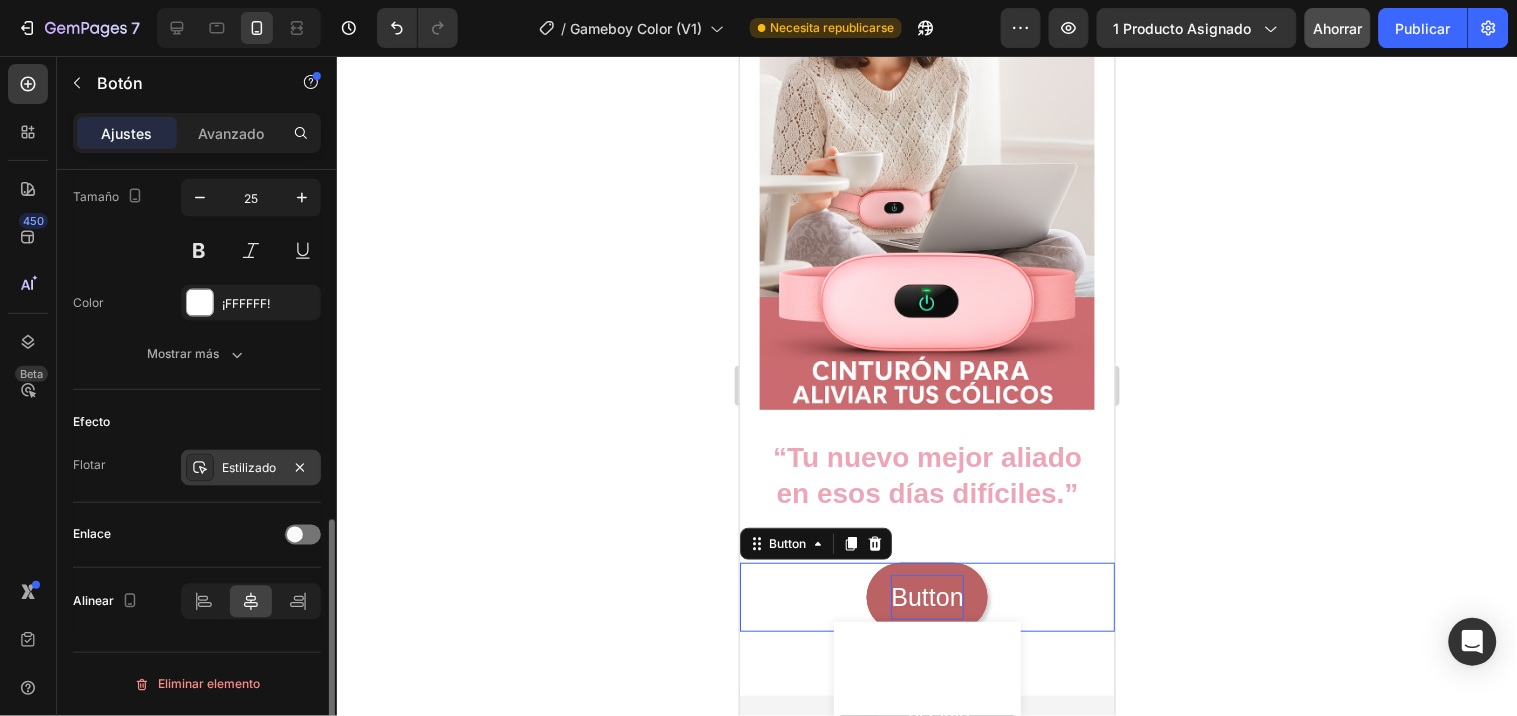 click on "Estilizado" at bounding box center [251, 469] 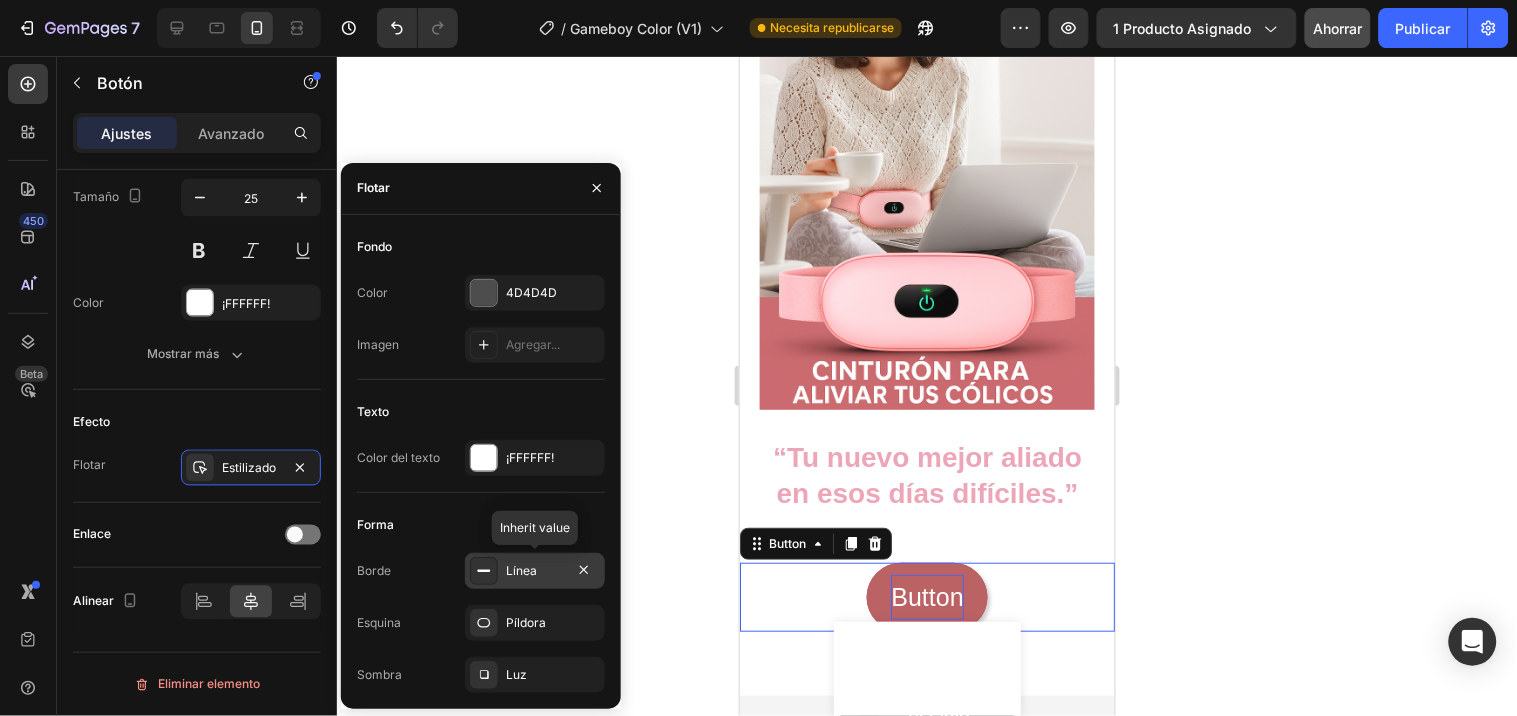 click on "Línea" at bounding box center (521, 570) 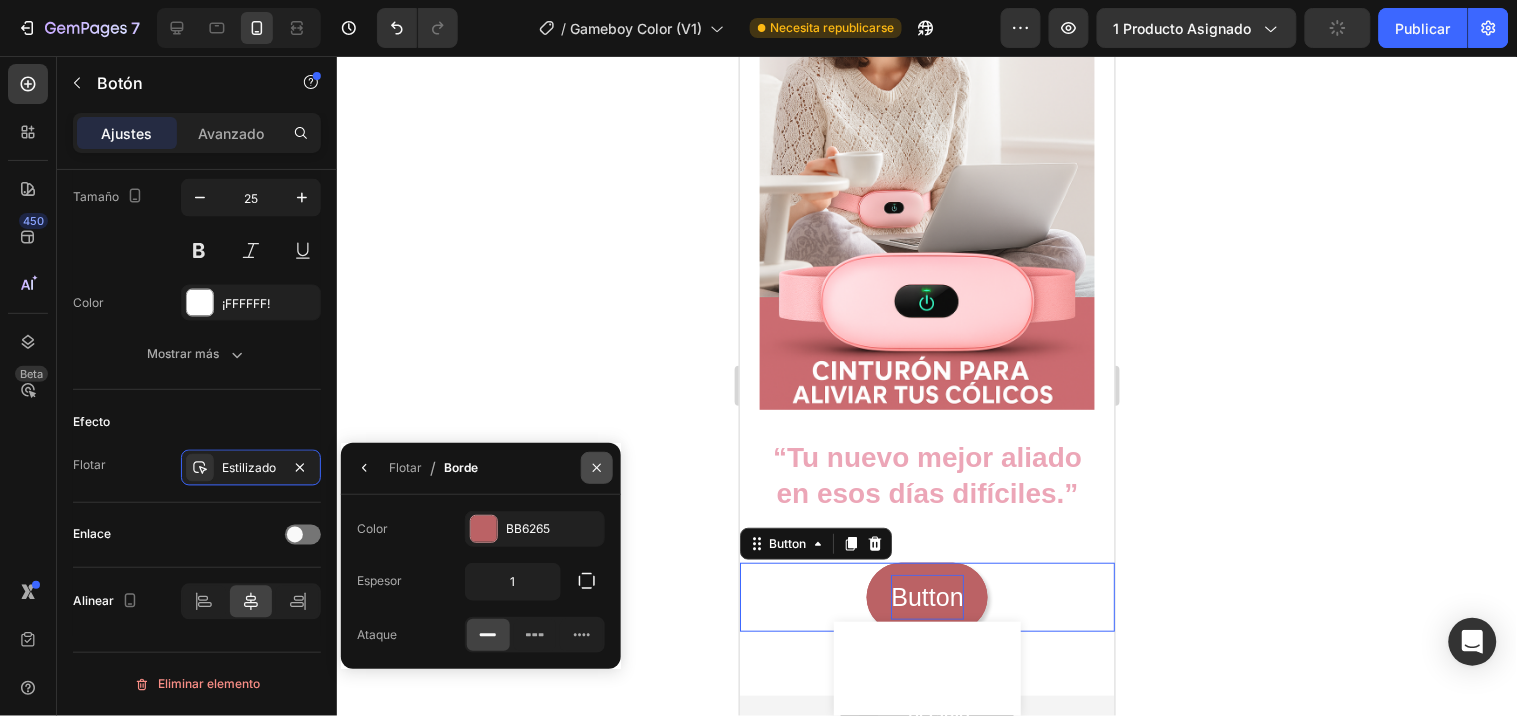 click 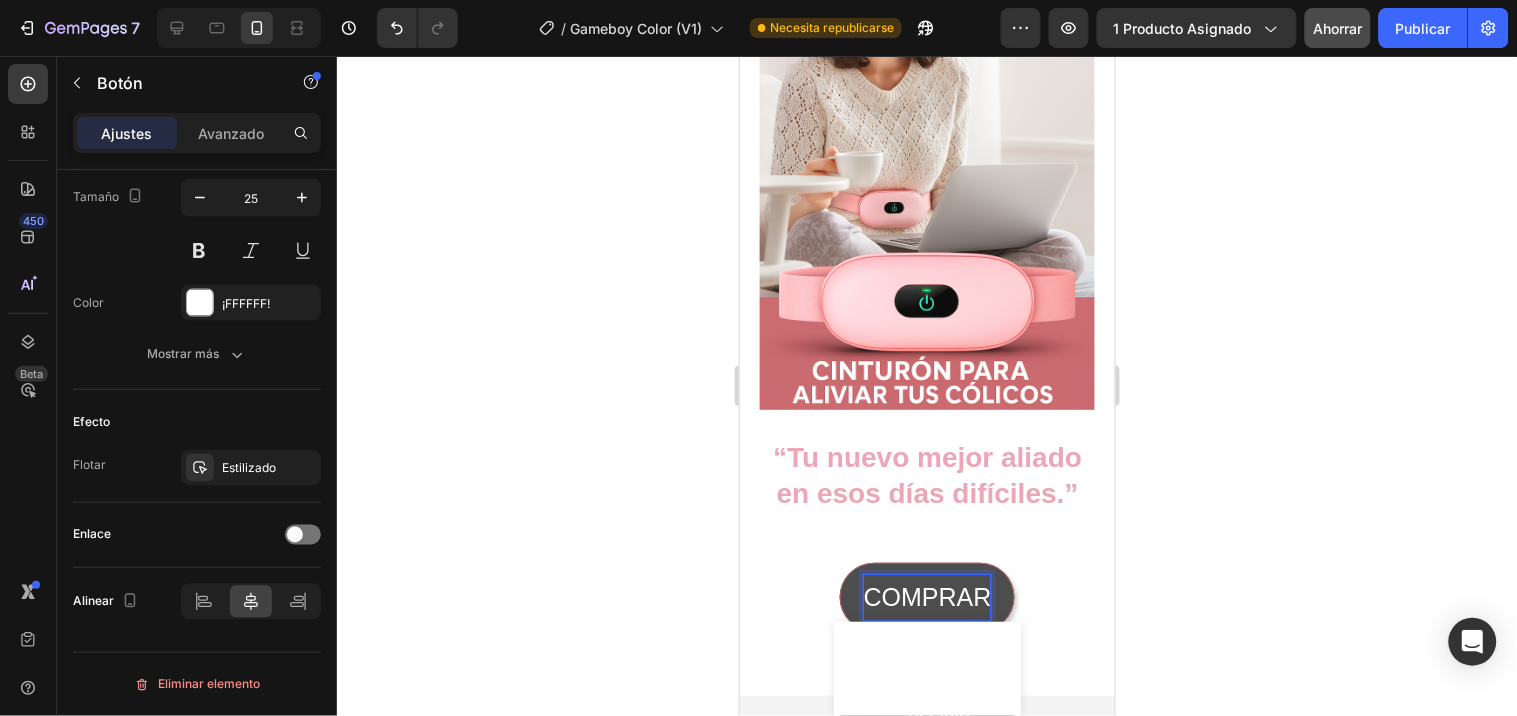 click on "COMPRAR" at bounding box center [927, 596] 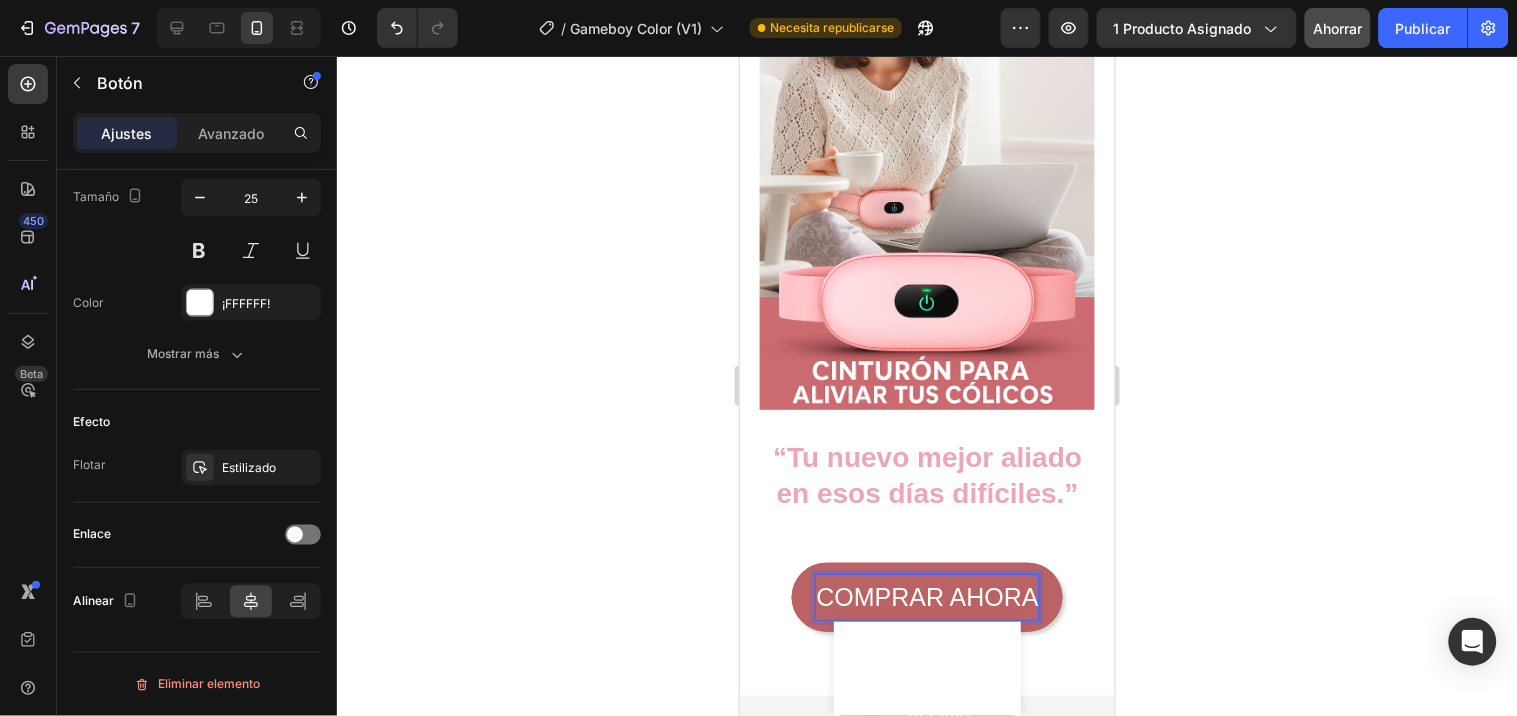 click 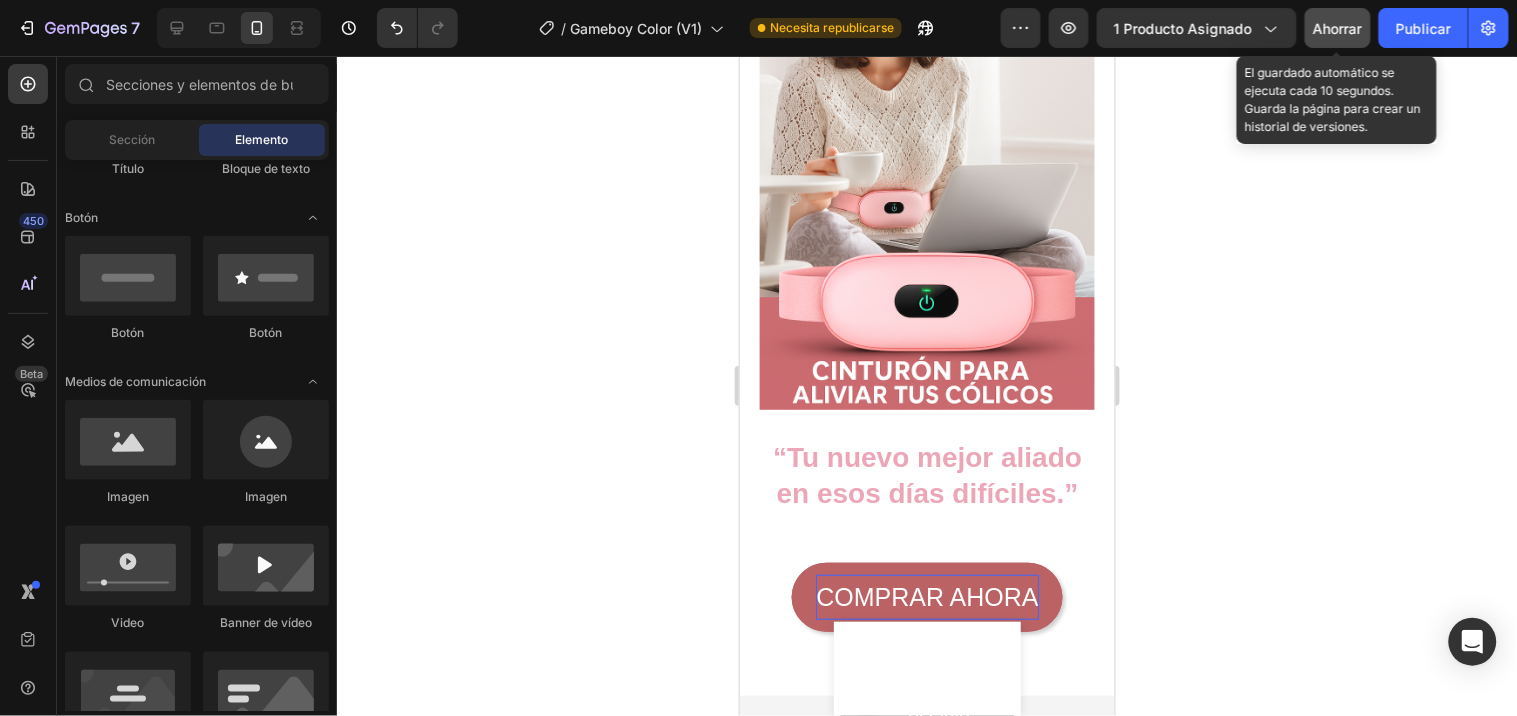 click on "Ahorrar" at bounding box center (1338, 28) 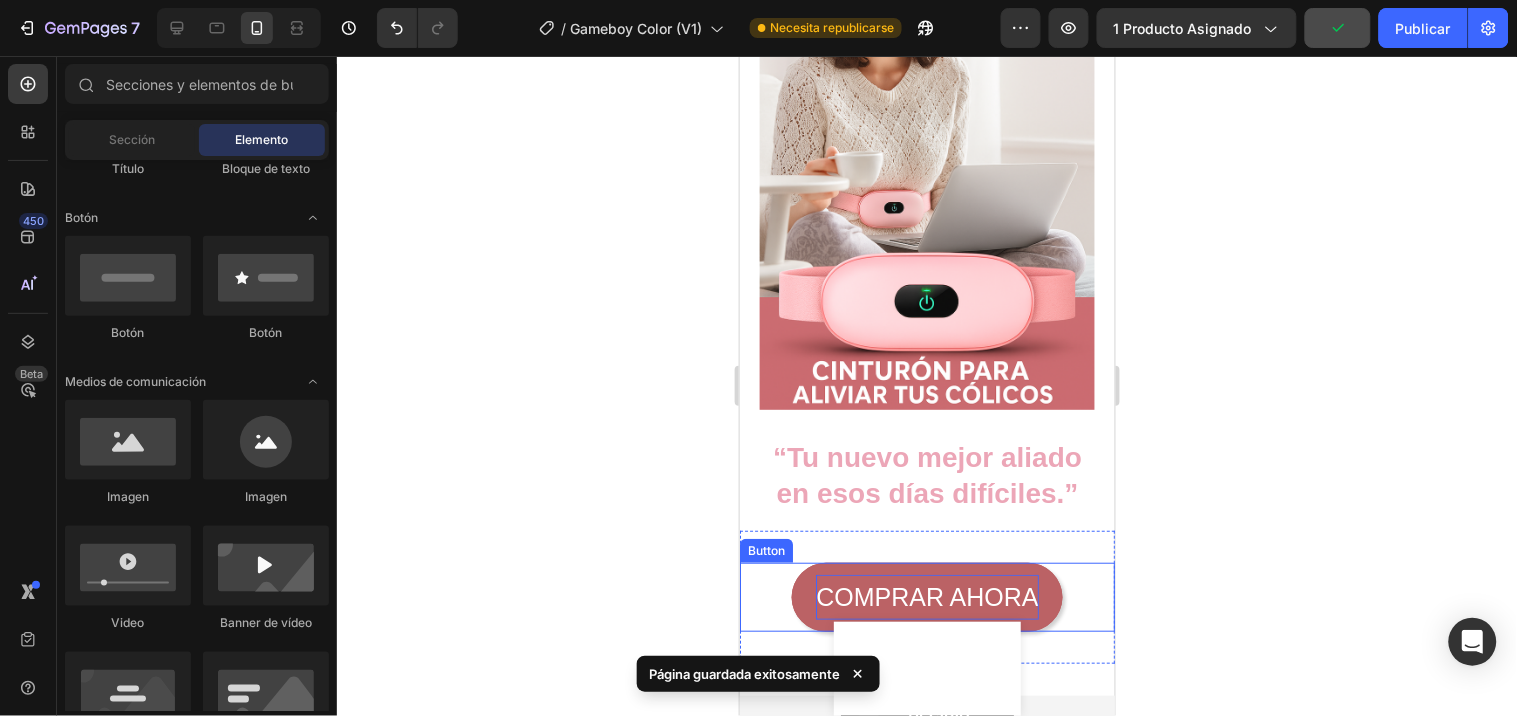 click on "COMPRAR AHORA" at bounding box center (926, 596) 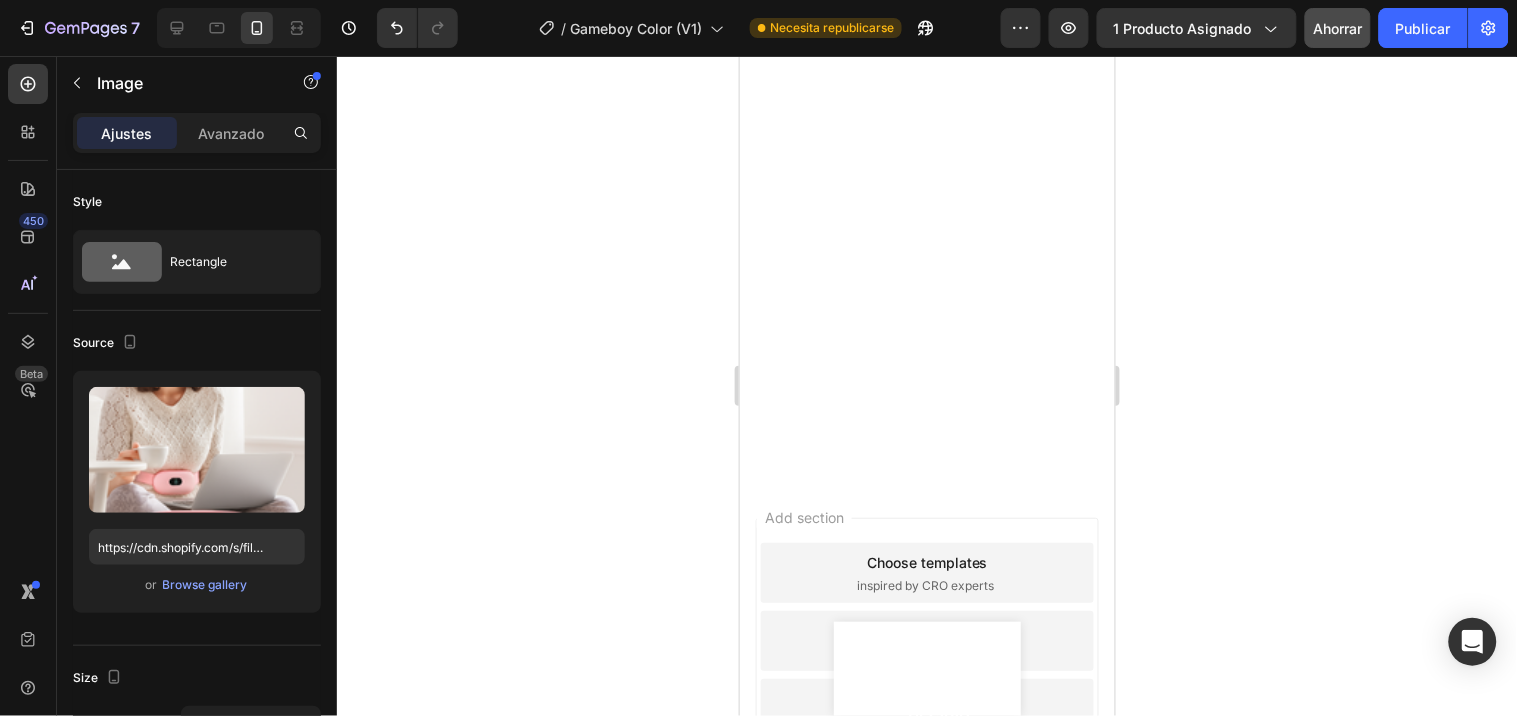 scroll, scrollTop: 0, scrollLeft: 0, axis: both 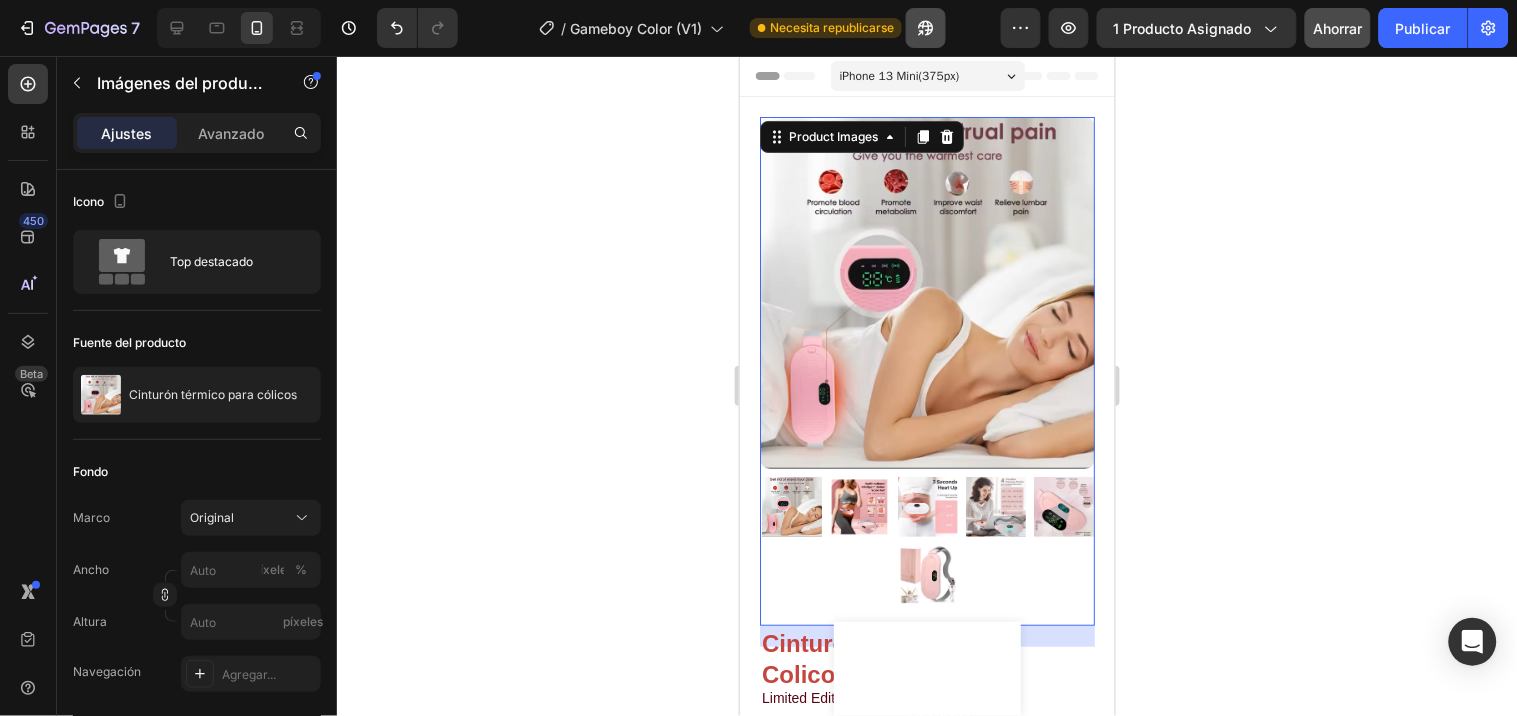 click 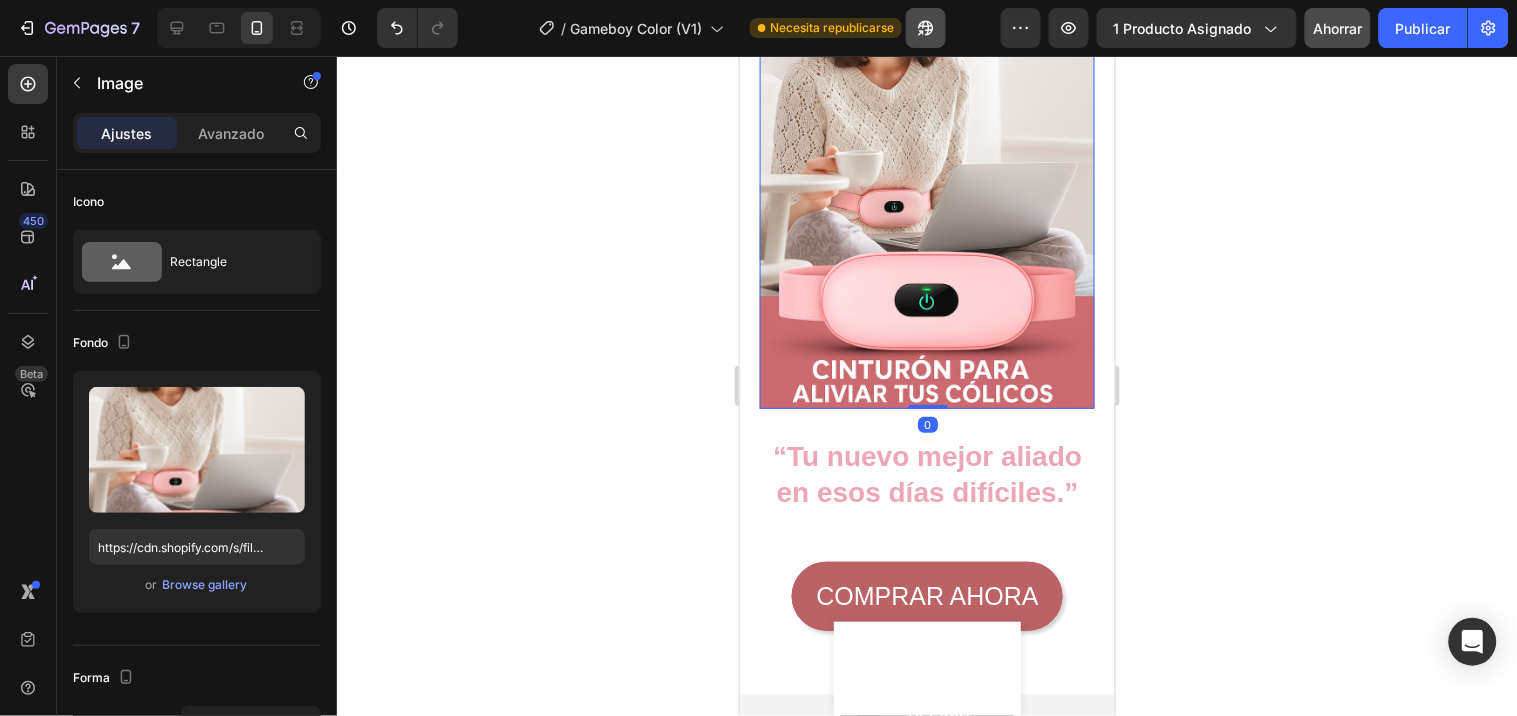 scroll, scrollTop: 2087, scrollLeft: 0, axis: vertical 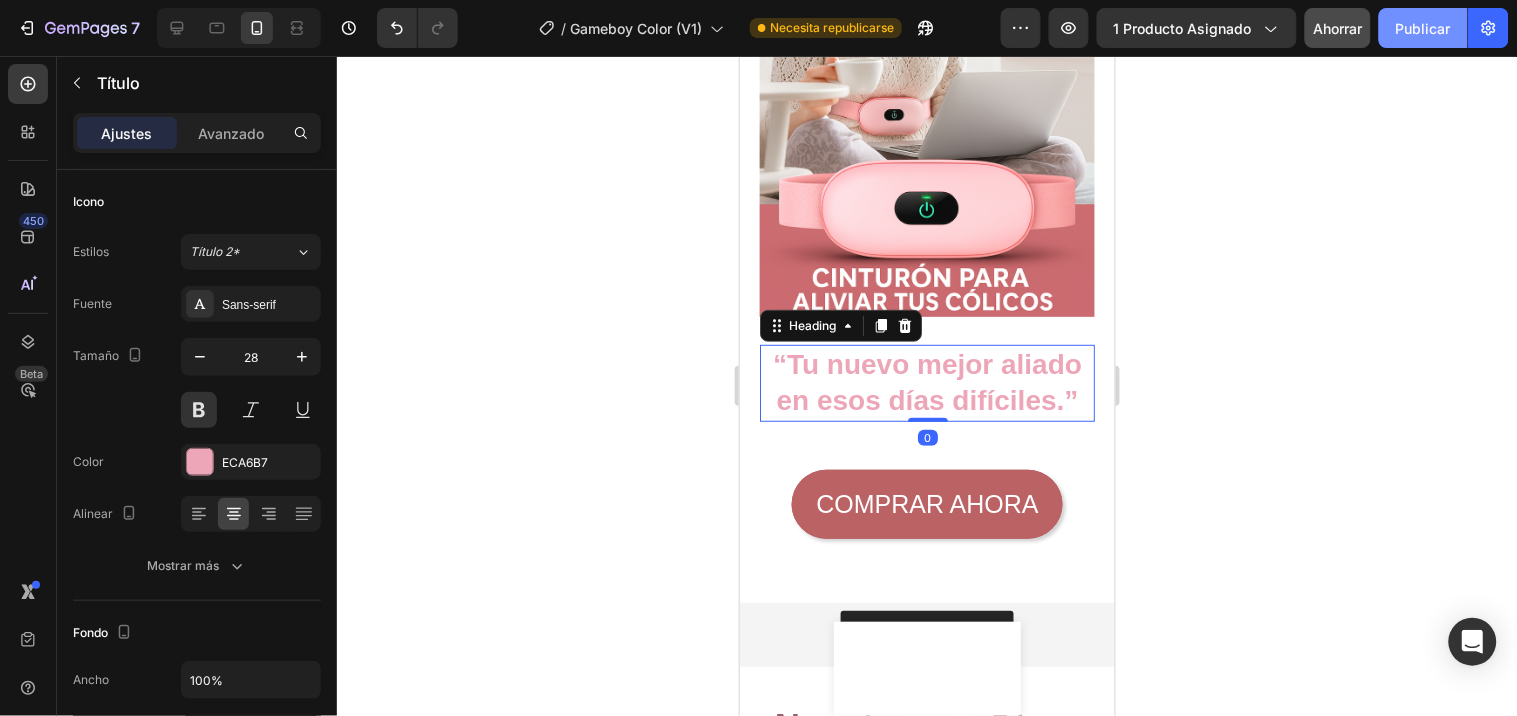 click on "Publicar" at bounding box center [1423, 28] 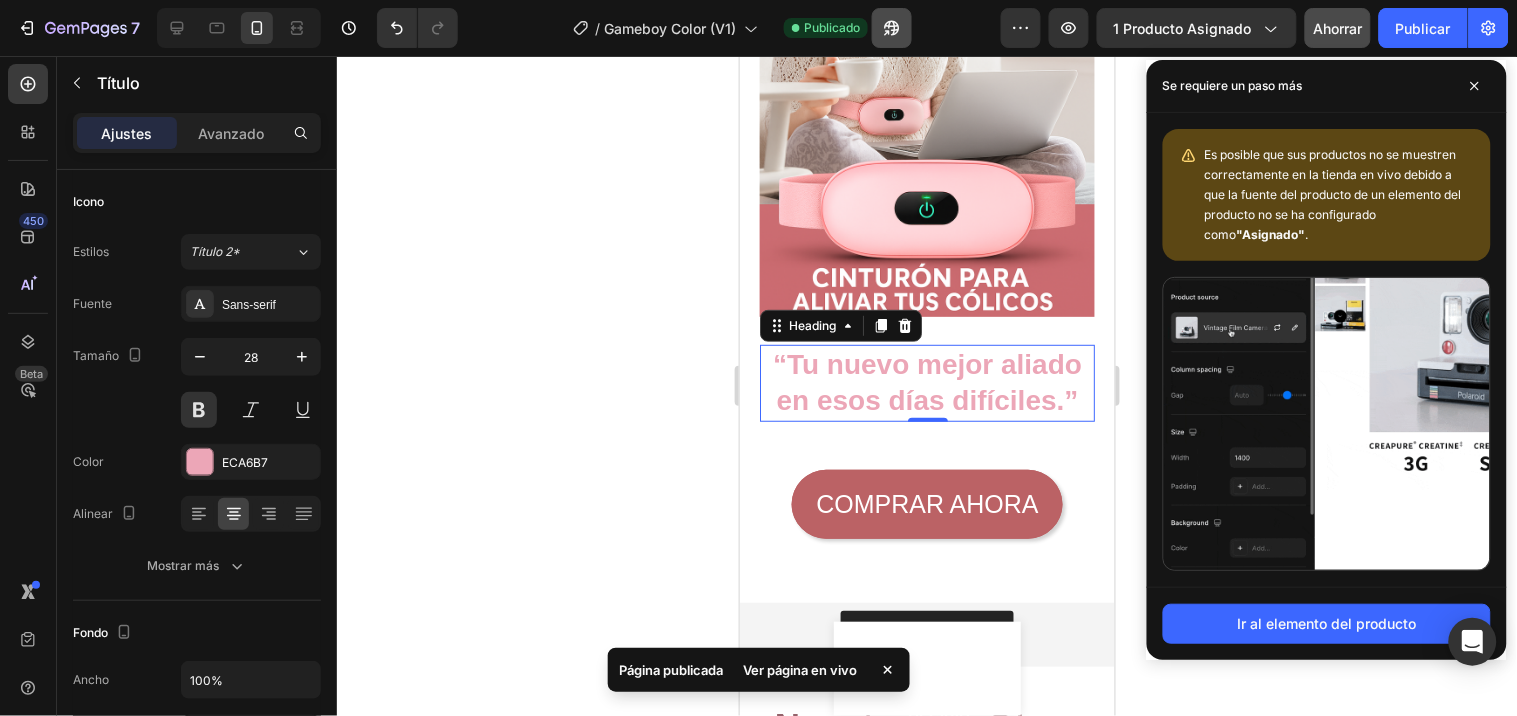 click 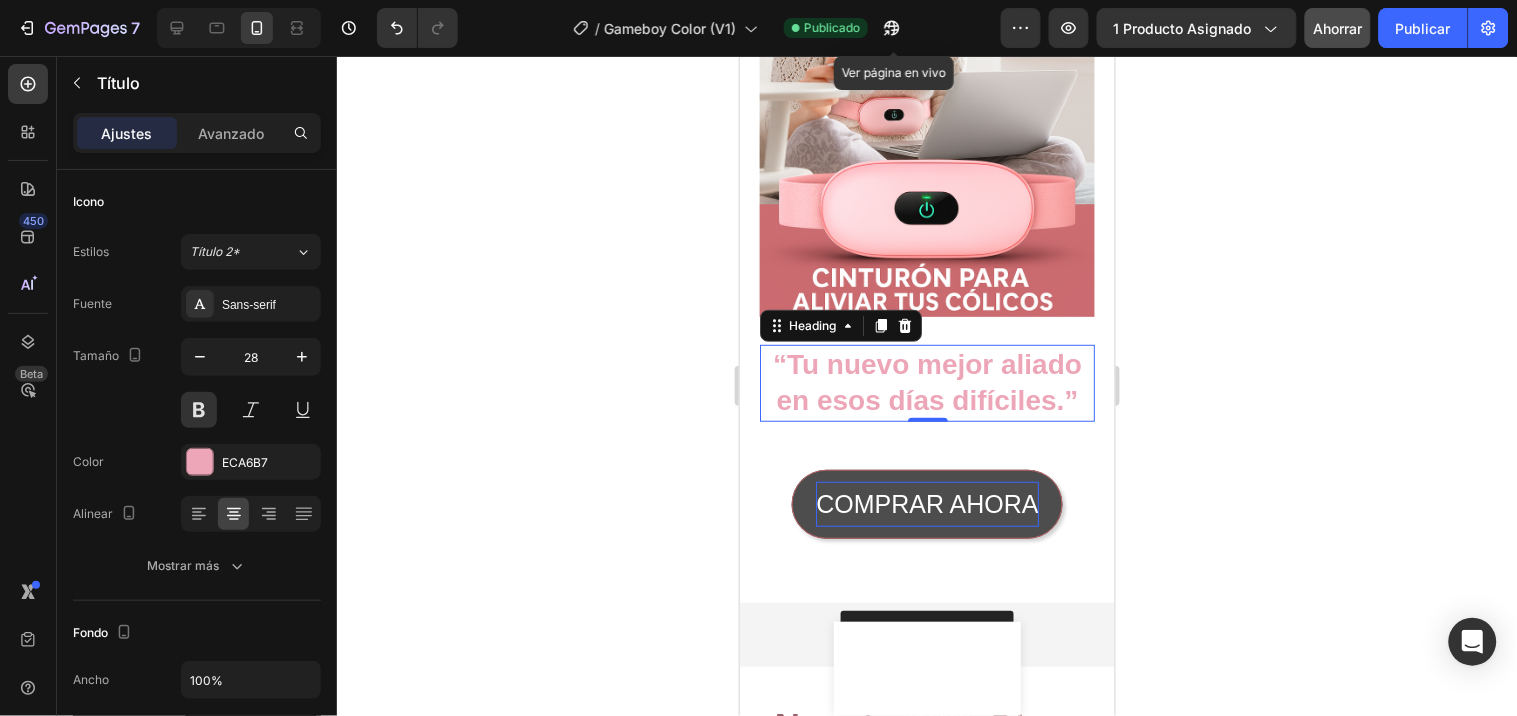 click on "COMPRAR AHORA" at bounding box center (926, 503) 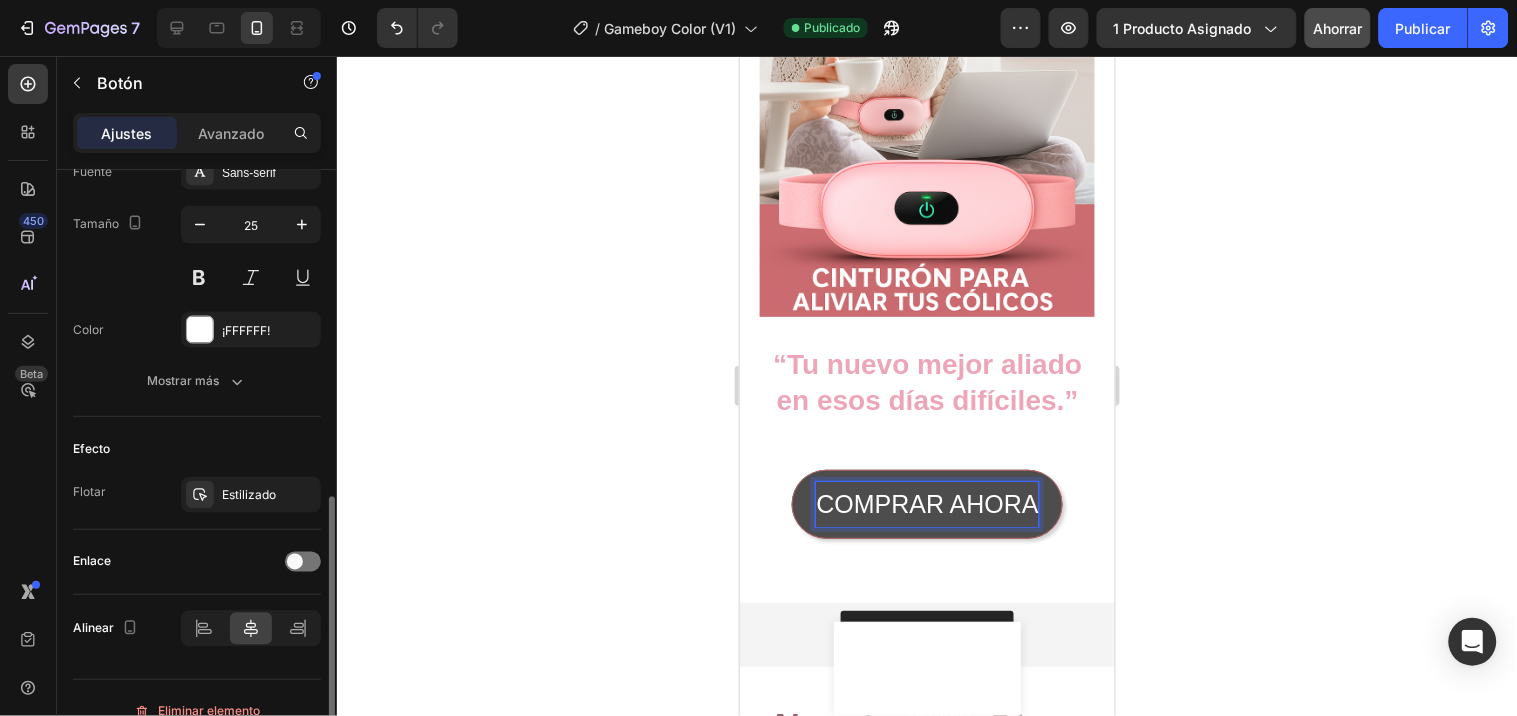 scroll, scrollTop: 794, scrollLeft: 0, axis: vertical 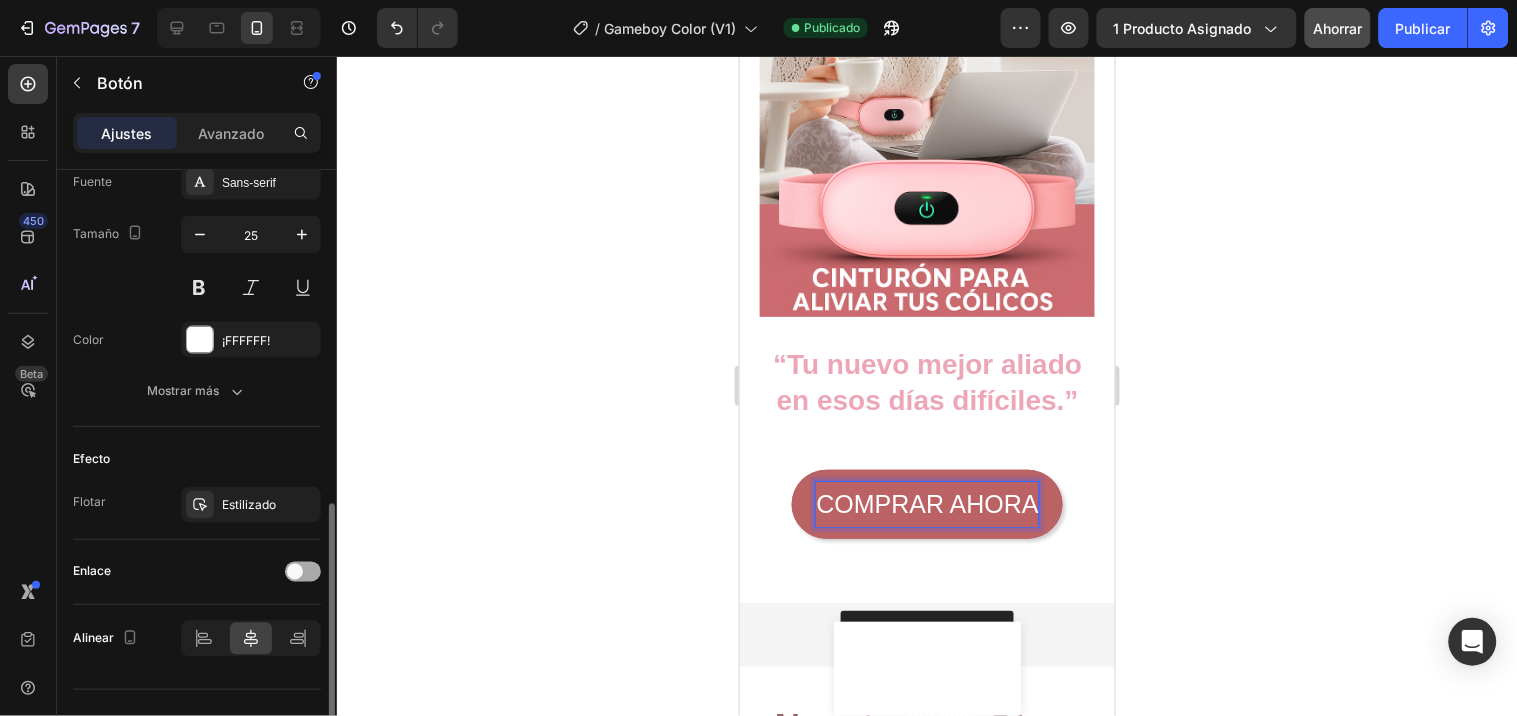 click at bounding box center [303, 572] 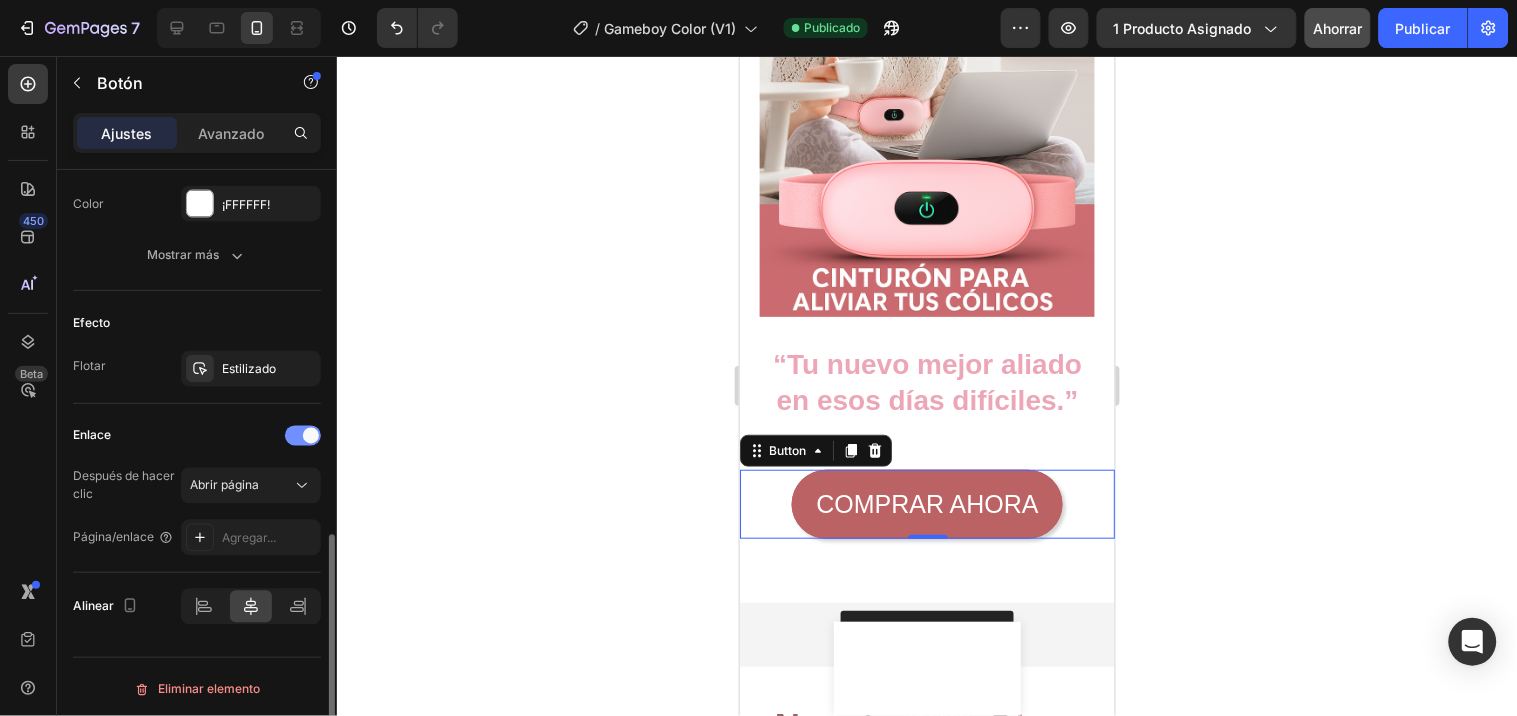 scroll, scrollTop: 935, scrollLeft: 0, axis: vertical 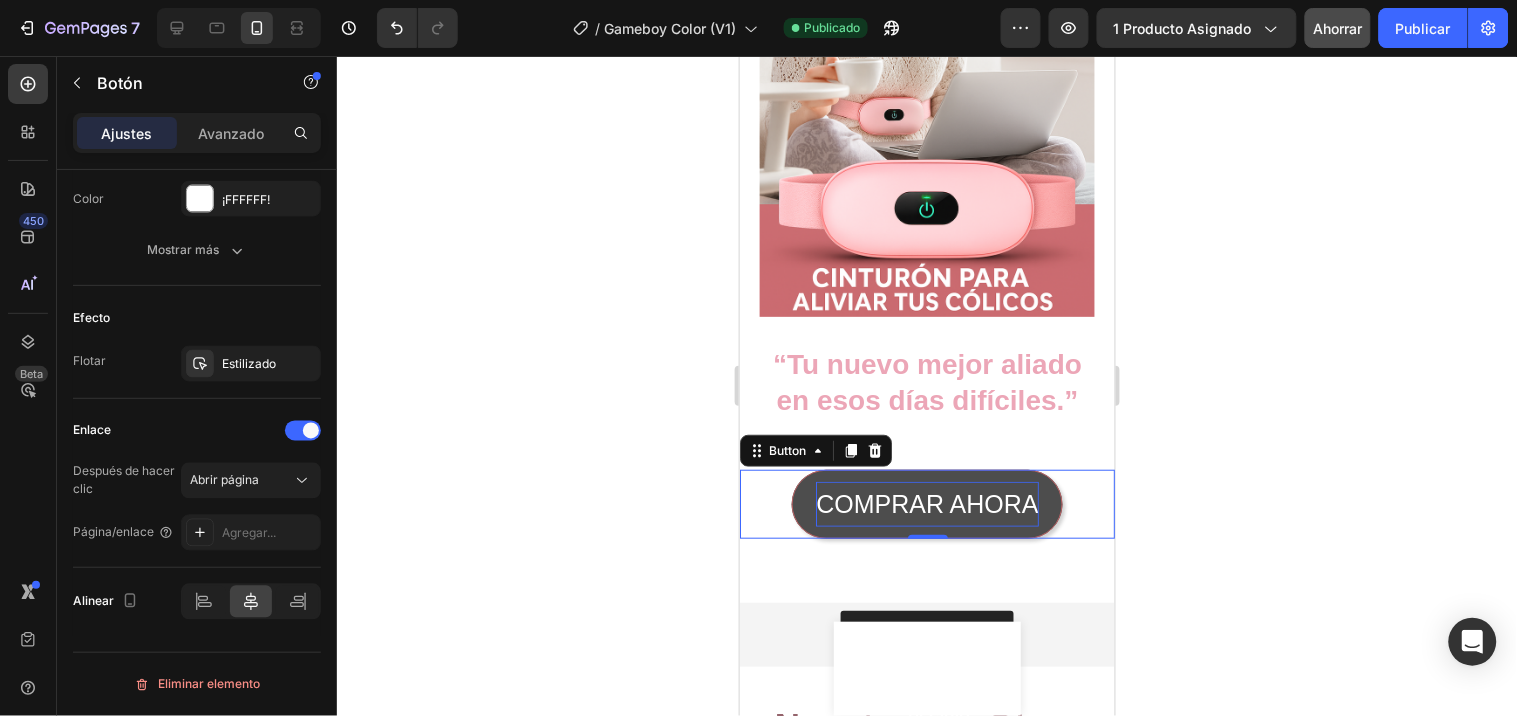 click on "COMPRAR AHORA" at bounding box center [926, 503] 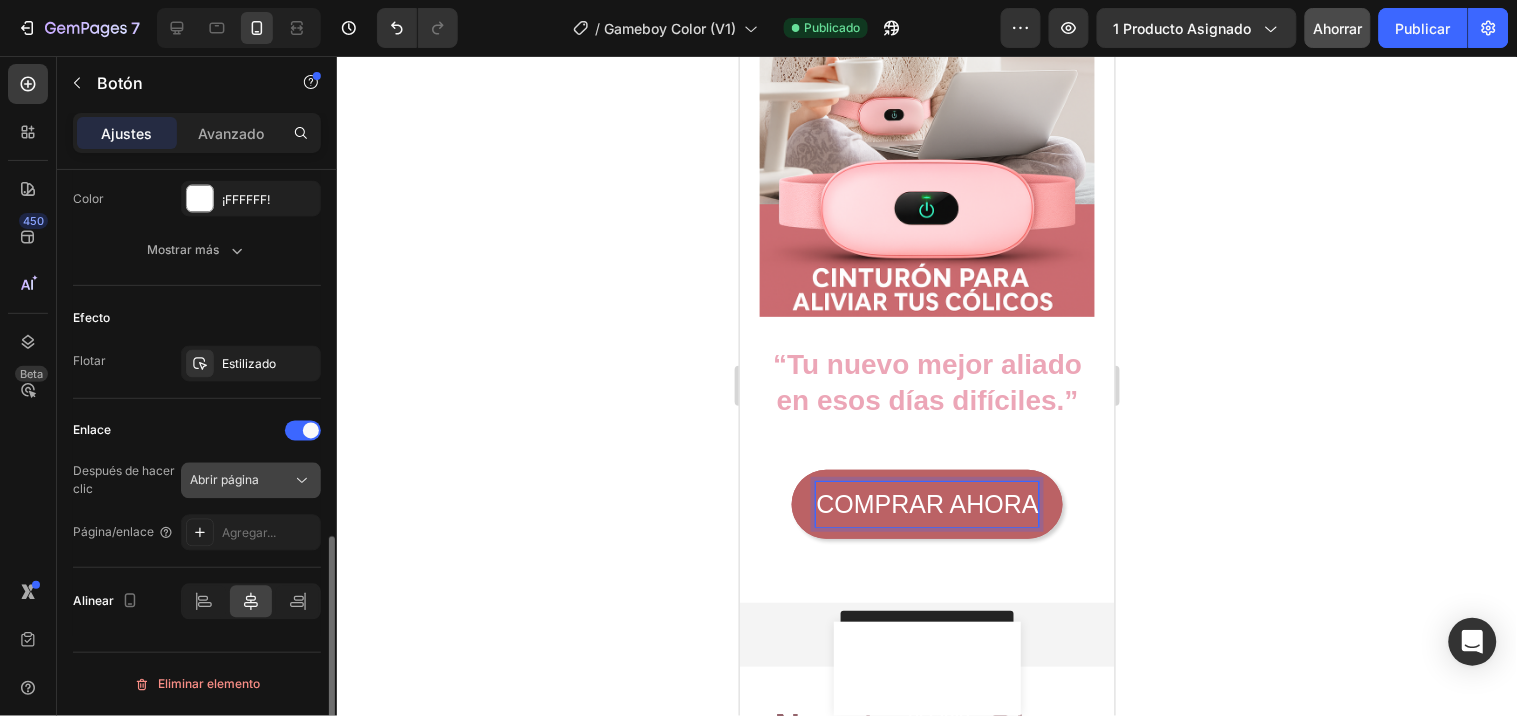 click 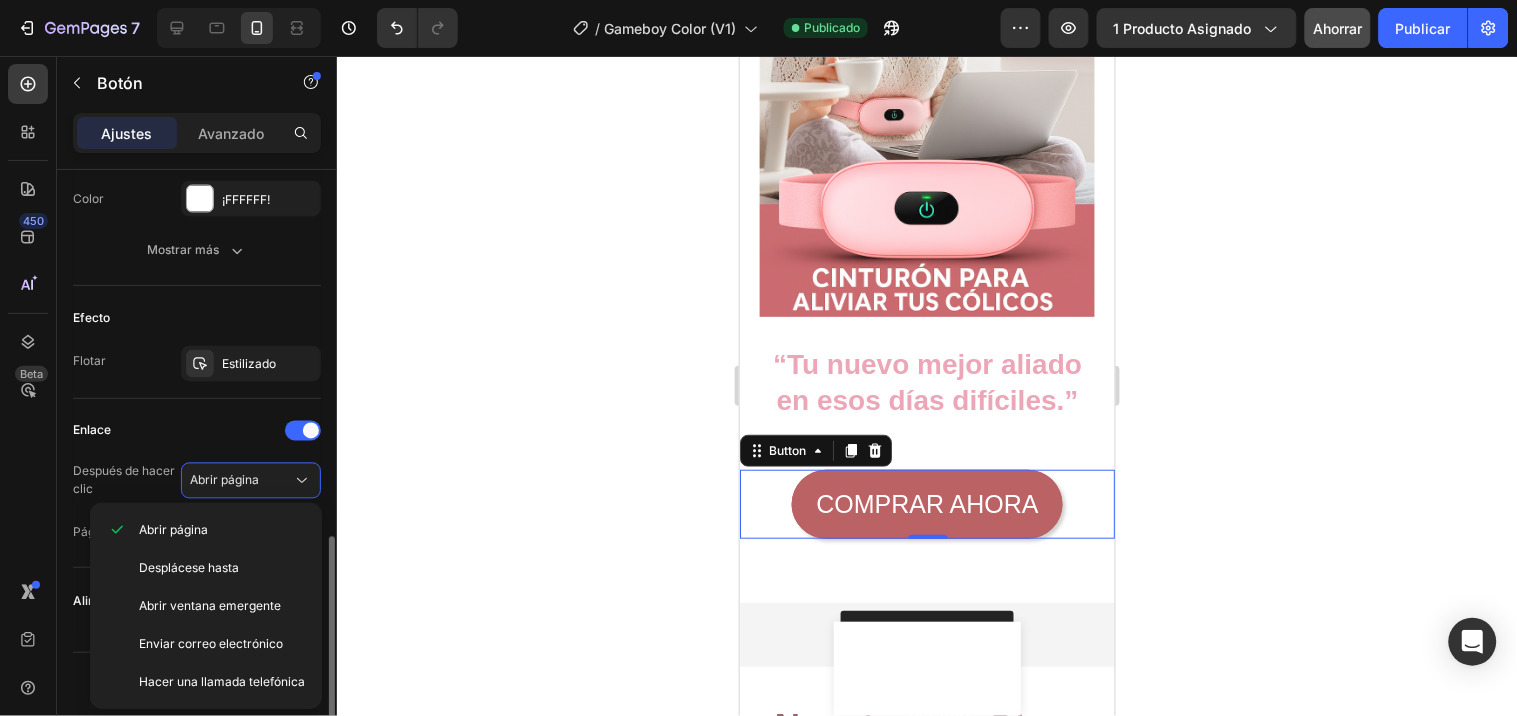 click on "Enlace" at bounding box center [197, 431] 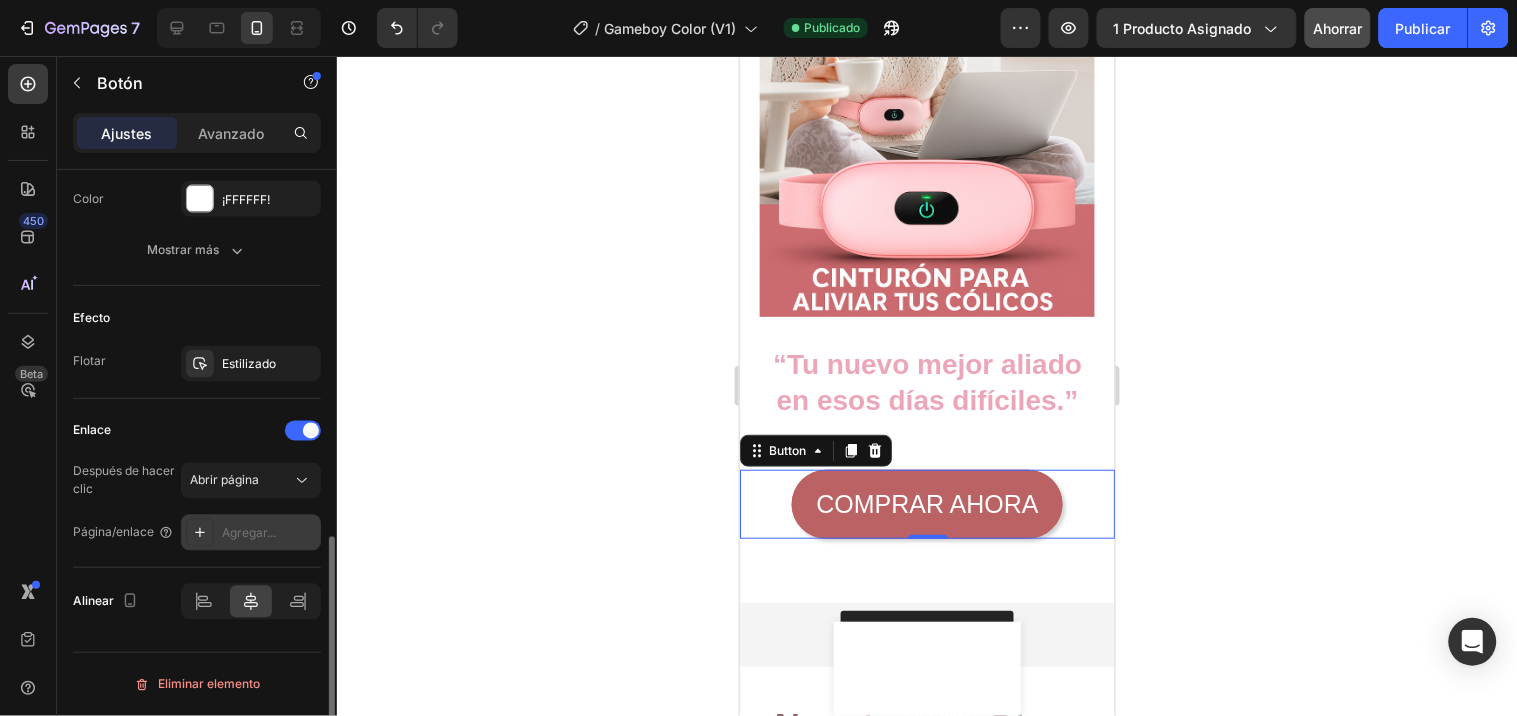 click on "Agregar..." at bounding box center (249, 533) 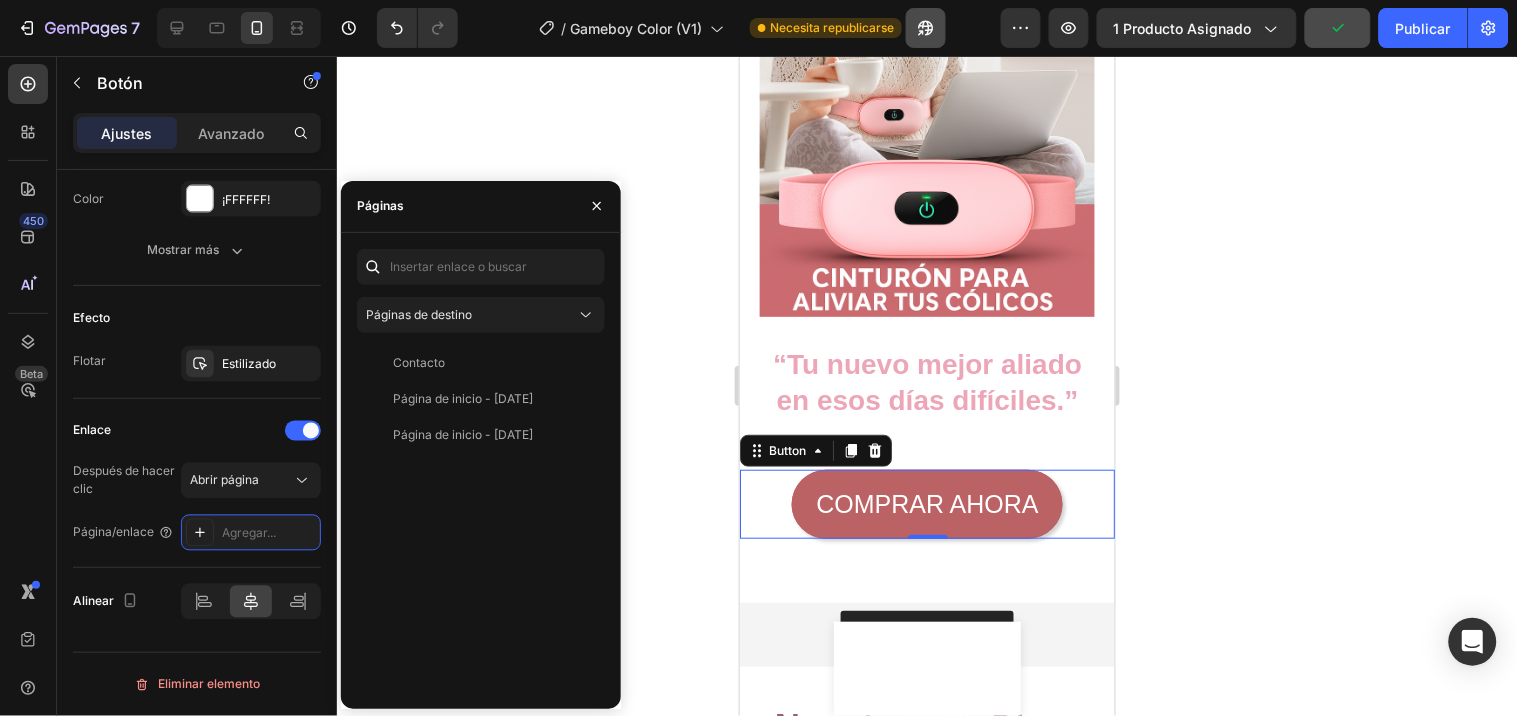 click 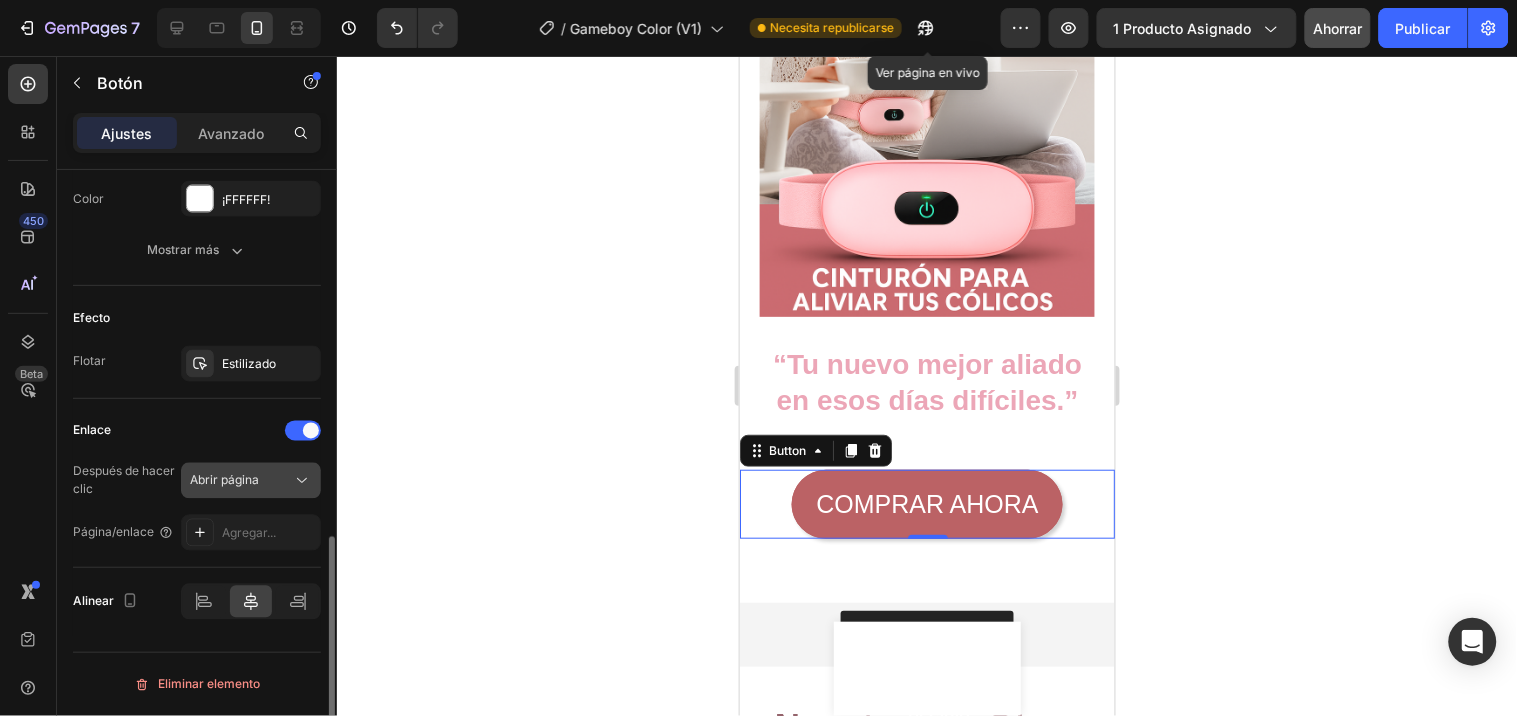 click on "Abrir página" 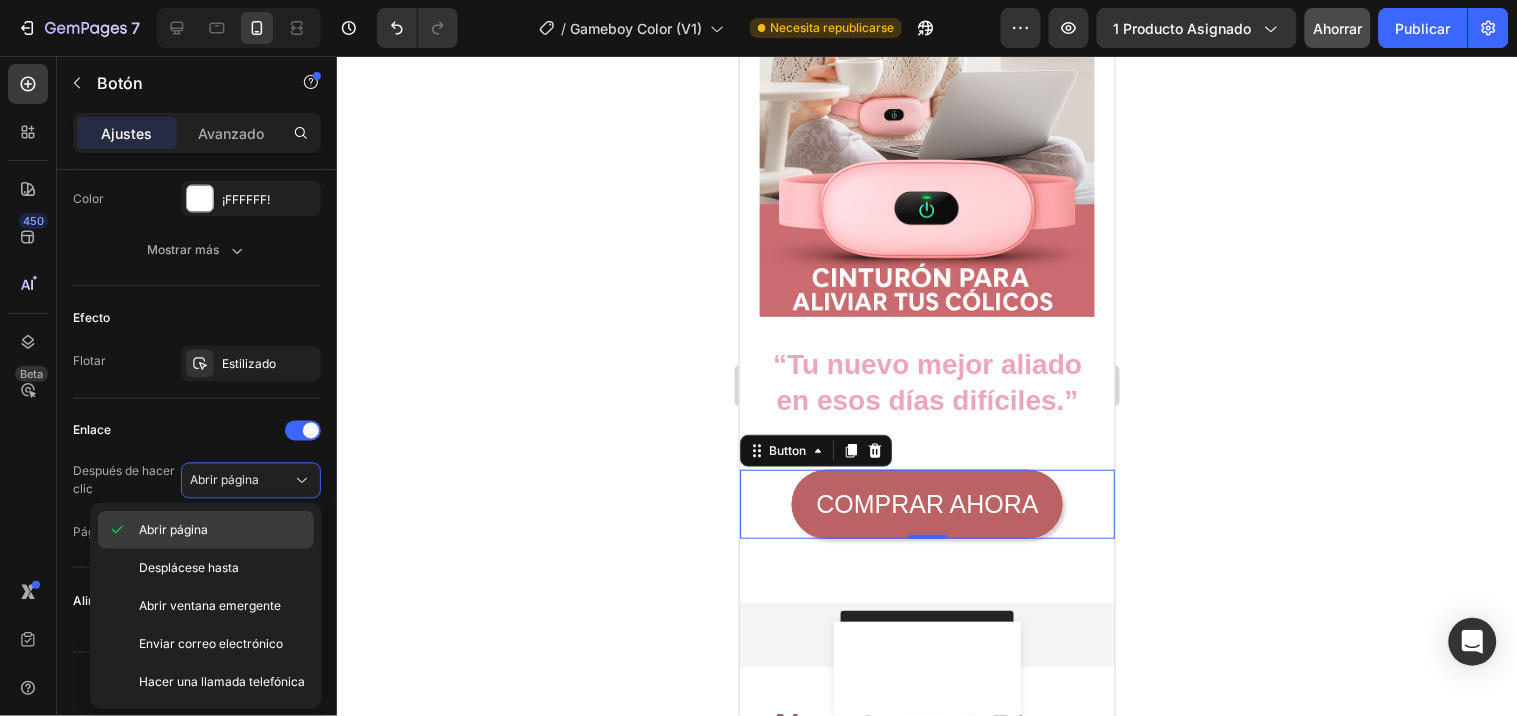 click on "Abrir página" at bounding box center [222, 530] 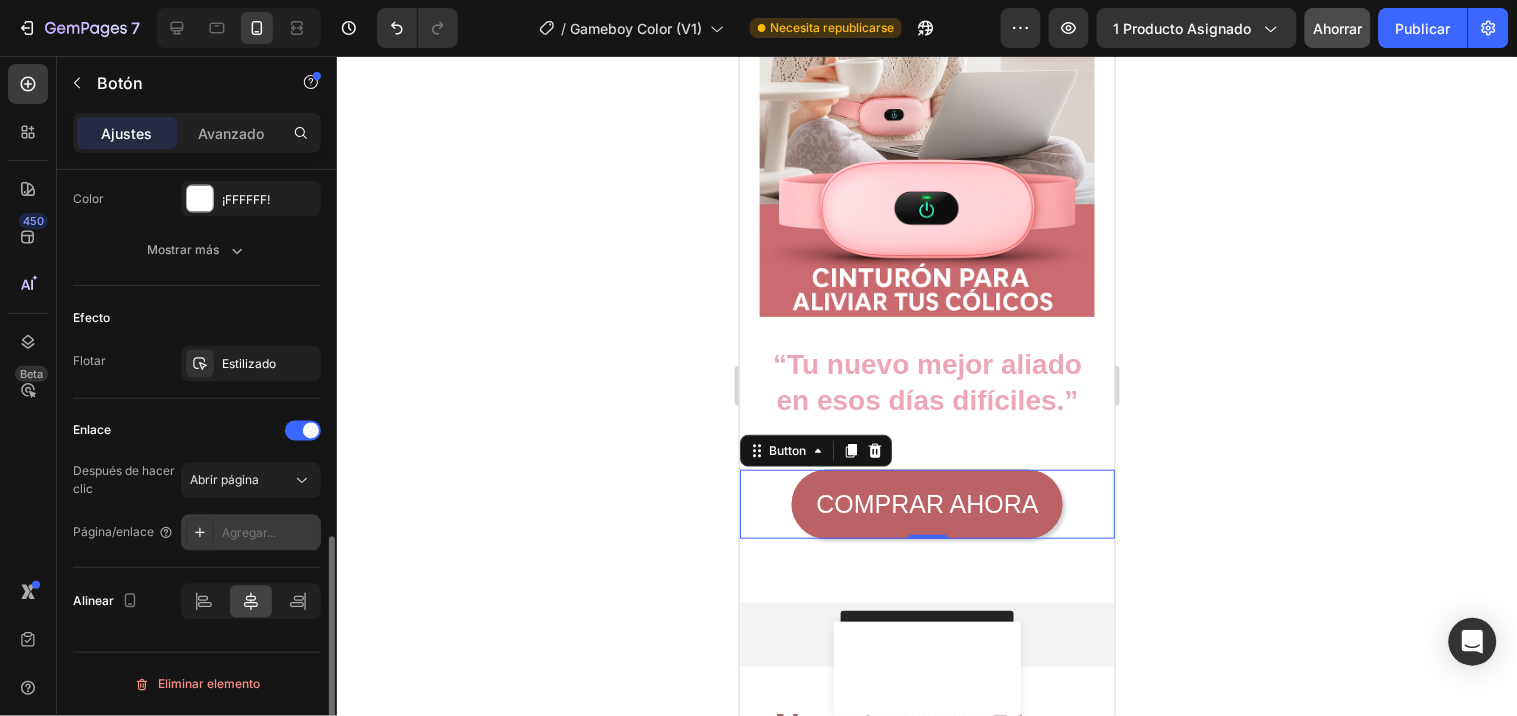 click on "Agregar..." at bounding box center [269, 534] 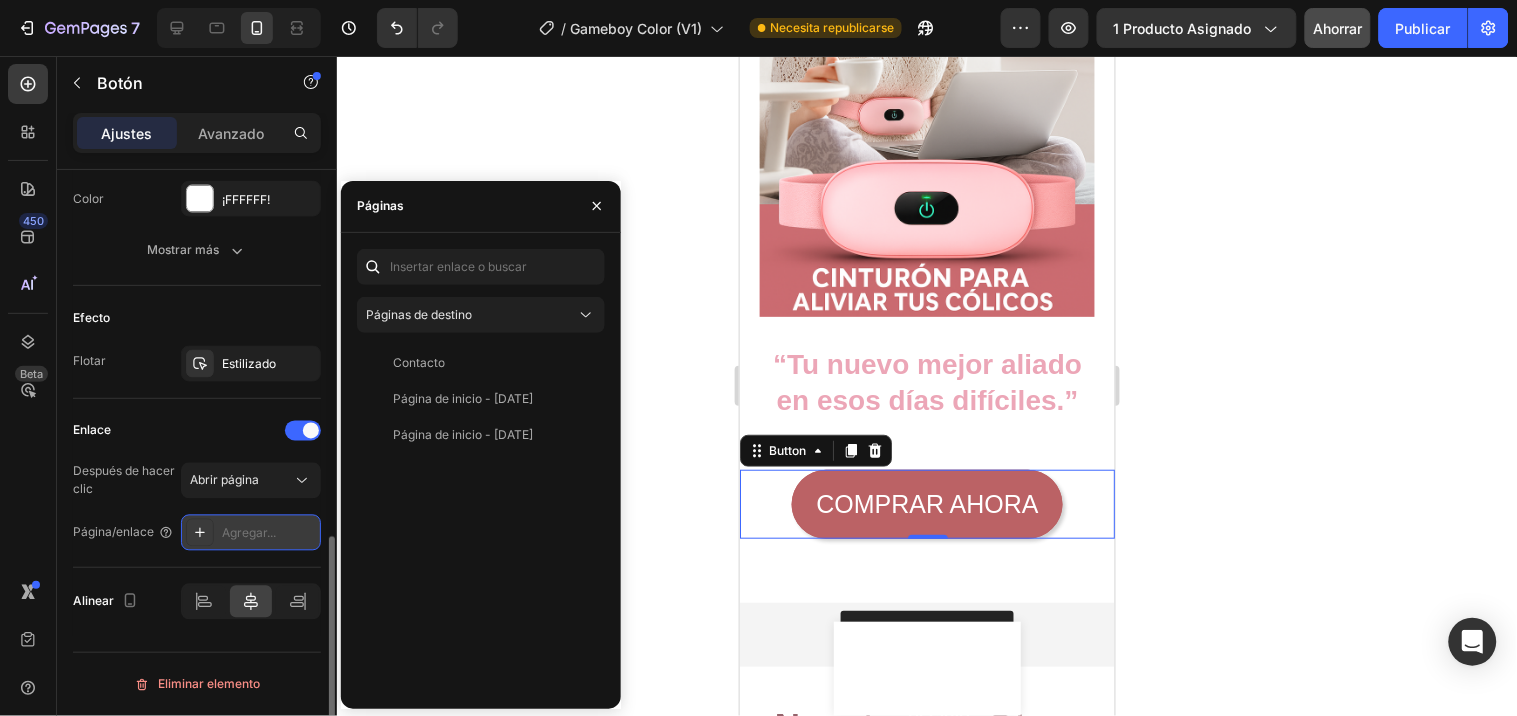 click on "Agregar..." at bounding box center [249, 533] 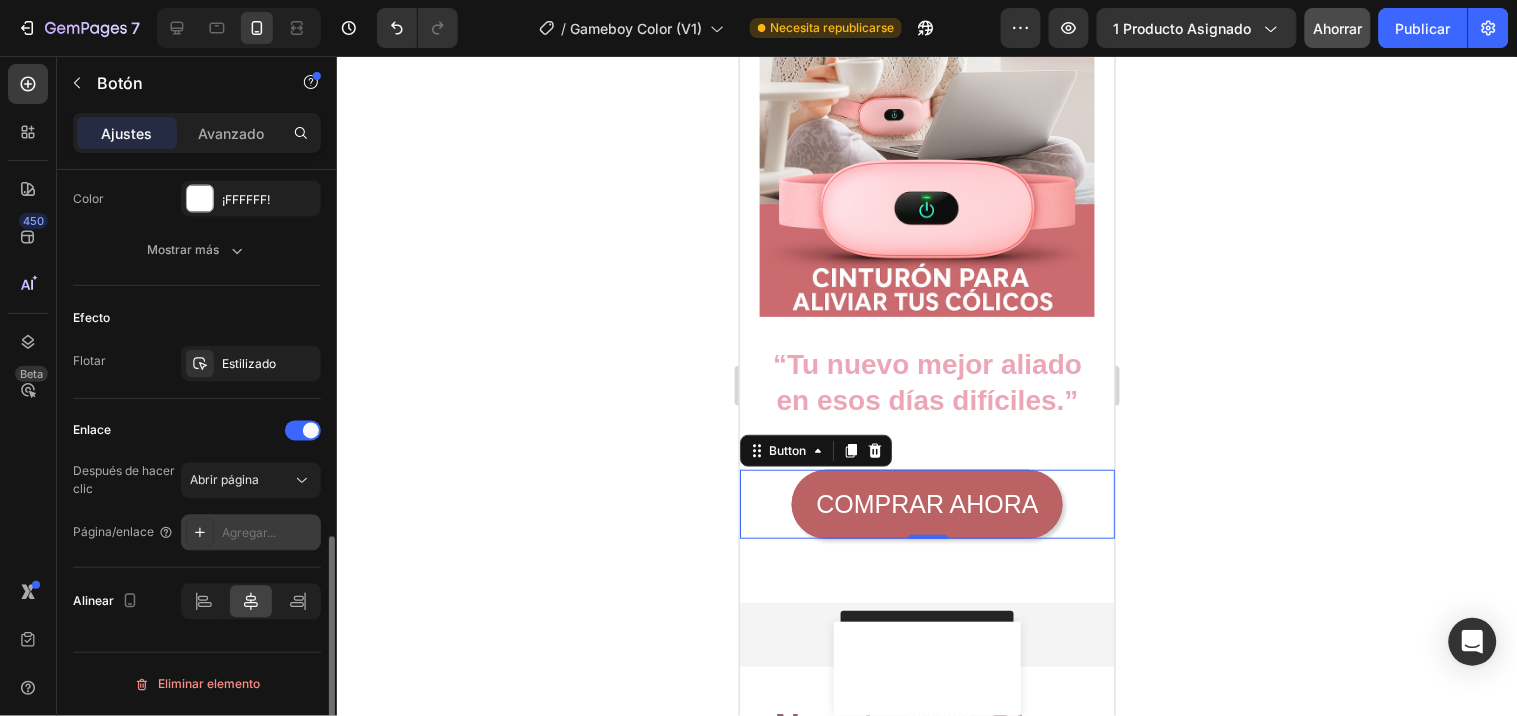 click 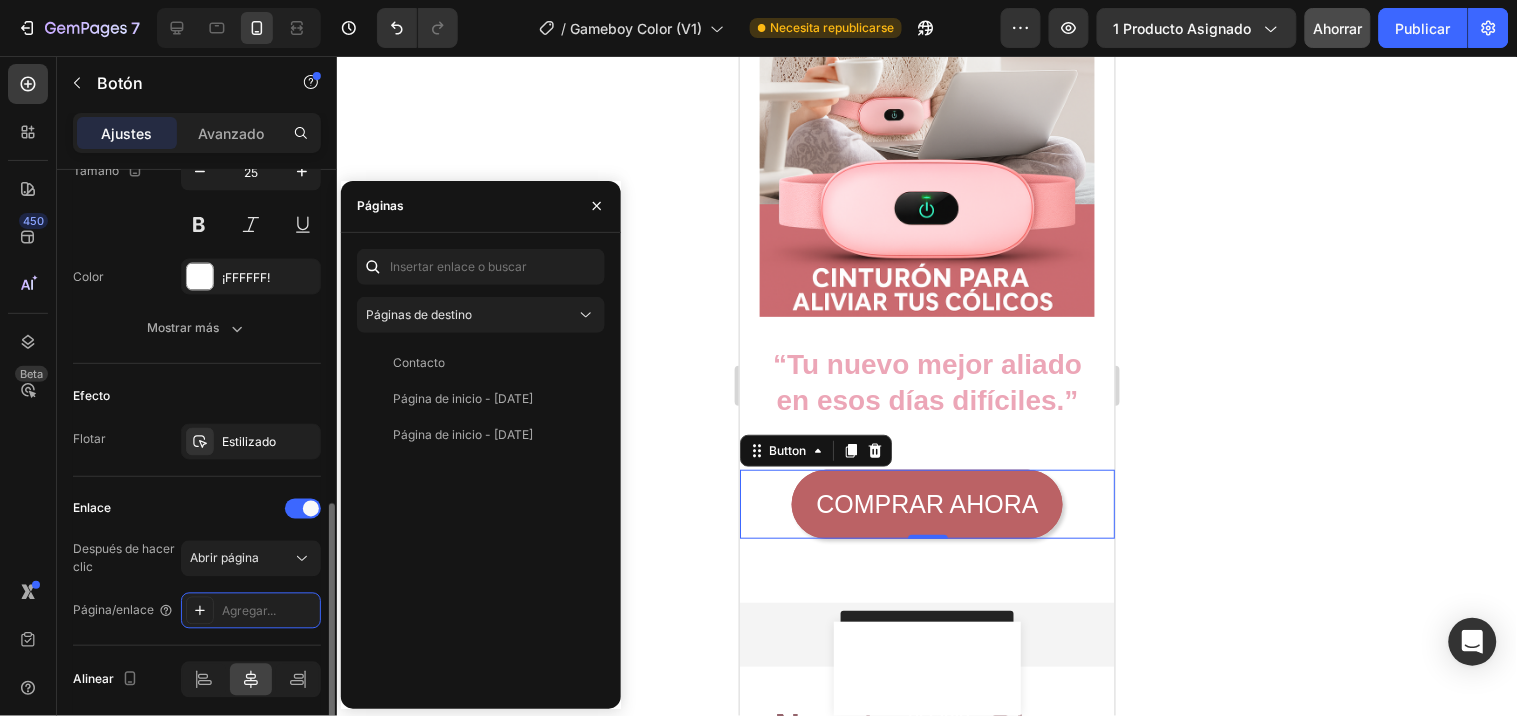 scroll, scrollTop: 856, scrollLeft: 0, axis: vertical 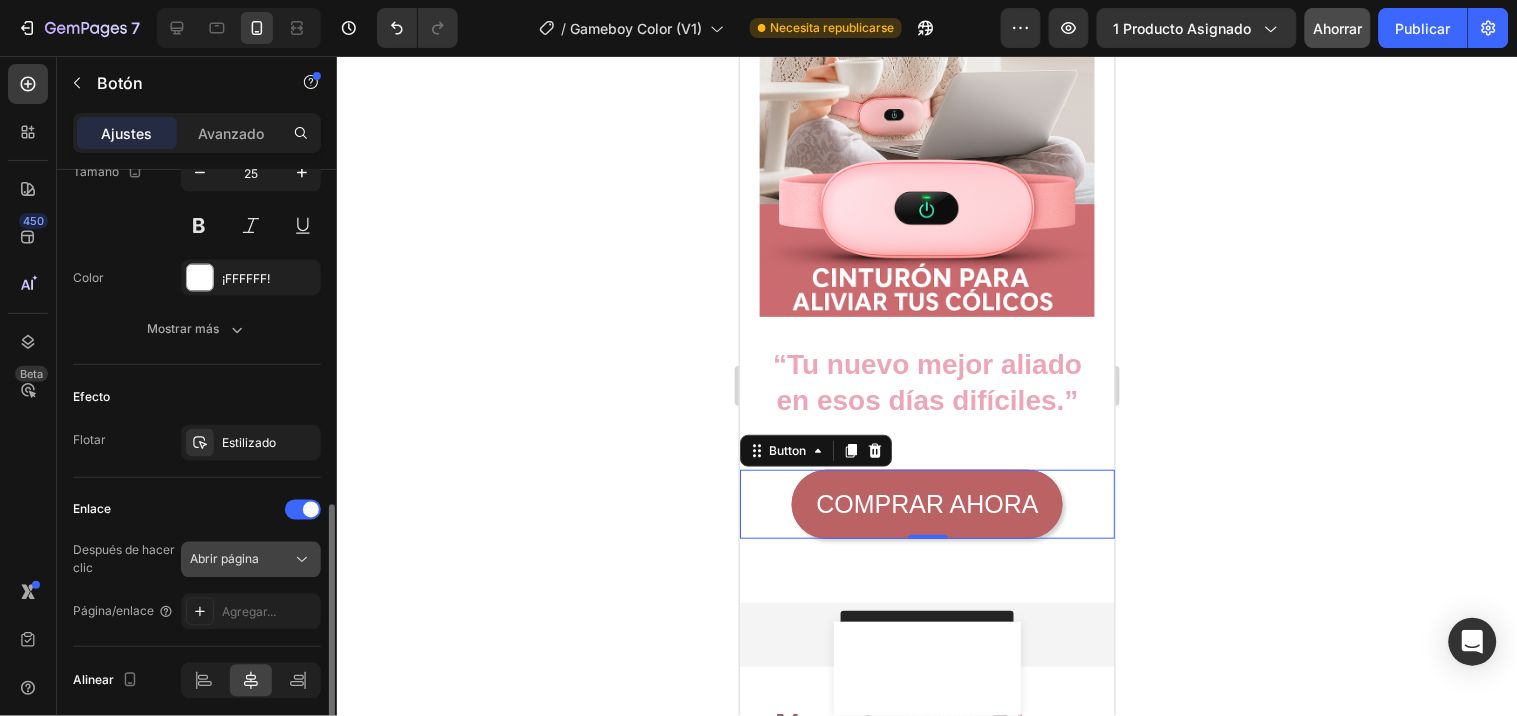 click 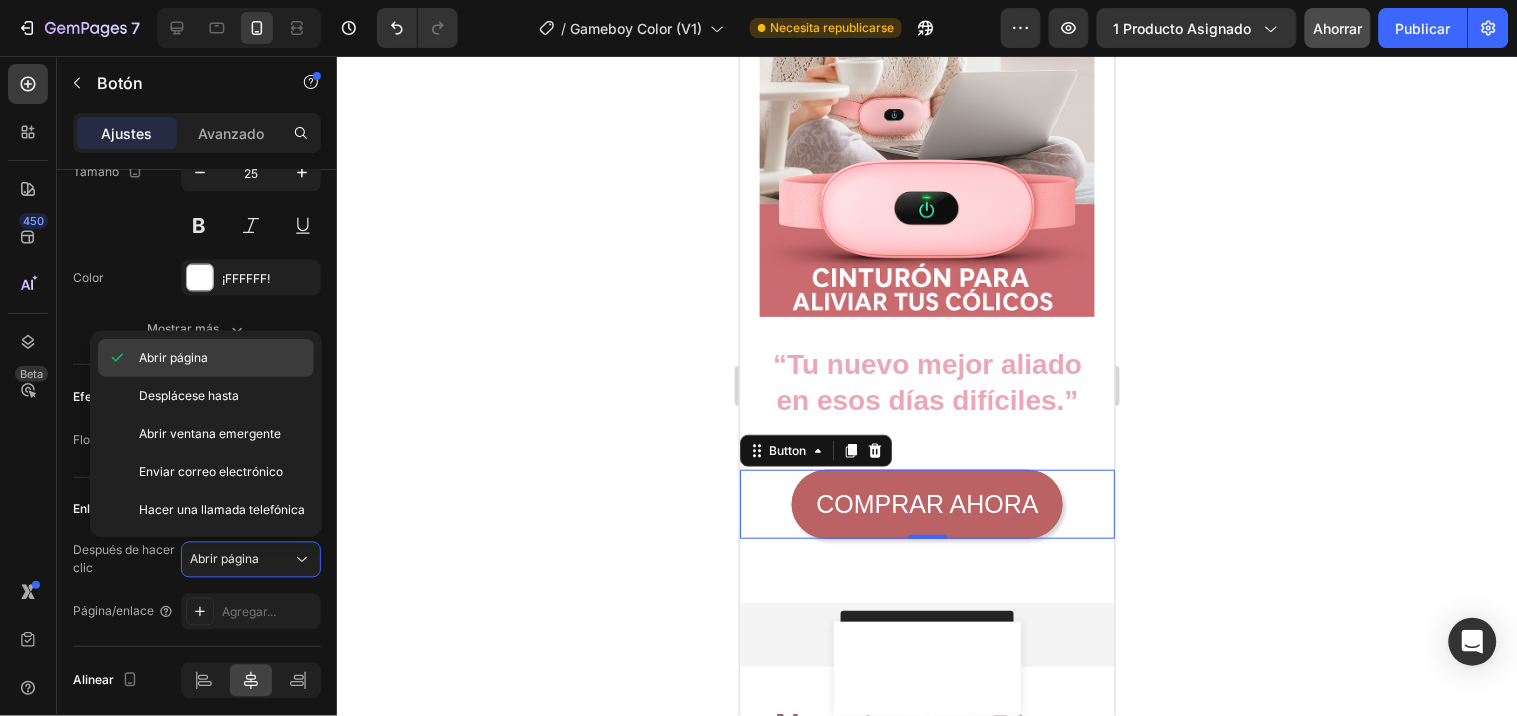 click on "Abrir página" 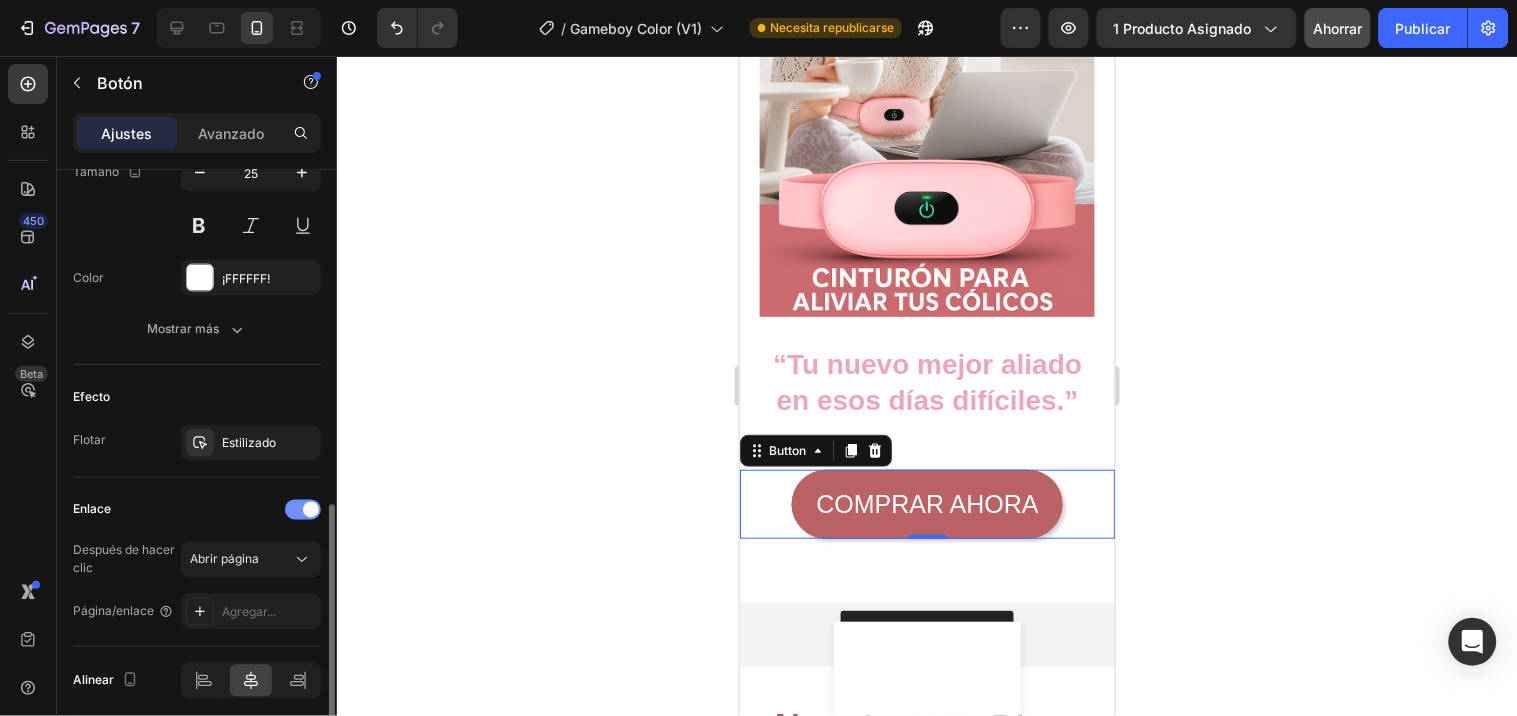 click at bounding box center (303, 510) 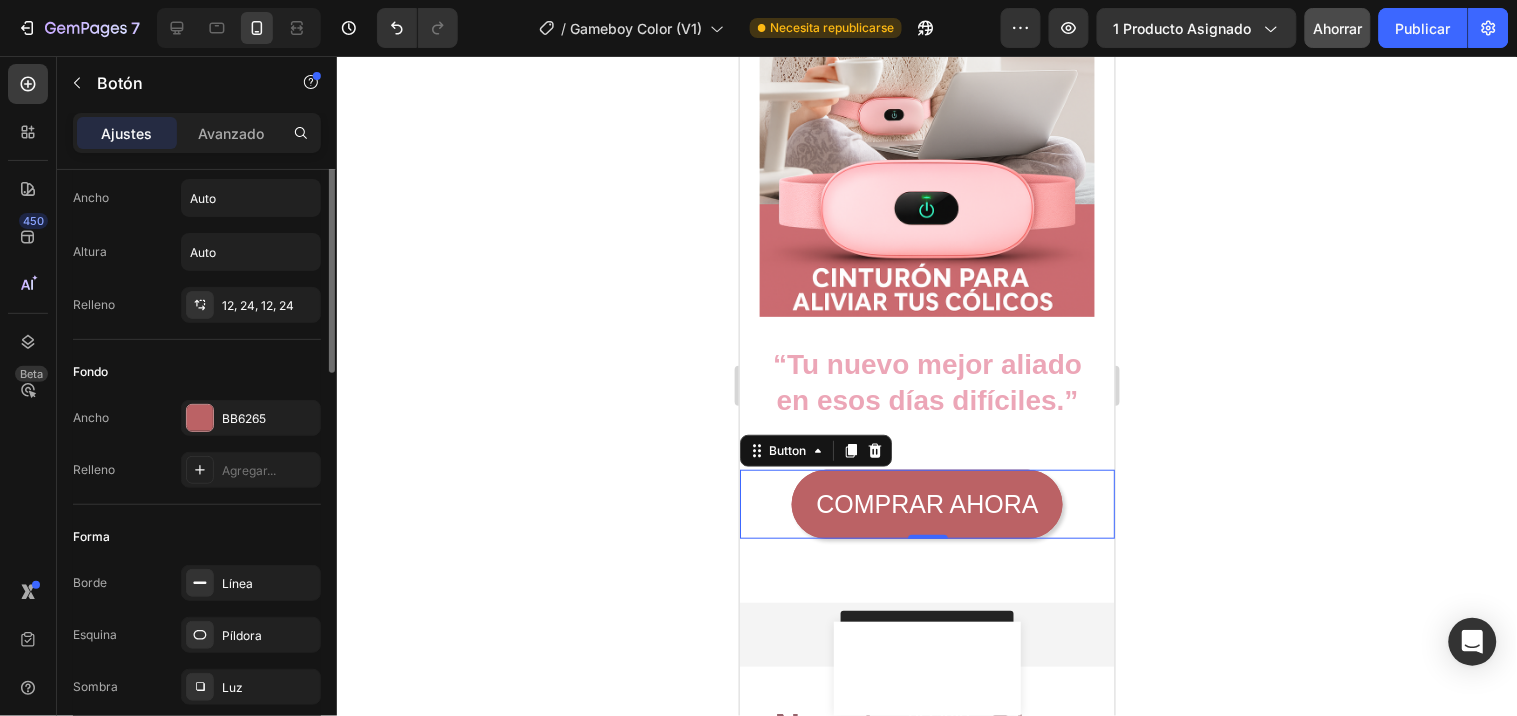 scroll, scrollTop: 0, scrollLeft: 0, axis: both 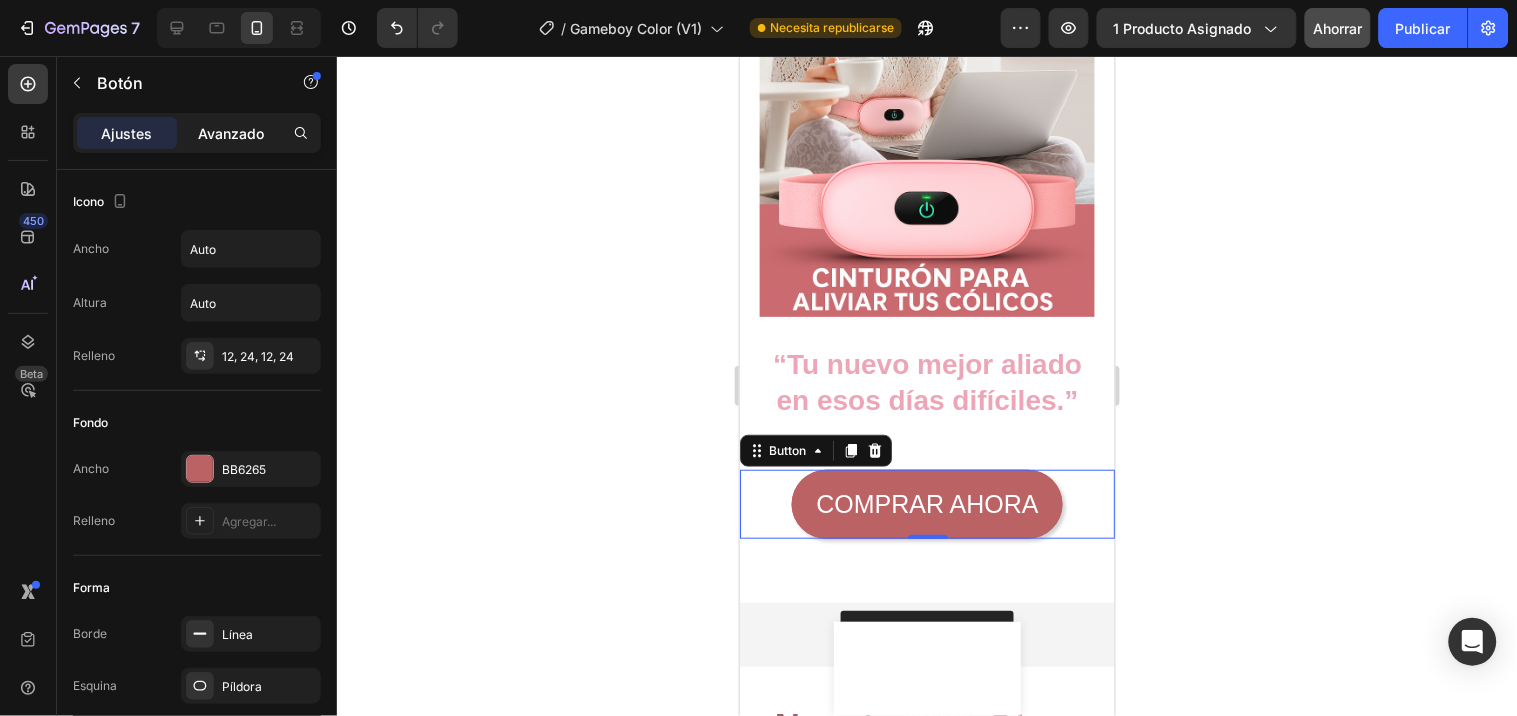 click on "Avanzado" 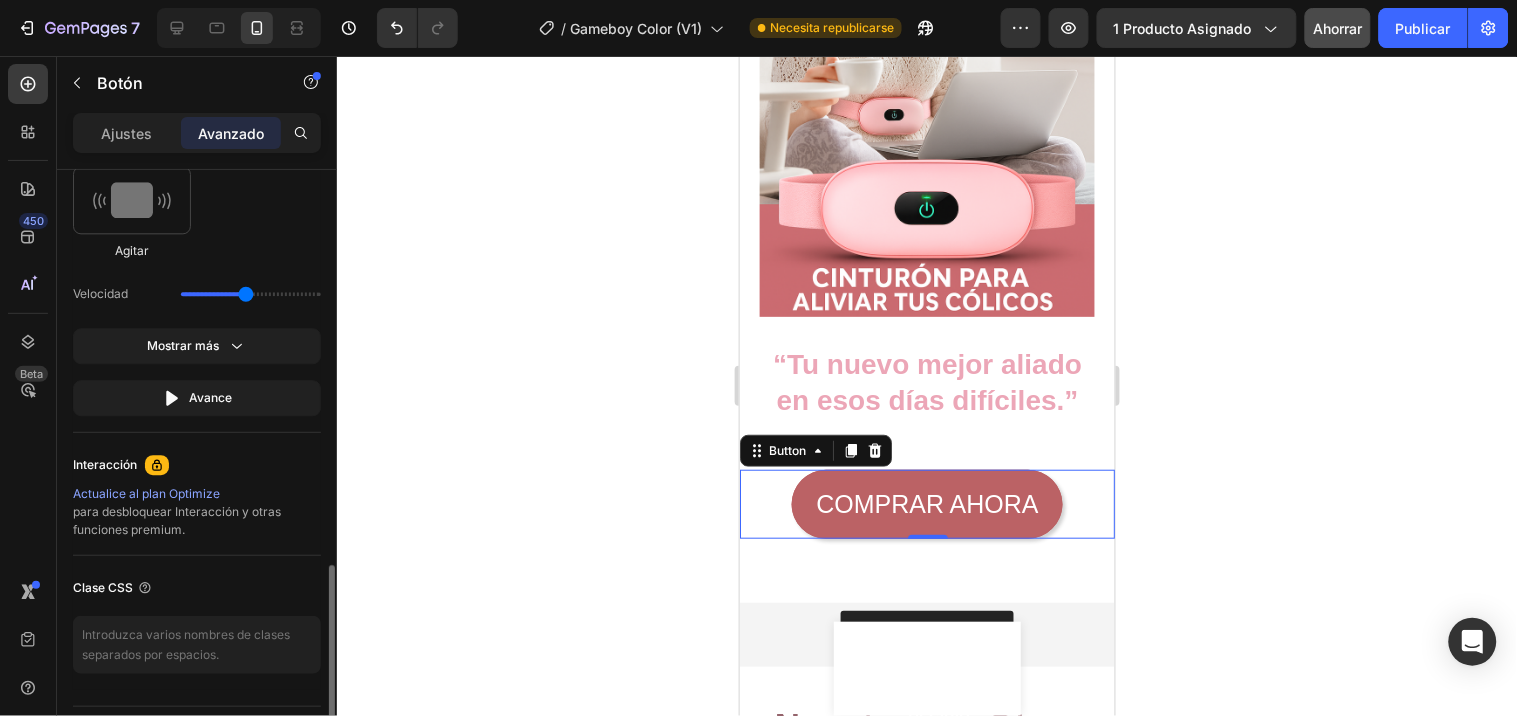 scroll, scrollTop: 1237, scrollLeft: 0, axis: vertical 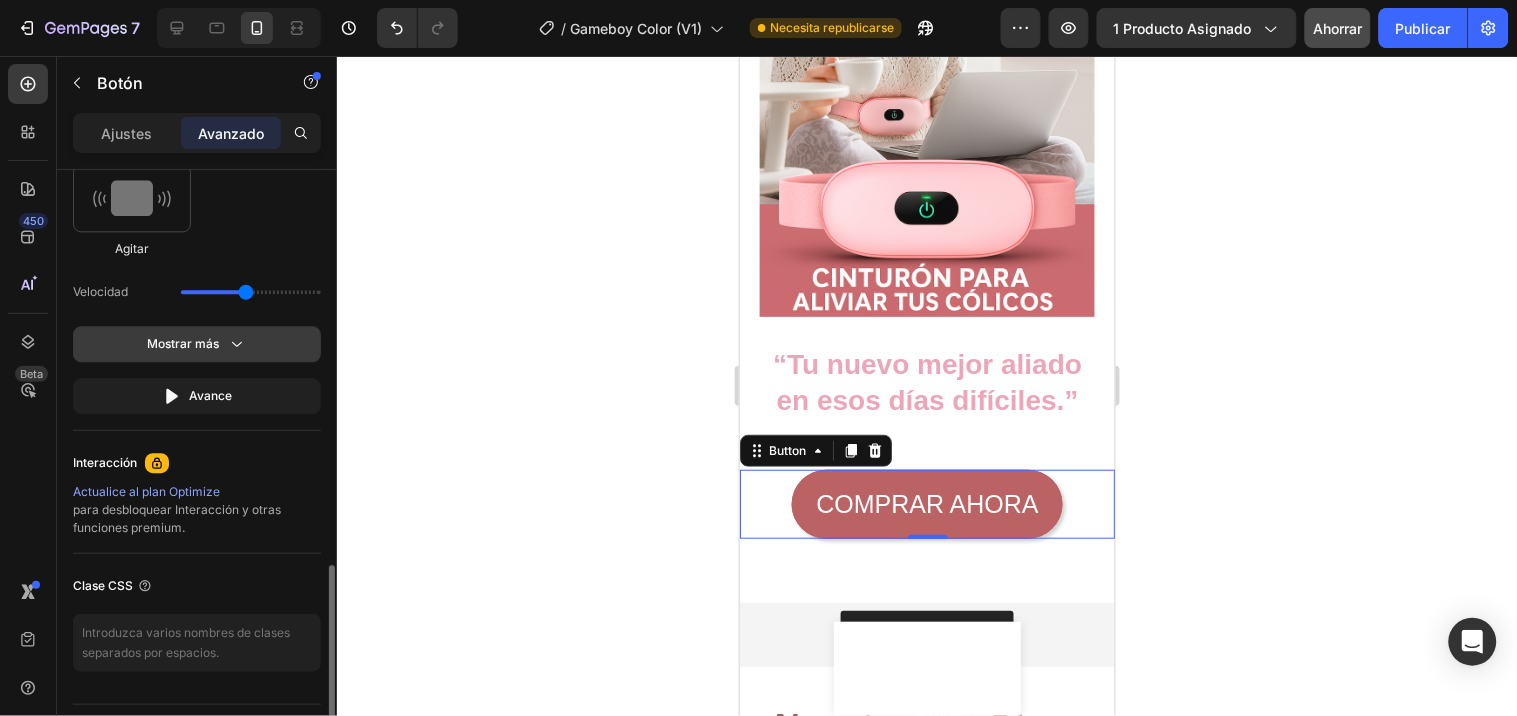 click on "Mostrar más" 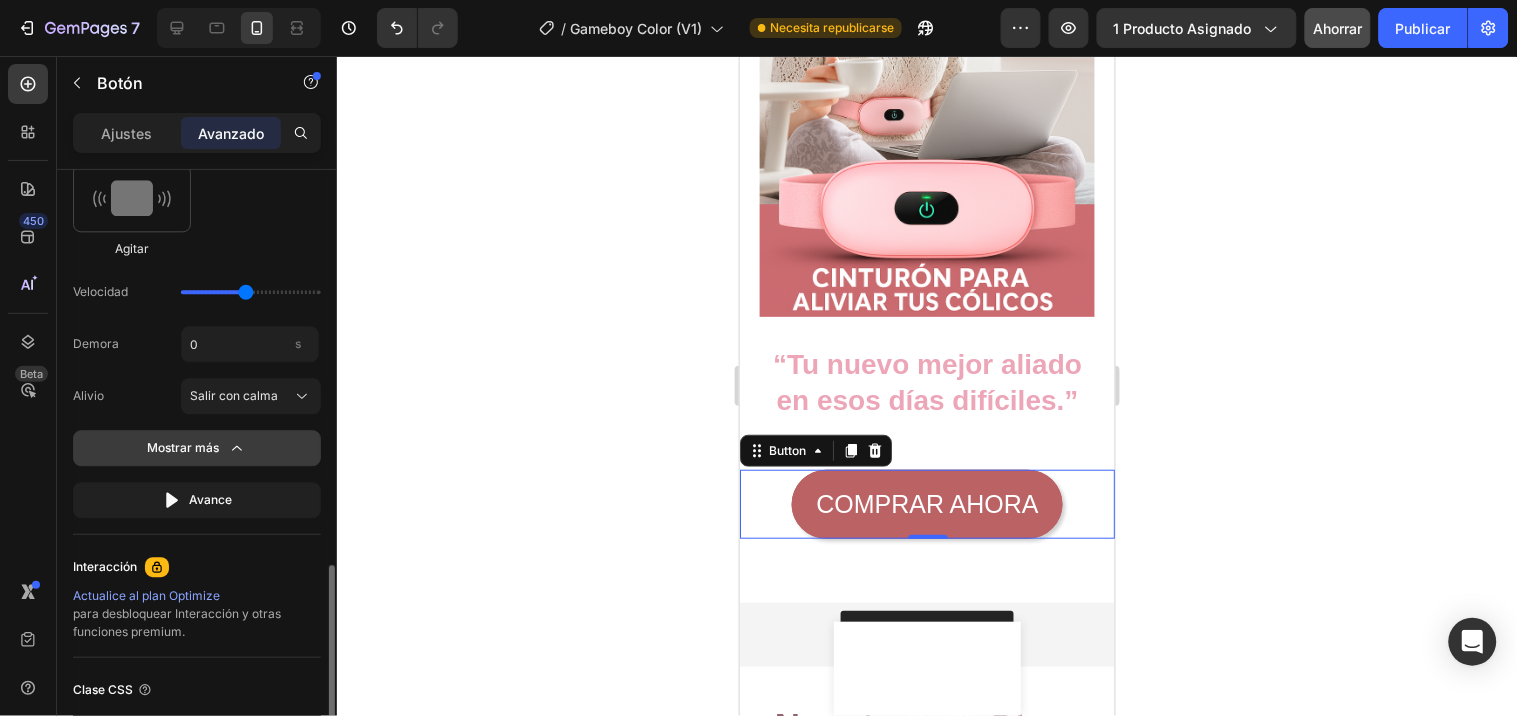 click on "Mostrar más" 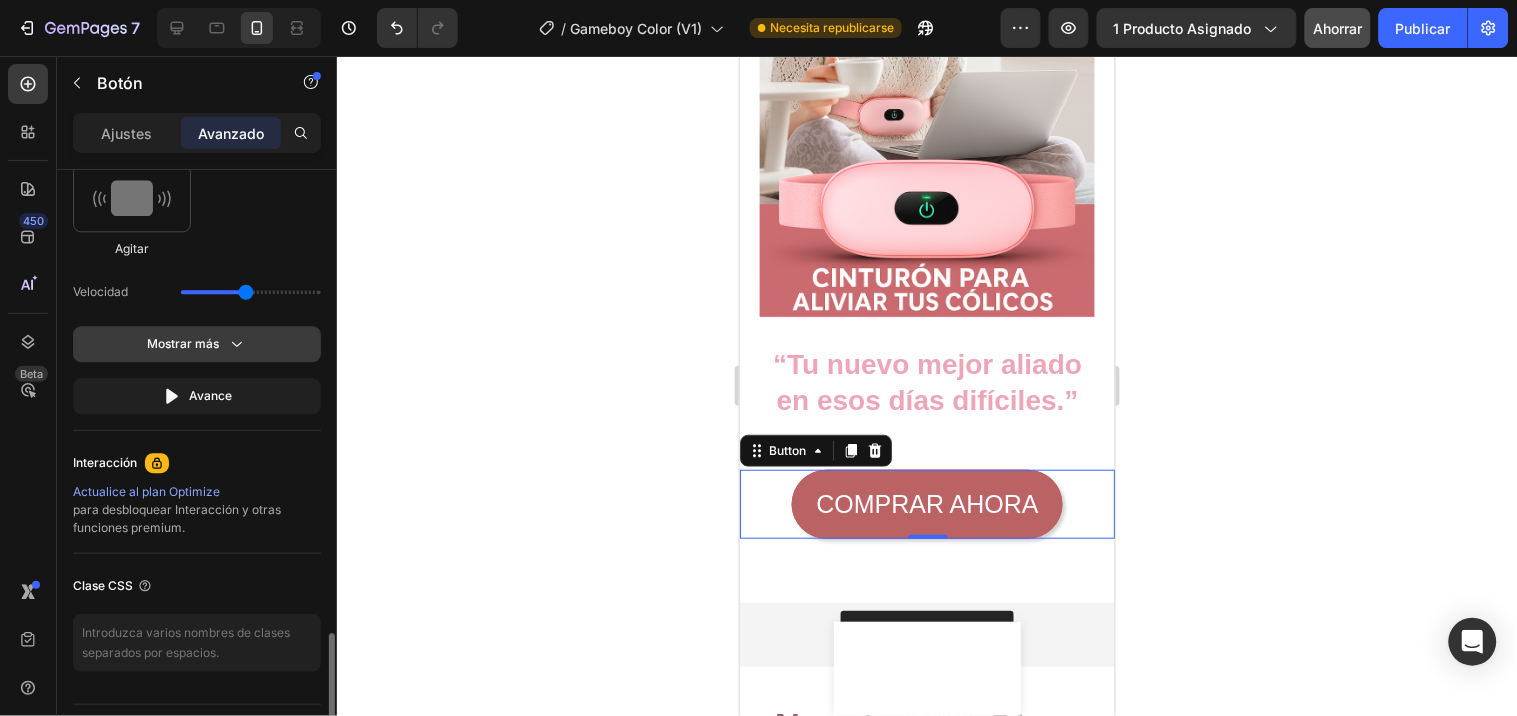 scroll, scrollTop: 1288, scrollLeft: 0, axis: vertical 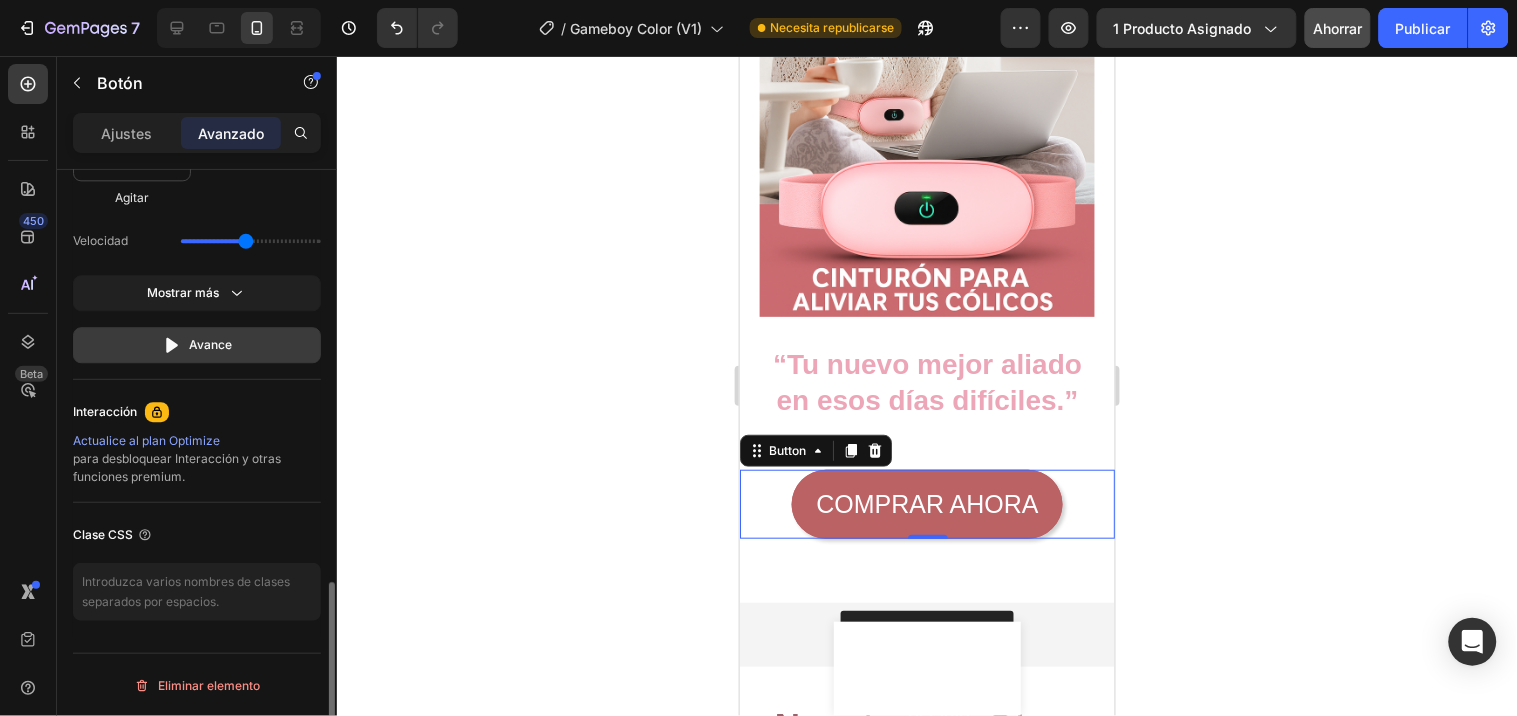 click on "Avance" 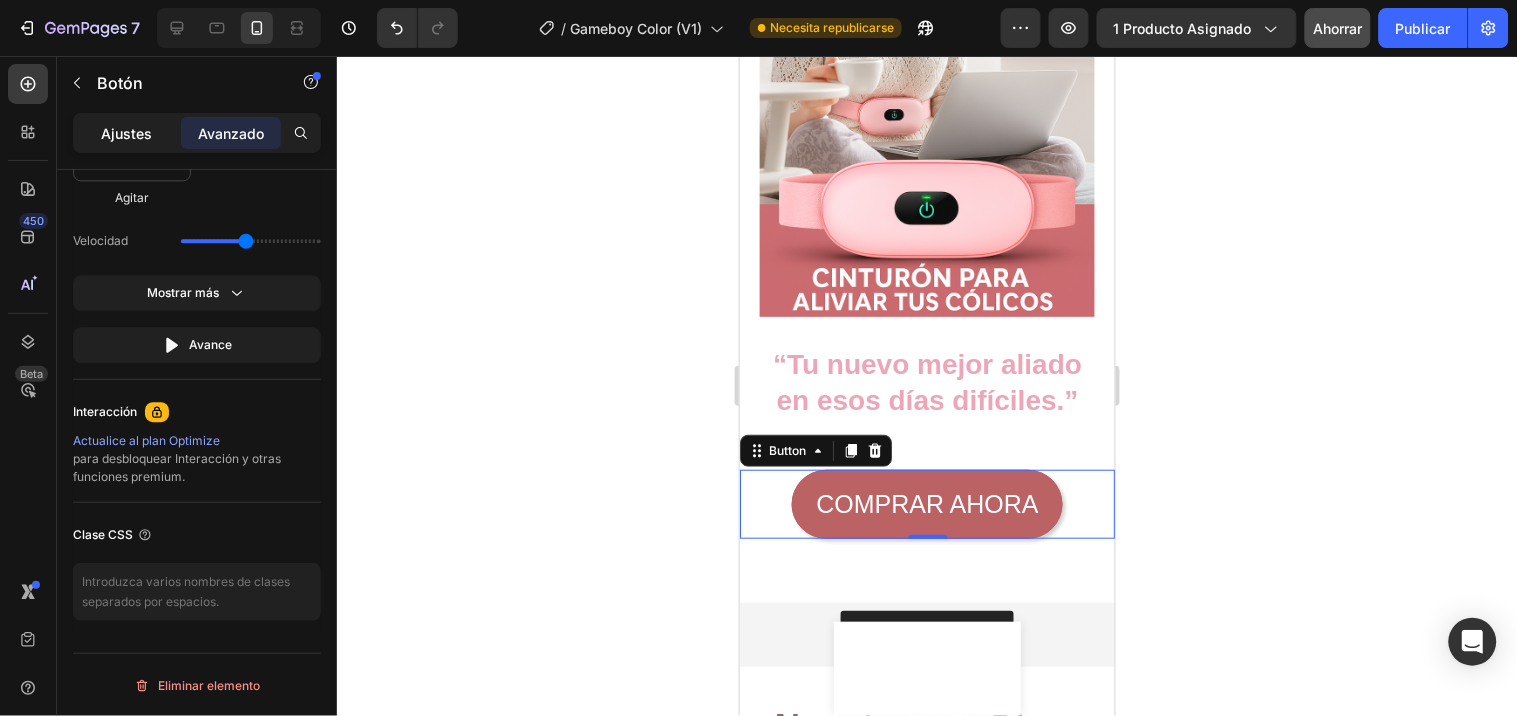 click on "Ajustes" at bounding box center [127, 133] 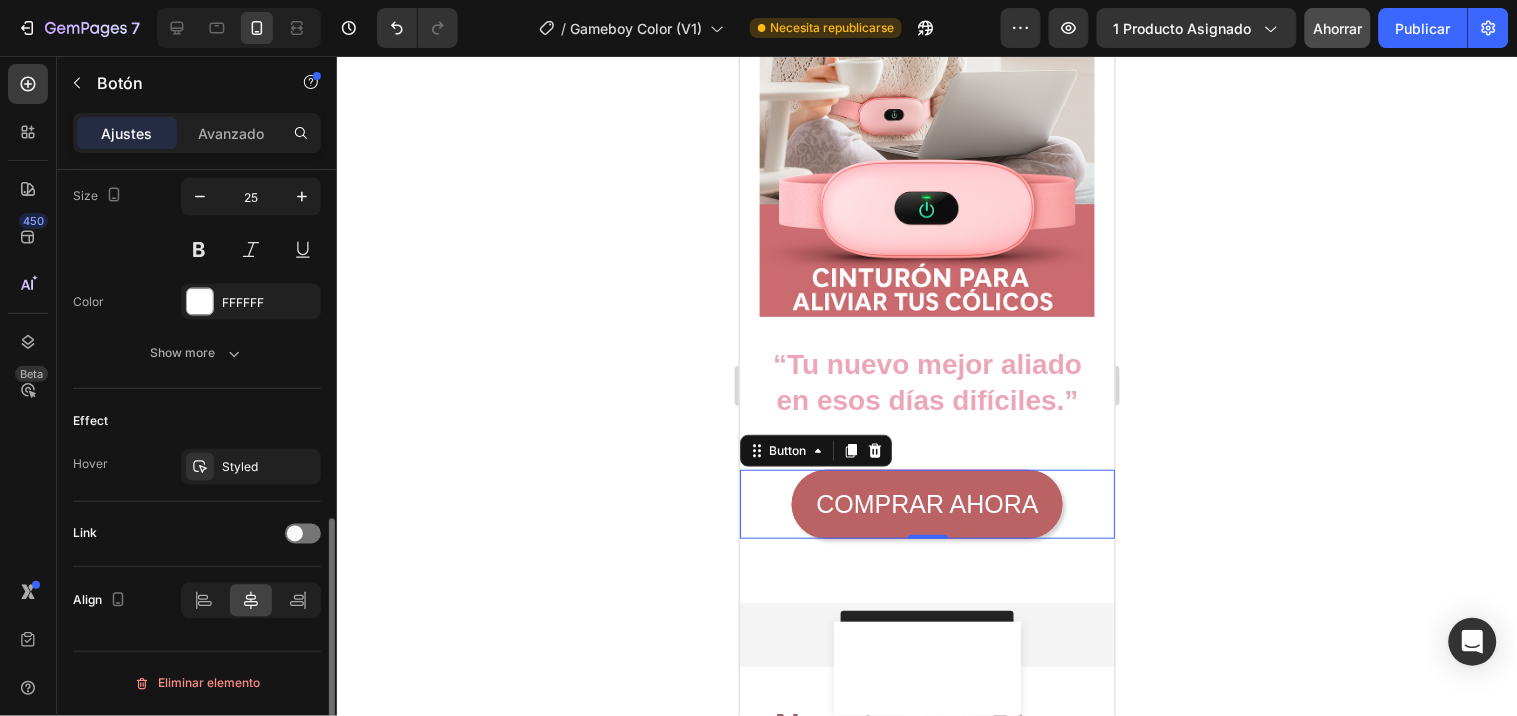 scroll, scrollTop: 831, scrollLeft: 0, axis: vertical 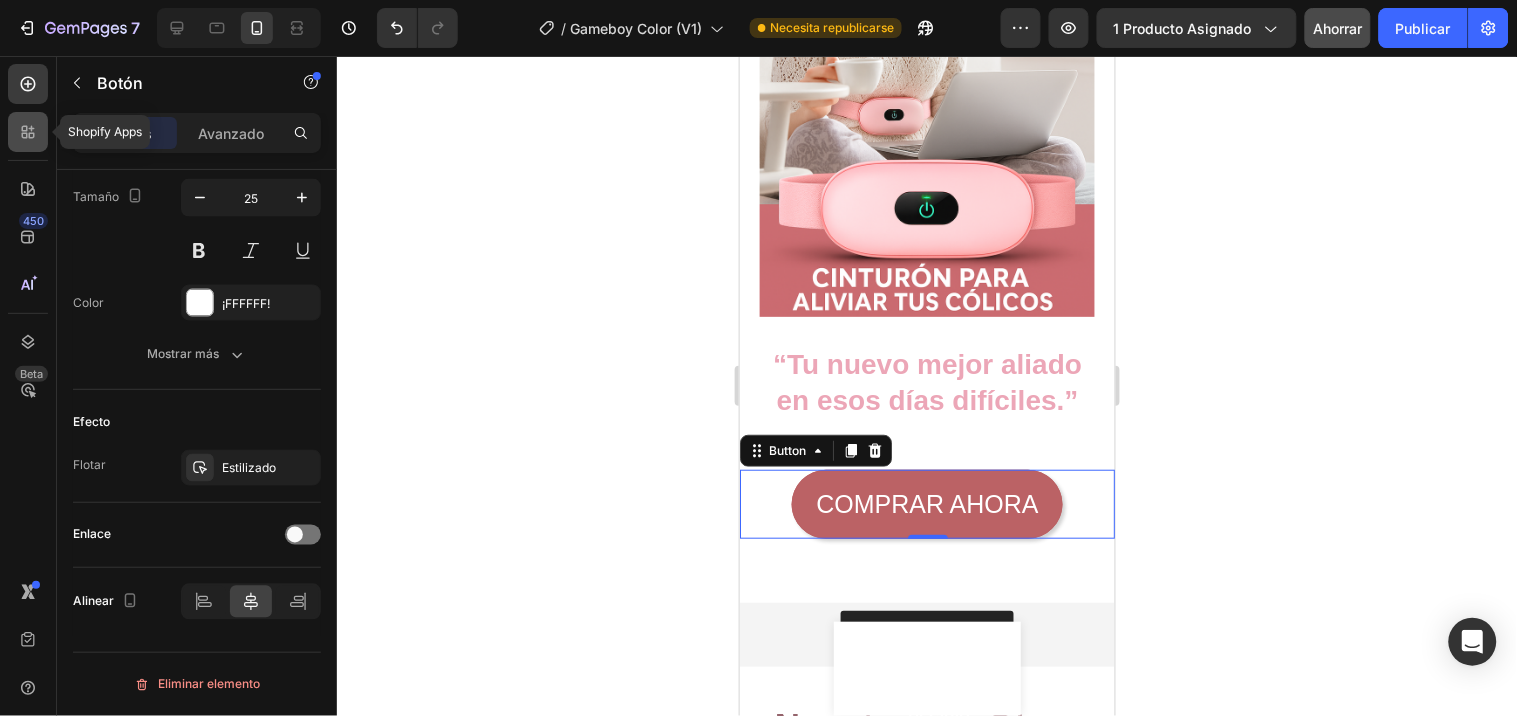 click 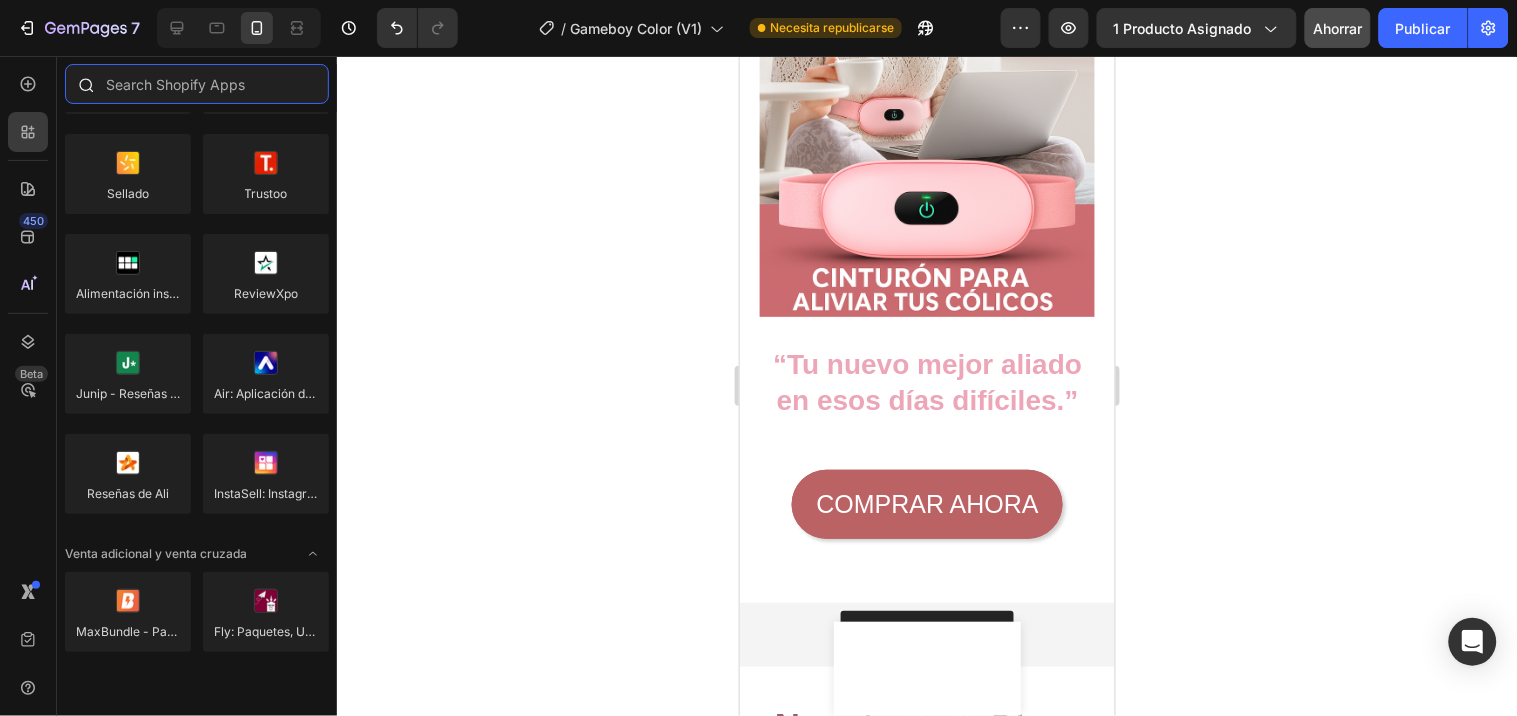 click at bounding box center (197, 84) 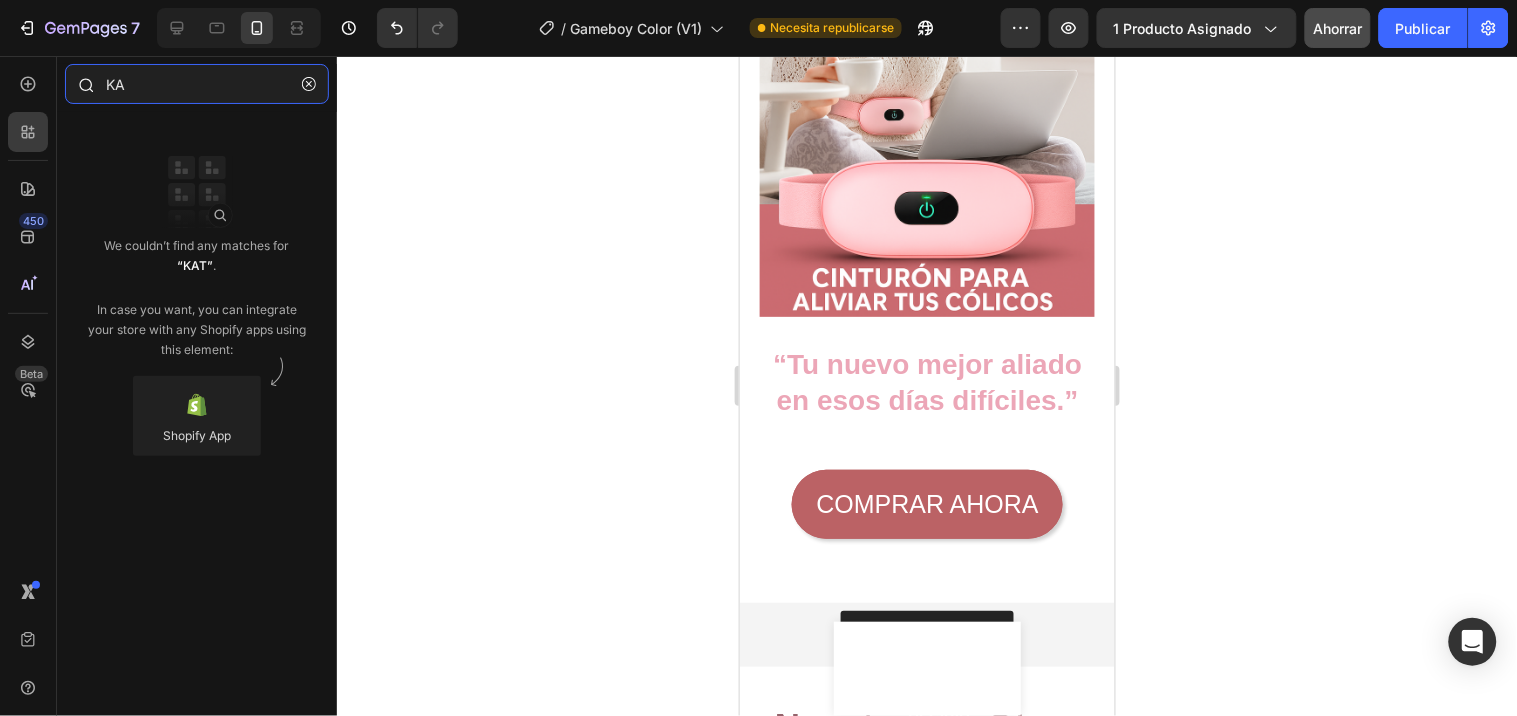 type on "K" 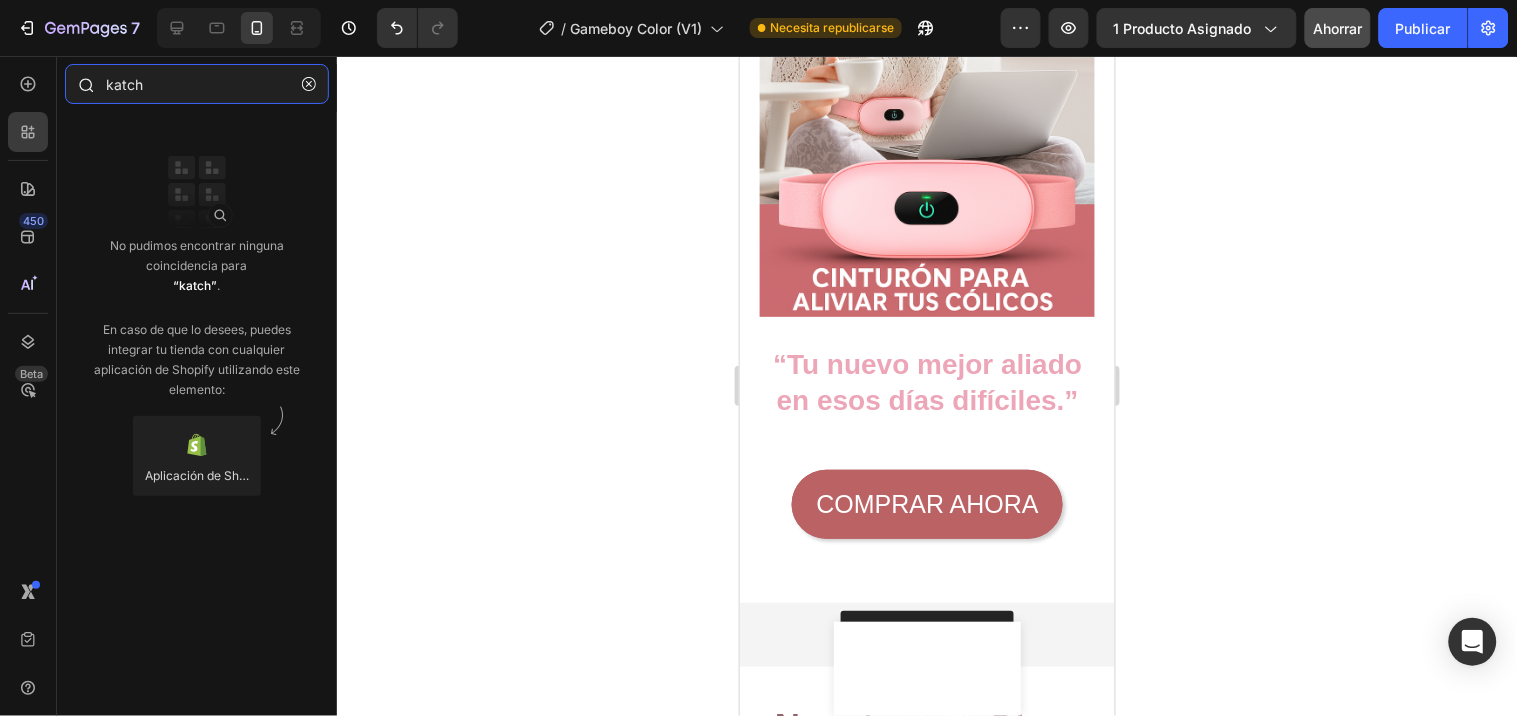type on "katch" 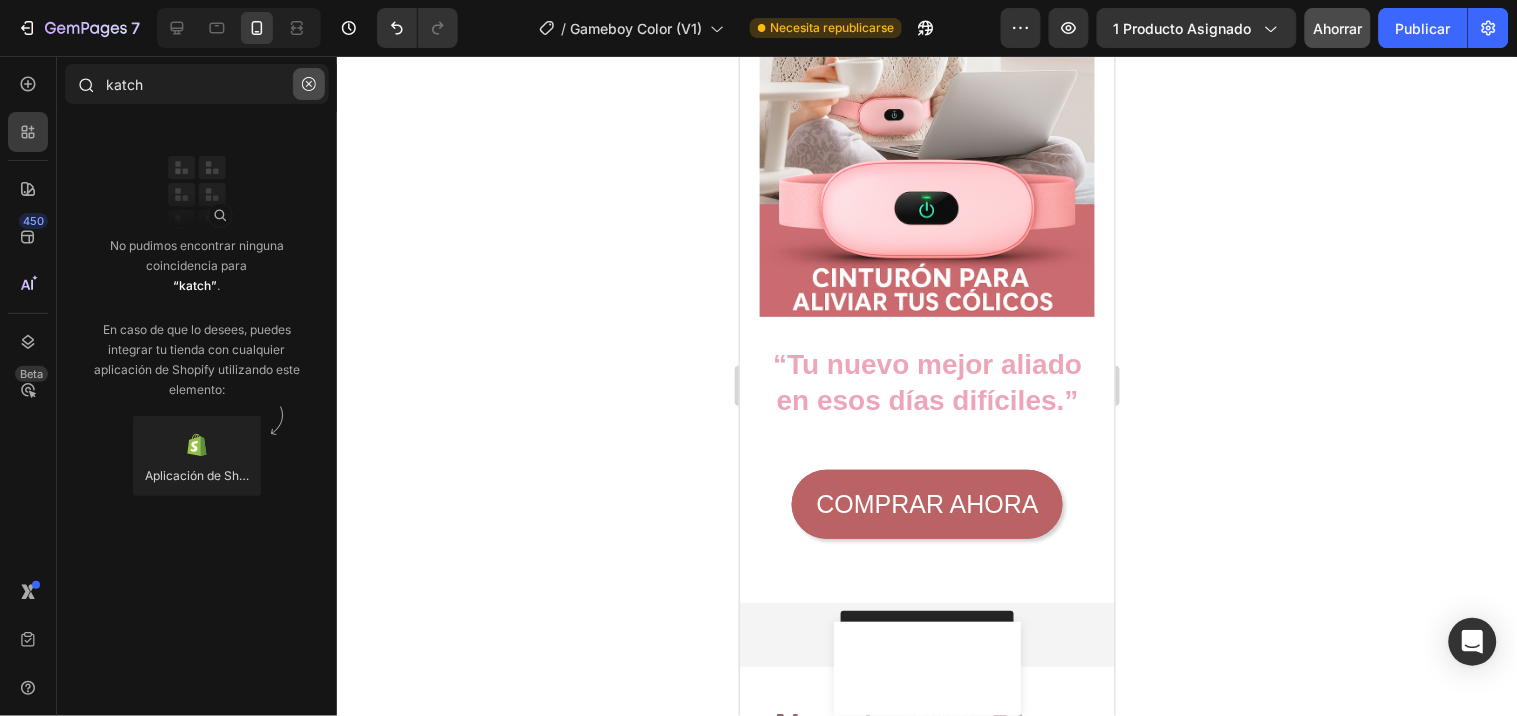 click at bounding box center (309, 84) 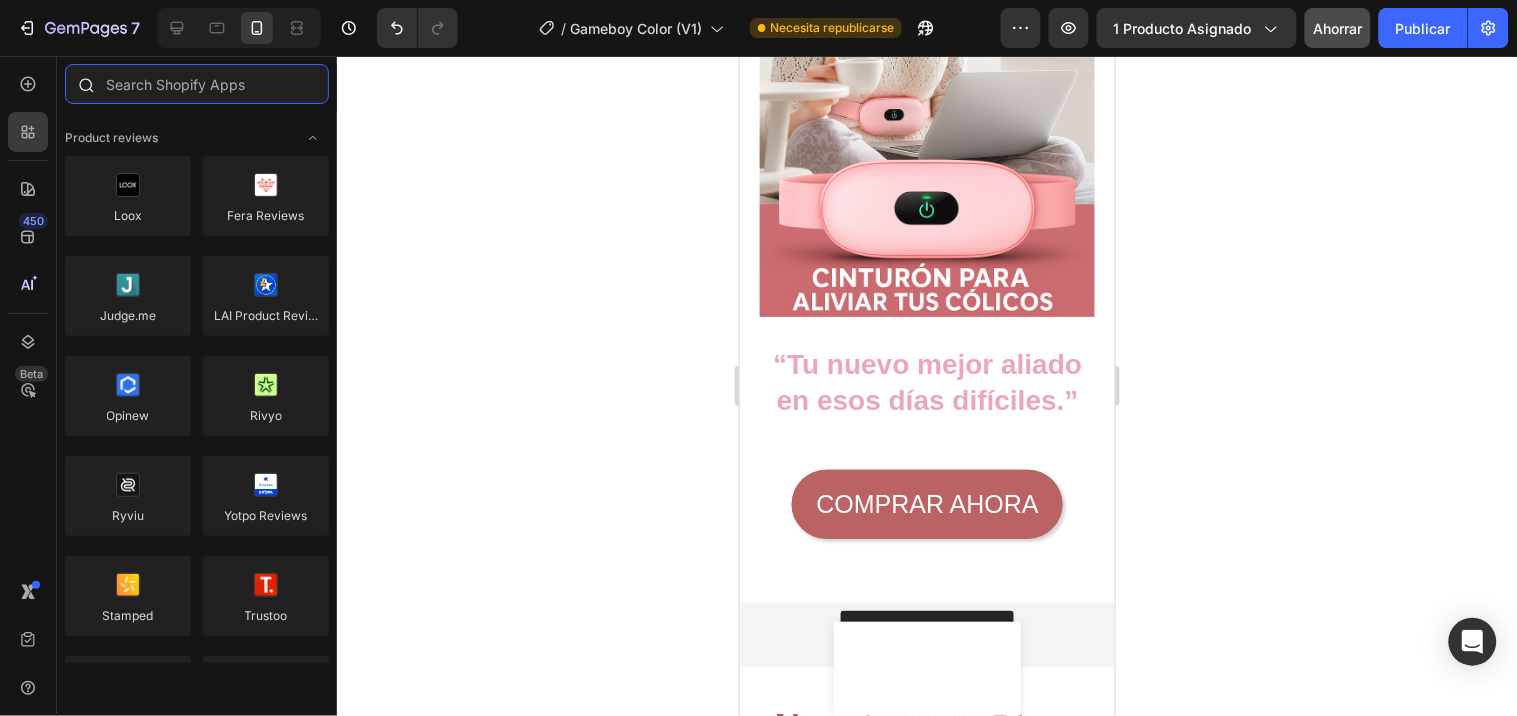click at bounding box center [197, 84] 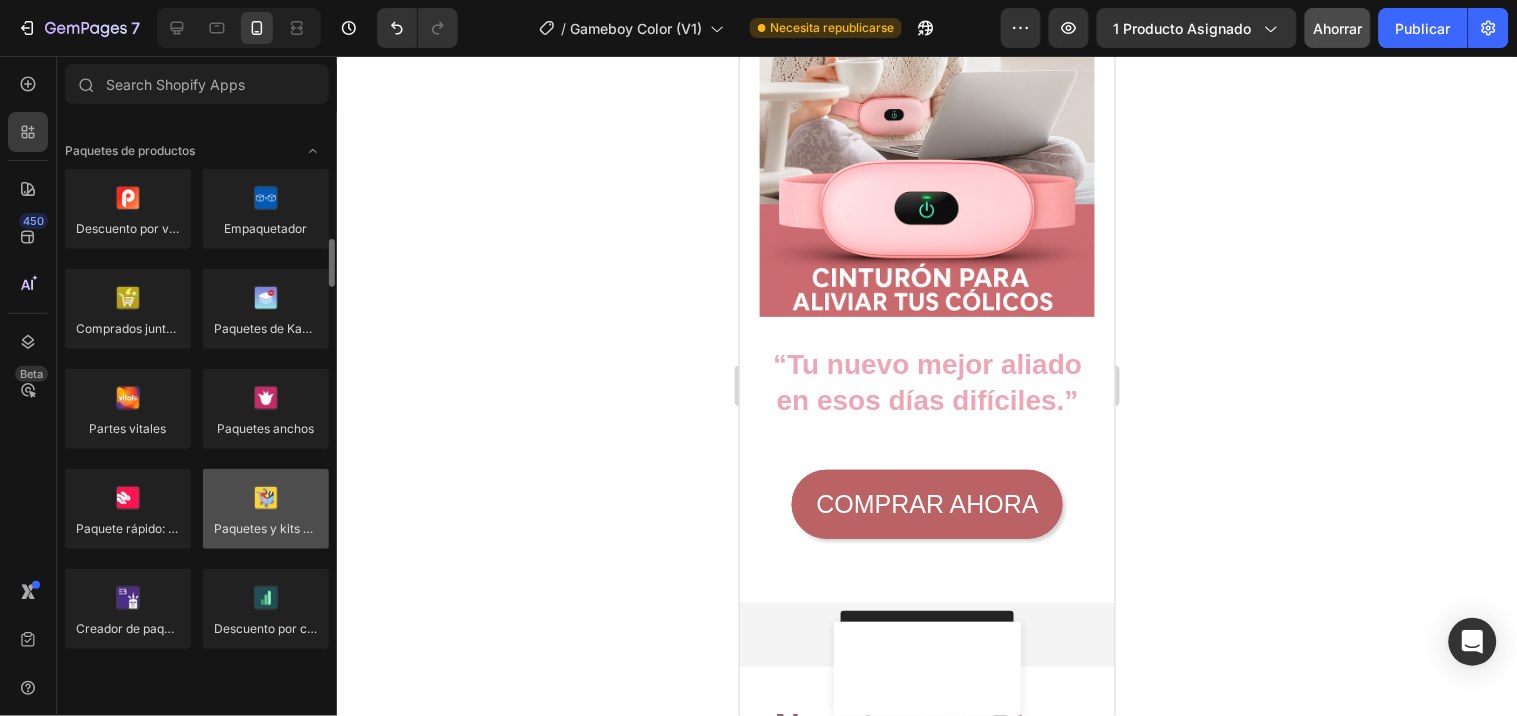 click at bounding box center (266, 509) 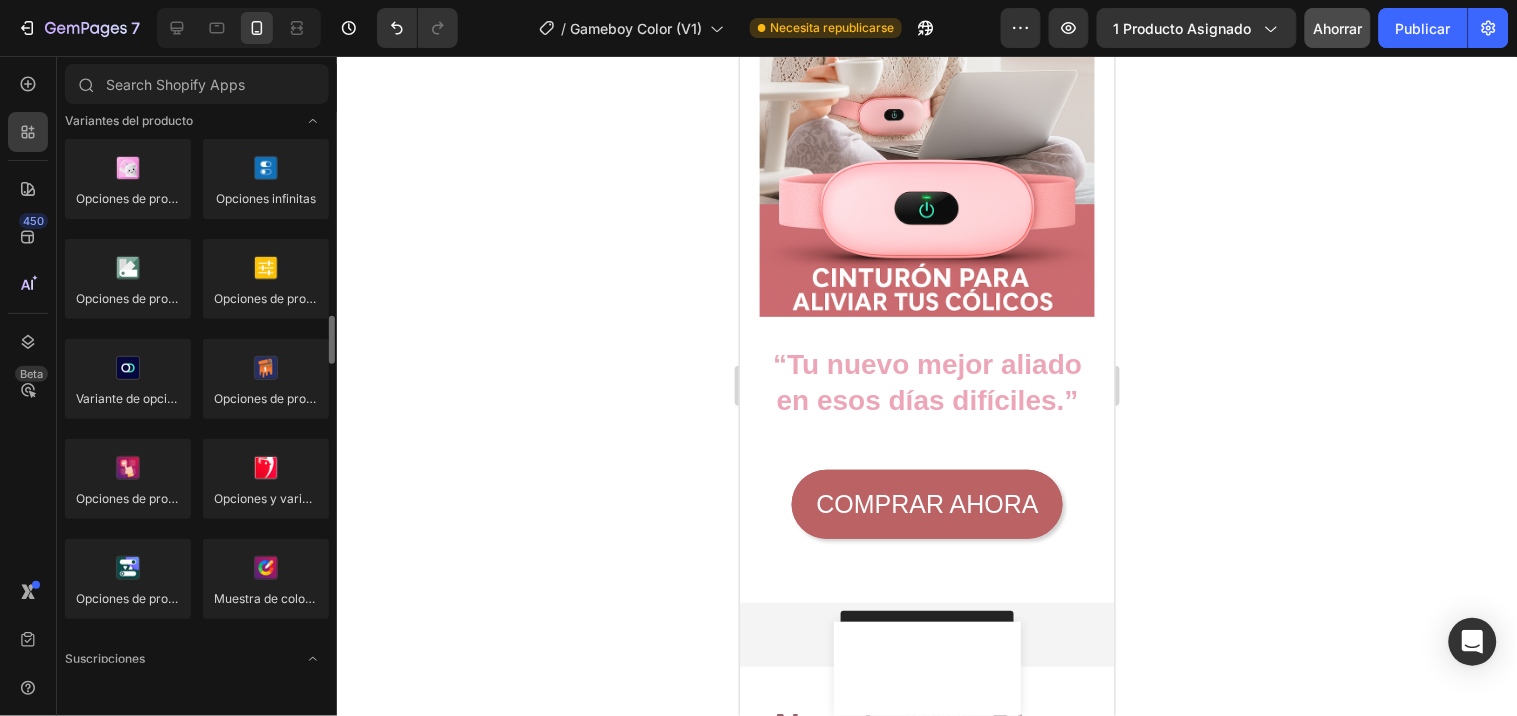 scroll, scrollTop: 2240, scrollLeft: 0, axis: vertical 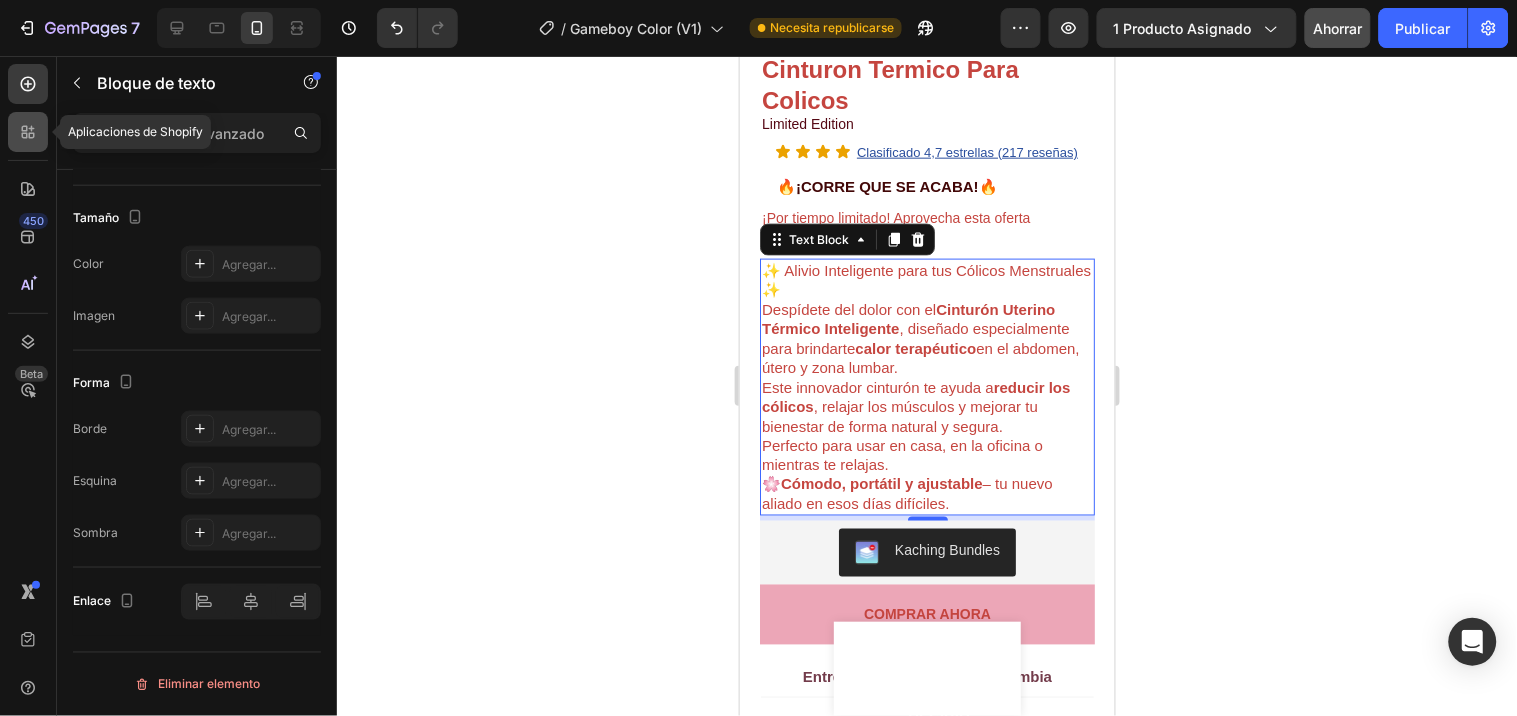 click 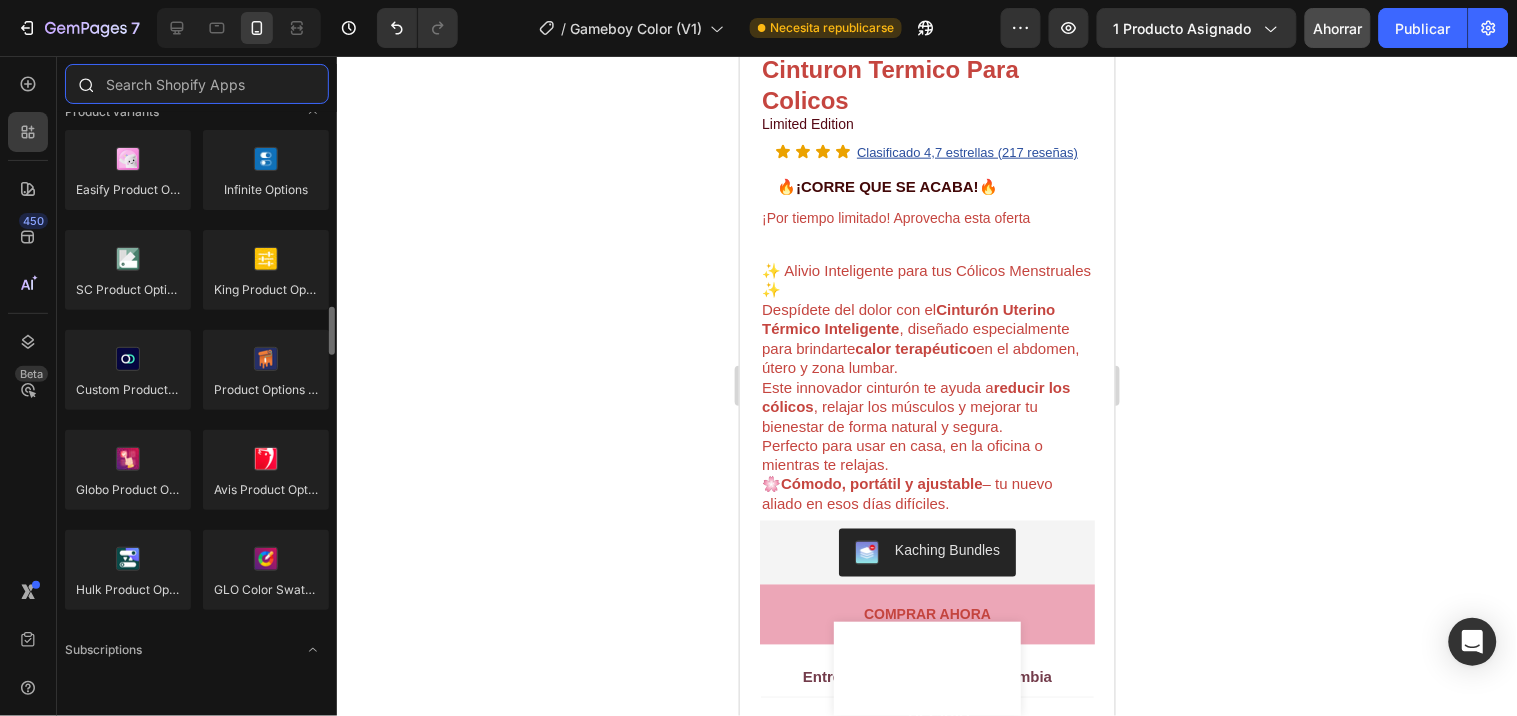 click at bounding box center [197, 84] 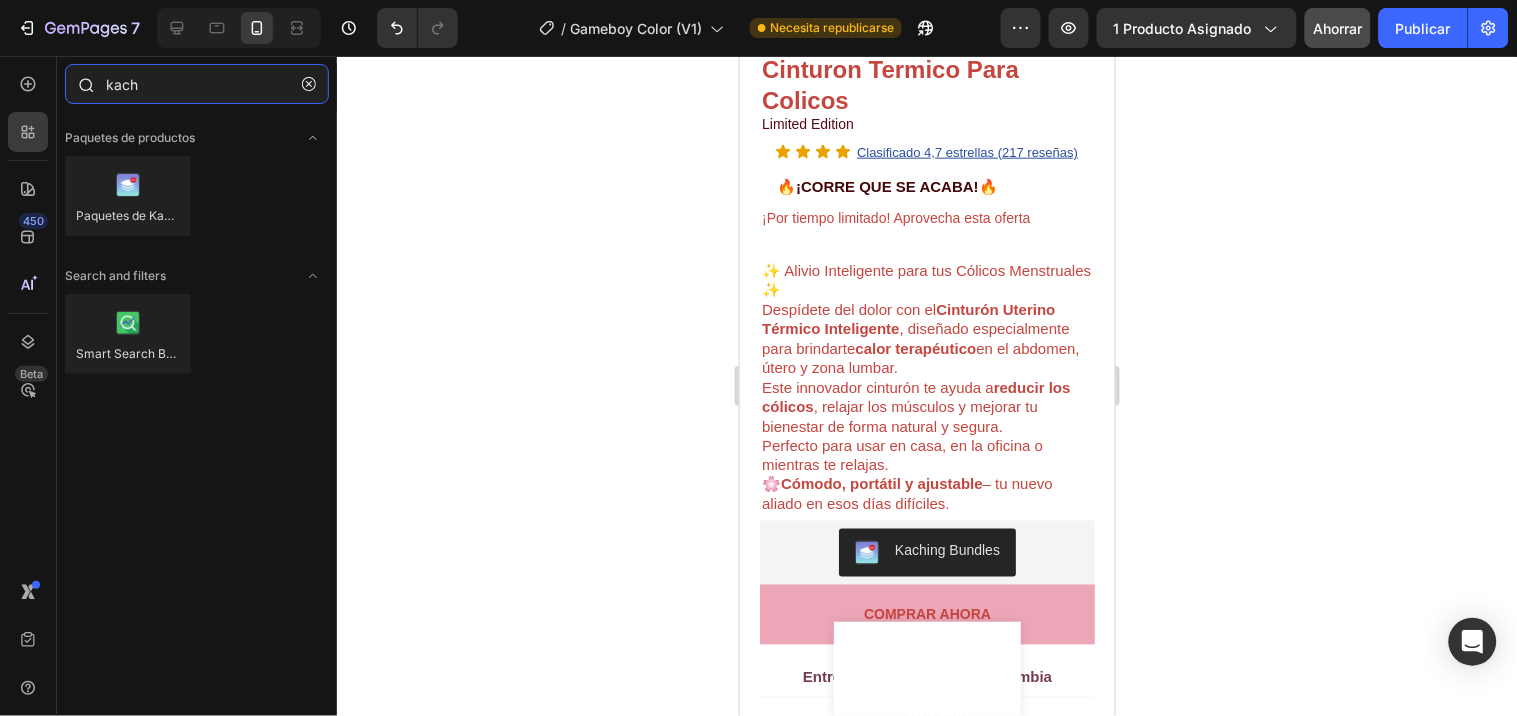 type on "kachi" 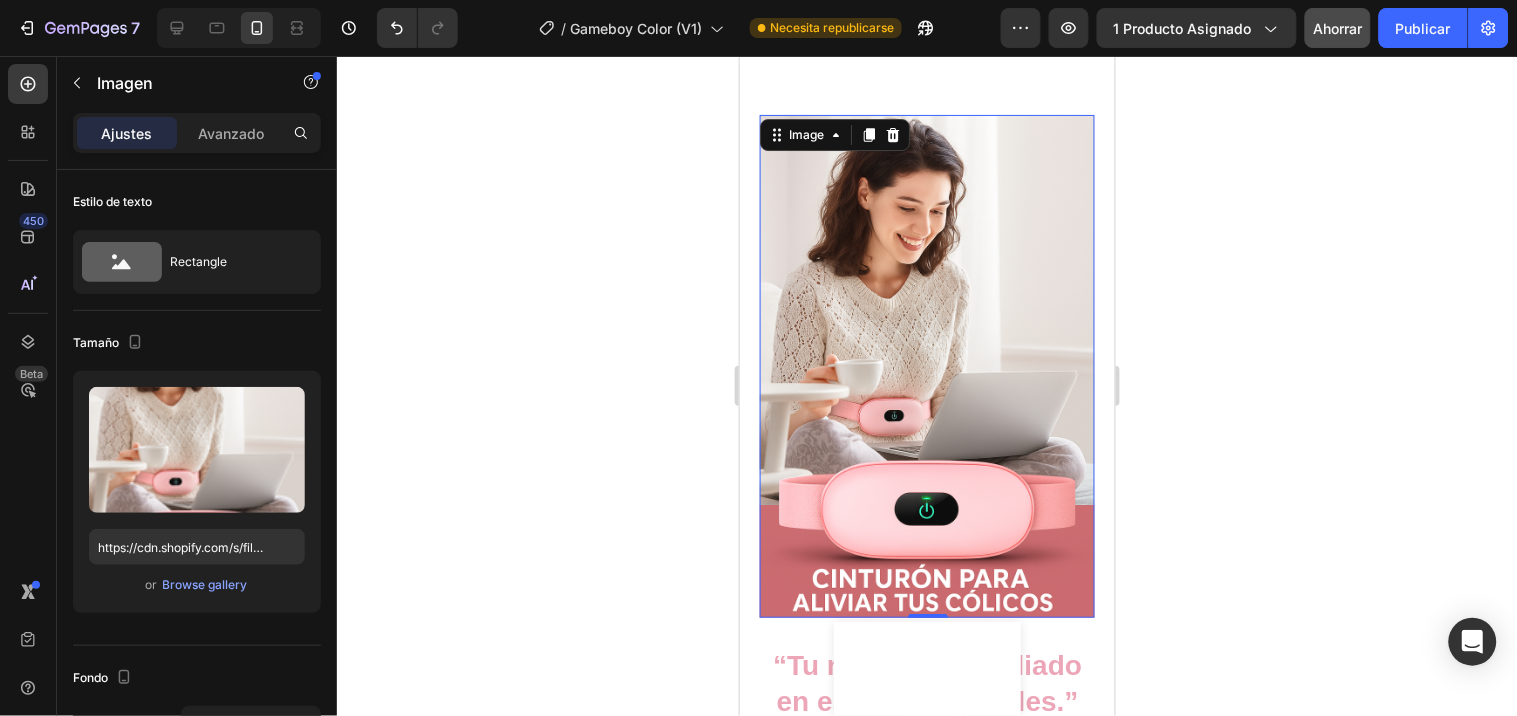 scroll, scrollTop: 2541, scrollLeft: 0, axis: vertical 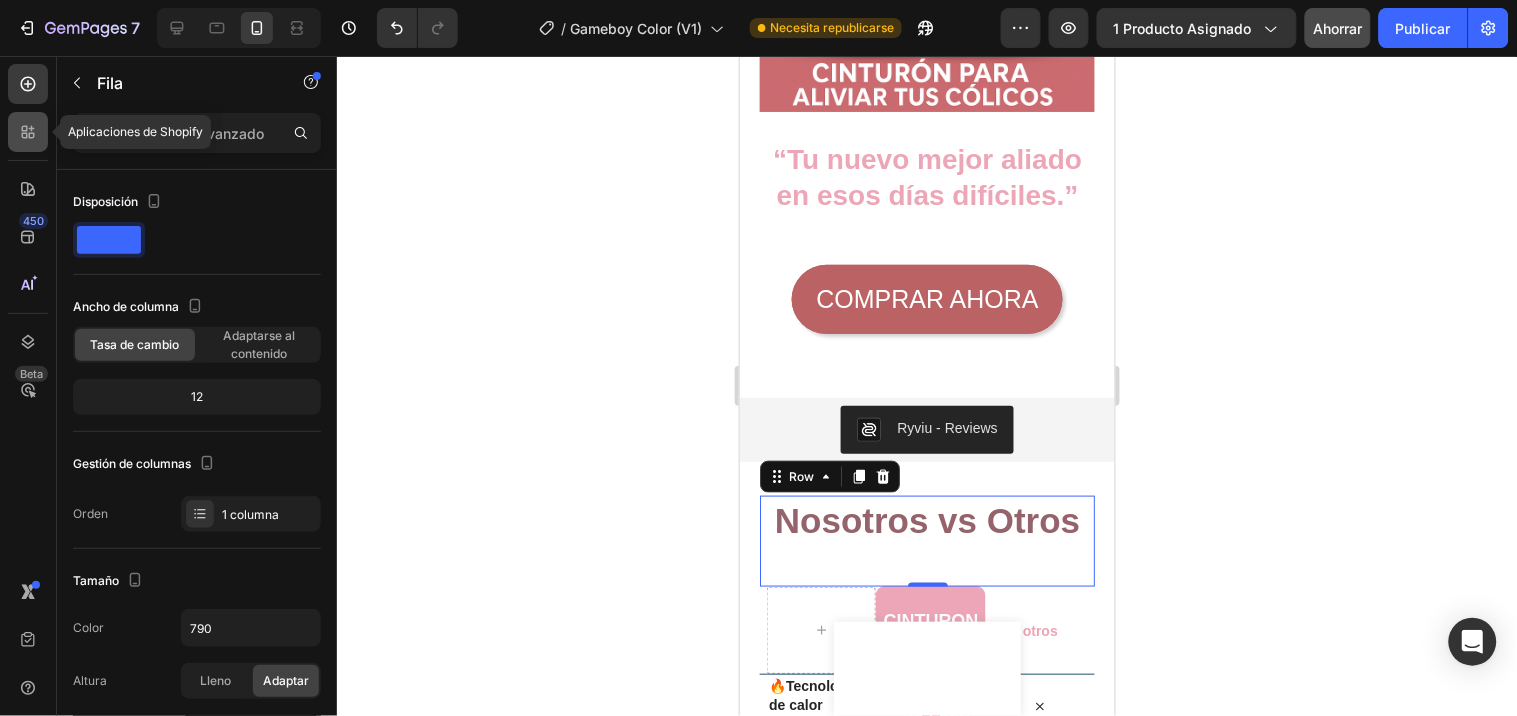 click 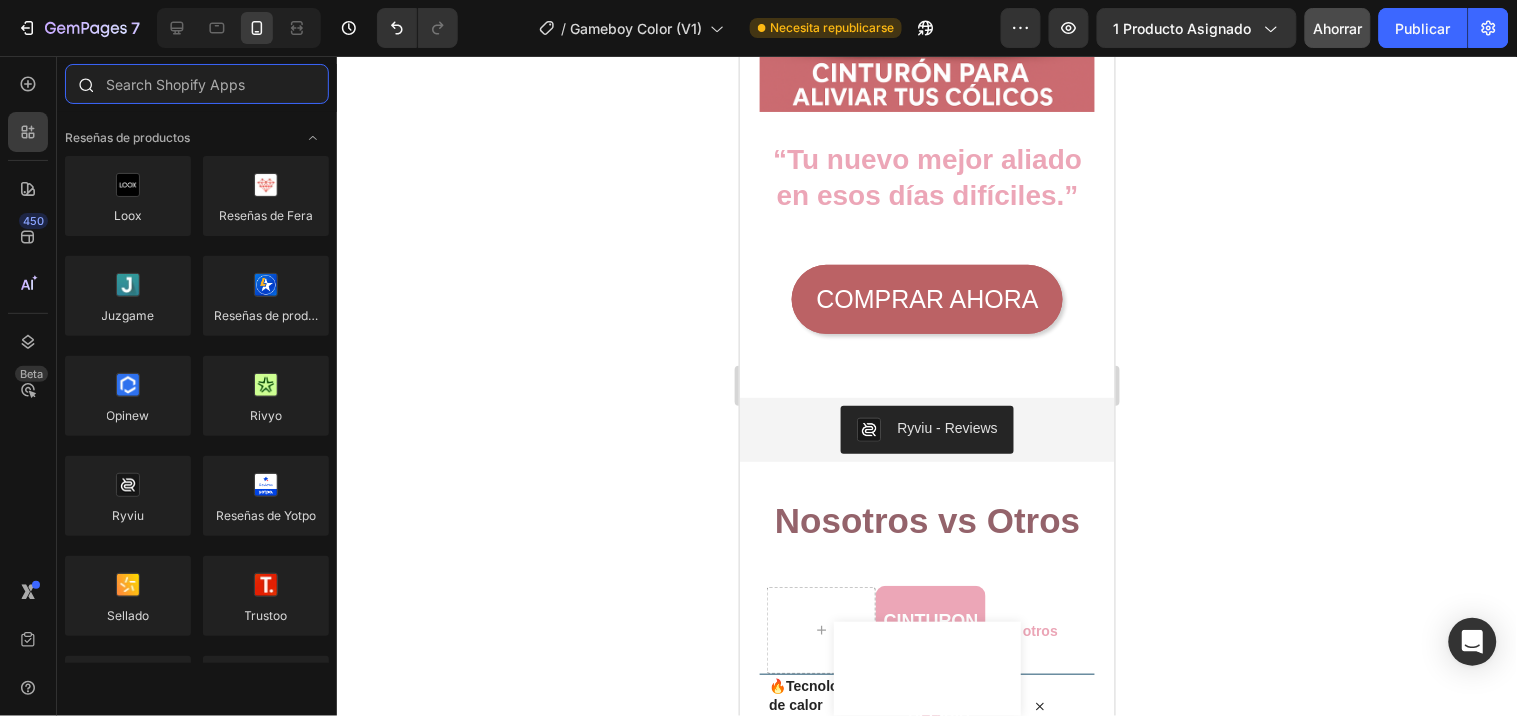 click at bounding box center (197, 84) 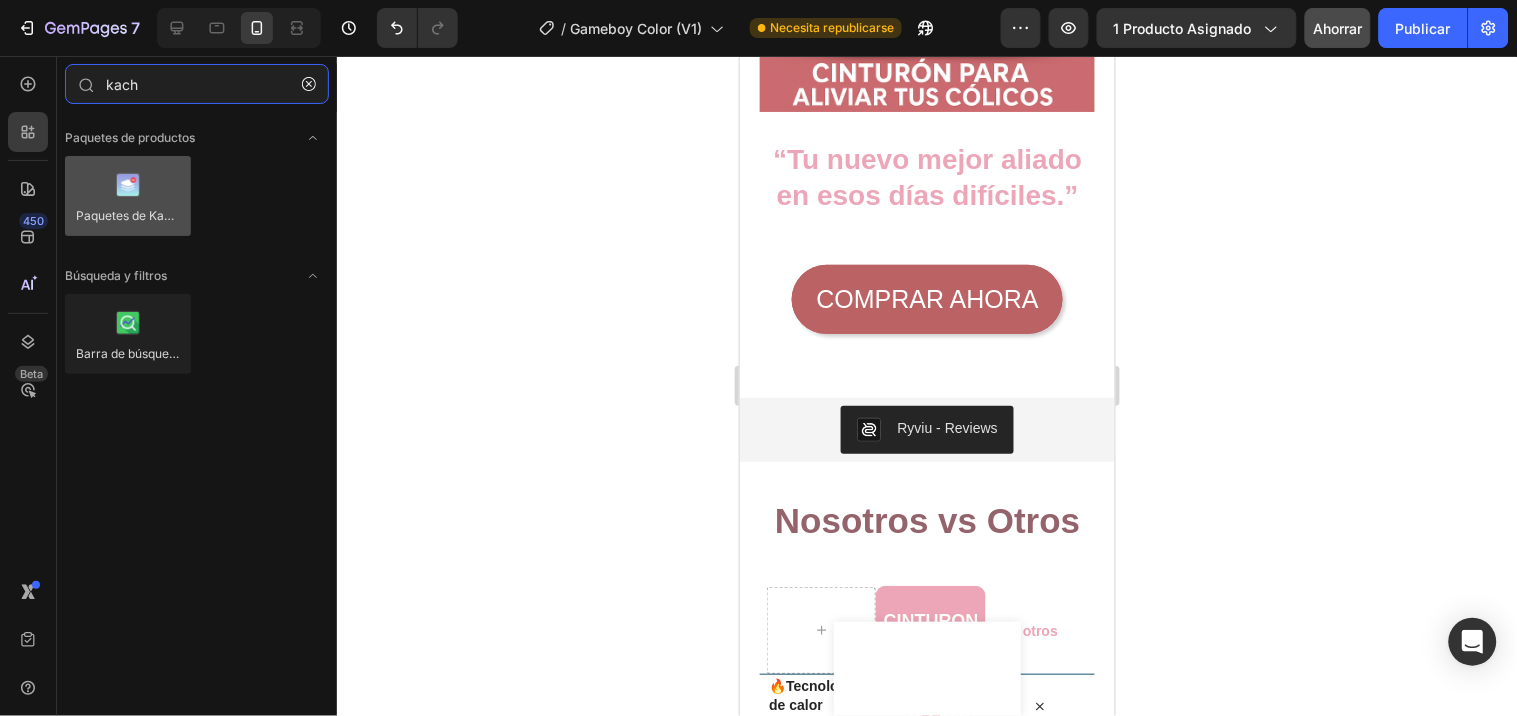 type on "kach" 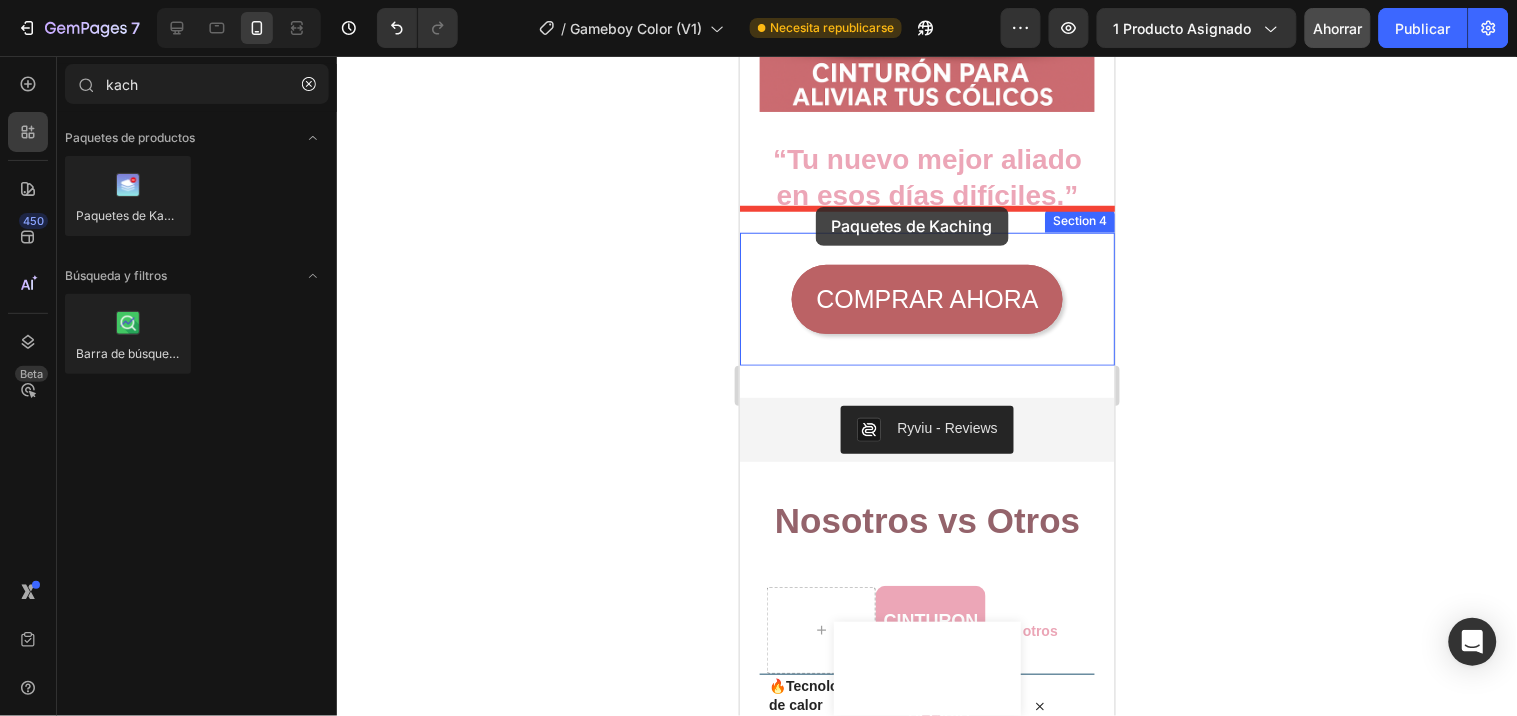 drag, startPoint x: 885, startPoint y: 268, endPoint x: 815, endPoint y: 204, distance: 94.847244 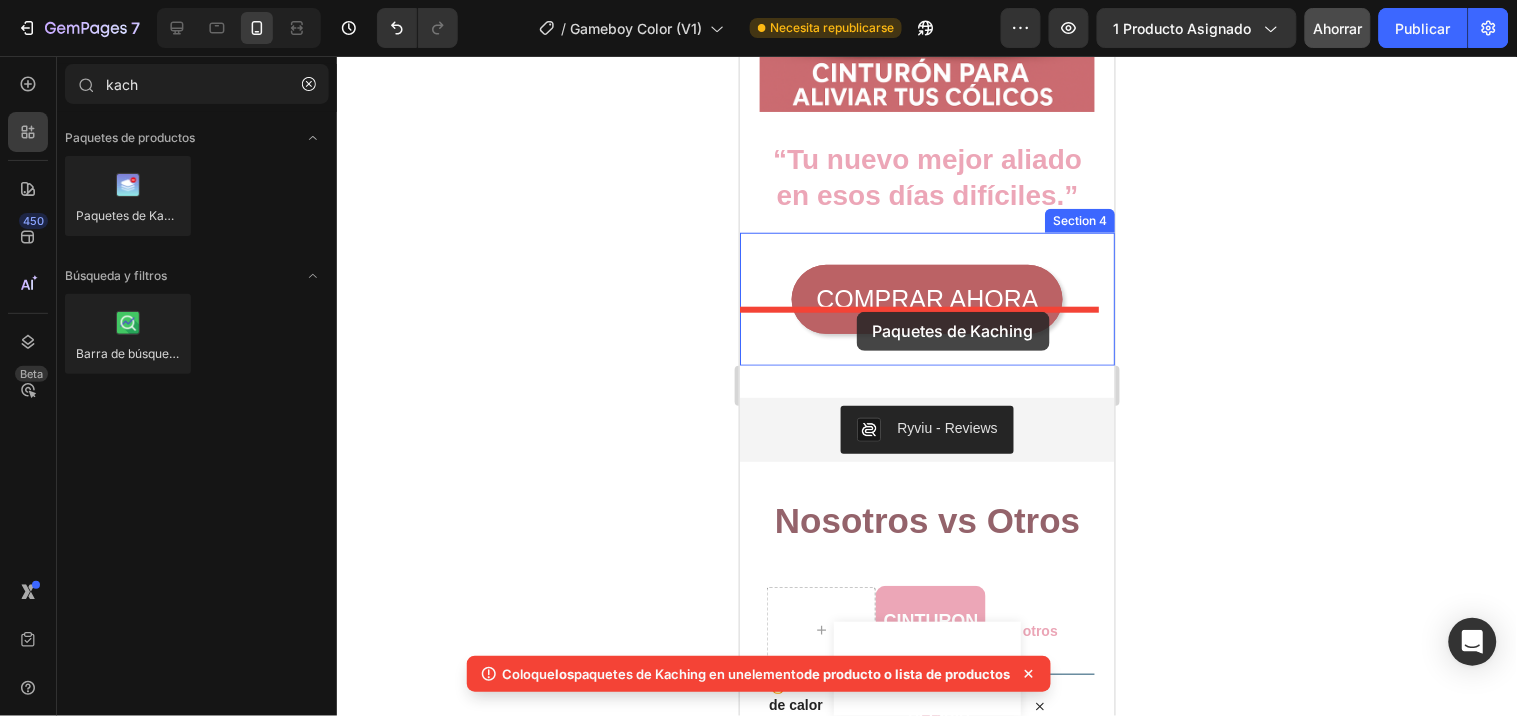 drag, startPoint x: 862, startPoint y: 259, endPoint x: 855, endPoint y: 310, distance: 51.47815 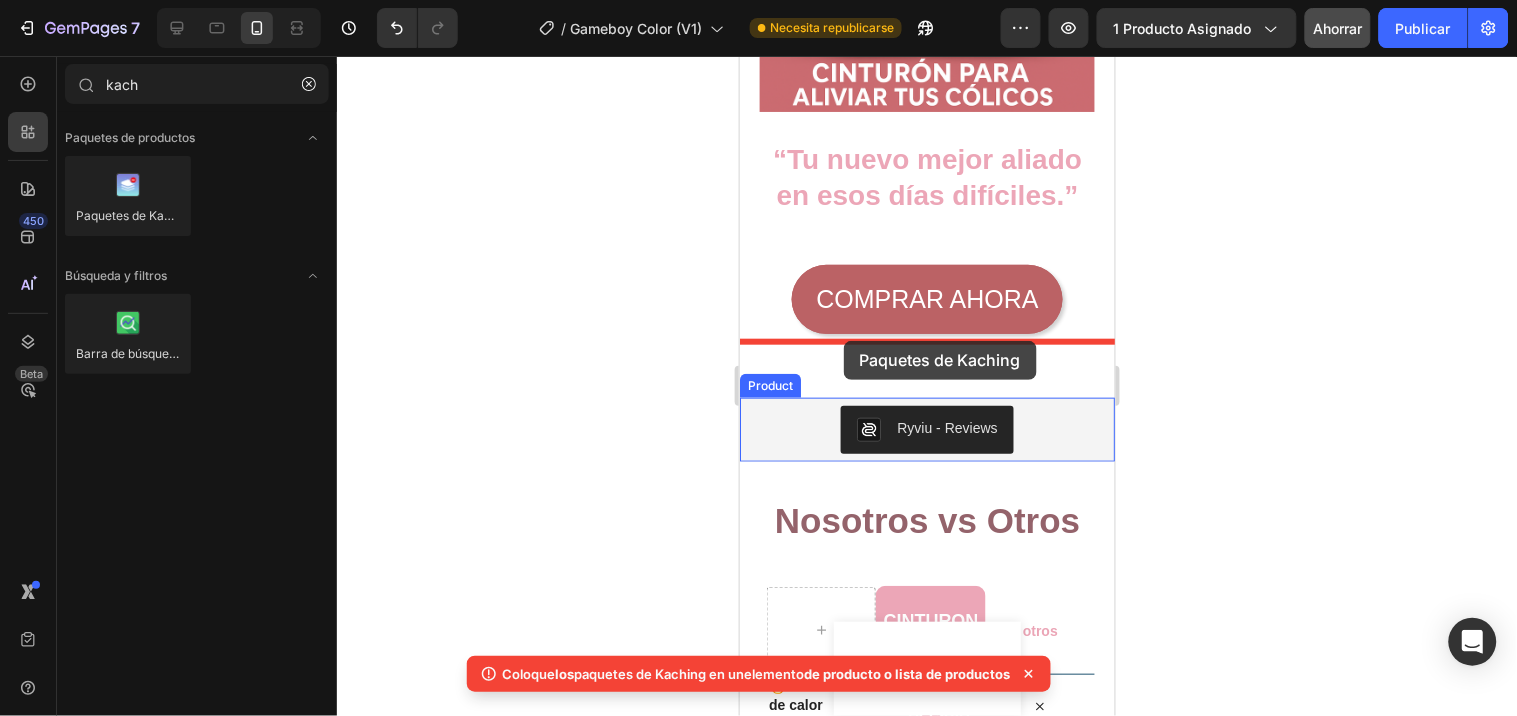 drag, startPoint x: 844, startPoint y: 278, endPoint x: 845, endPoint y: 344, distance: 66.007576 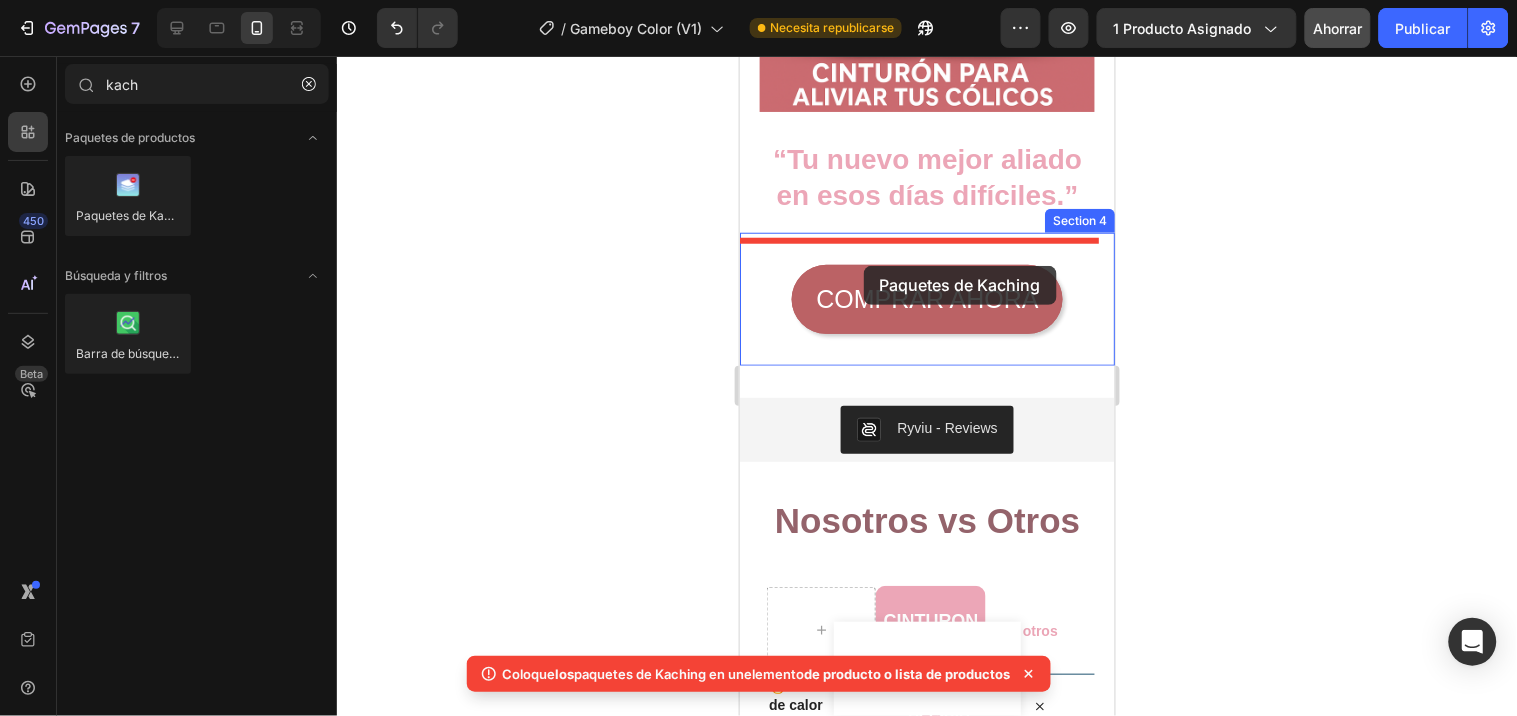 drag, startPoint x: 889, startPoint y: 258, endPoint x: 860, endPoint y: 262, distance: 29.274563 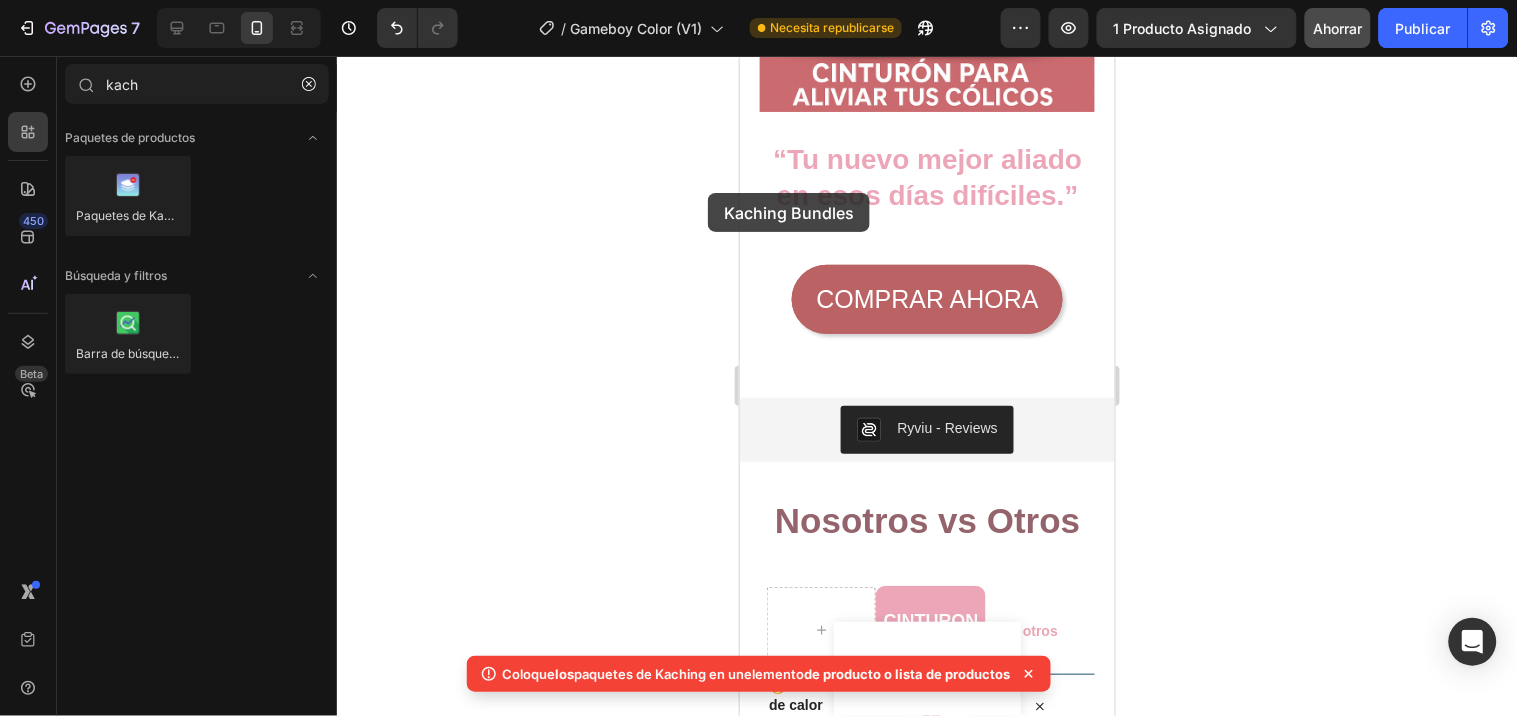 drag, startPoint x: 131, startPoint y: 205, endPoint x: 707, endPoint y: 191, distance: 576.1701 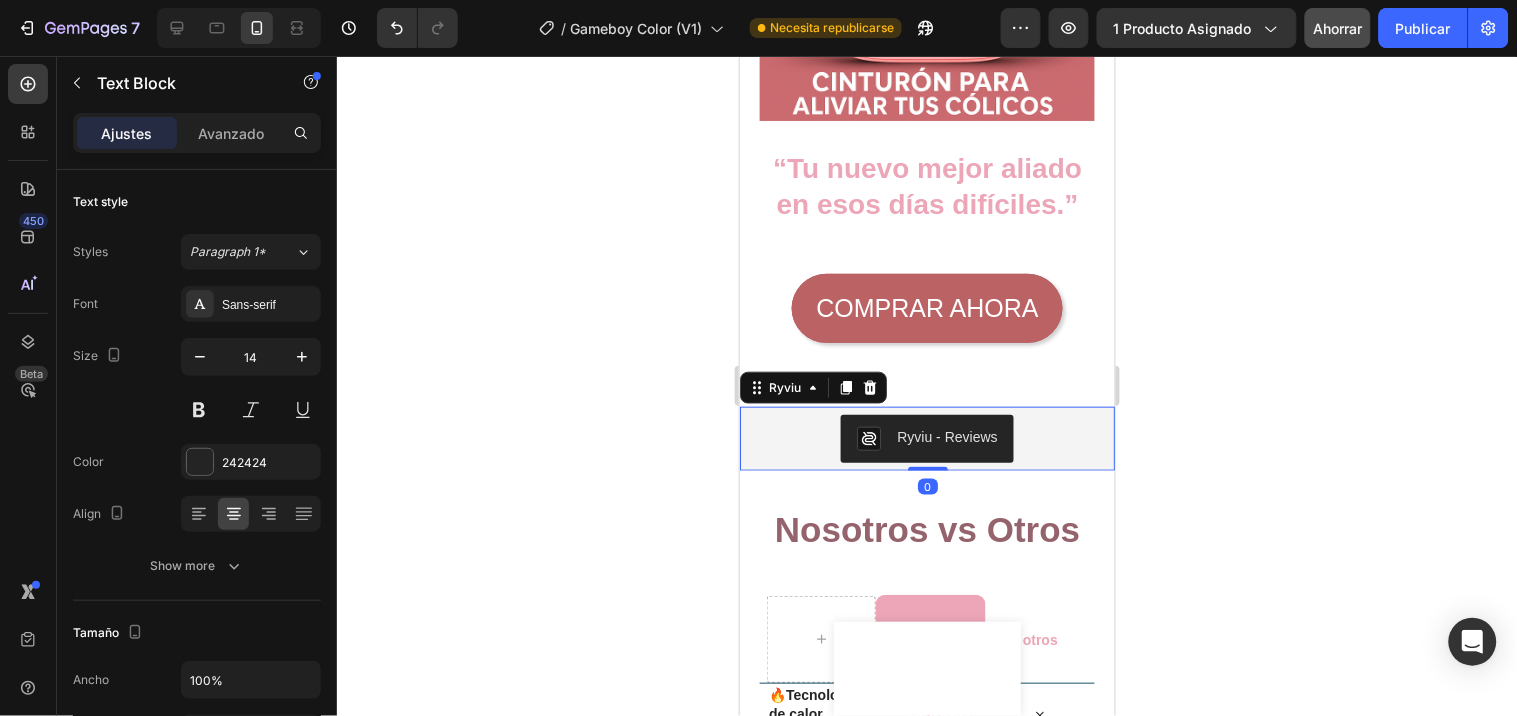 scroll, scrollTop: 2254, scrollLeft: 0, axis: vertical 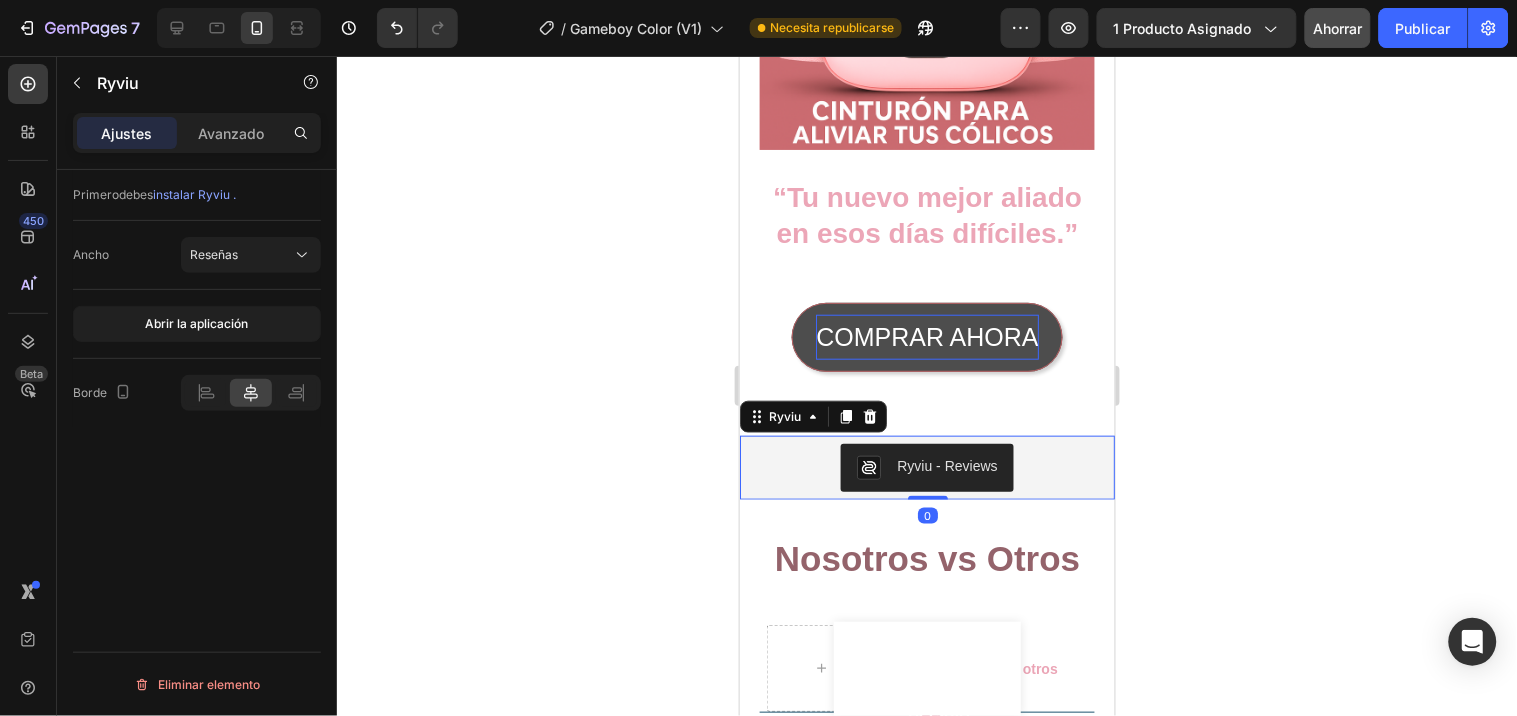 click on "COMPRAR AHORA" at bounding box center [926, 336] 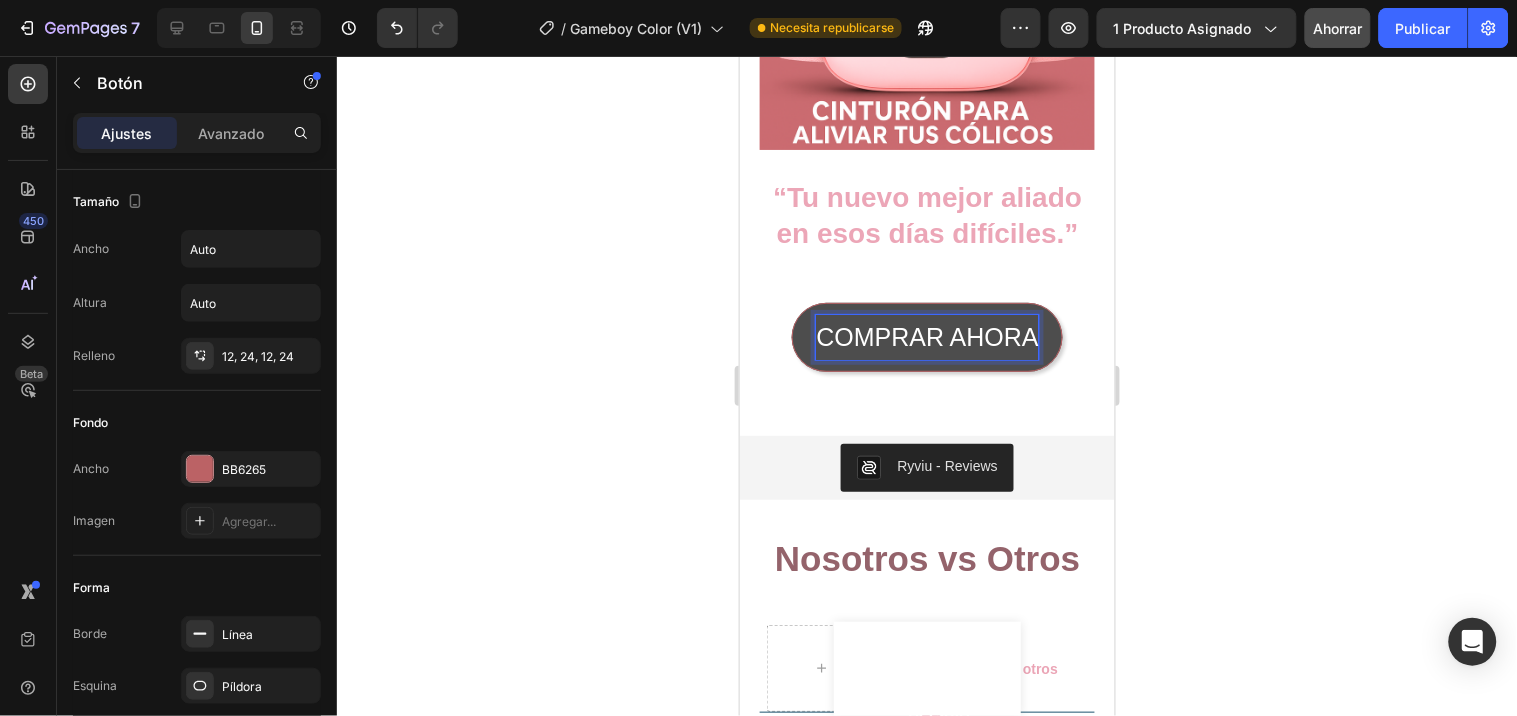 click on "COMPRAR AHORA" at bounding box center [926, 336] 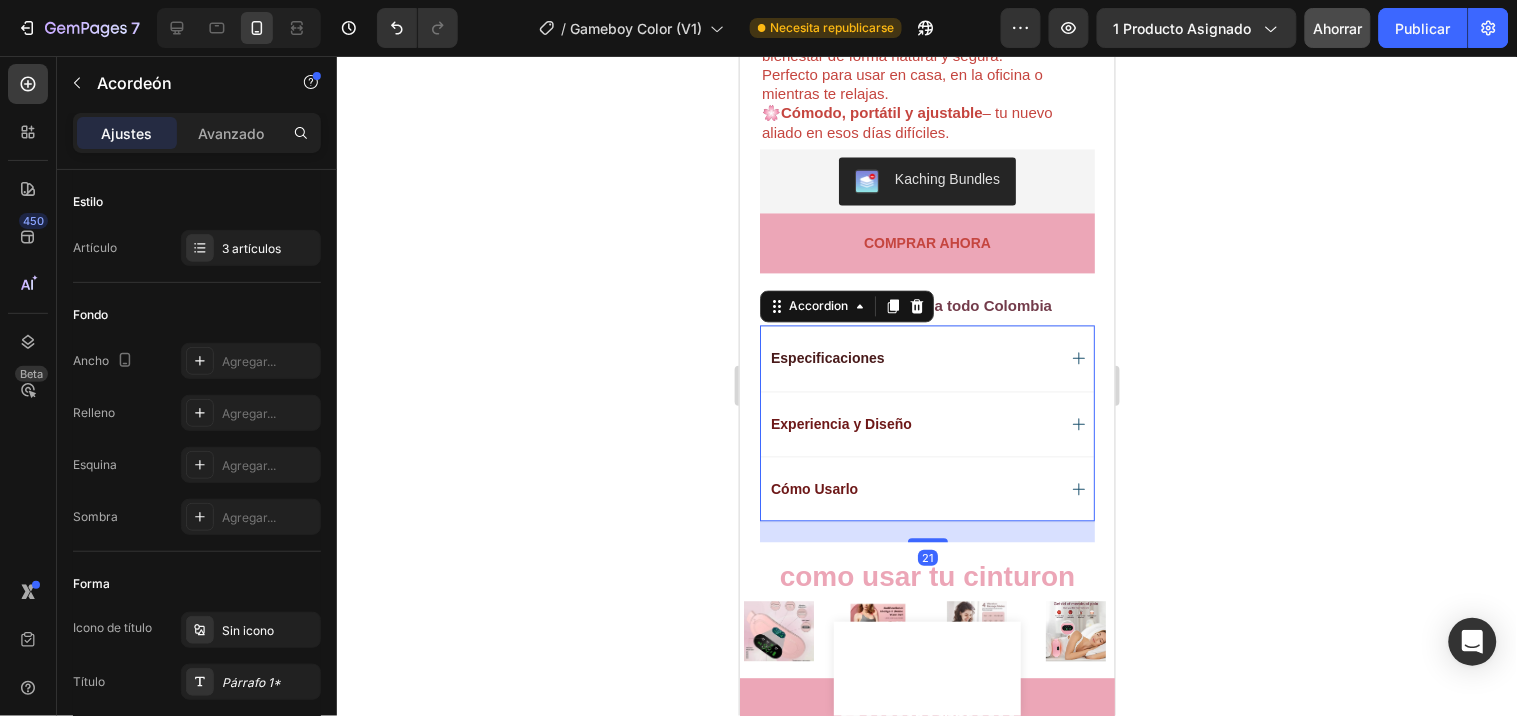 scroll, scrollTop: 947, scrollLeft: 0, axis: vertical 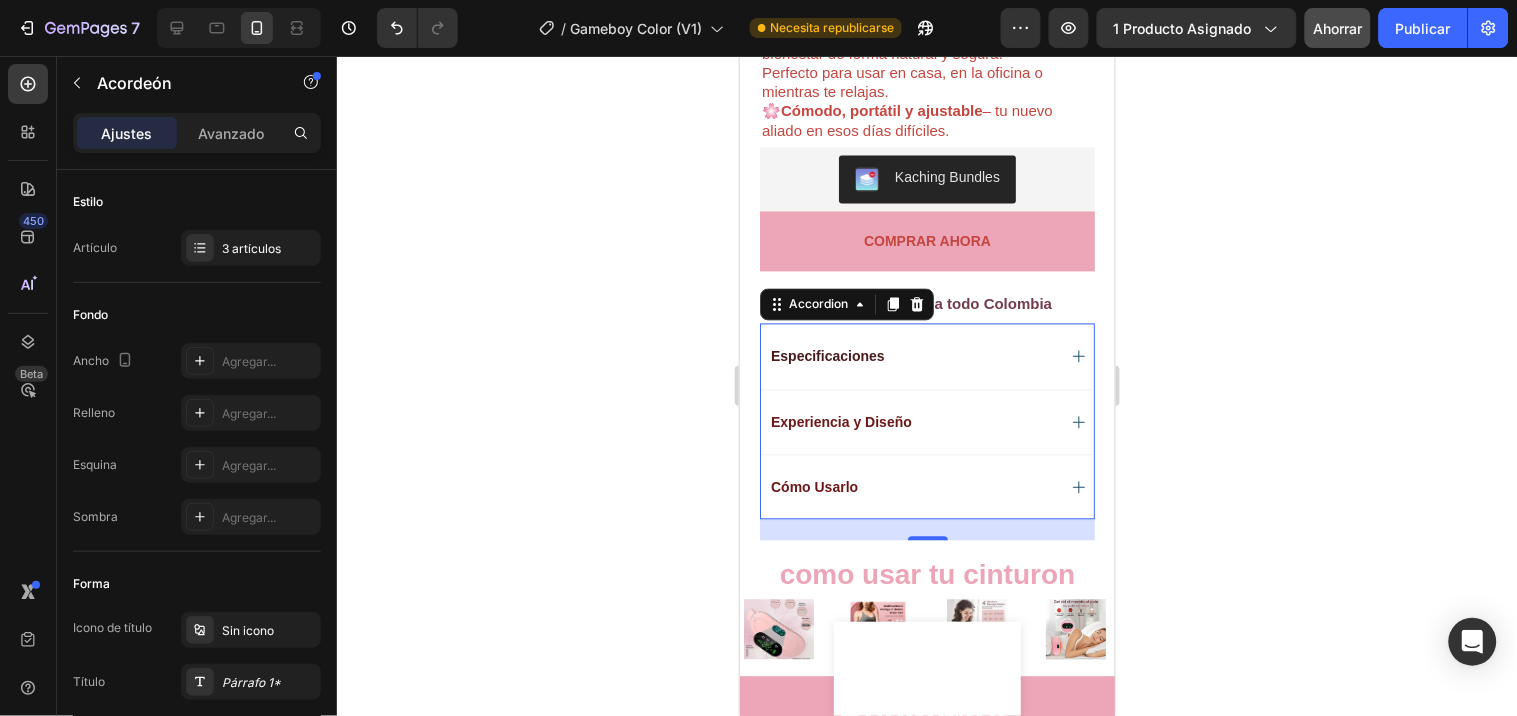 click on "COMPRAR AHORA" at bounding box center (926, 241) 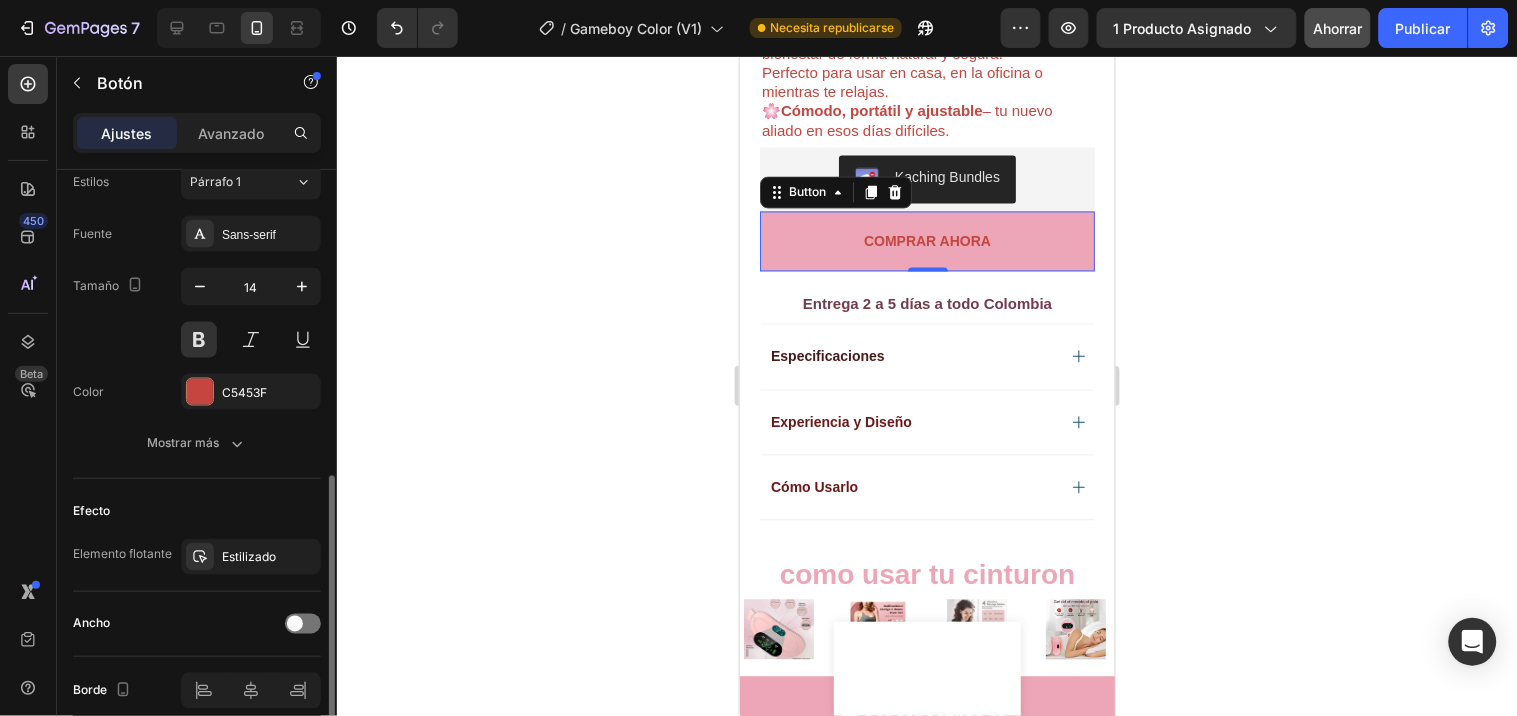 scroll, scrollTop: 734, scrollLeft: 0, axis: vertical 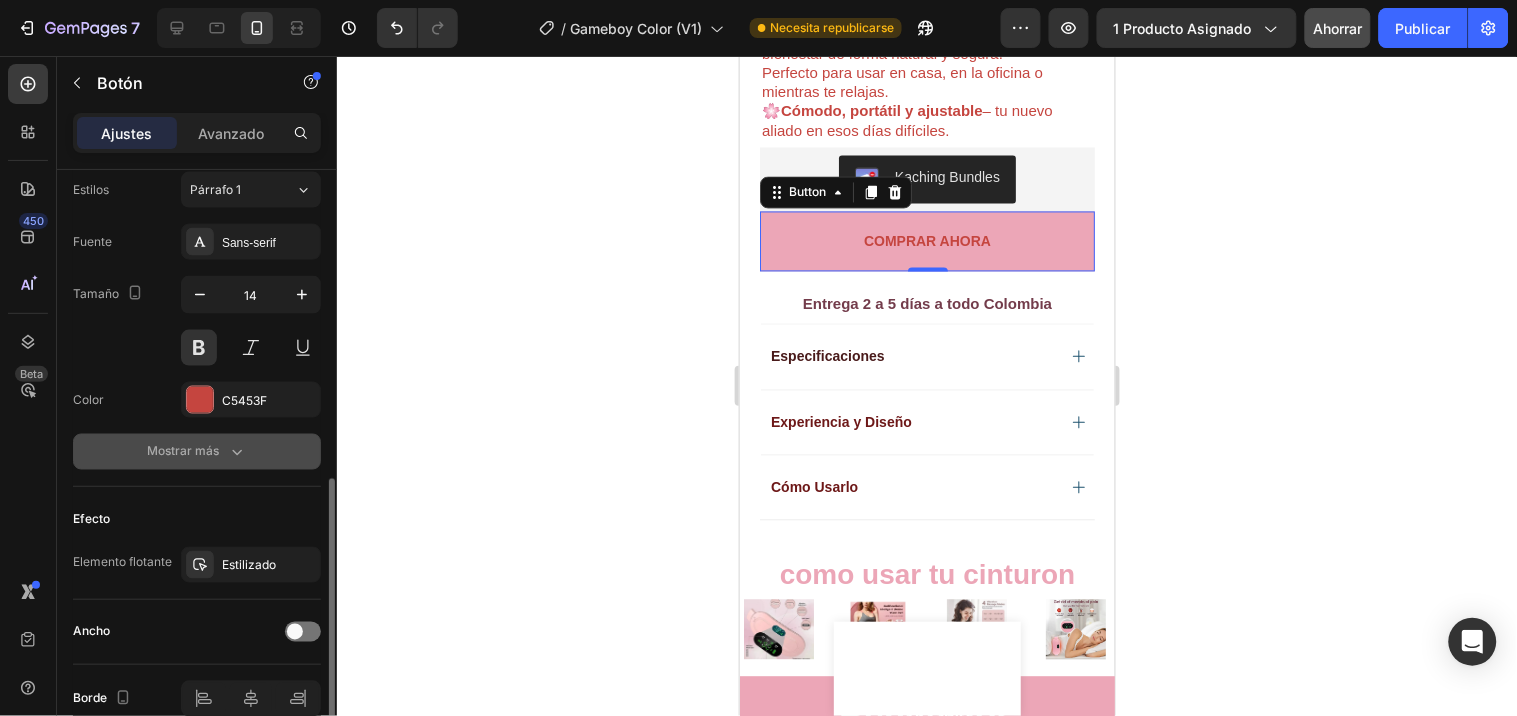click 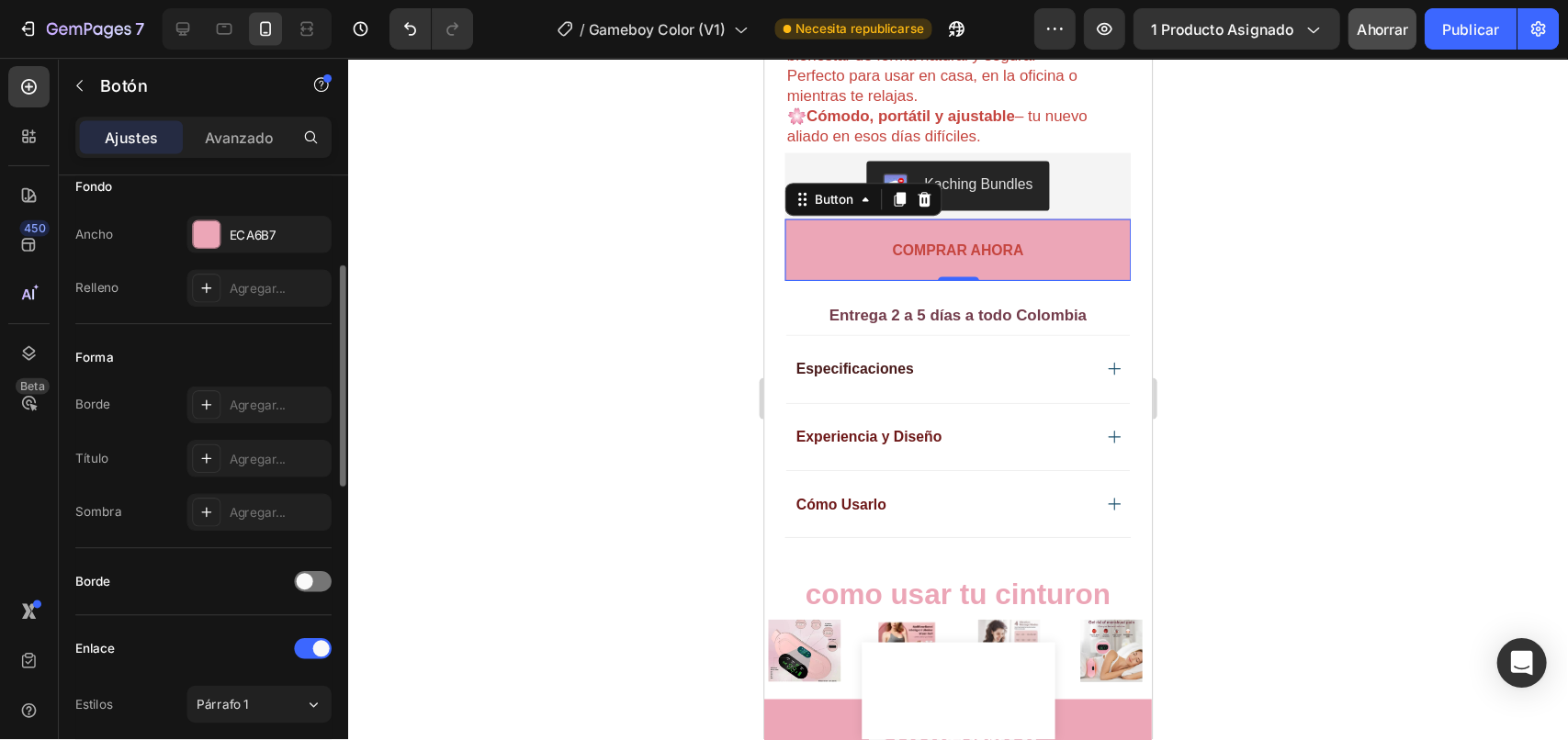 scroll, scrollTop: 223, scrollLeft: 0, axis: vertical 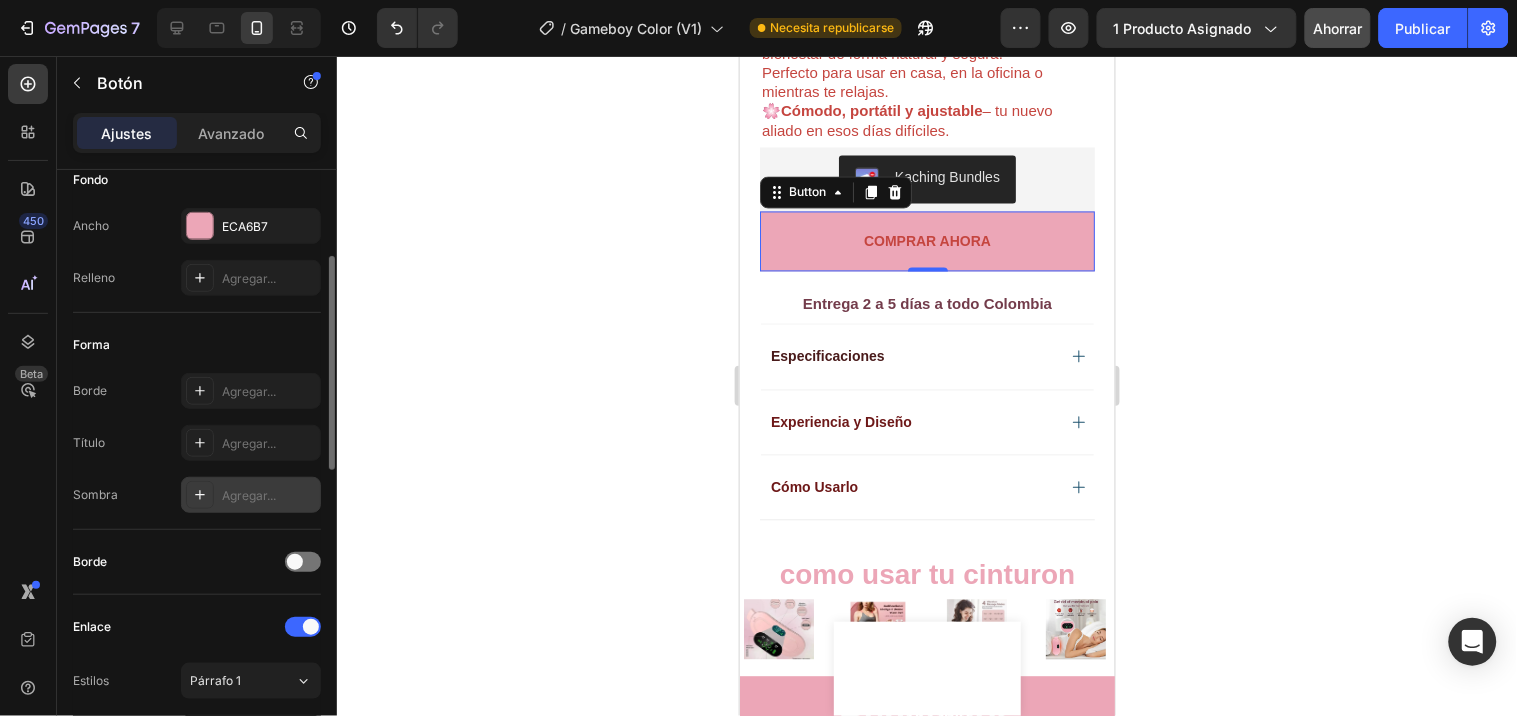 click on "Agregar..." at bounding box center [249, 495] 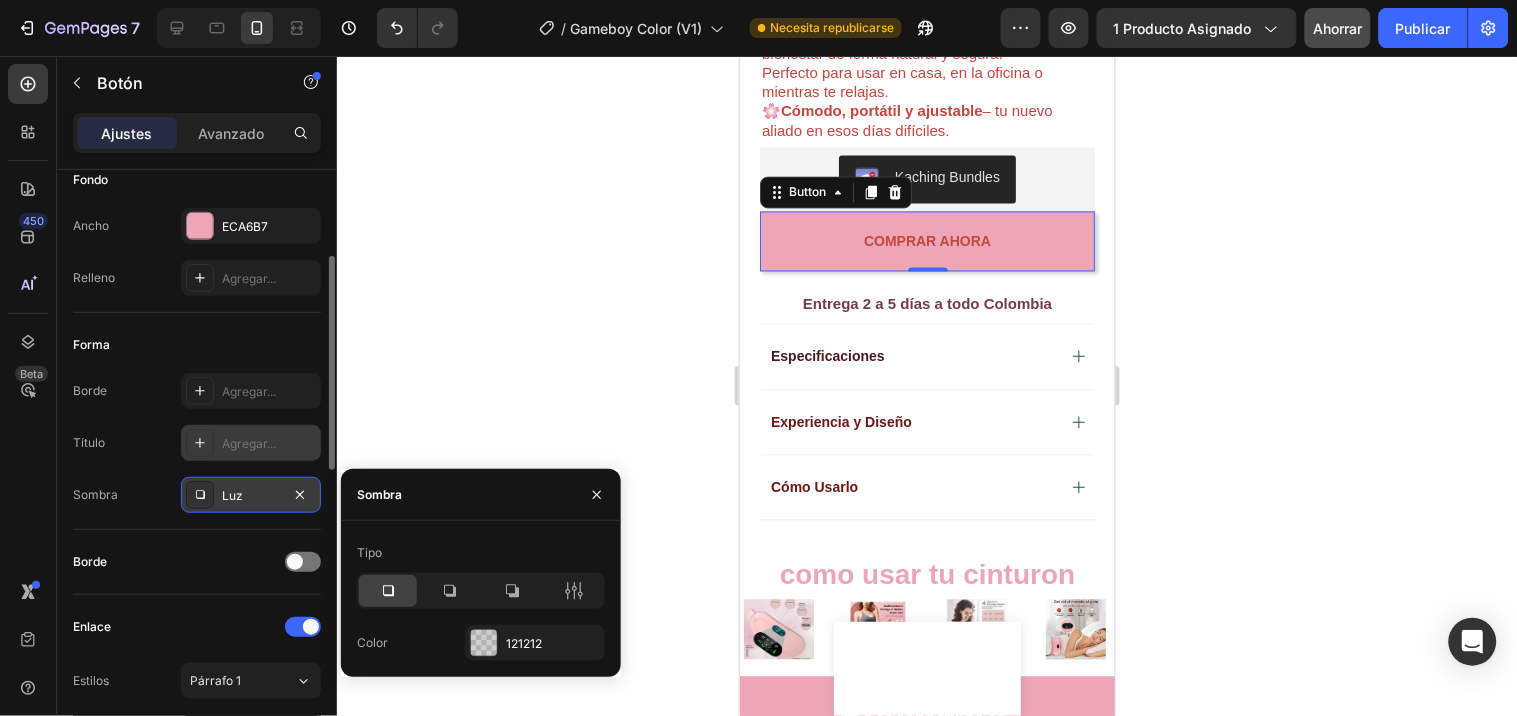 click on "Agregar..." at bounding box center [249, 443] 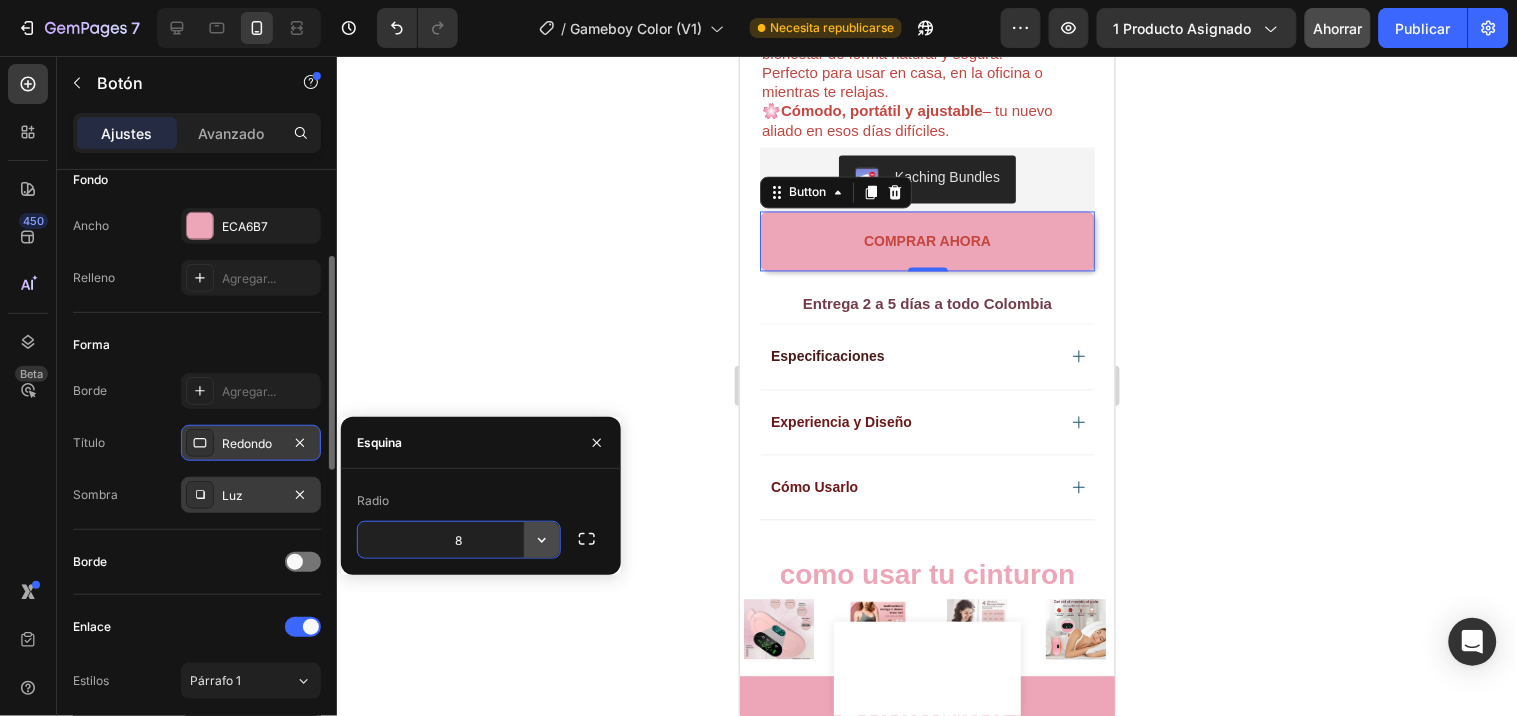 click 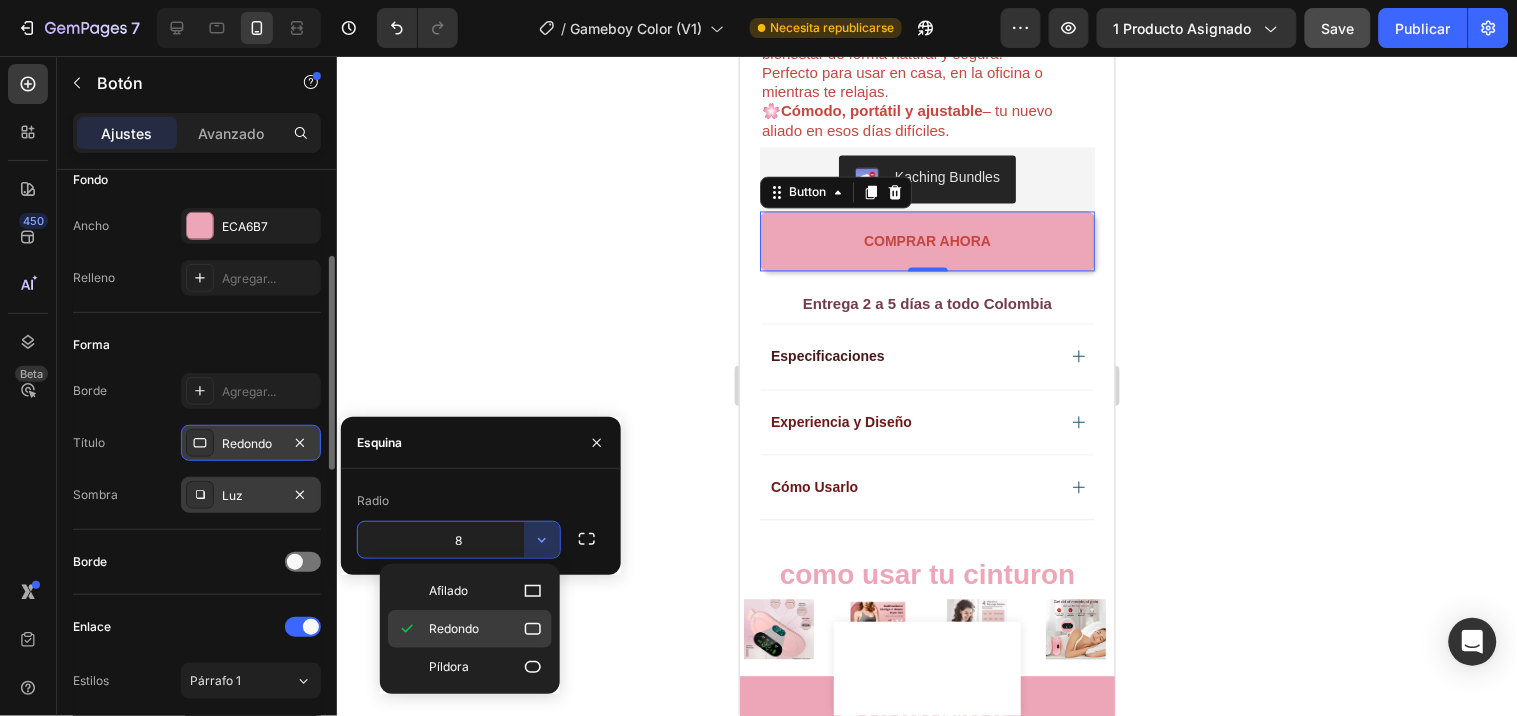 click on "Redondo" at bounding box center (454, 628) 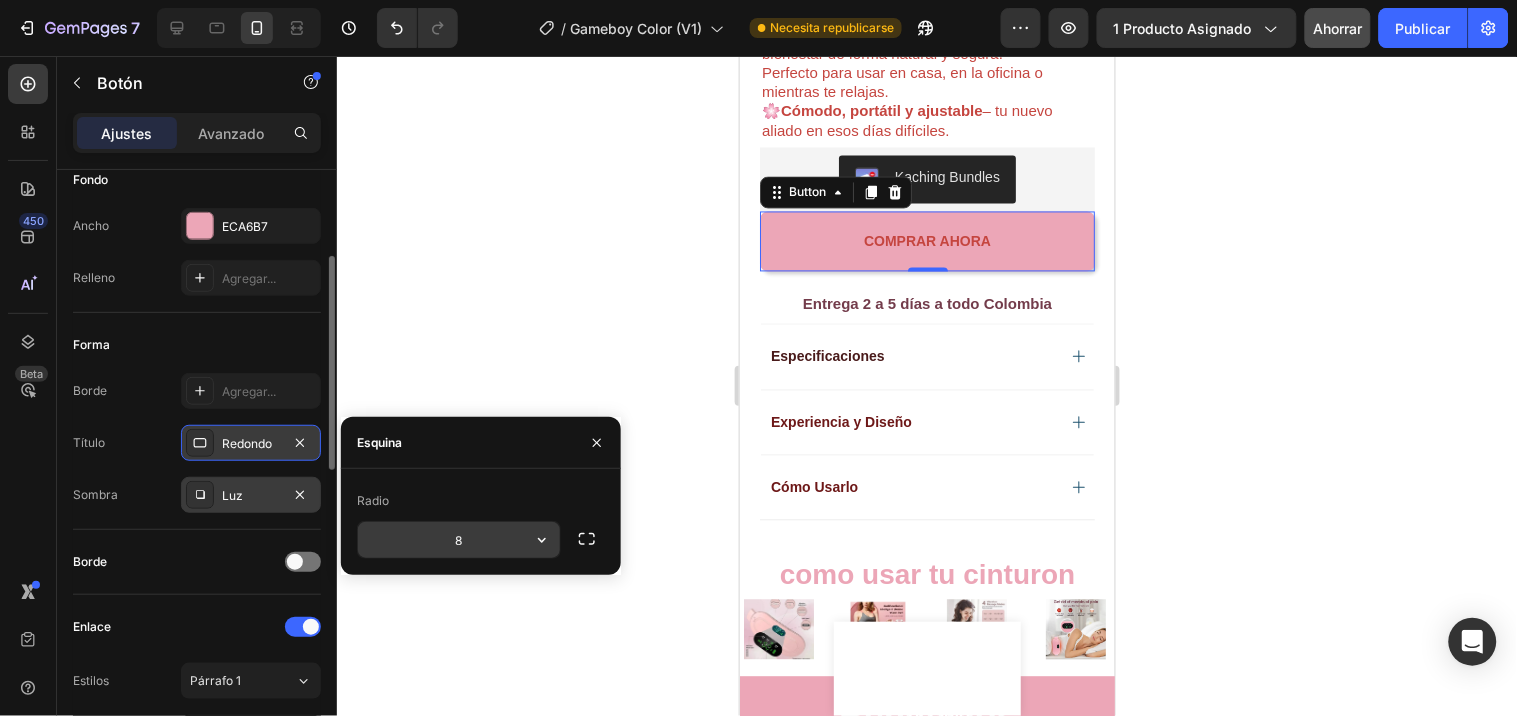 click 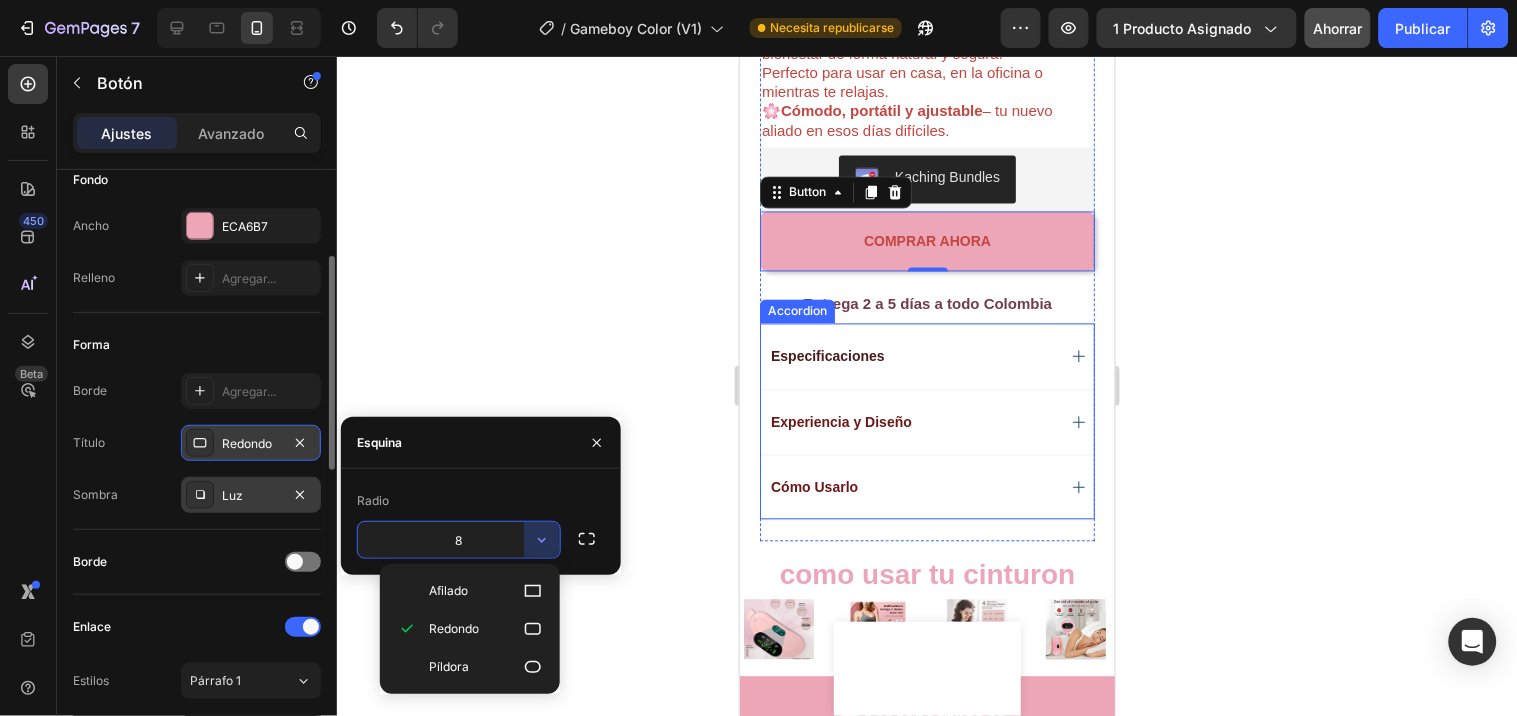 type 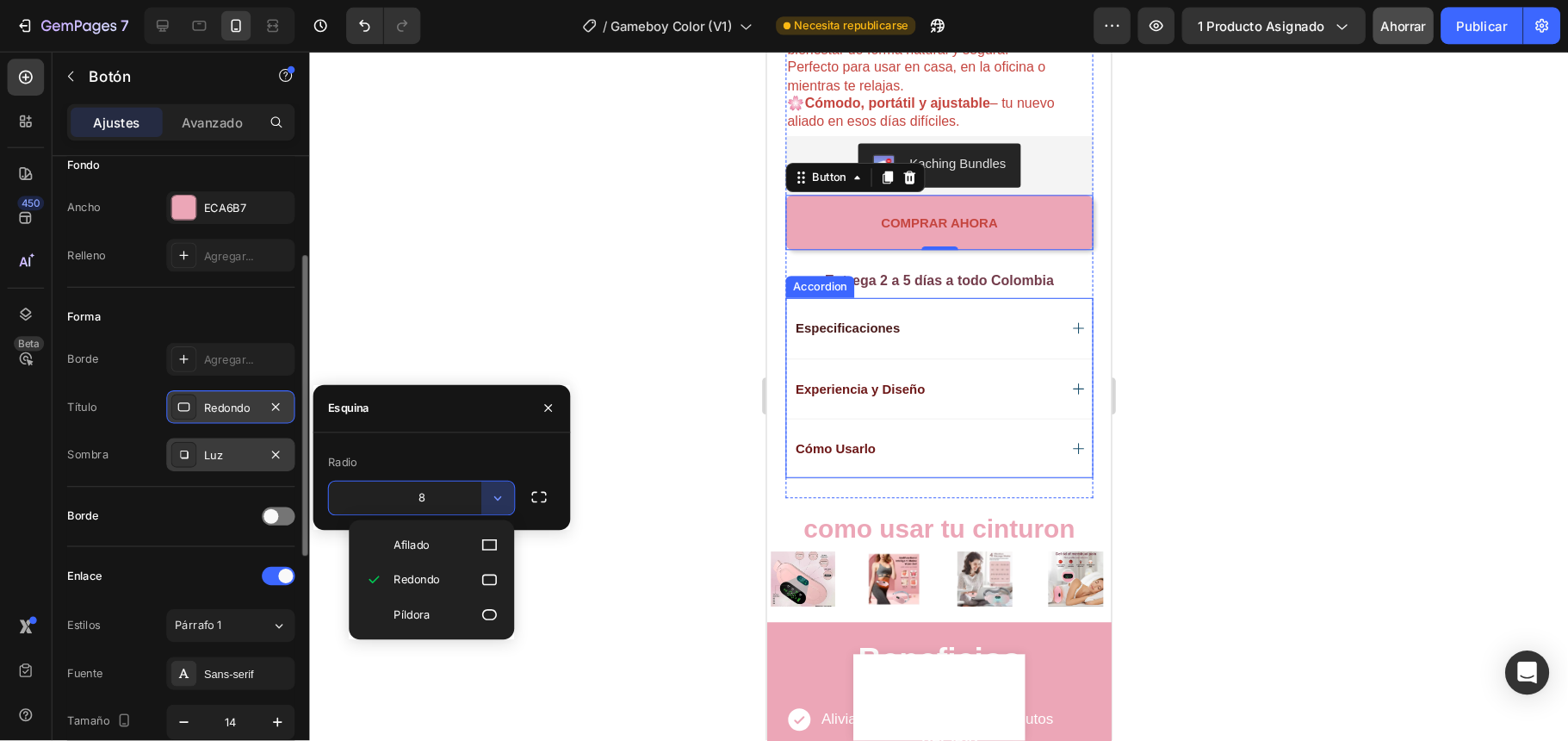 scroll, scrollTop: 817, scrollLeft: 0, axis: vertical 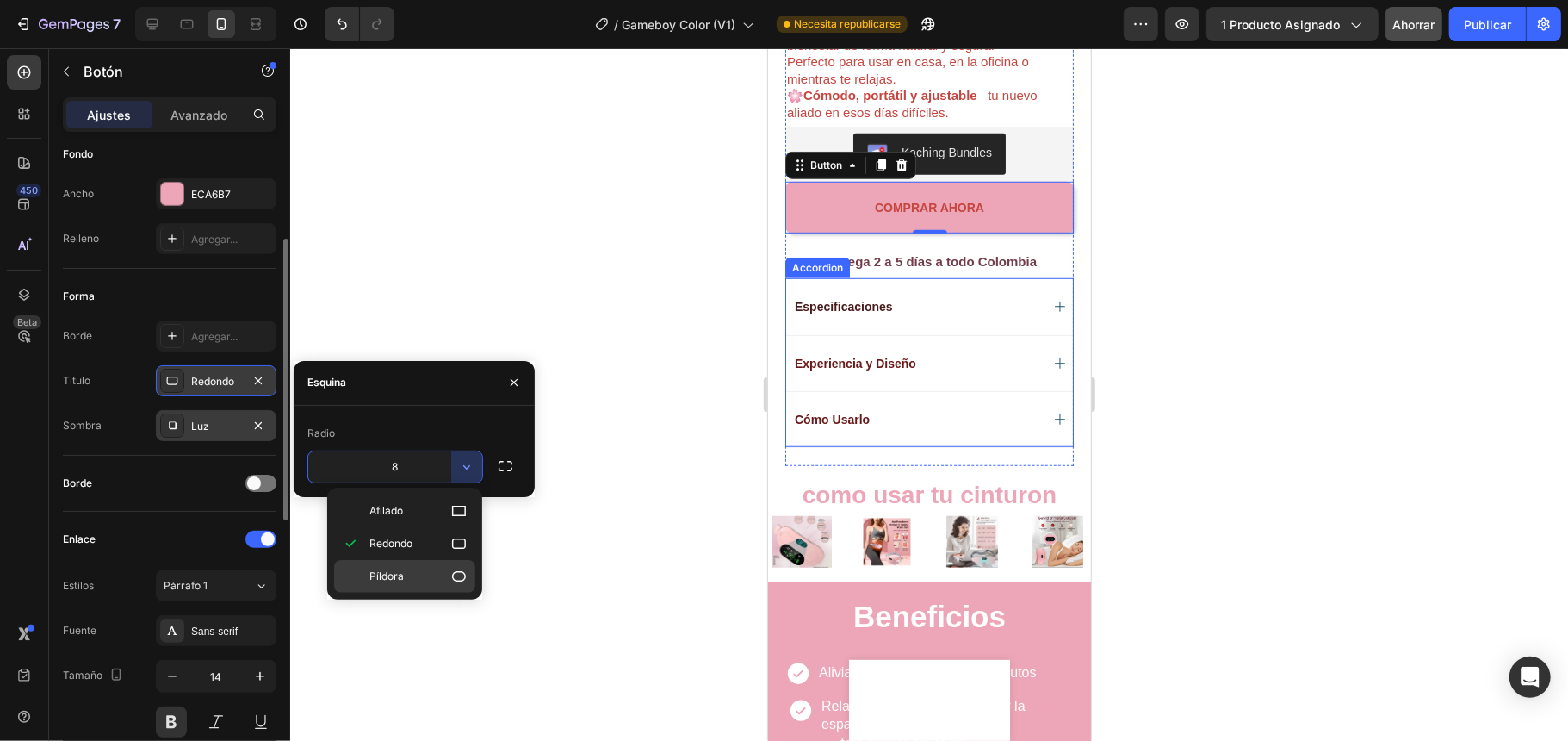 click on "Píldora" at bounding box center (418, 576) 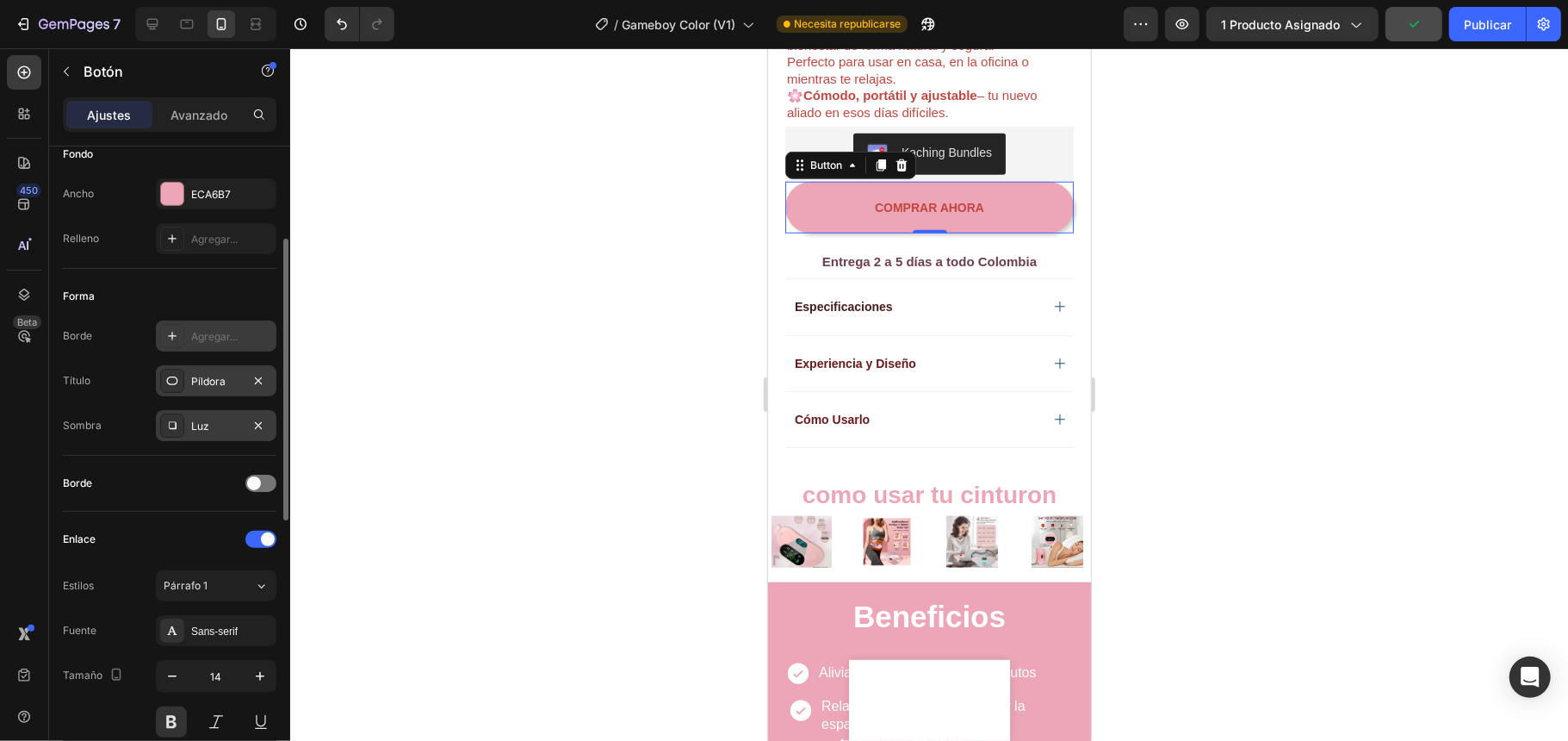 click on "Agregar..." at bounding box center (214, 336) 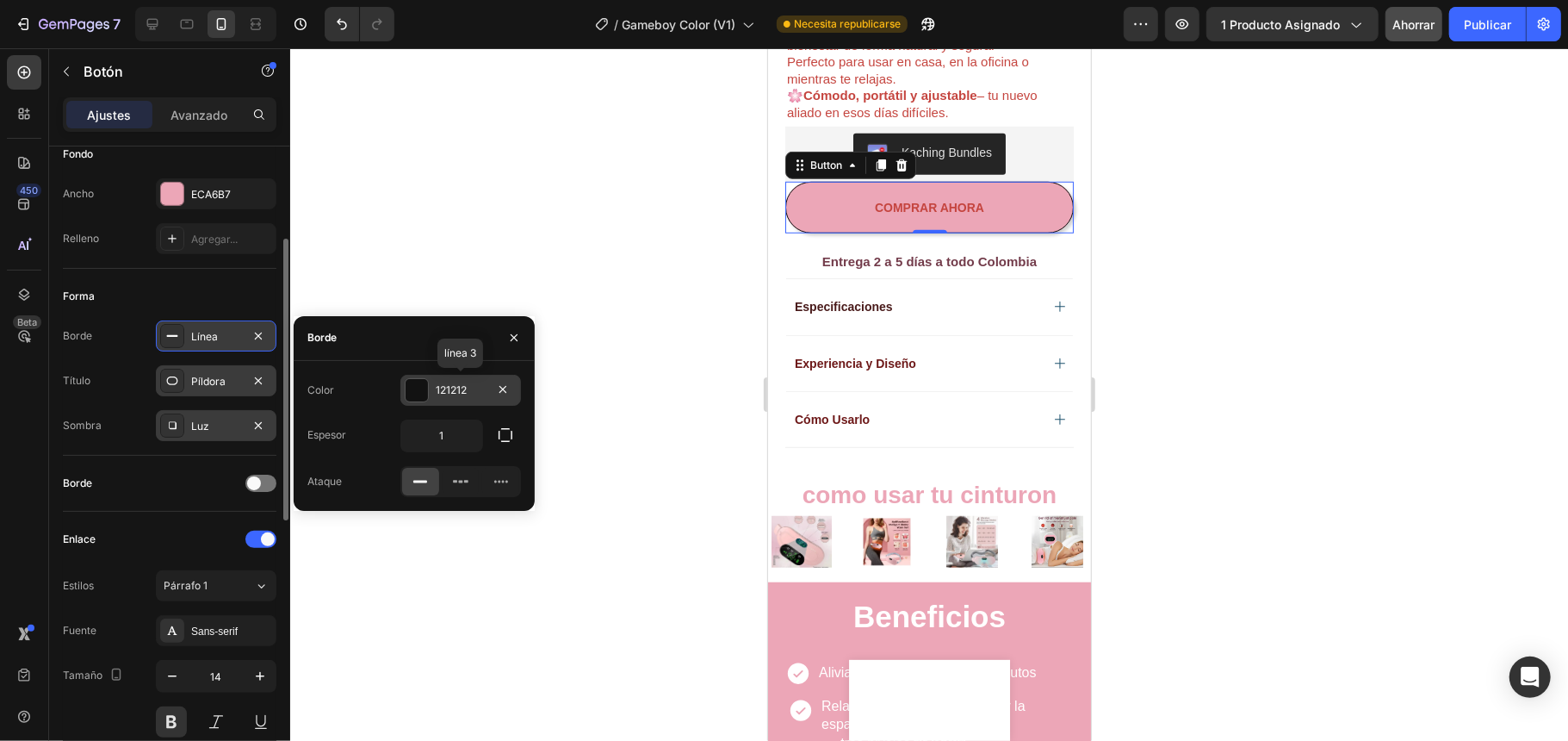 click on "121212" at bounding box center [461, 390] 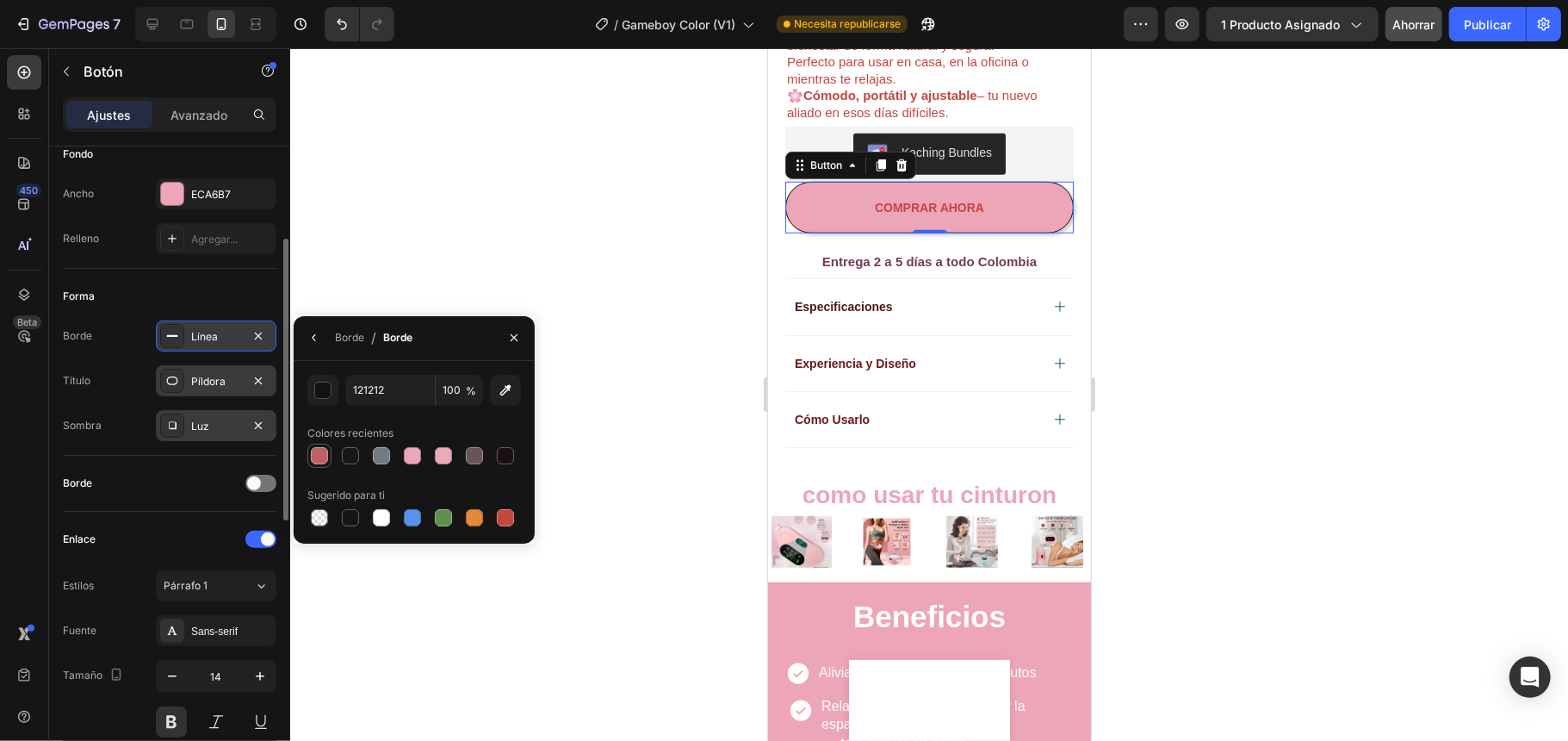 click at bounding box center (319, 456) 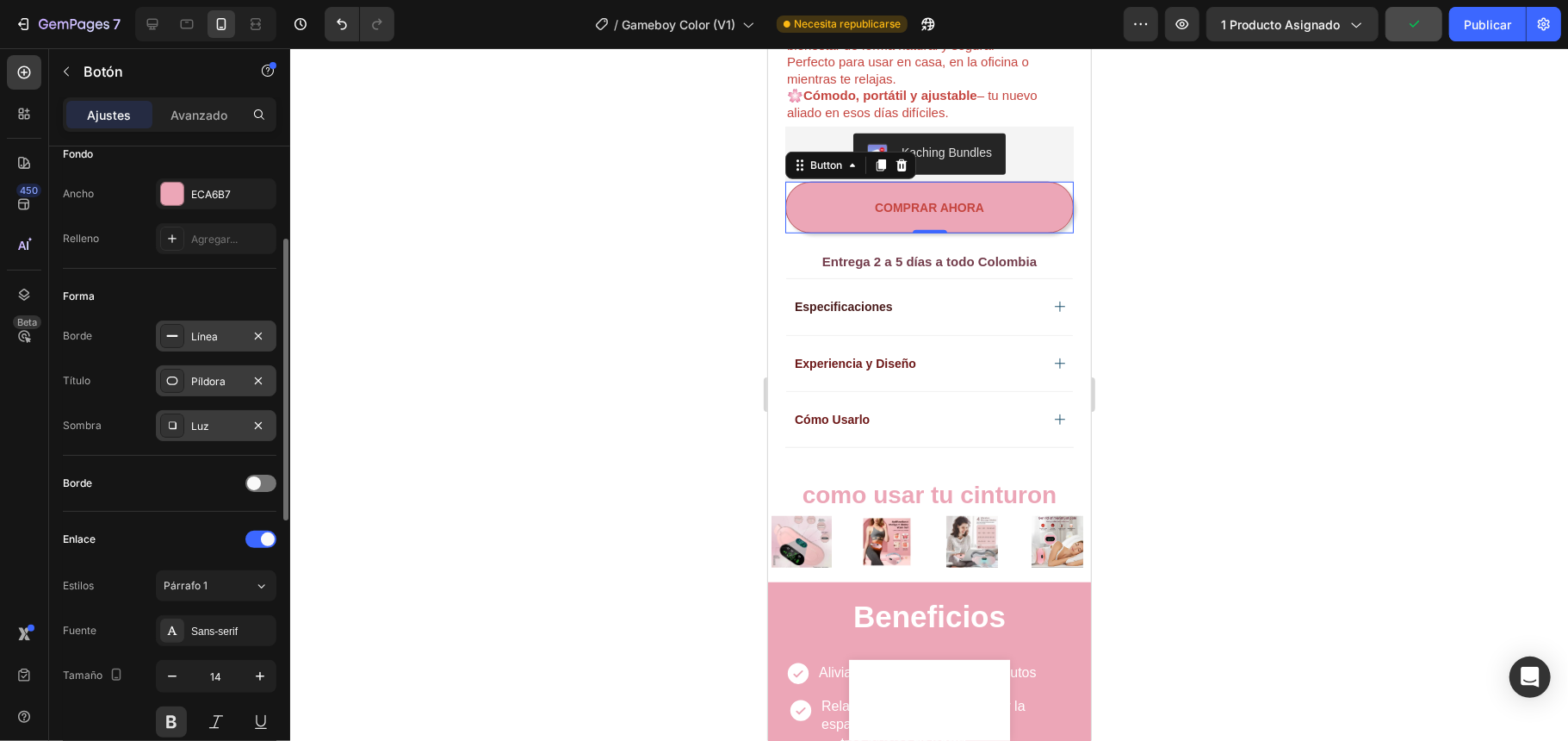 click on "Luz" at bounding box center (216, 427) 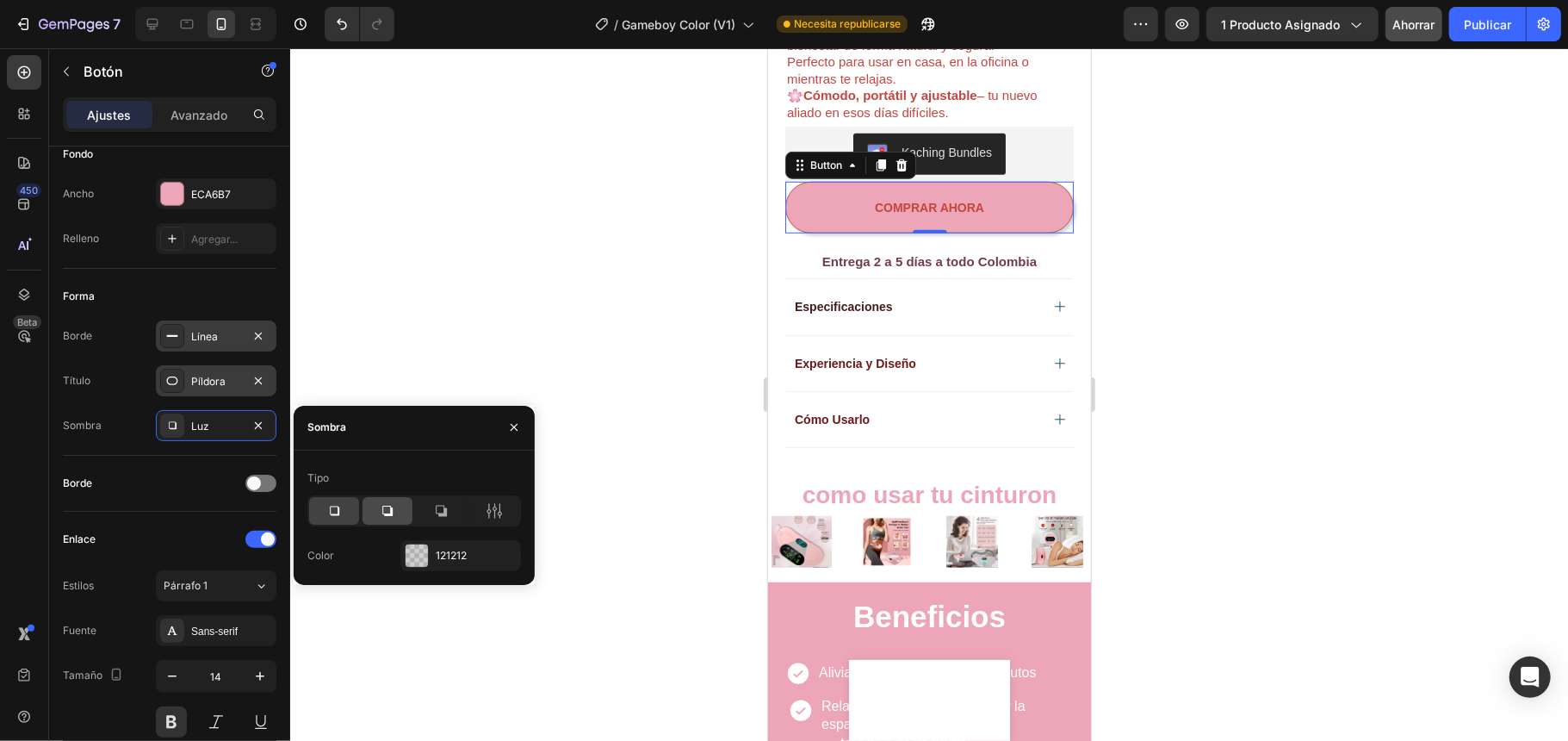 click 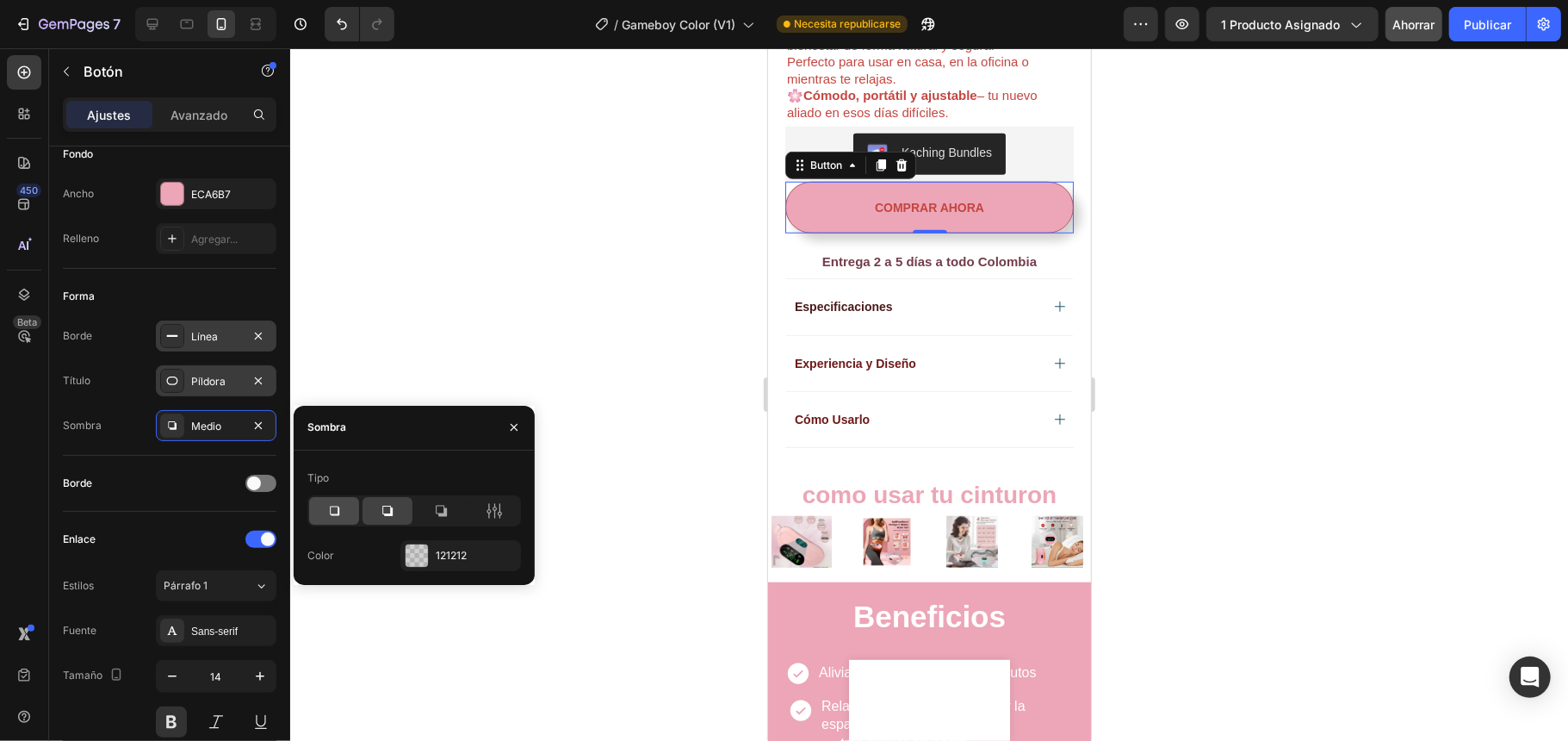 click 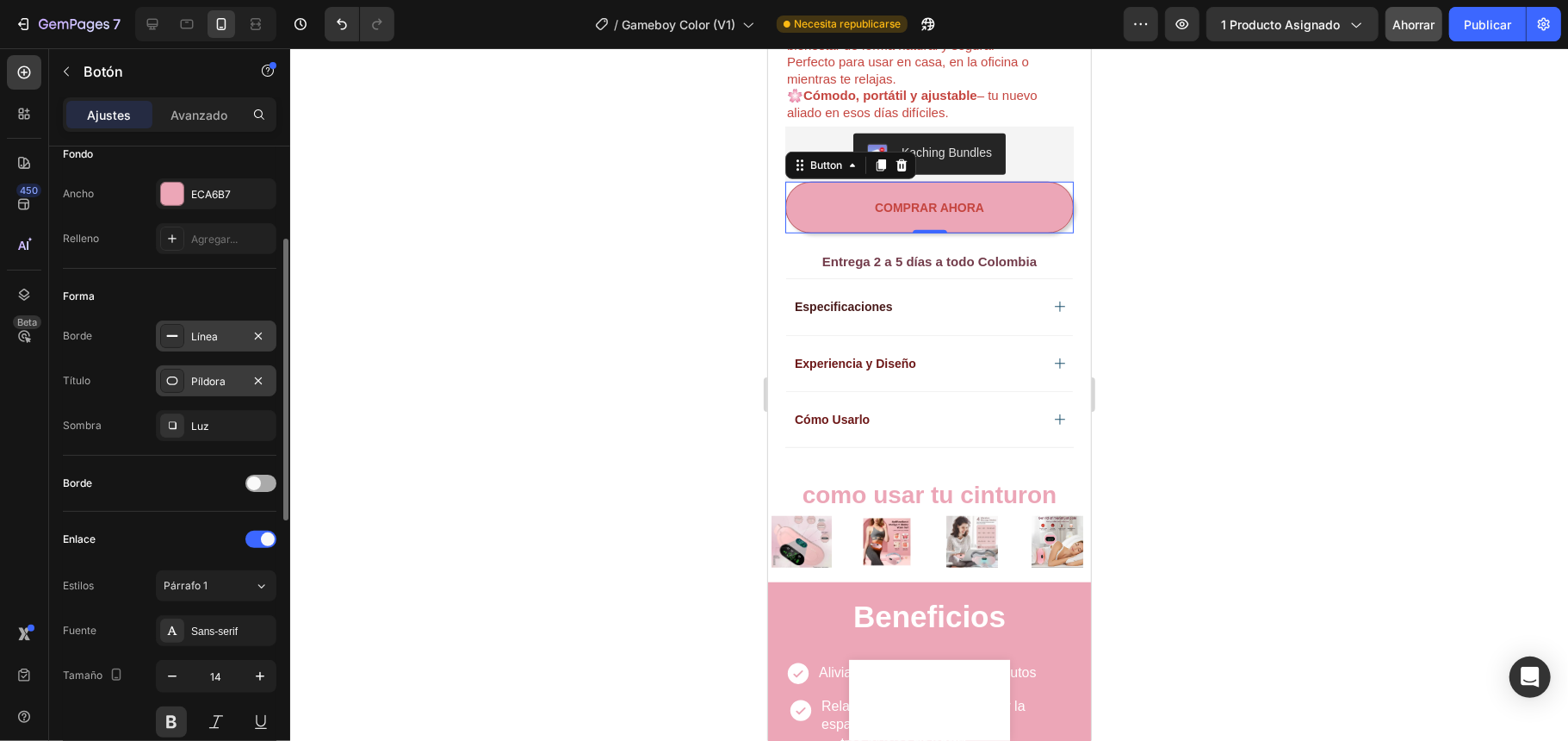 click at bounding box center (261, 483) 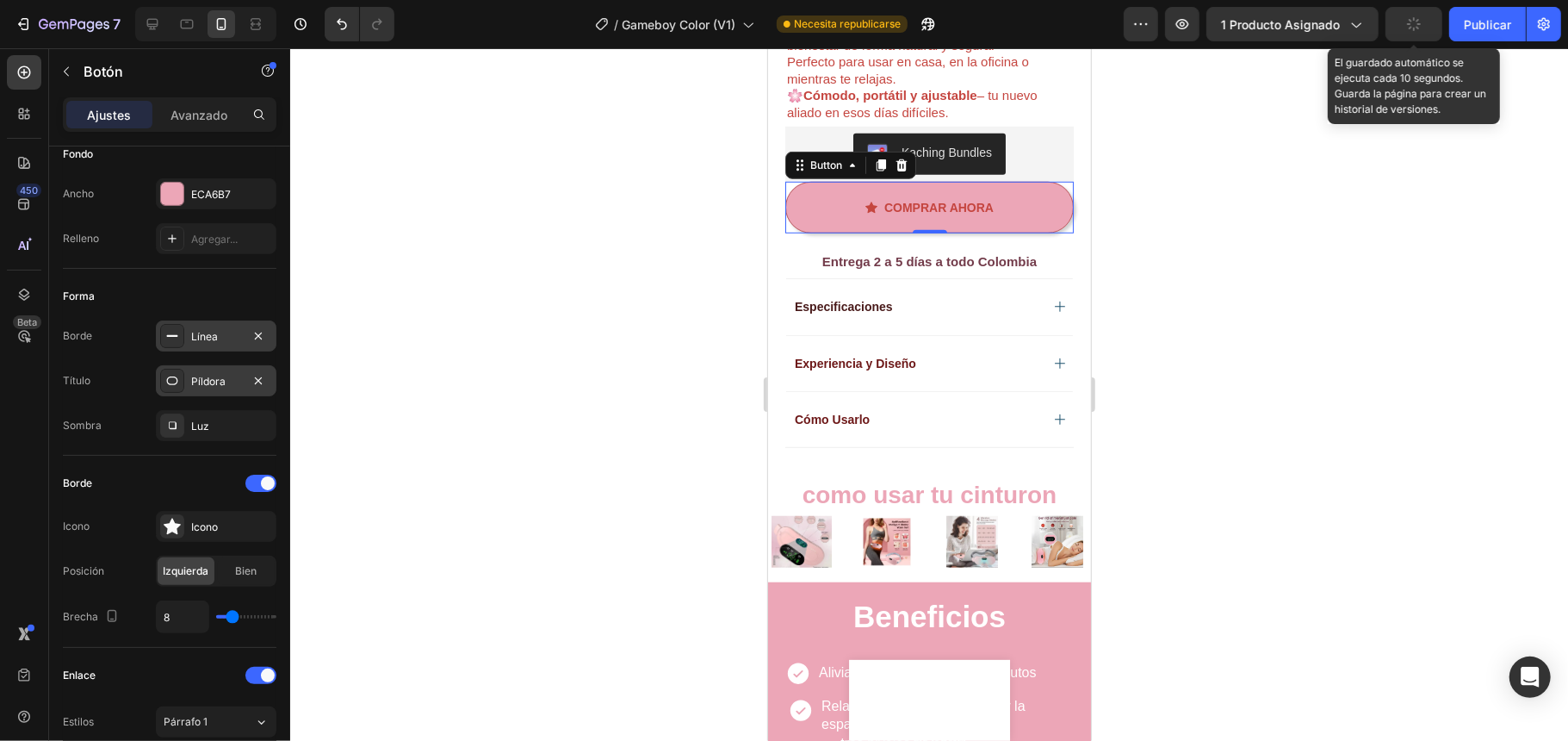 click 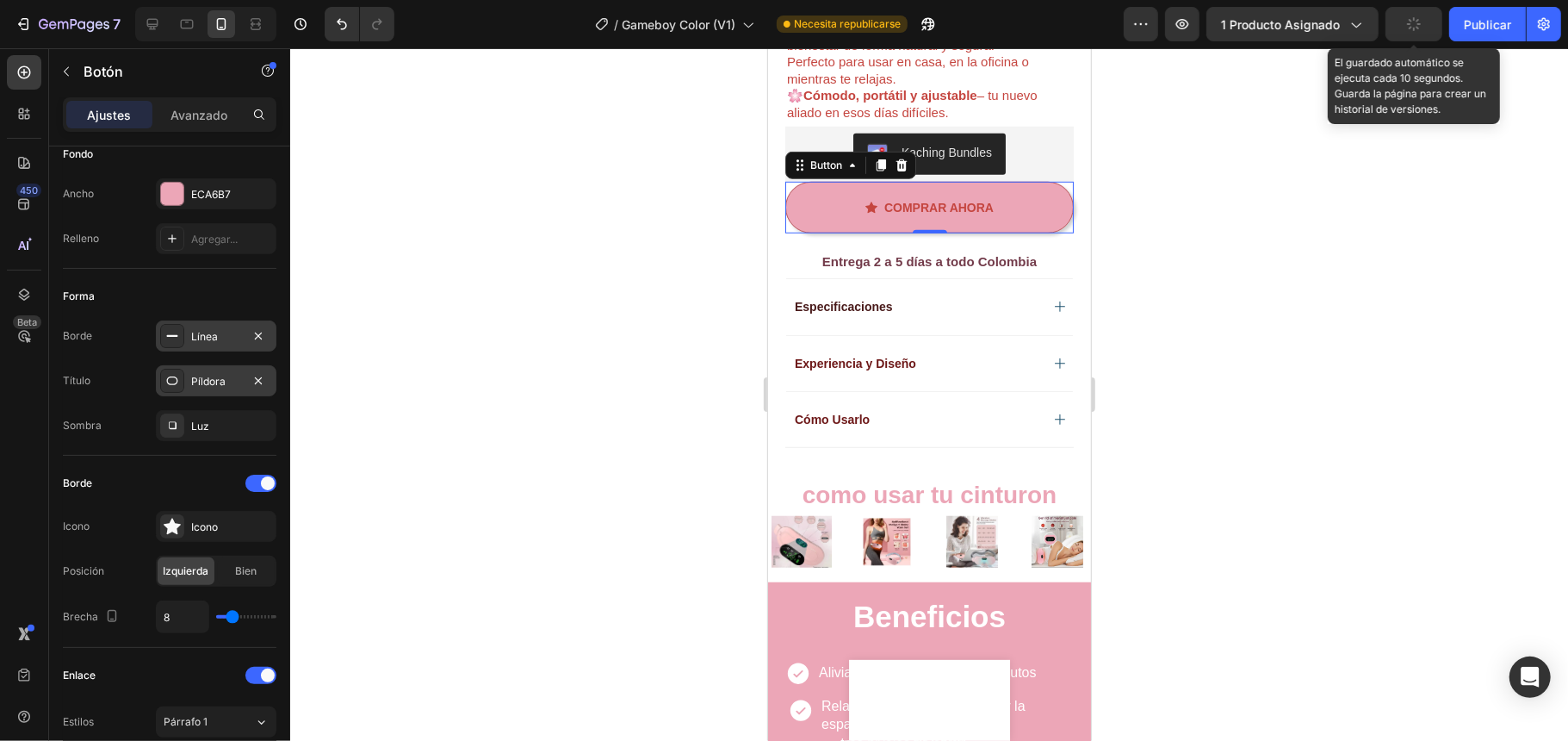 scroll, scrollTop: 1176, scrollLeft: 0, axis: vertical 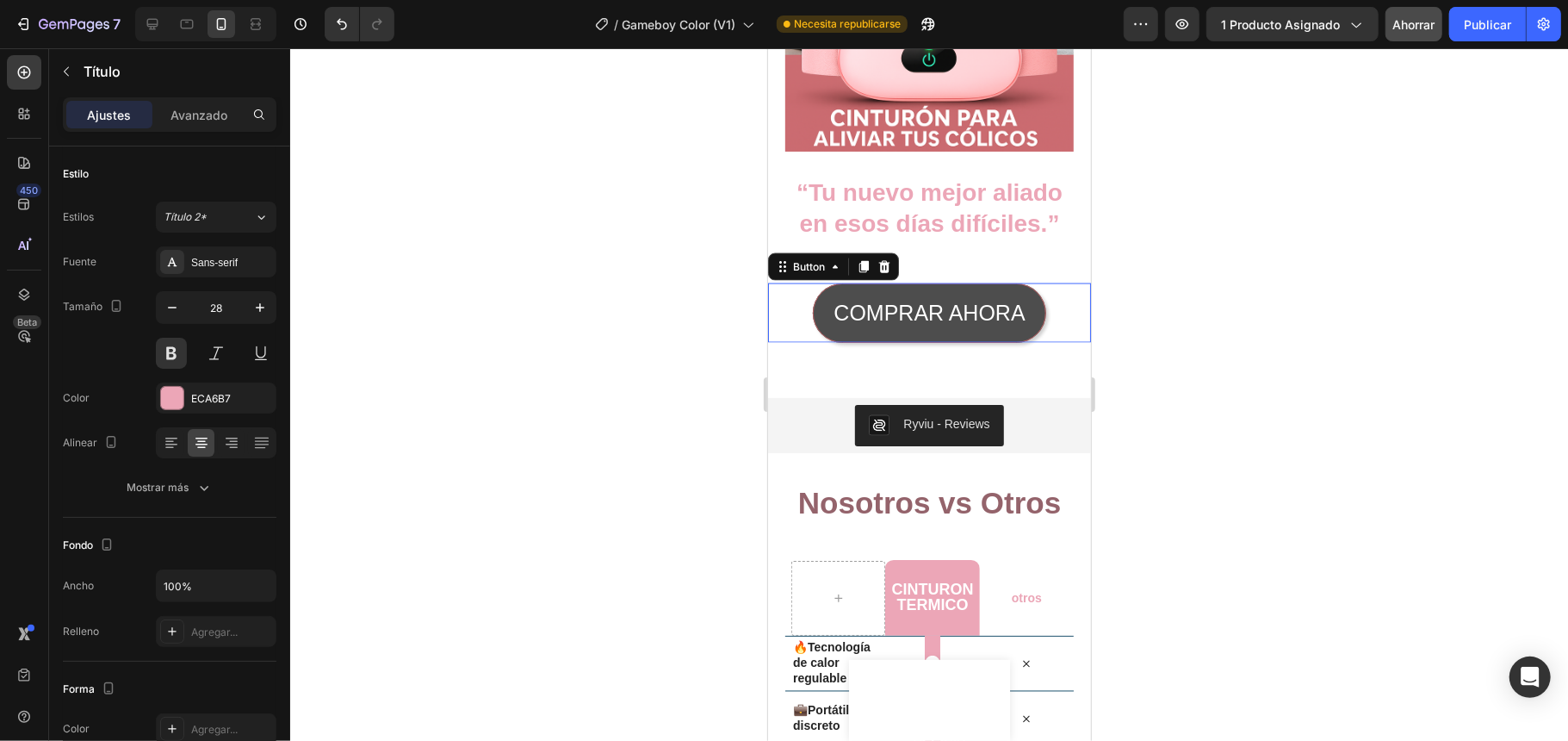 click on "COMPRAR AHORA" at bounding box center [928, 312] 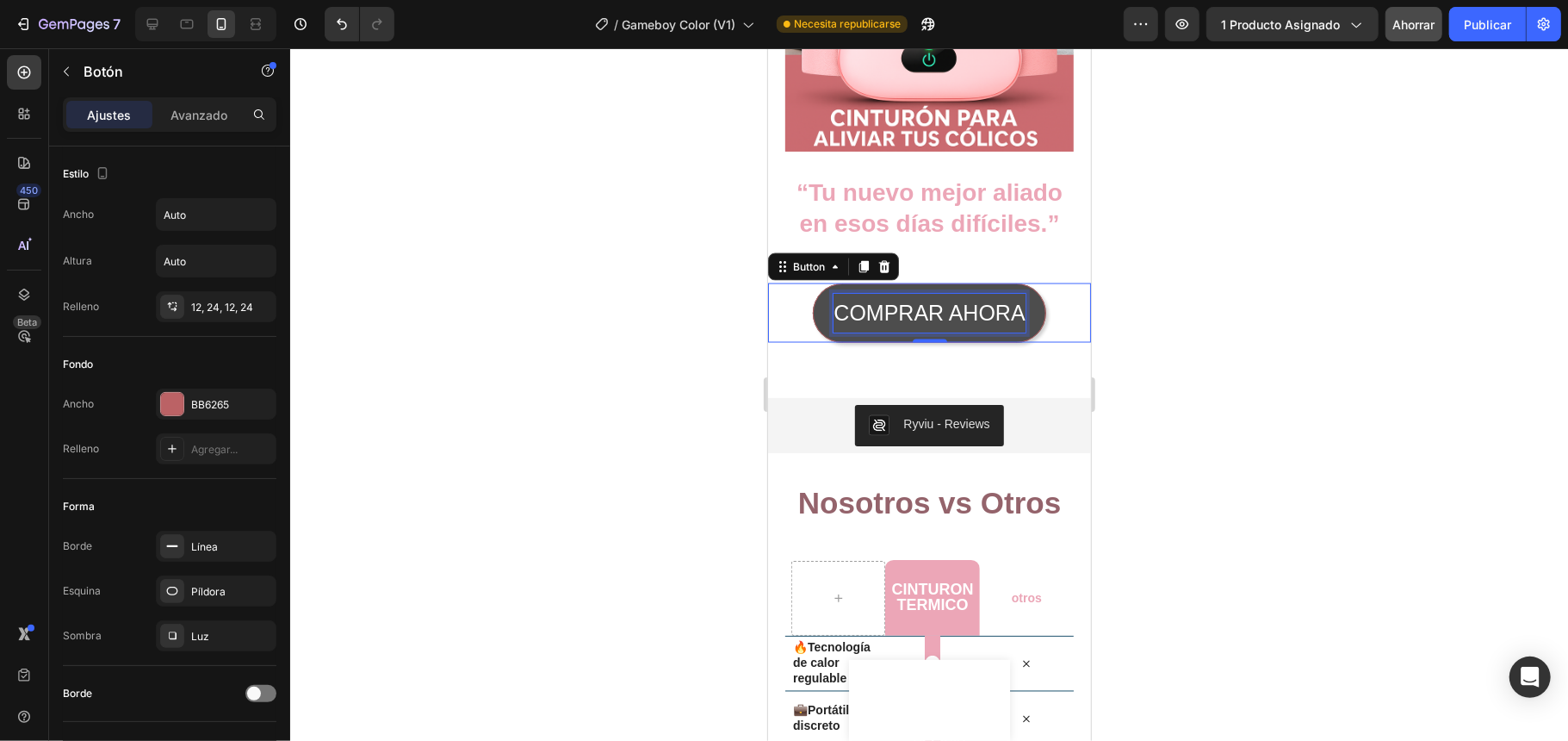 click on "COMPRAR AHORA" at bounding box center (928, 312) 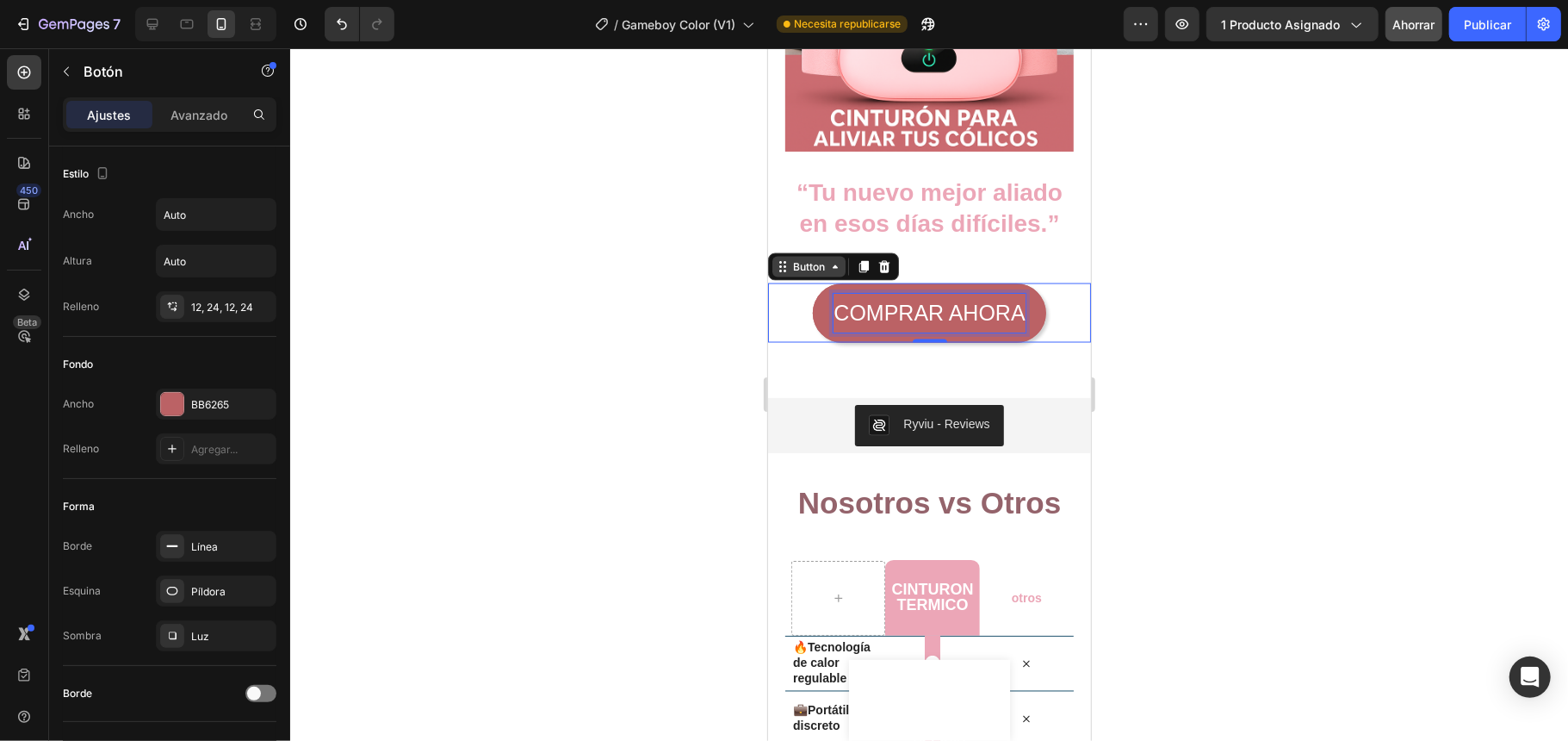 click on "Button" at bounding box center (808, 266) 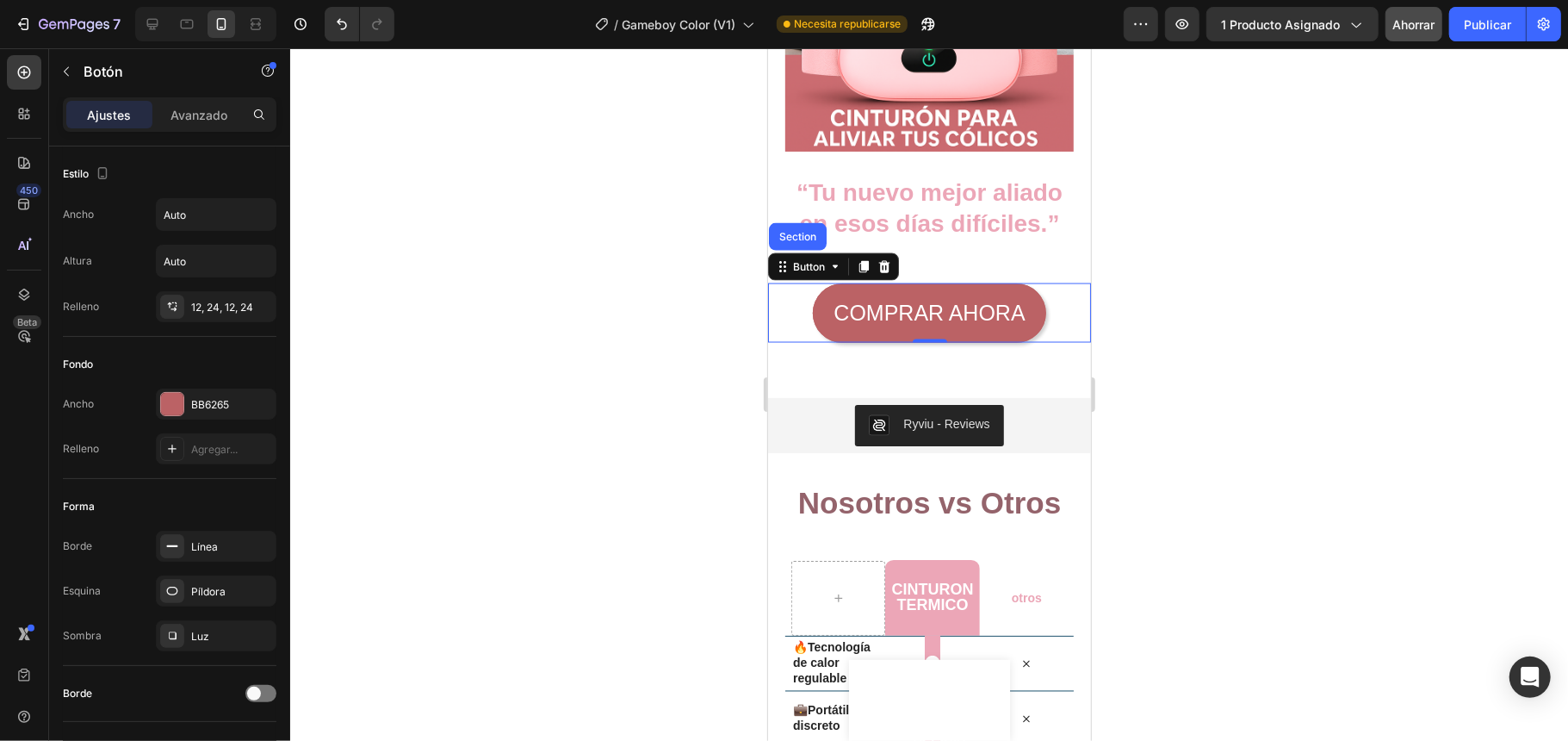 click on "“Tu nuevo mejor aliado en esos días difíciles.”" at bounding box center (928, 208) 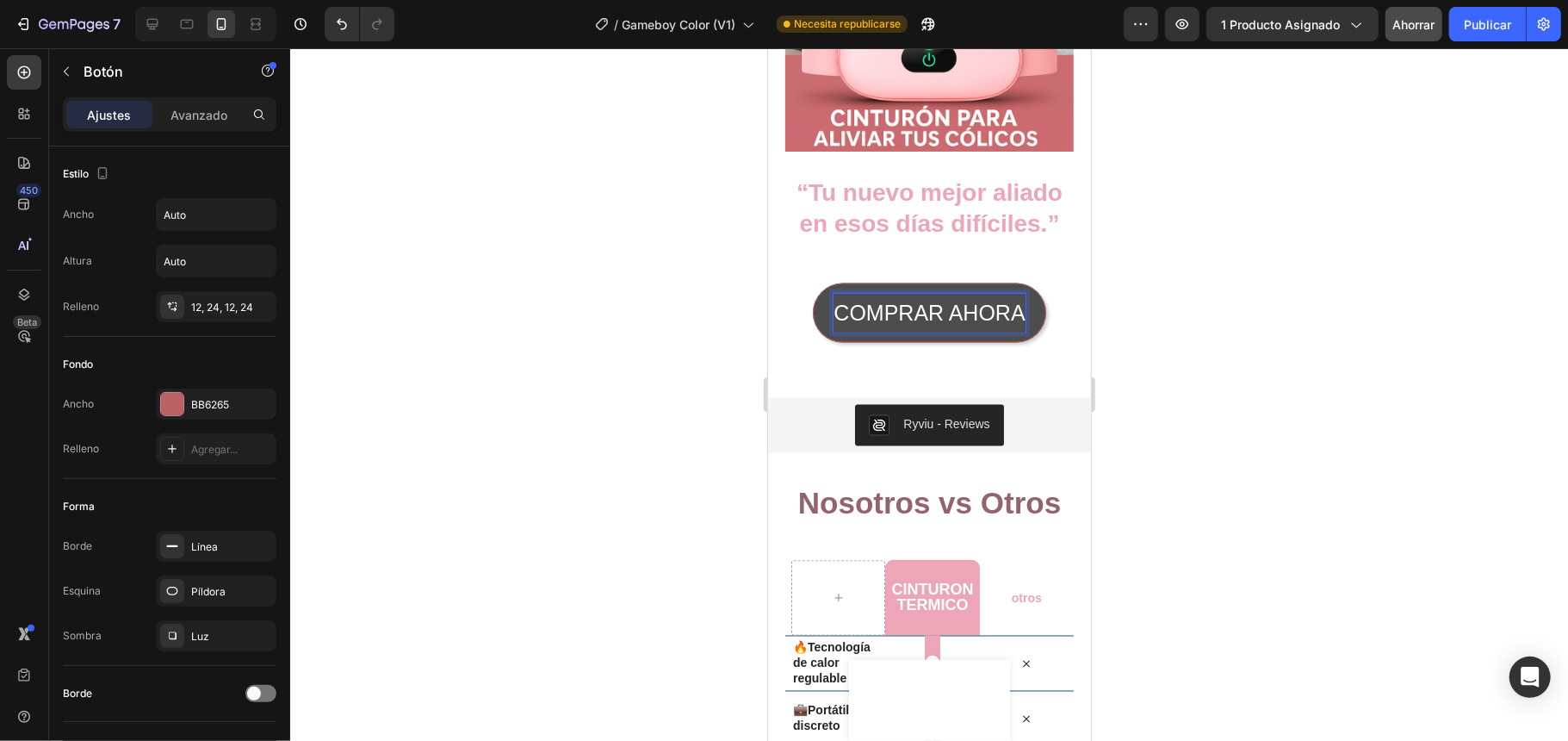 click on "COMPRAR AHORA" at bounding box center (928, 312) 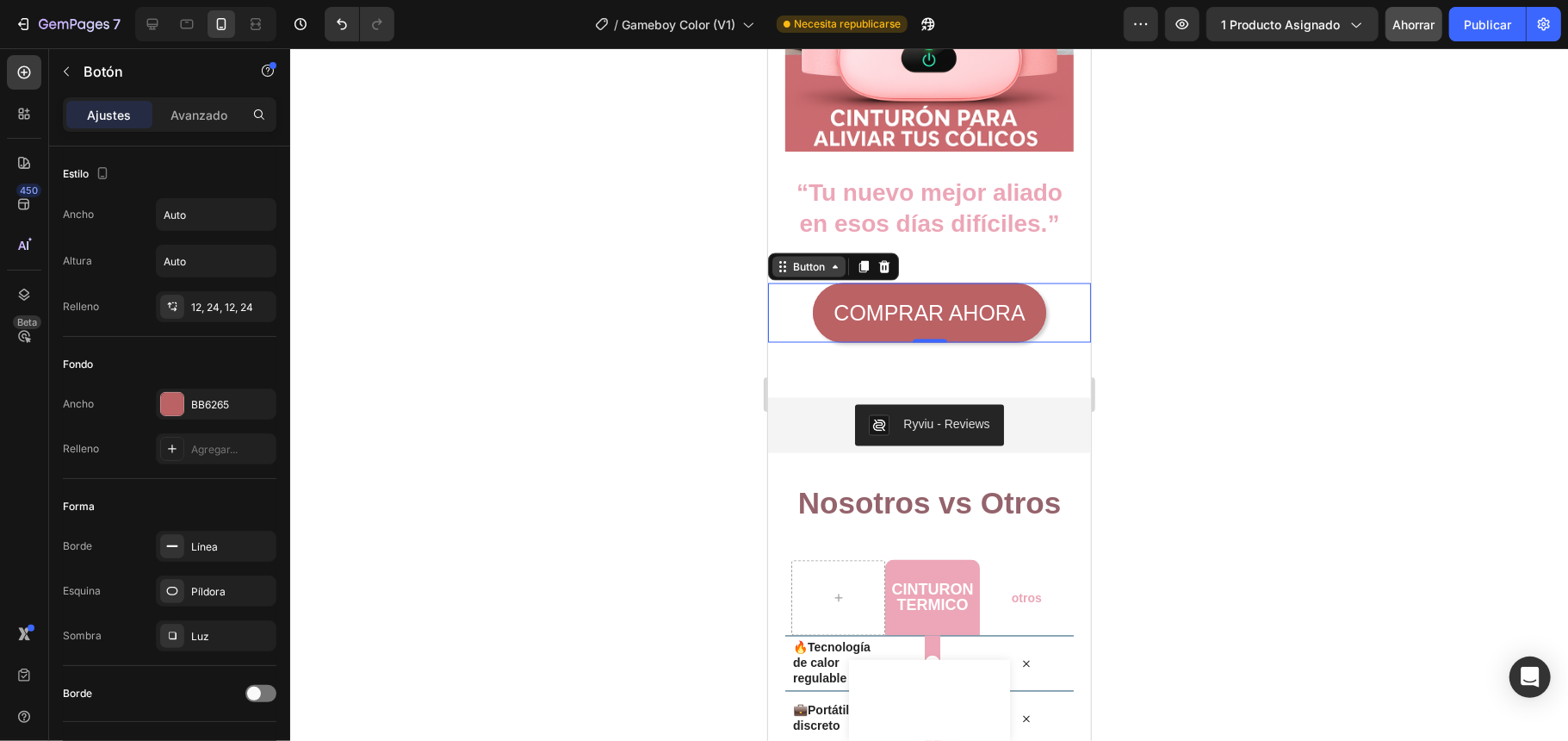 click on "Button" at bounding box center (808, 266) 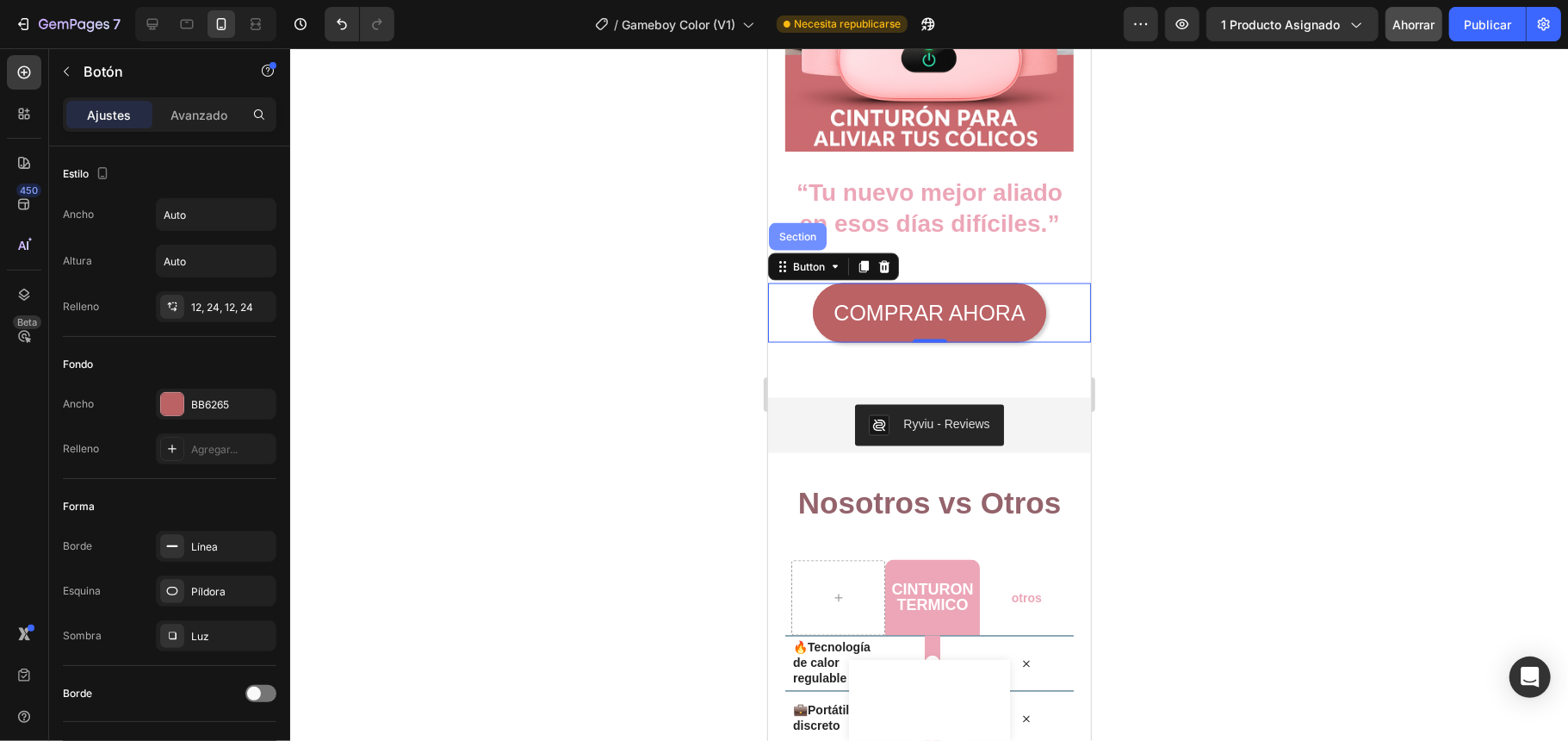 click on "Section" at bounding box center (796, 236) 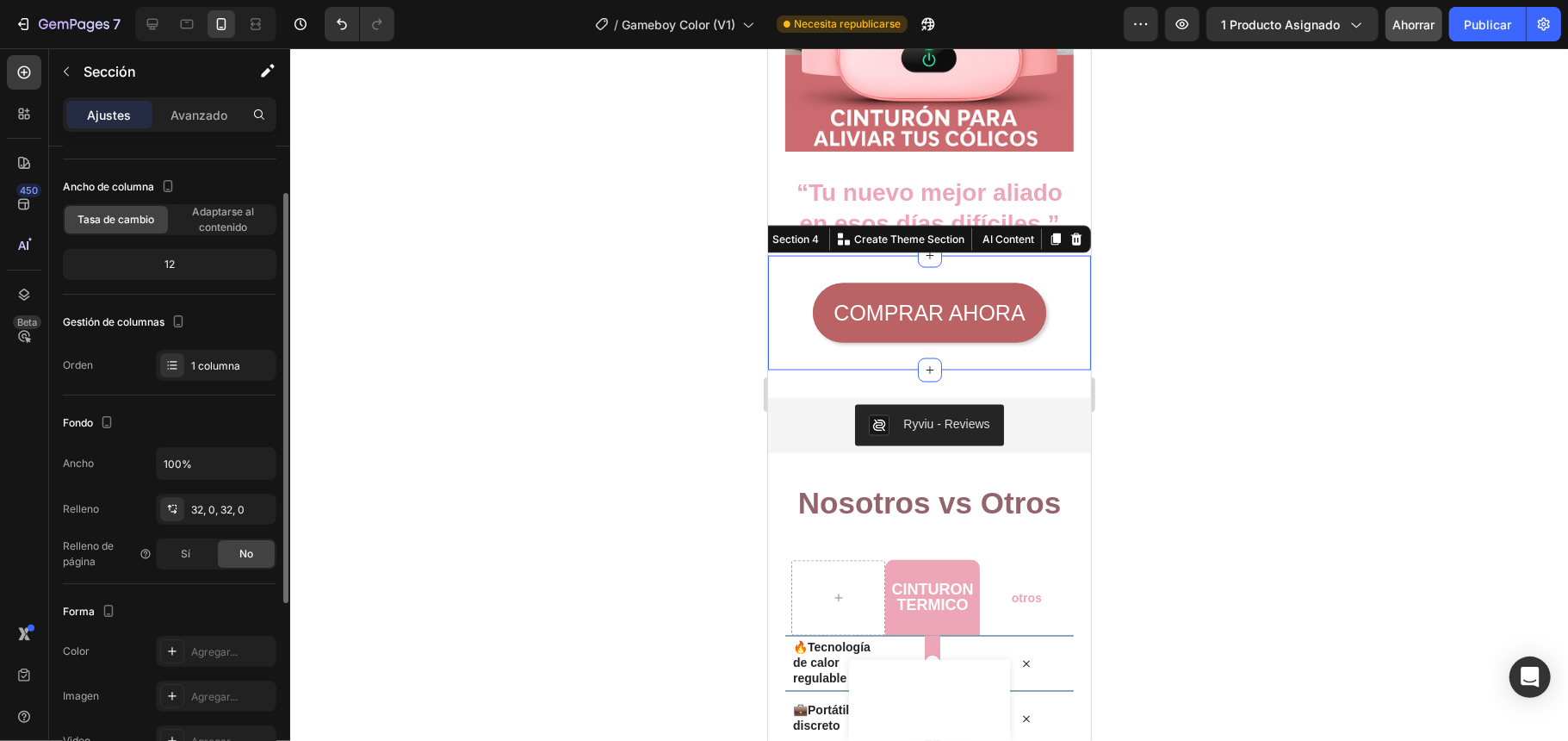 scroll, scrollTop: 81, scrollLeft: 0, axis: vertical 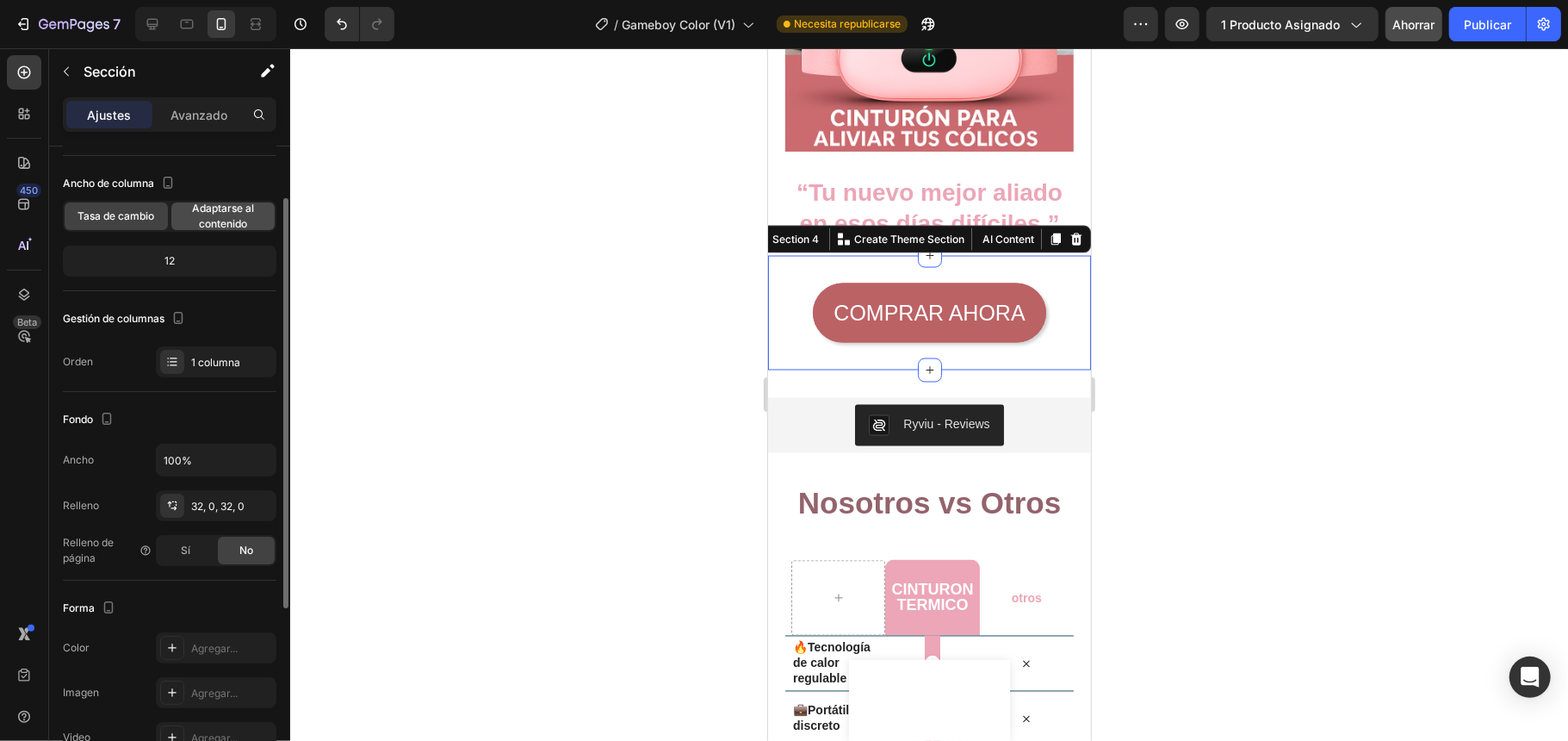 click on "Adaptarse al contenido" at bounding box center [223, 215] 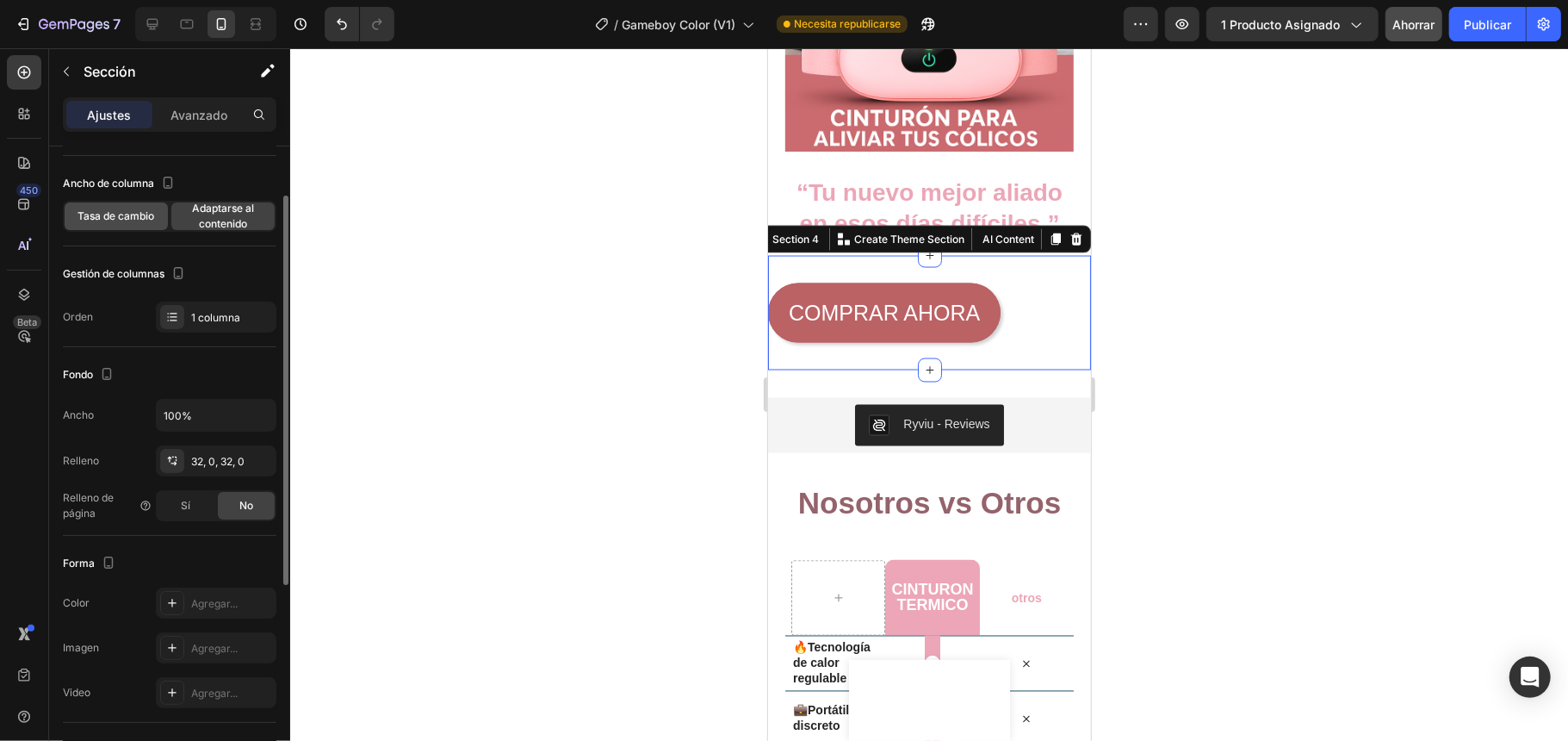 click on "Tasa de cambio" 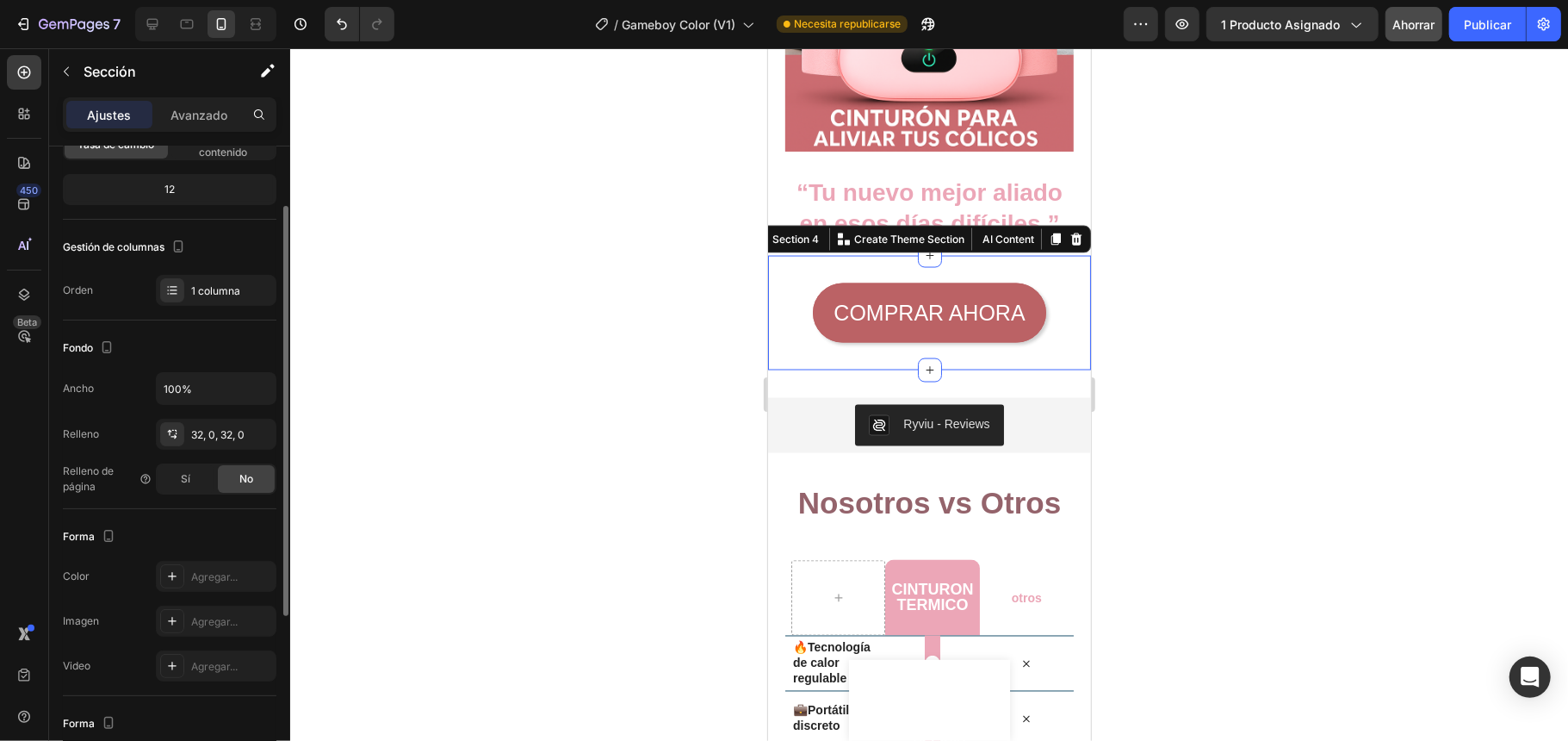 scroll, scrollTop: 0, scrollLeft: 0, axis: both 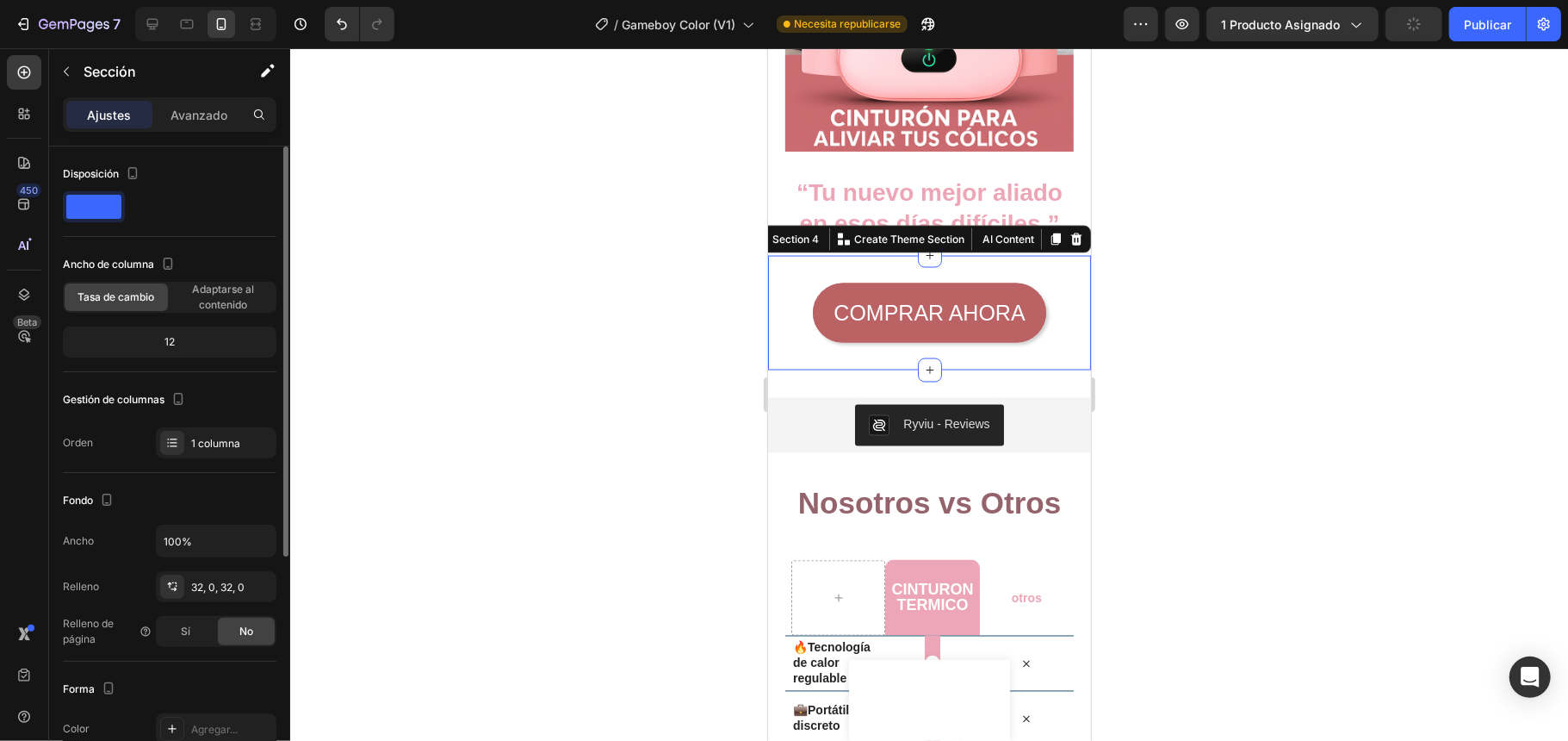 click 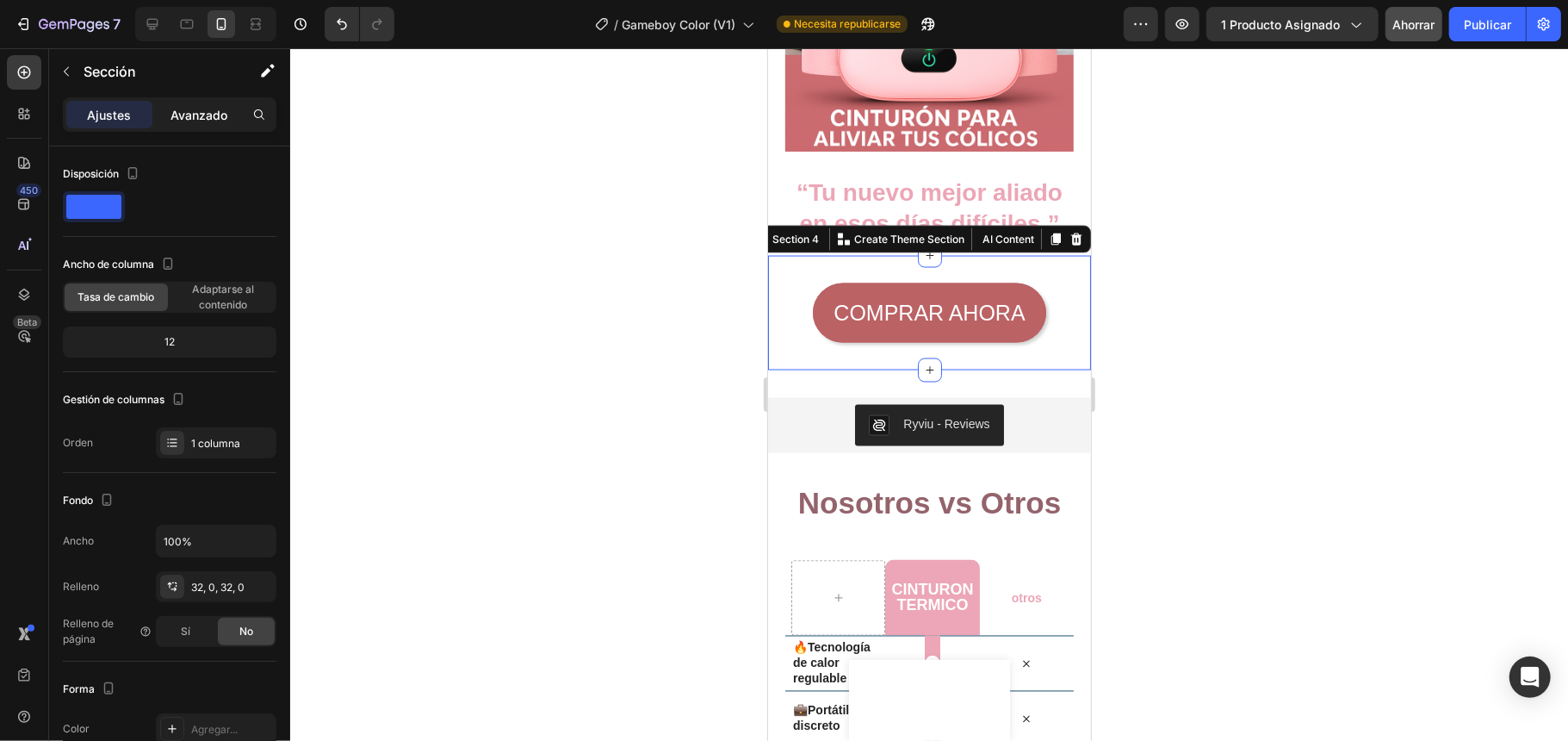 click on "Avanzado" at bounding box center [199, 115] 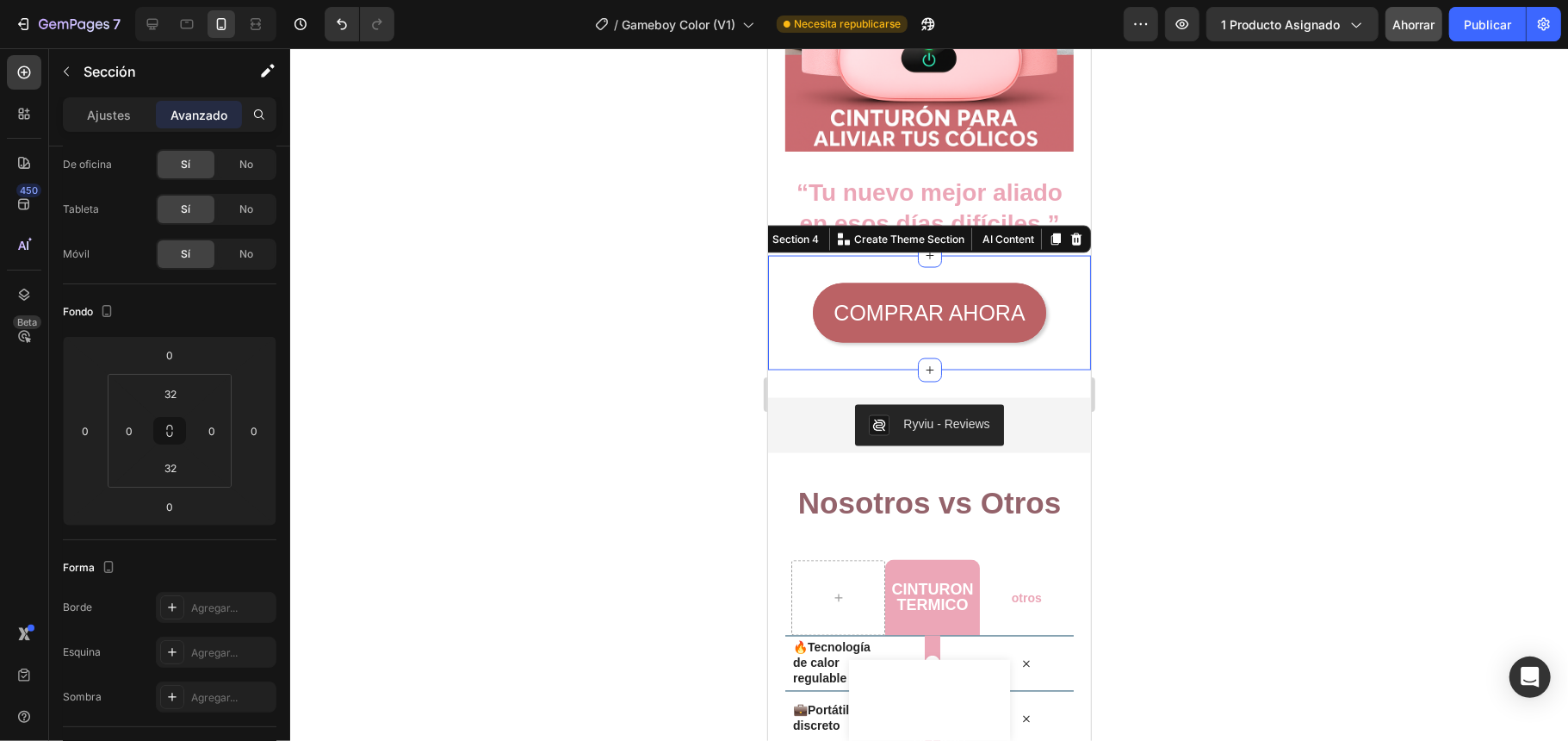 scroll, scrollTop: 0, scrollLeft: 0, axis: both 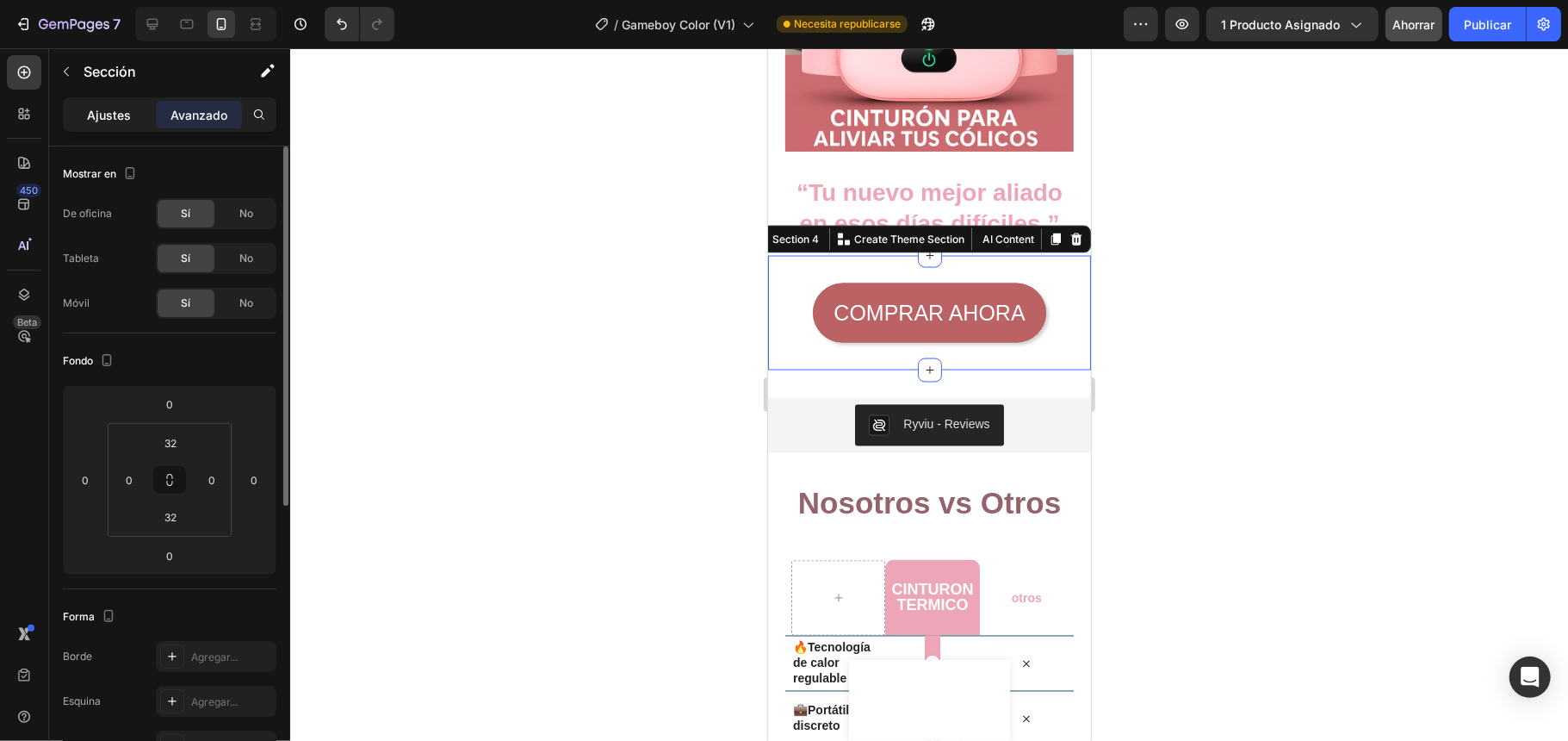 click on "Ajustes" at bounding box center [109, 115] 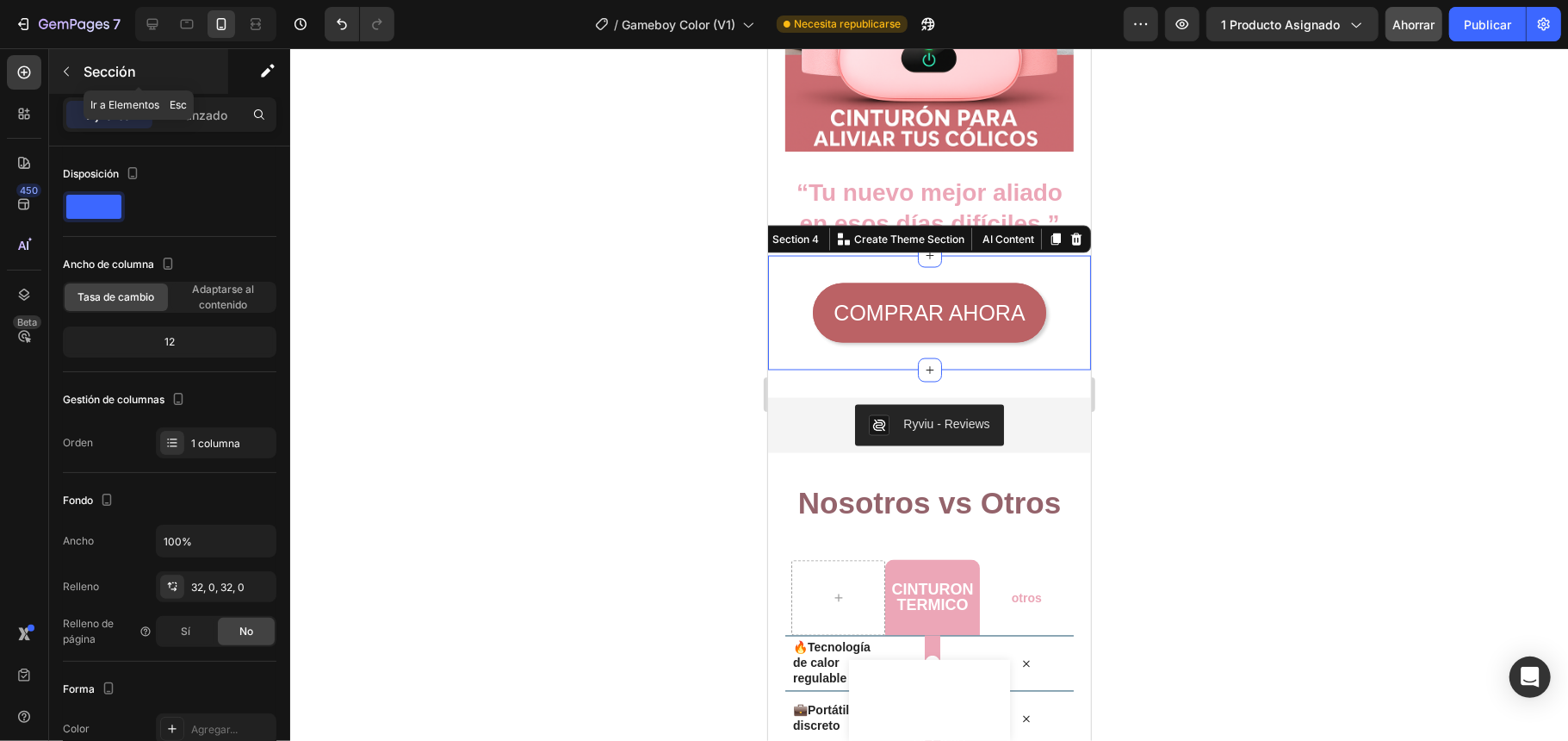 click at bounding box center (66, 72) 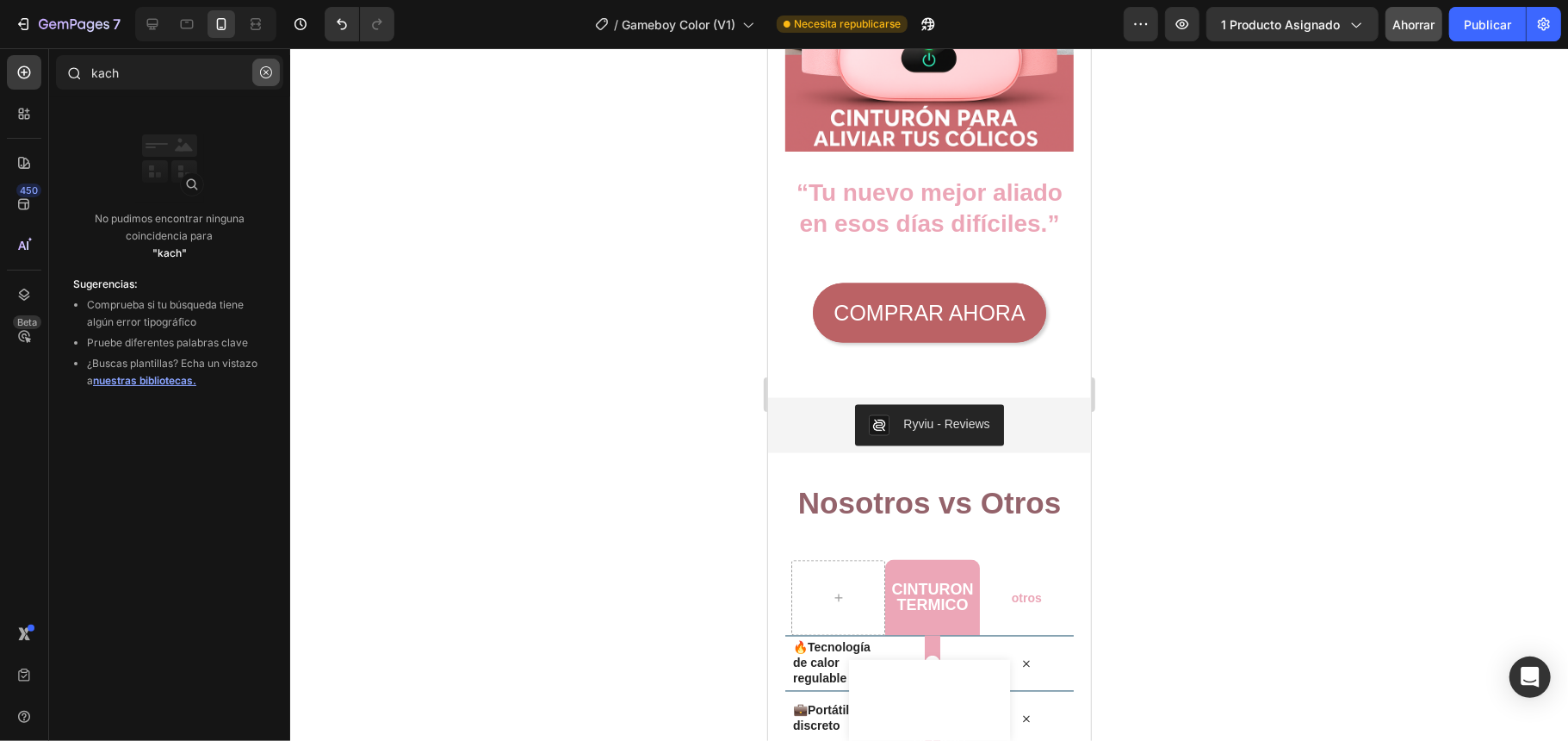 click 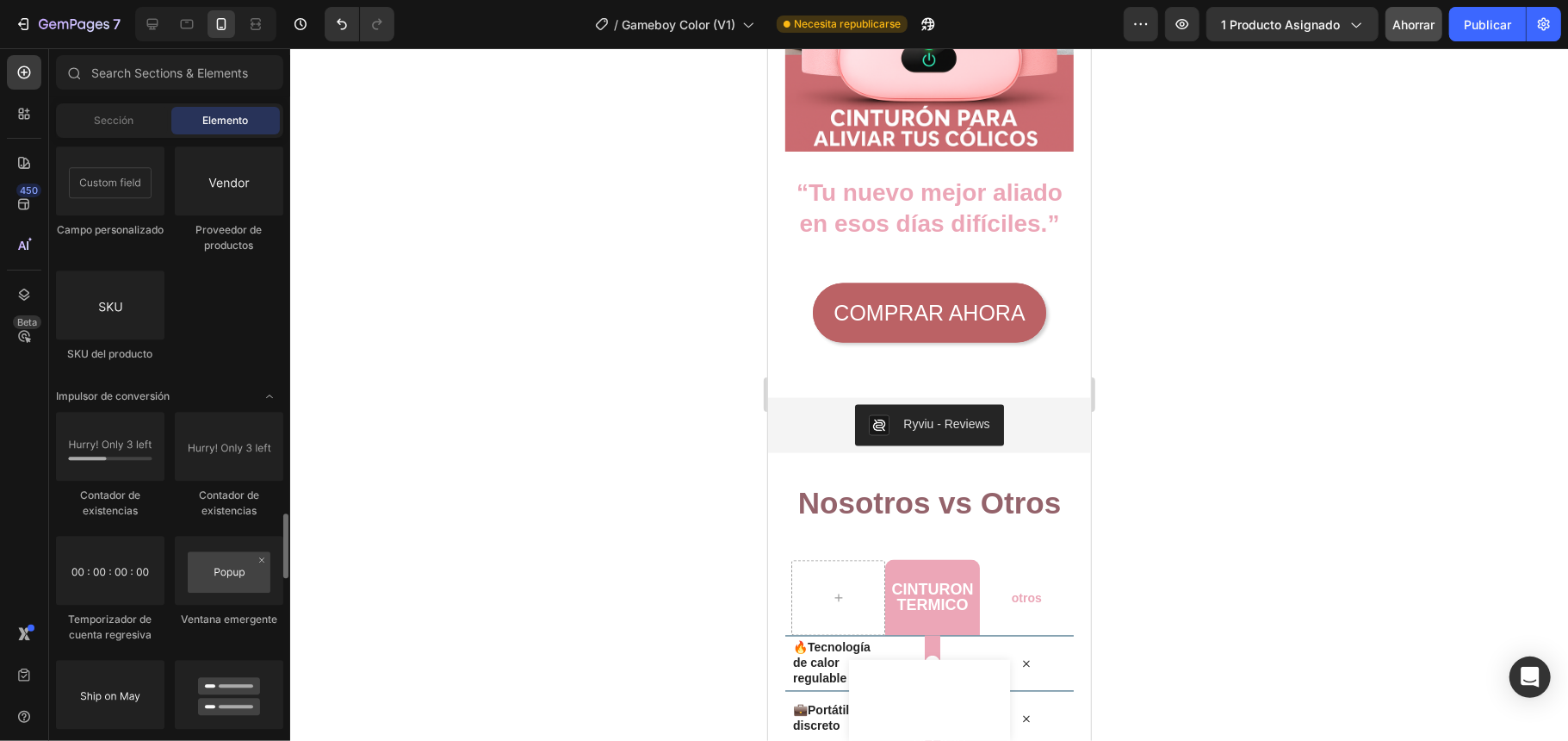 scroll, scrollTop: 3440, scrollLeft: 0, axis: vertical 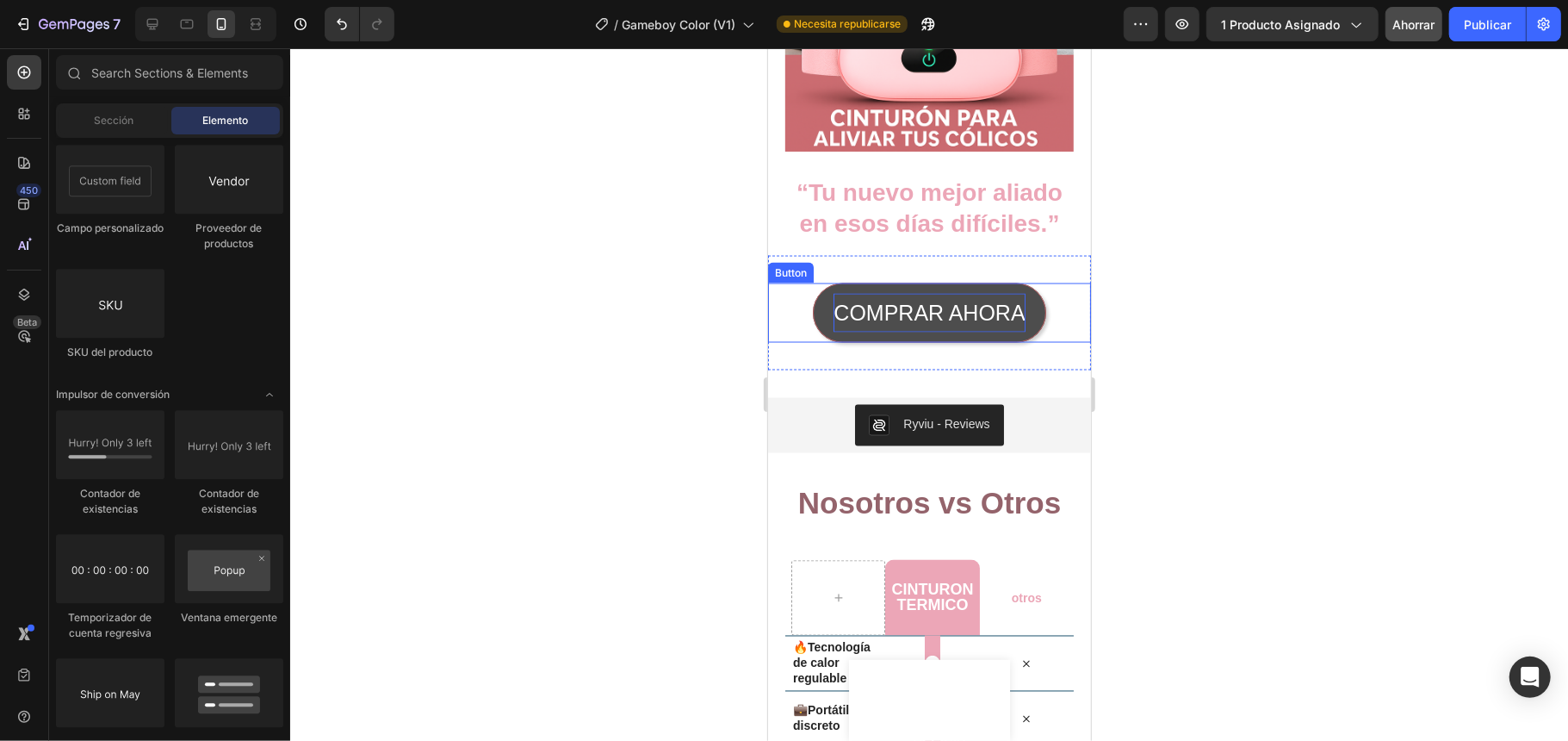 click on "COMPRAR AHORA" at bounding box center [928, 312] 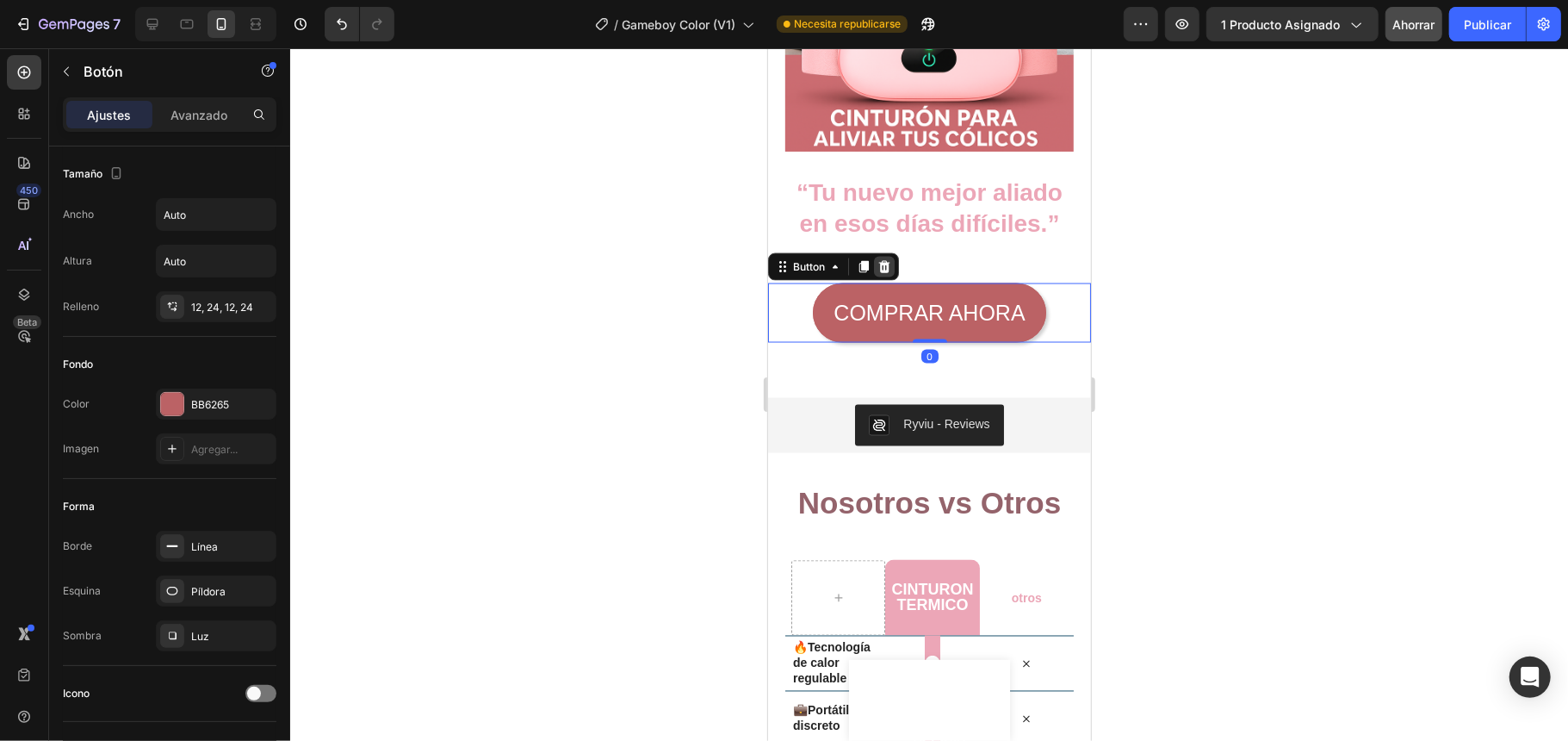 click 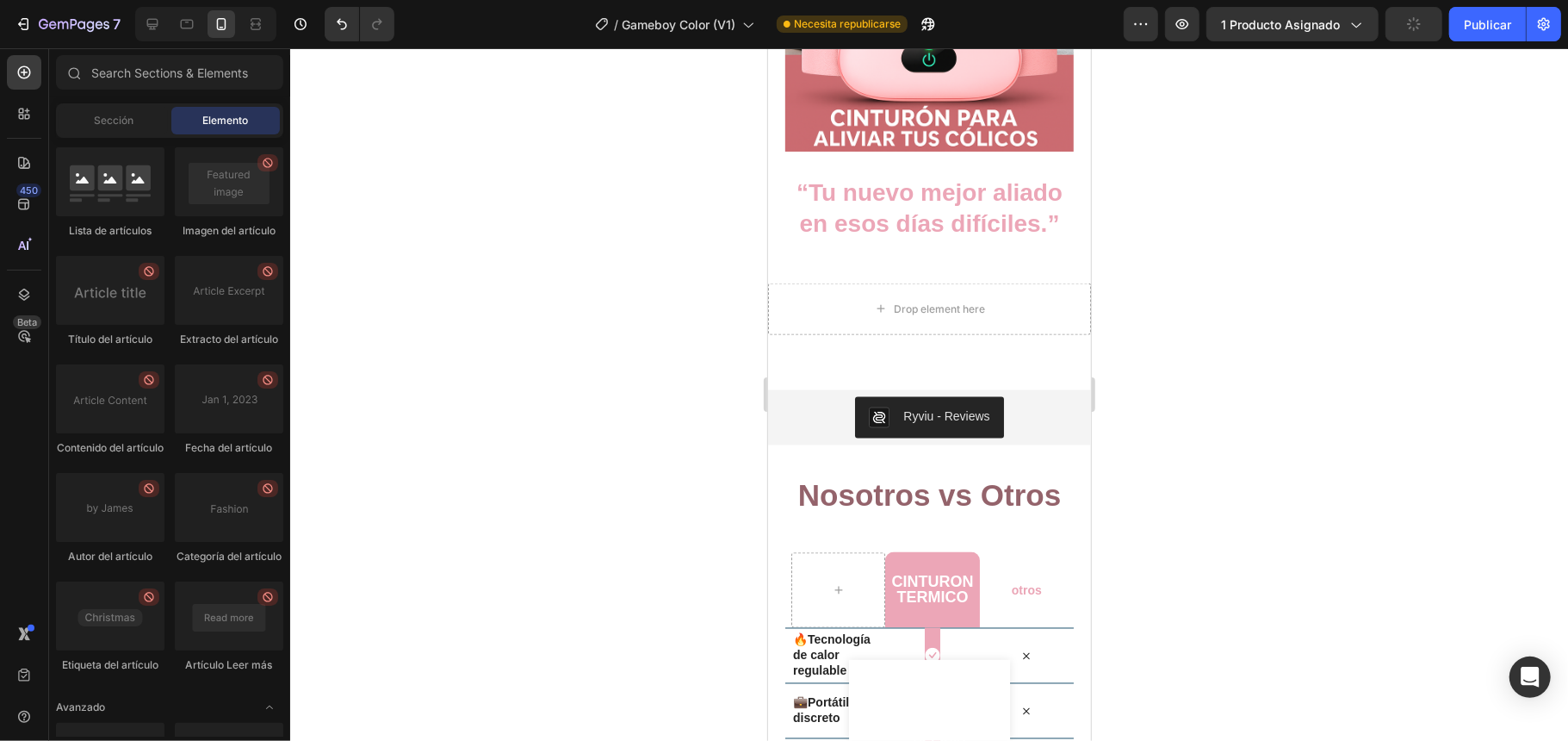 scroll, scrollTop: 4887, scrollLeft: 0, axis: vertical 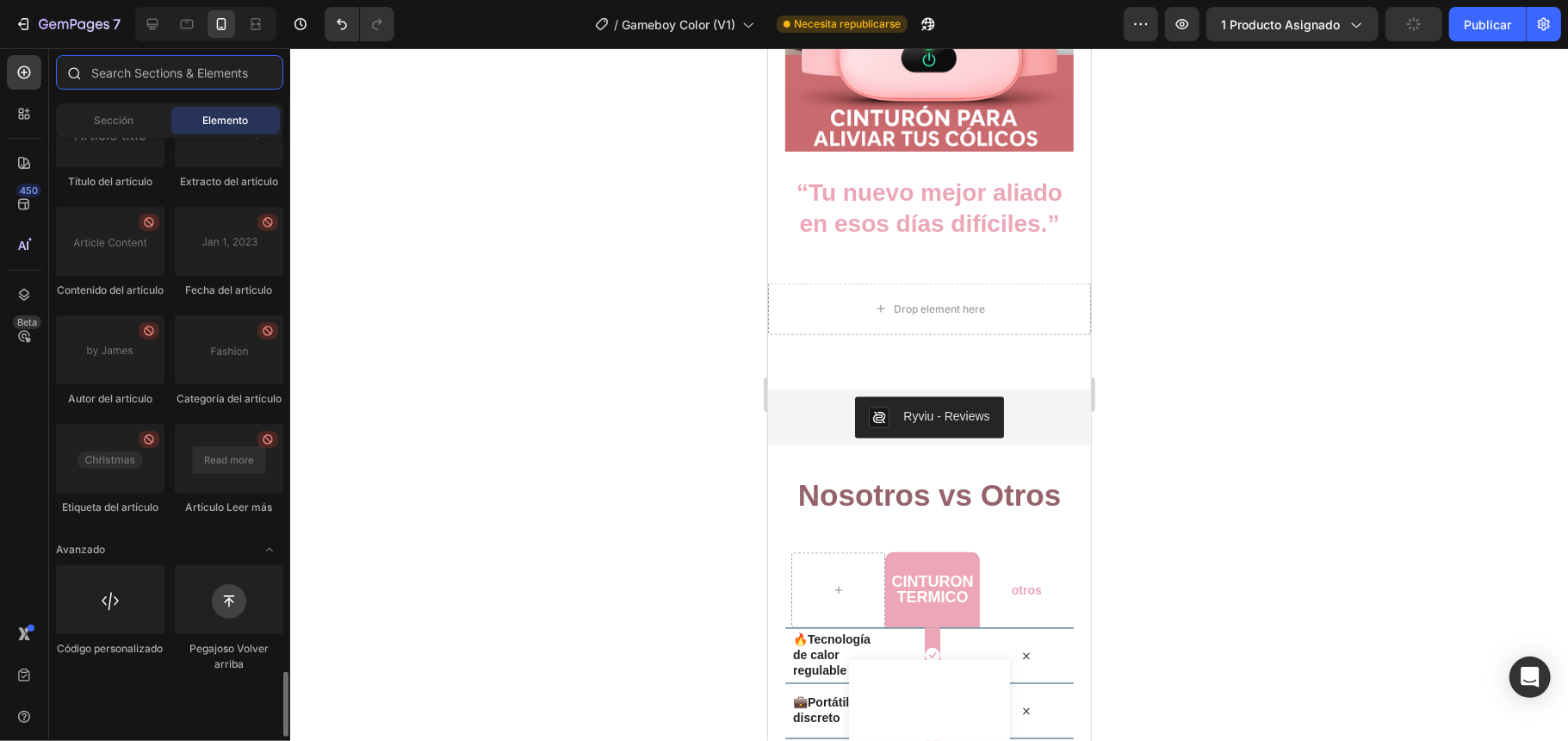 click at bounding box center (170, 72) 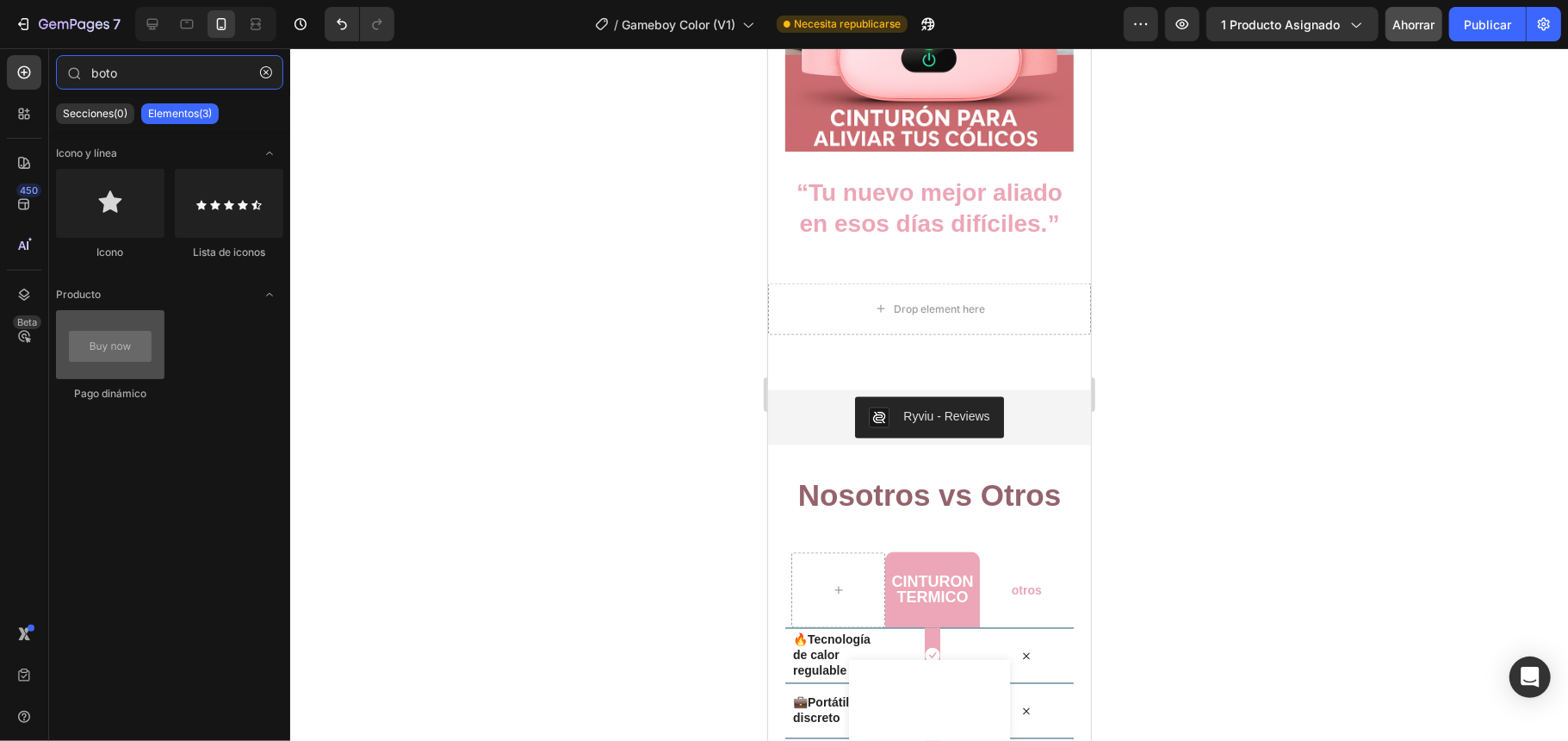 type on "boto" 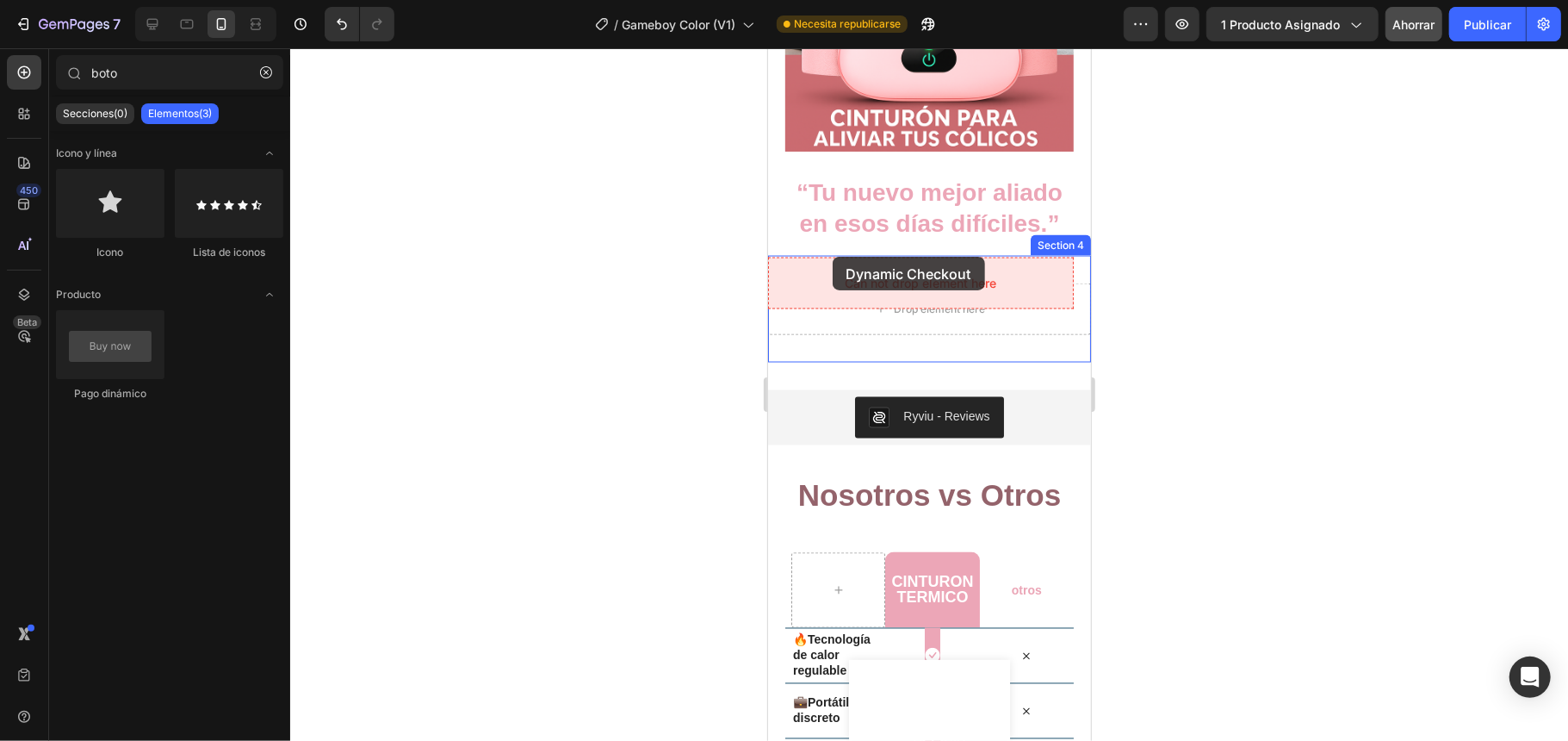 drag, startPoint x: 888, startPoint y: 406, endPoint x: 829, endPoint y: 263, distance: 154.69324 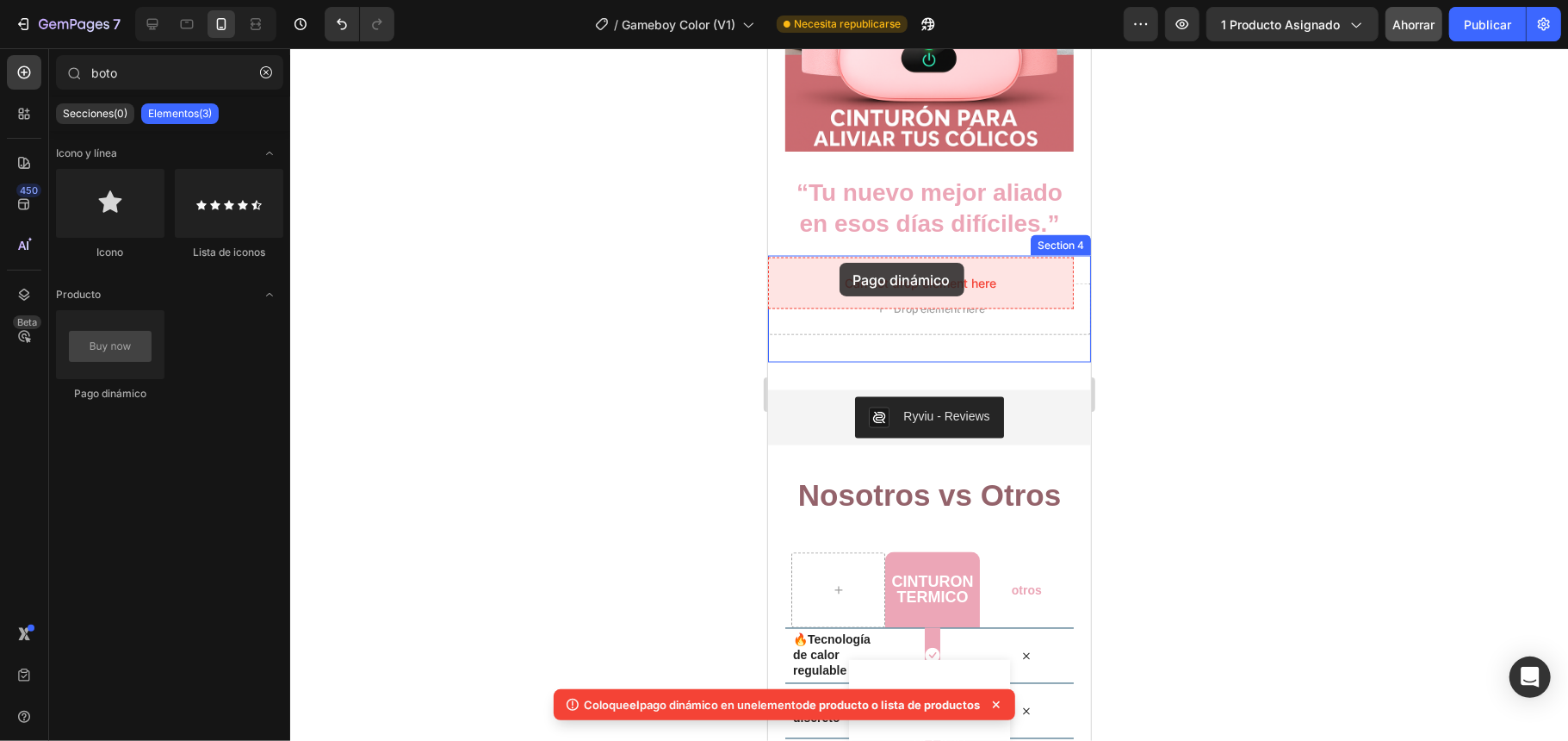 drag, startPoint x: 876, startPoint y: 401, endPoint x: 839, endPoint y: 263, distance: 142.8741 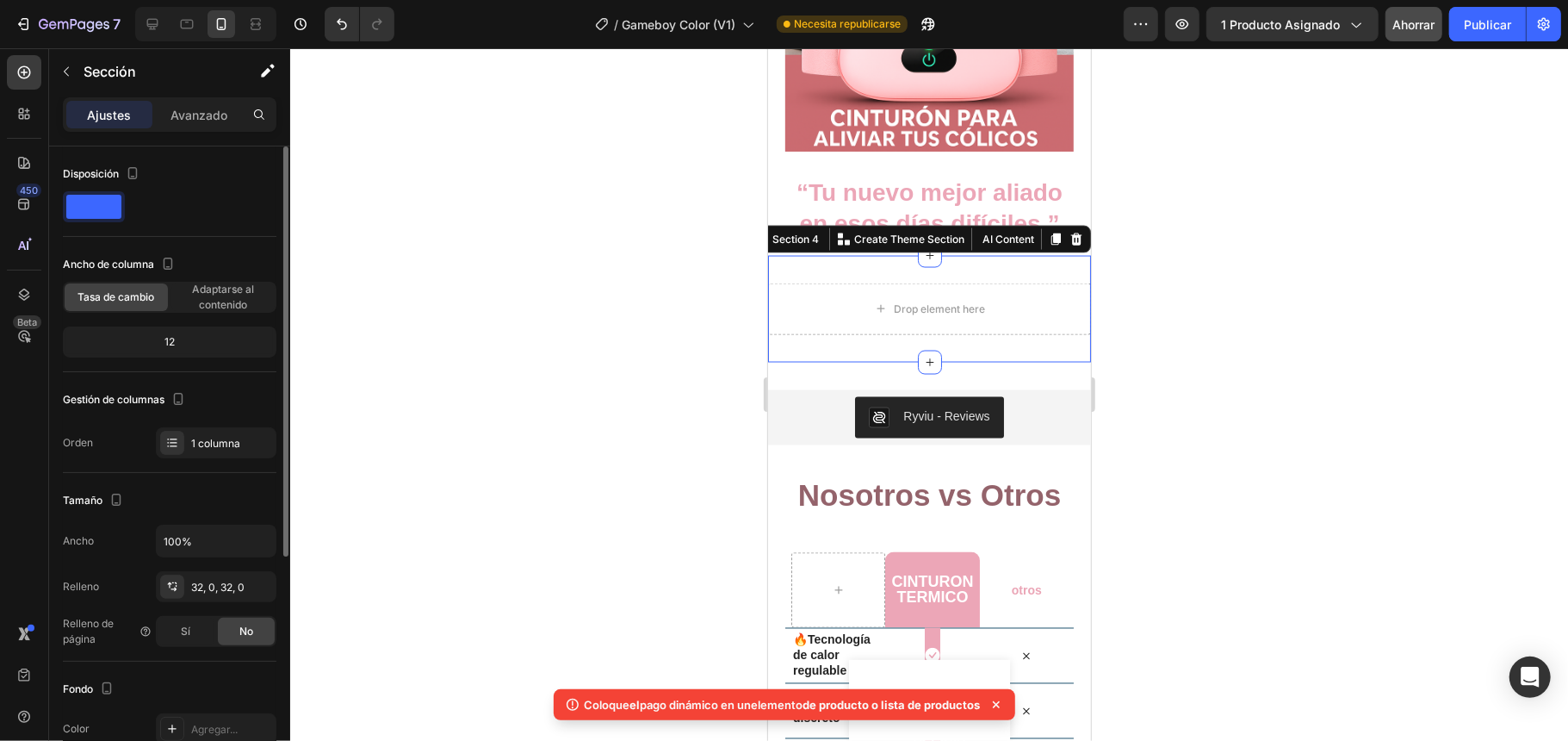 click 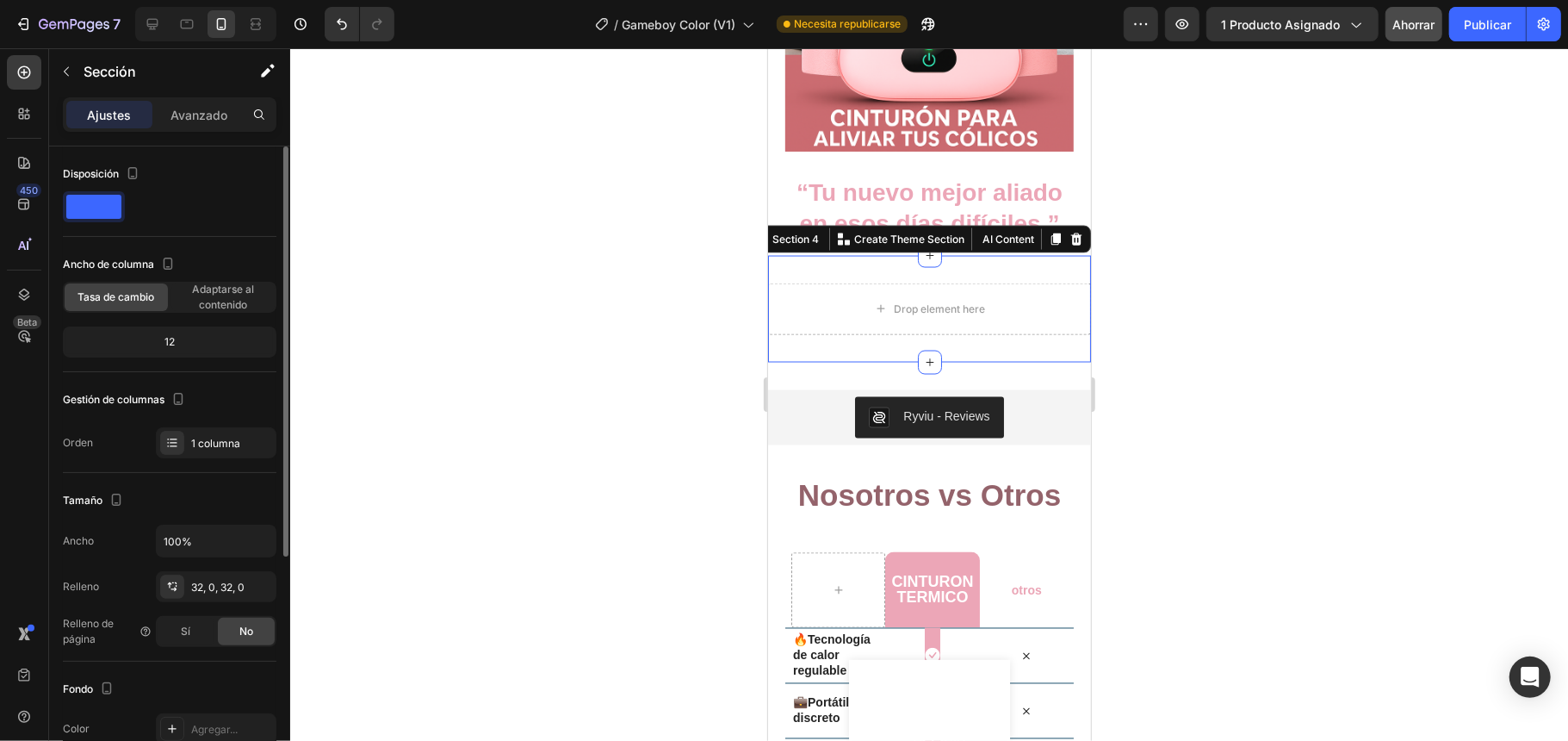 click 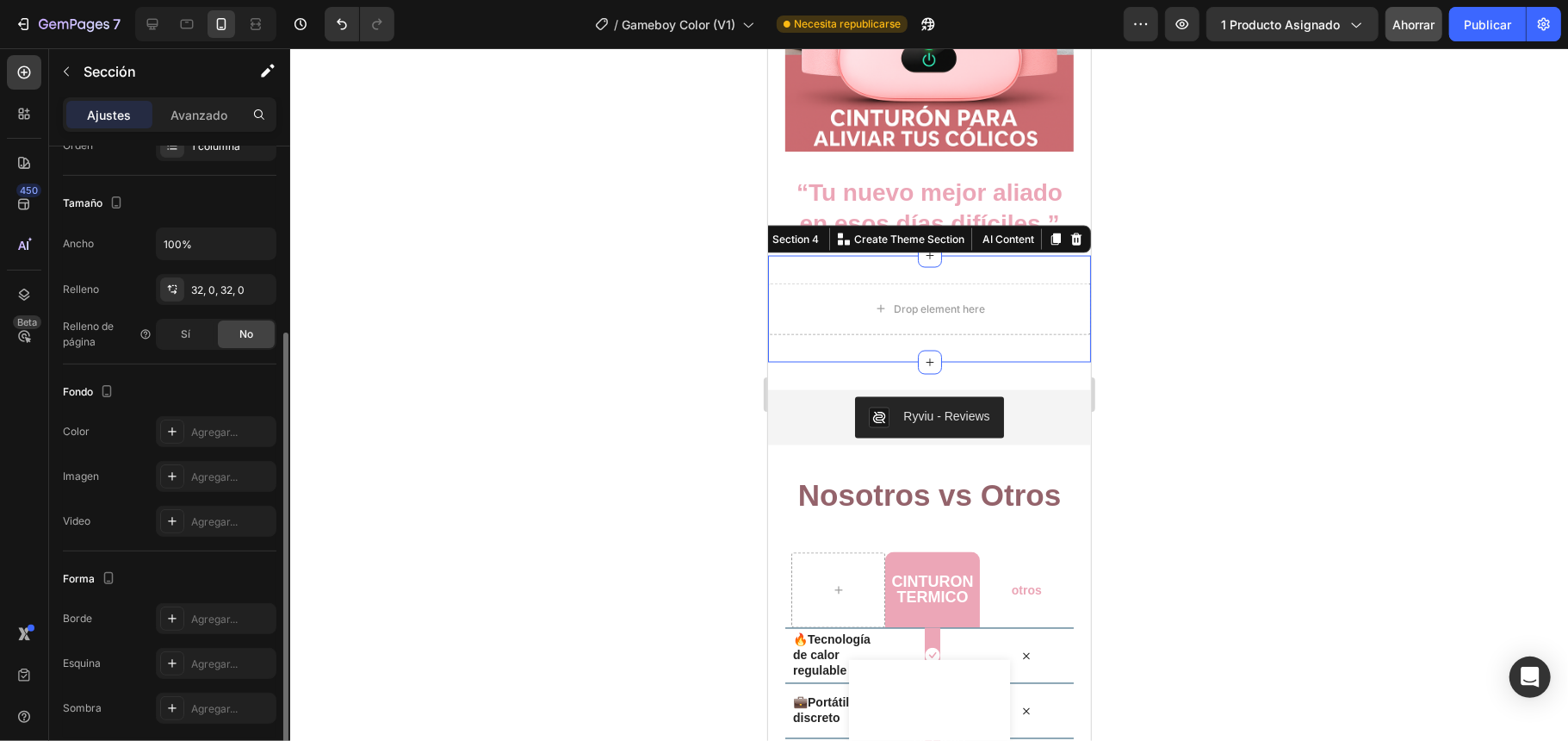 scroll, scrollTop: 301, scrollLeft: 0, axis: vertical 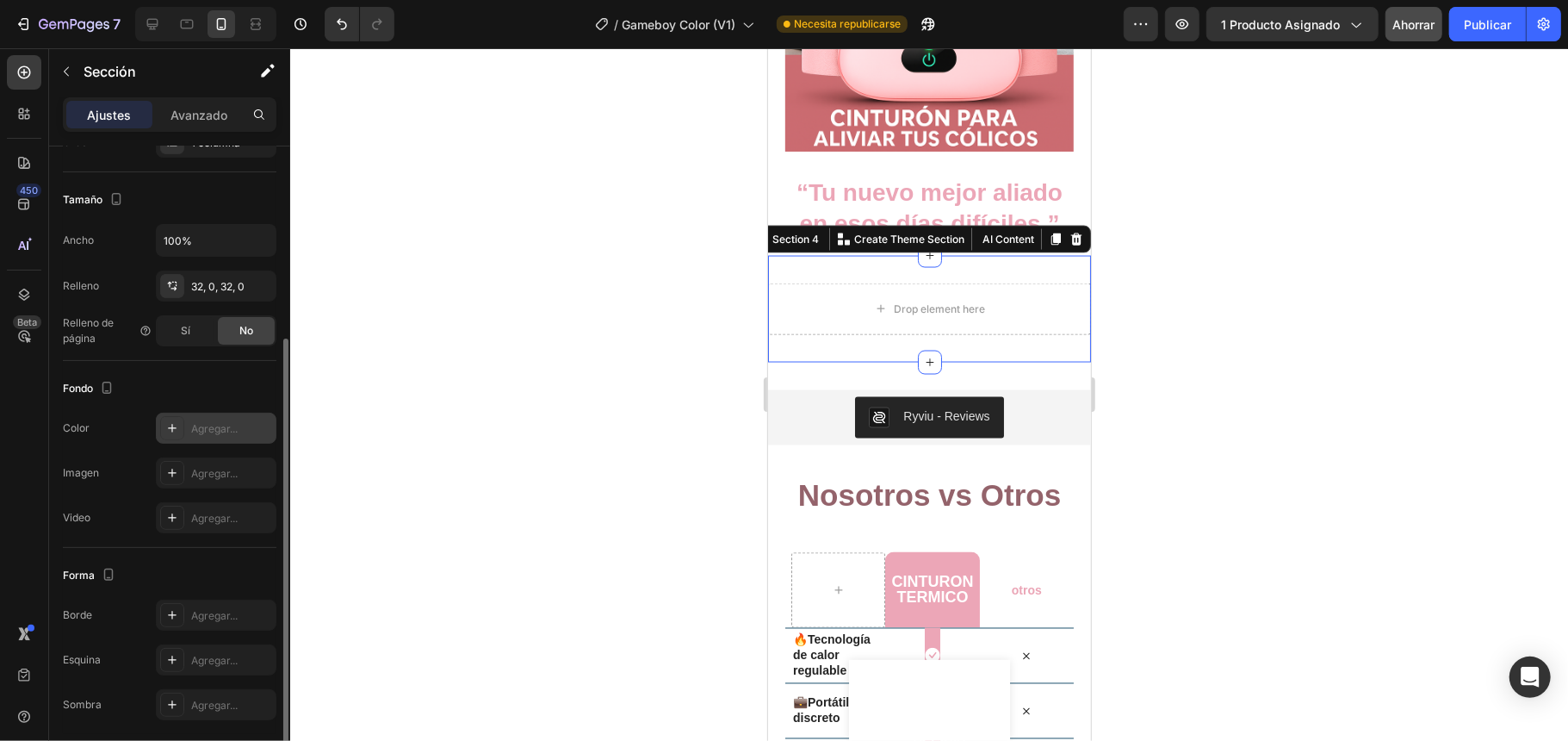click on "Agregar..." at bounding box center (214, 428) 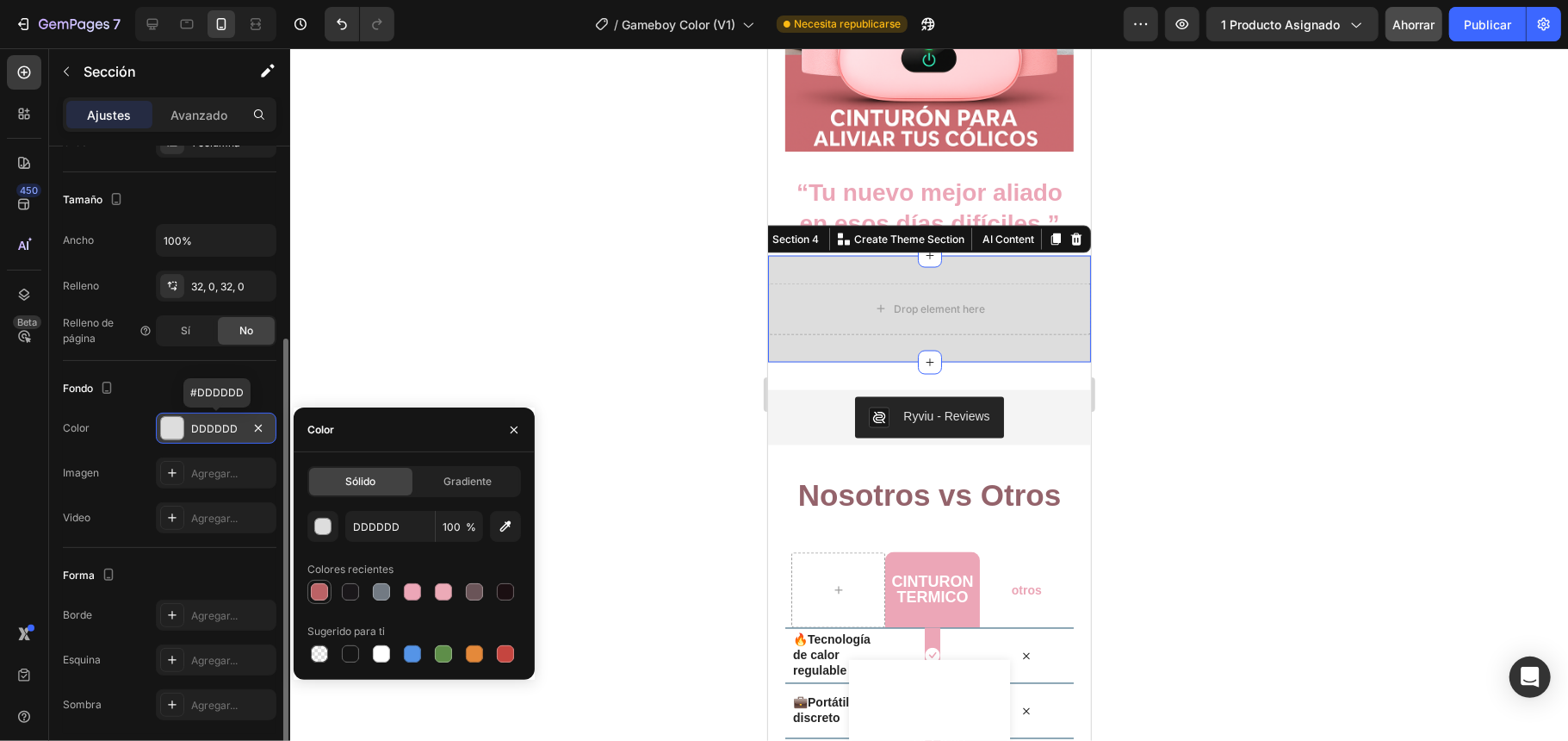 click at bounding box center (319, 592) 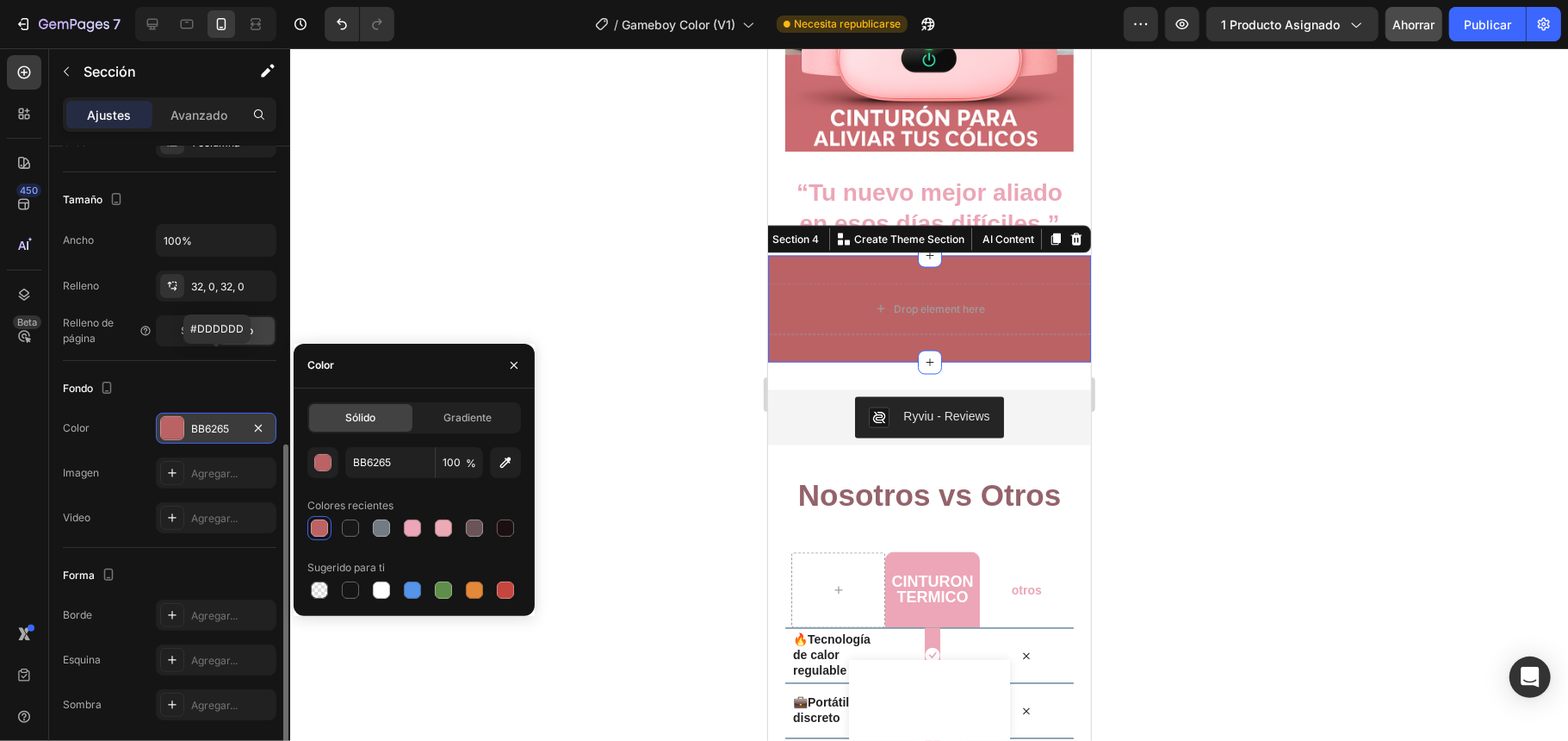 scroll, scrollTop: 365, scrollLeft: 0, axis: vertical 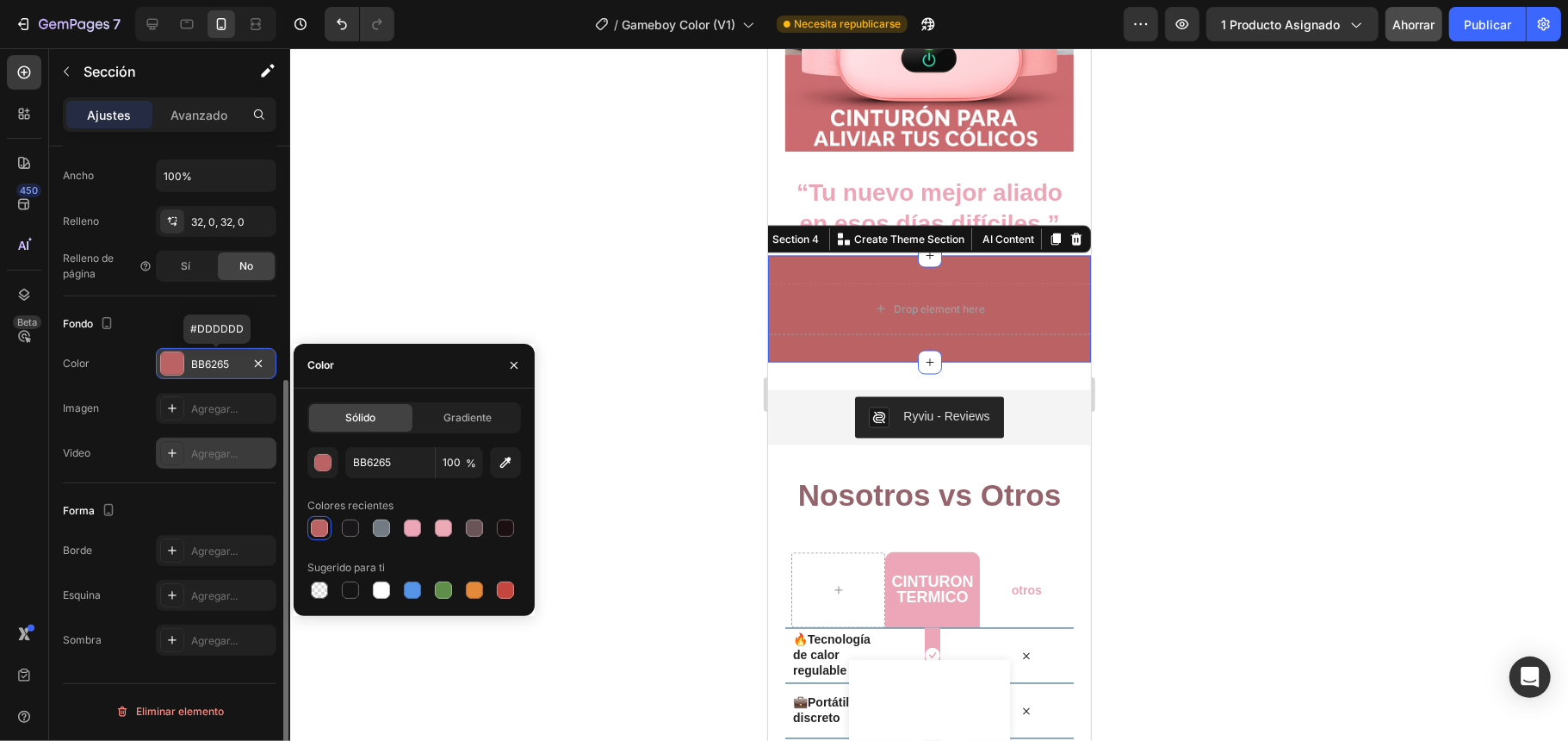 click on "Agregar..." at bounding box center (214, 453) 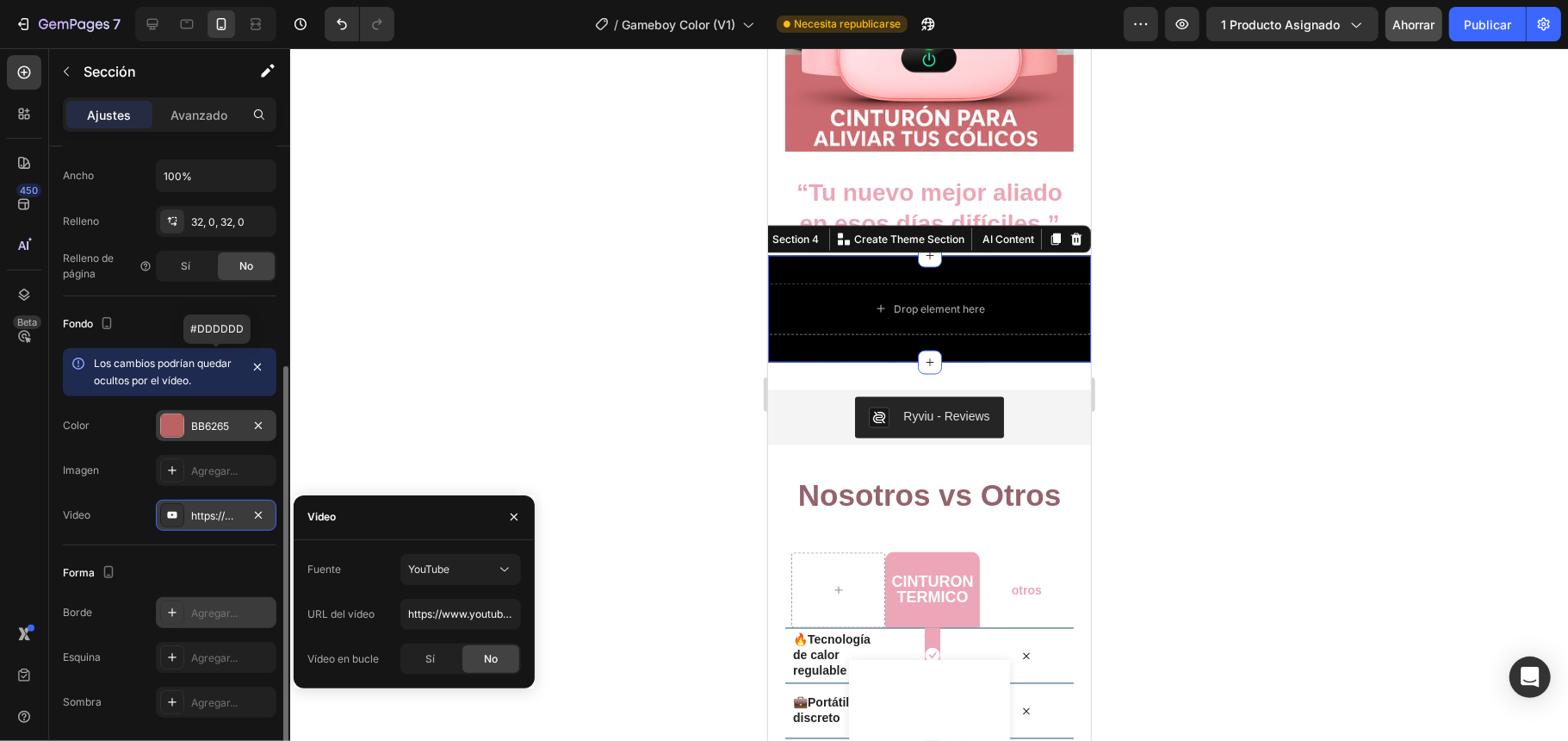 click on "Agregar..." at bounding box center (232, 613) 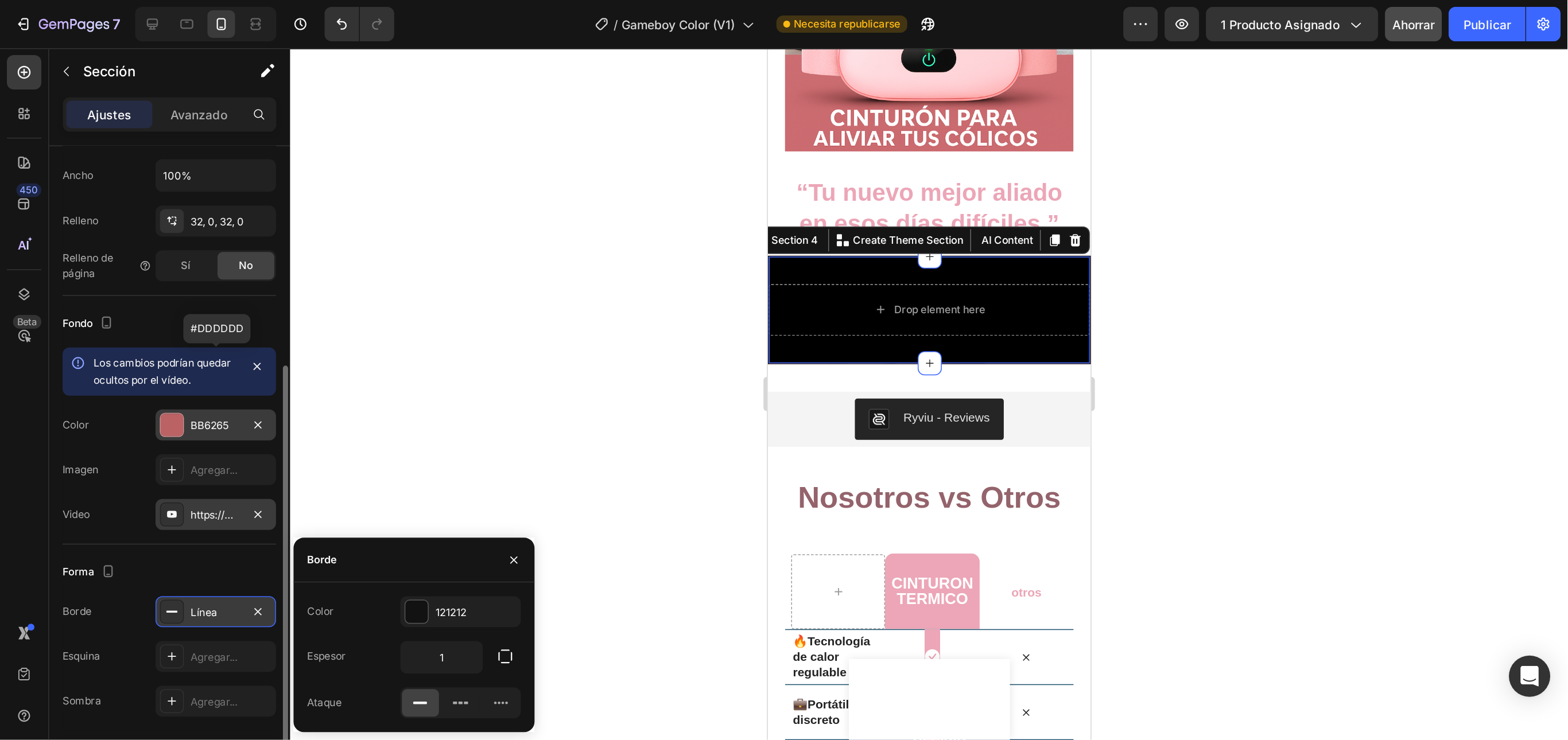 scroll, scrollTop: 285, scrollLeft: 0, axis: vertical 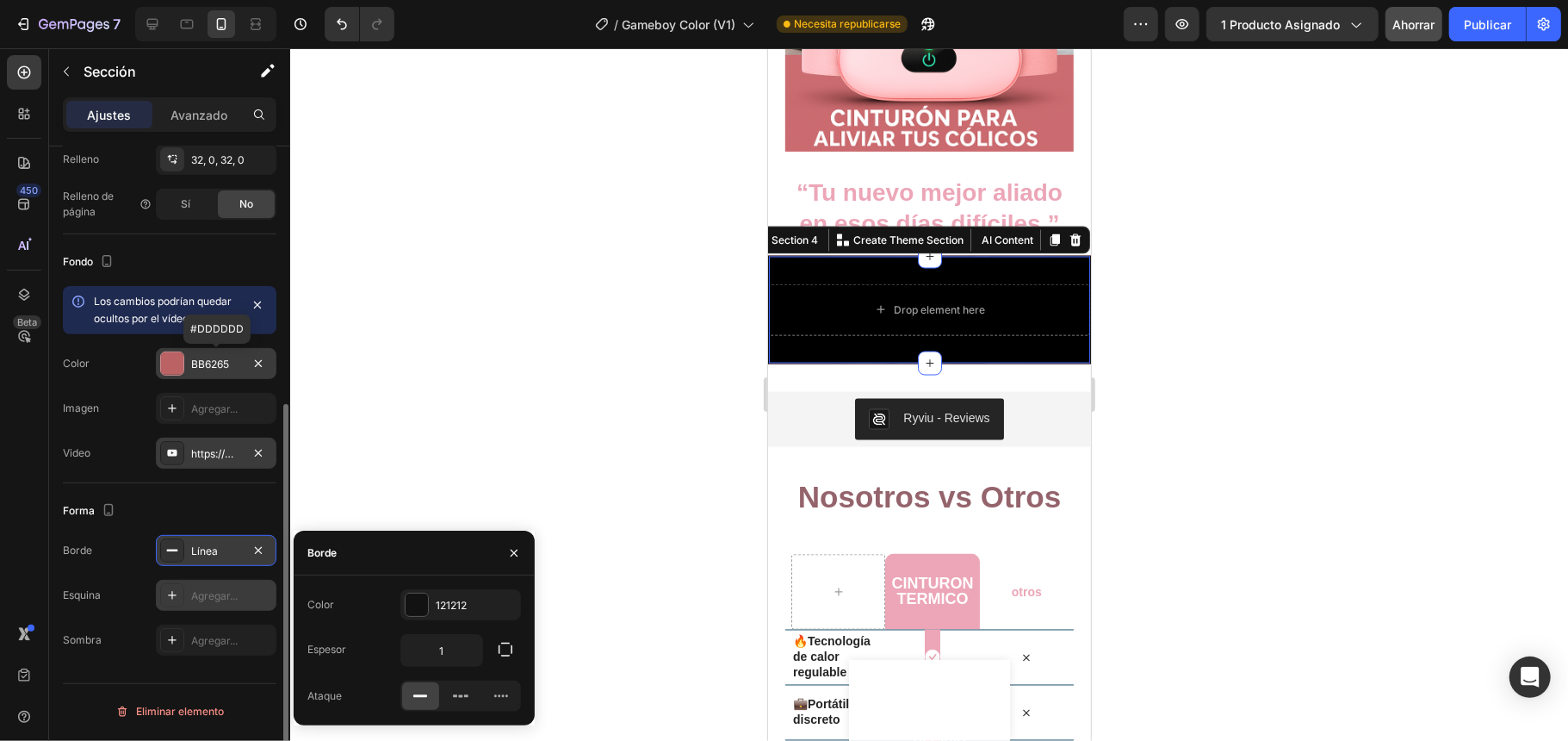 click on "Agregar..." at bounding box center [232, 596] 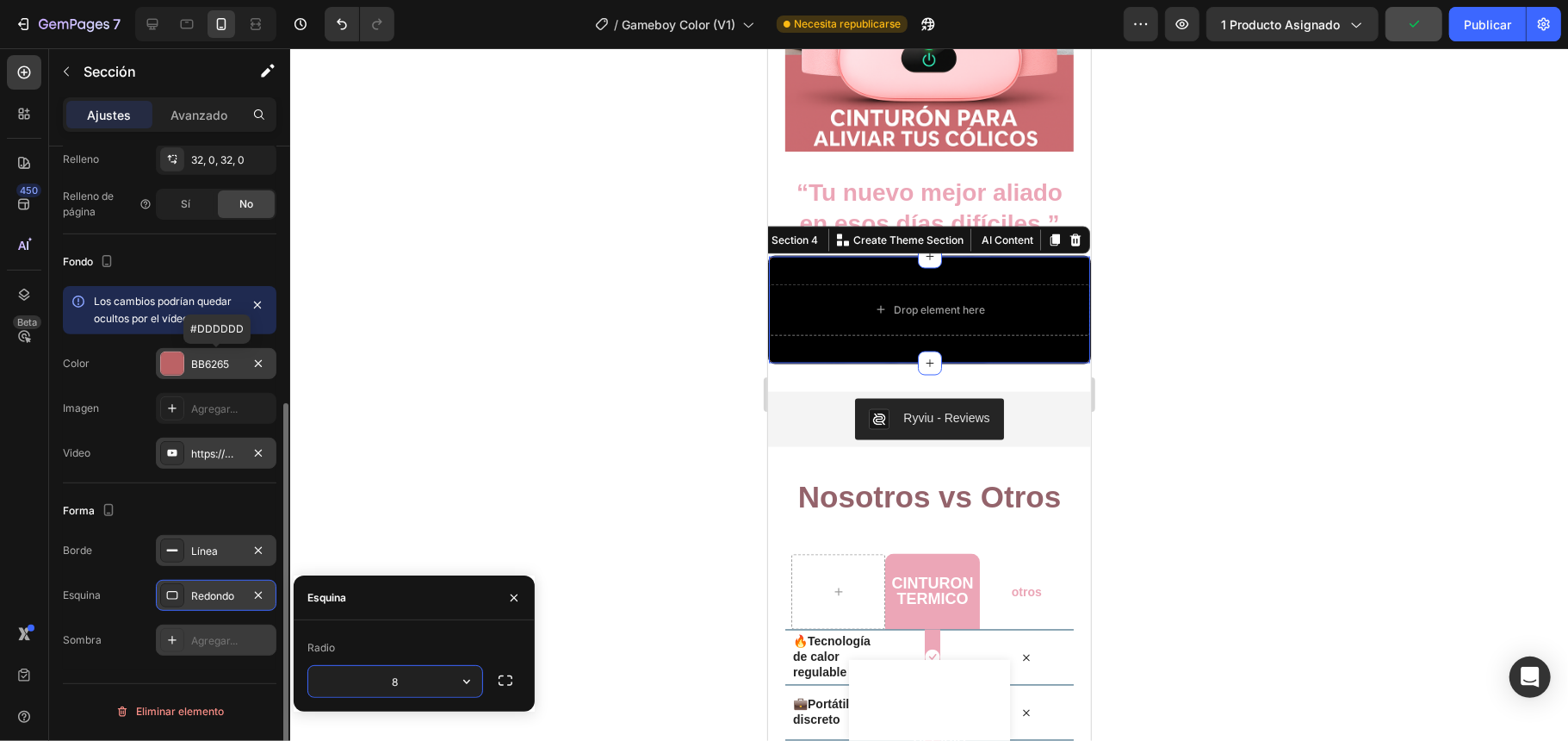 click on "Agregar..." at bounding box center [216, 640] 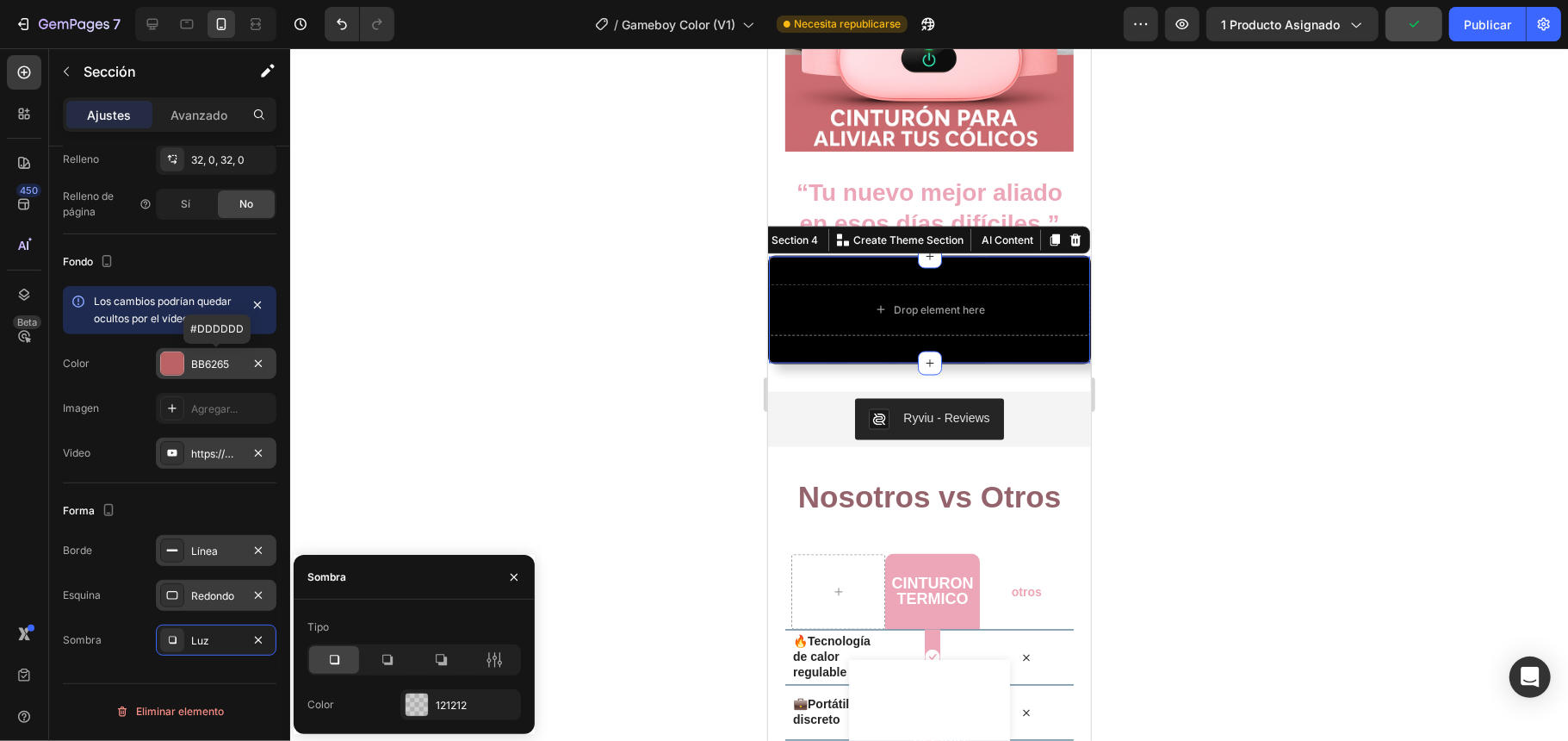 click on "Redondo" at bounding box center [216, 596] 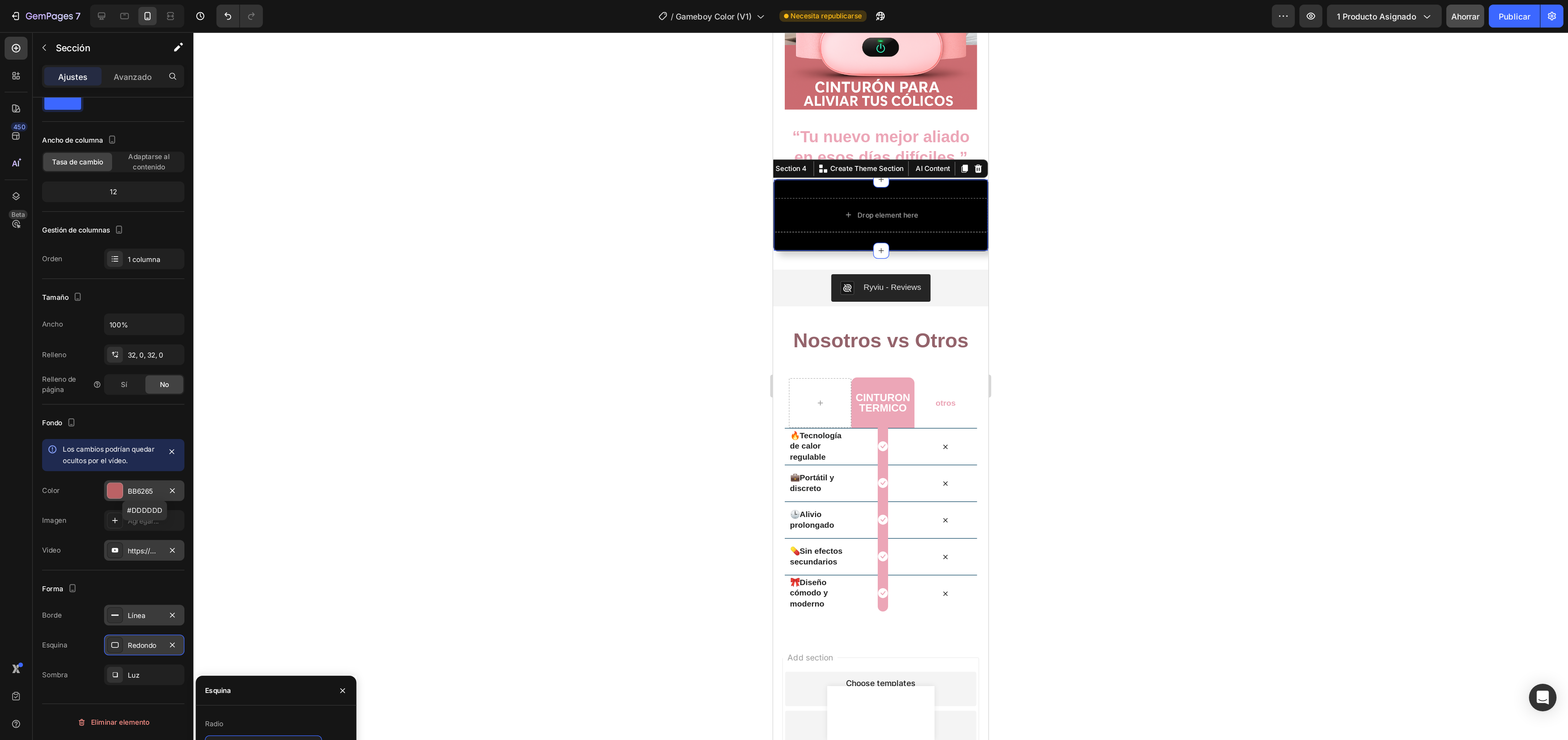 scroll, scrollTop: 0, scrollLeft: 0, axis: both 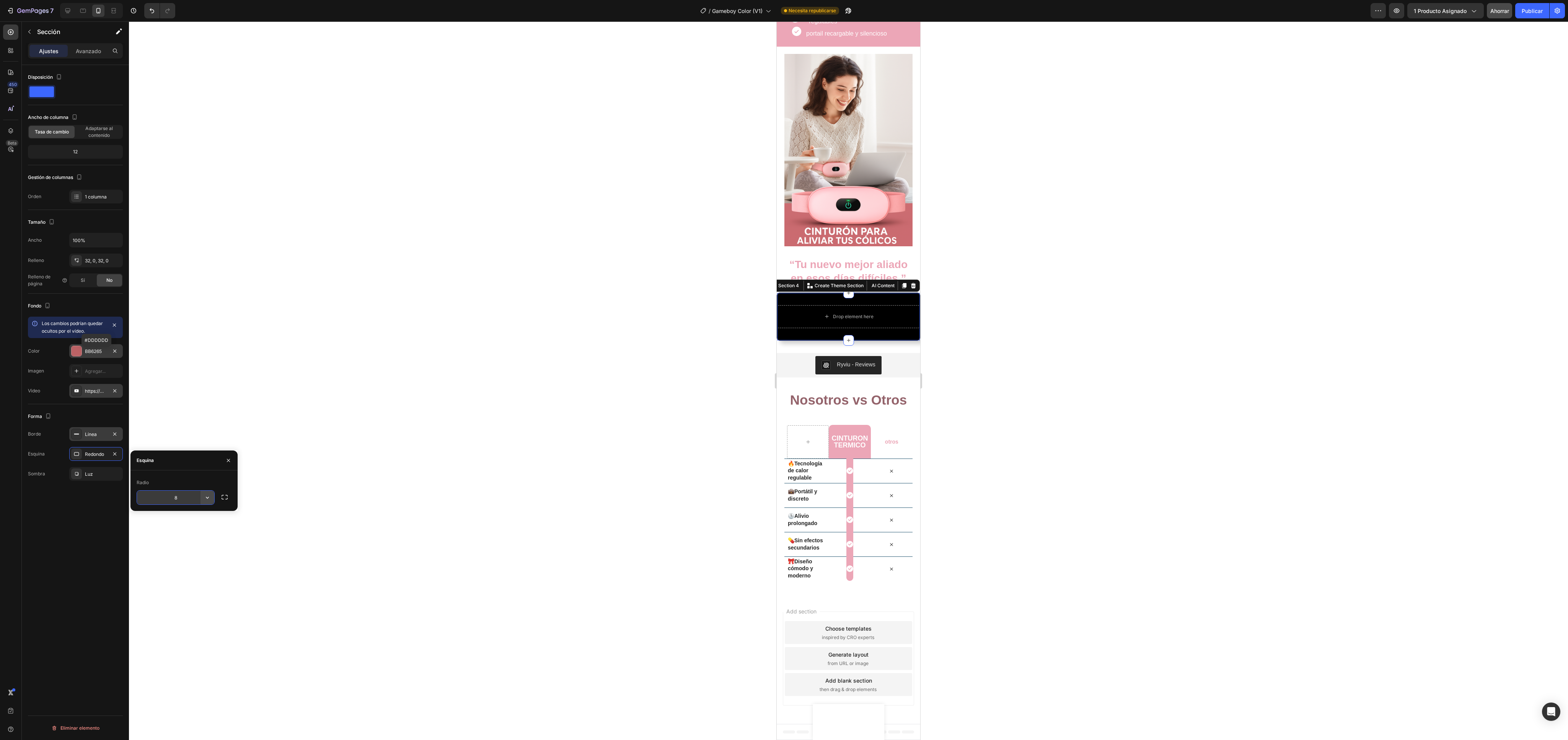 click 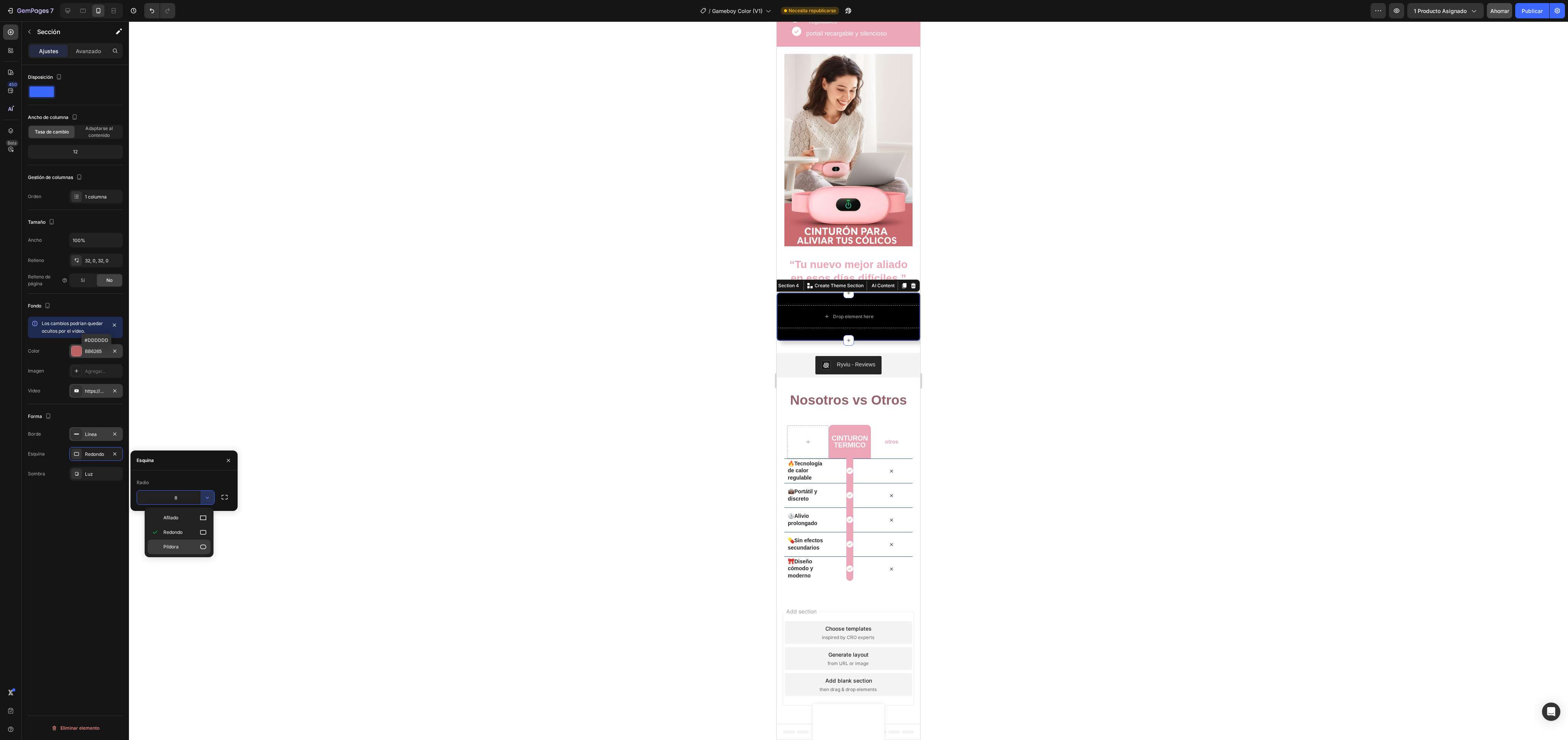 click on "Píldora" at bounding box center (185, 547) 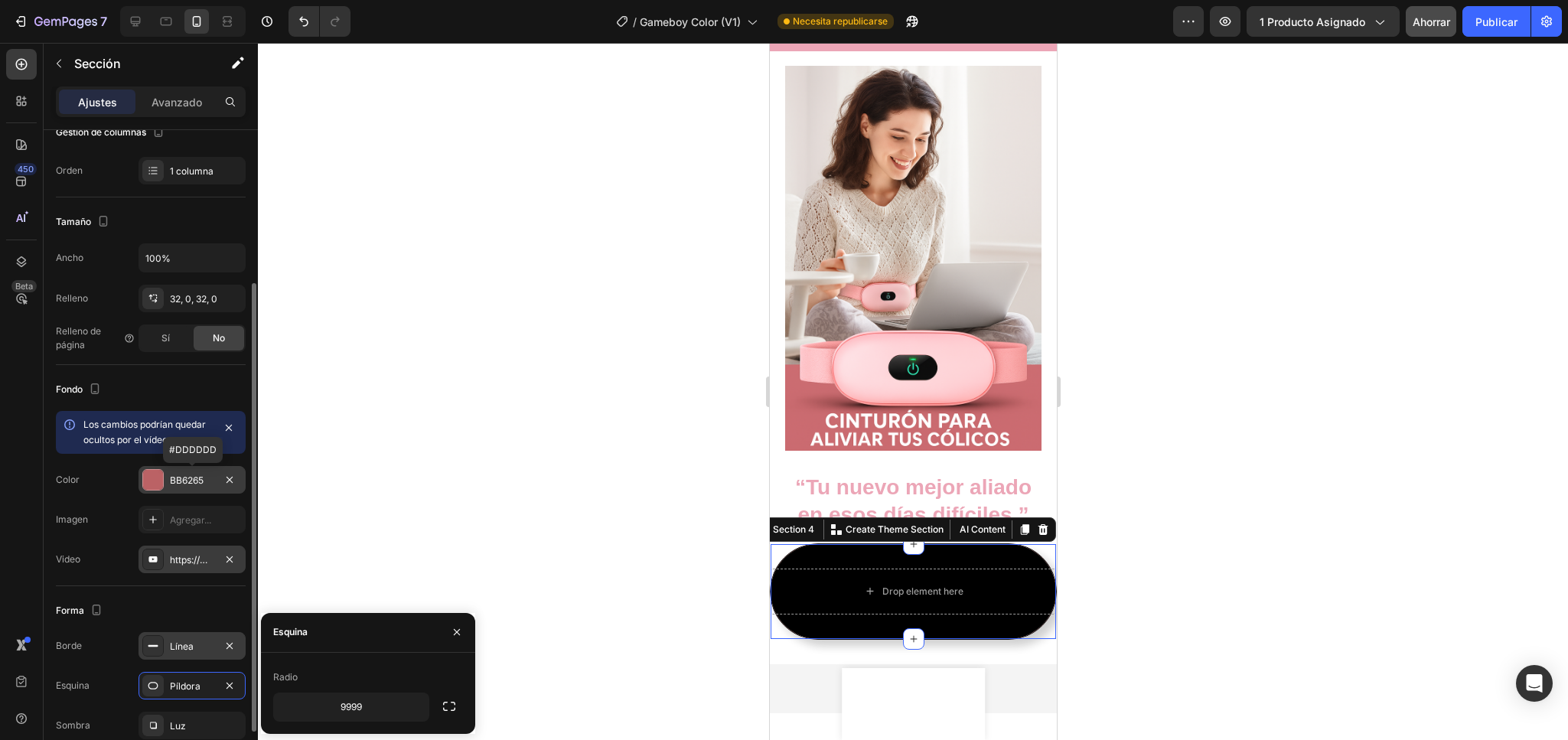 scroll, scrollTop: 223, scrollLeft: 0, axis: vertical 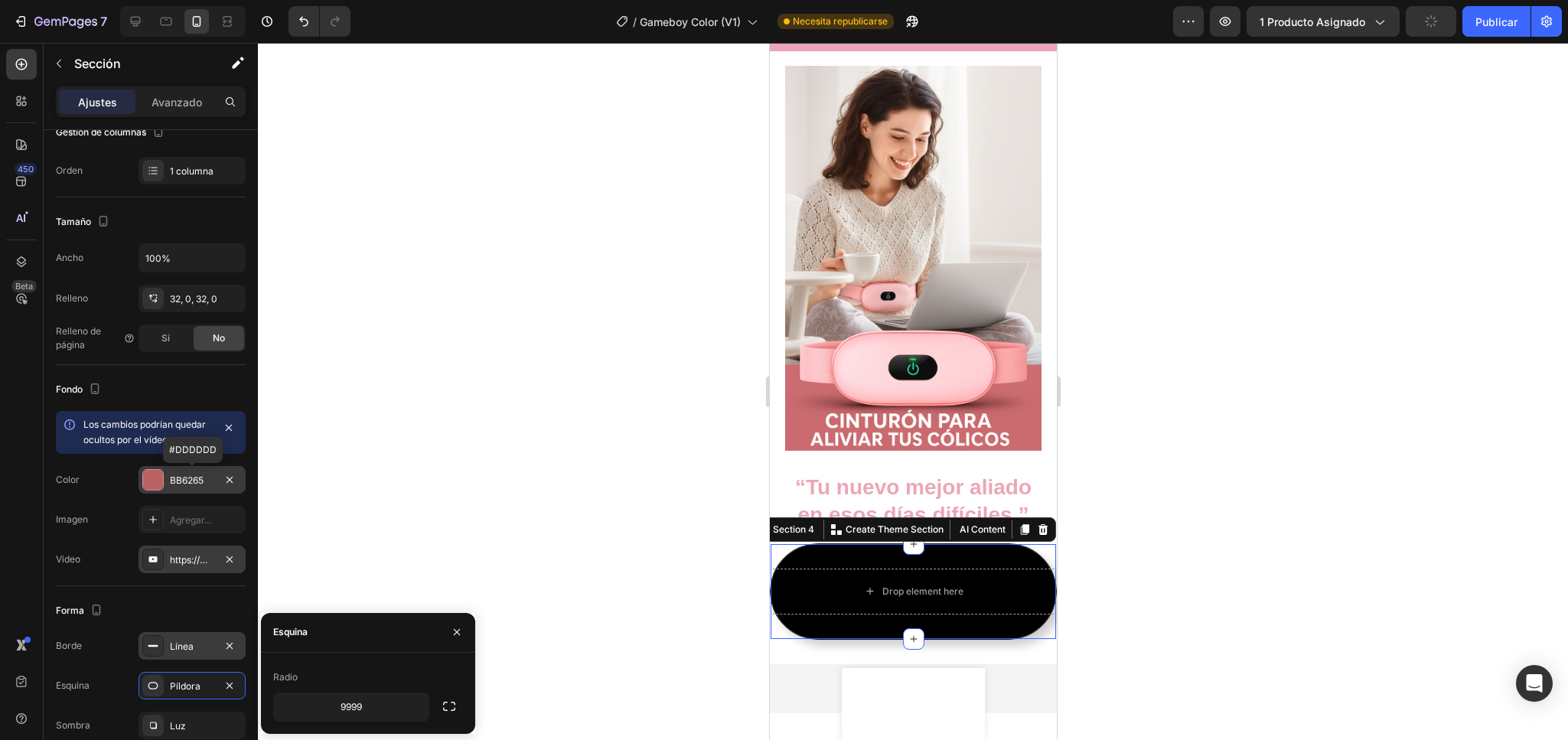 click on "https://www.youtube.com/watch?v=drIt4RH_kyQ" at bounding box center (192, 559) 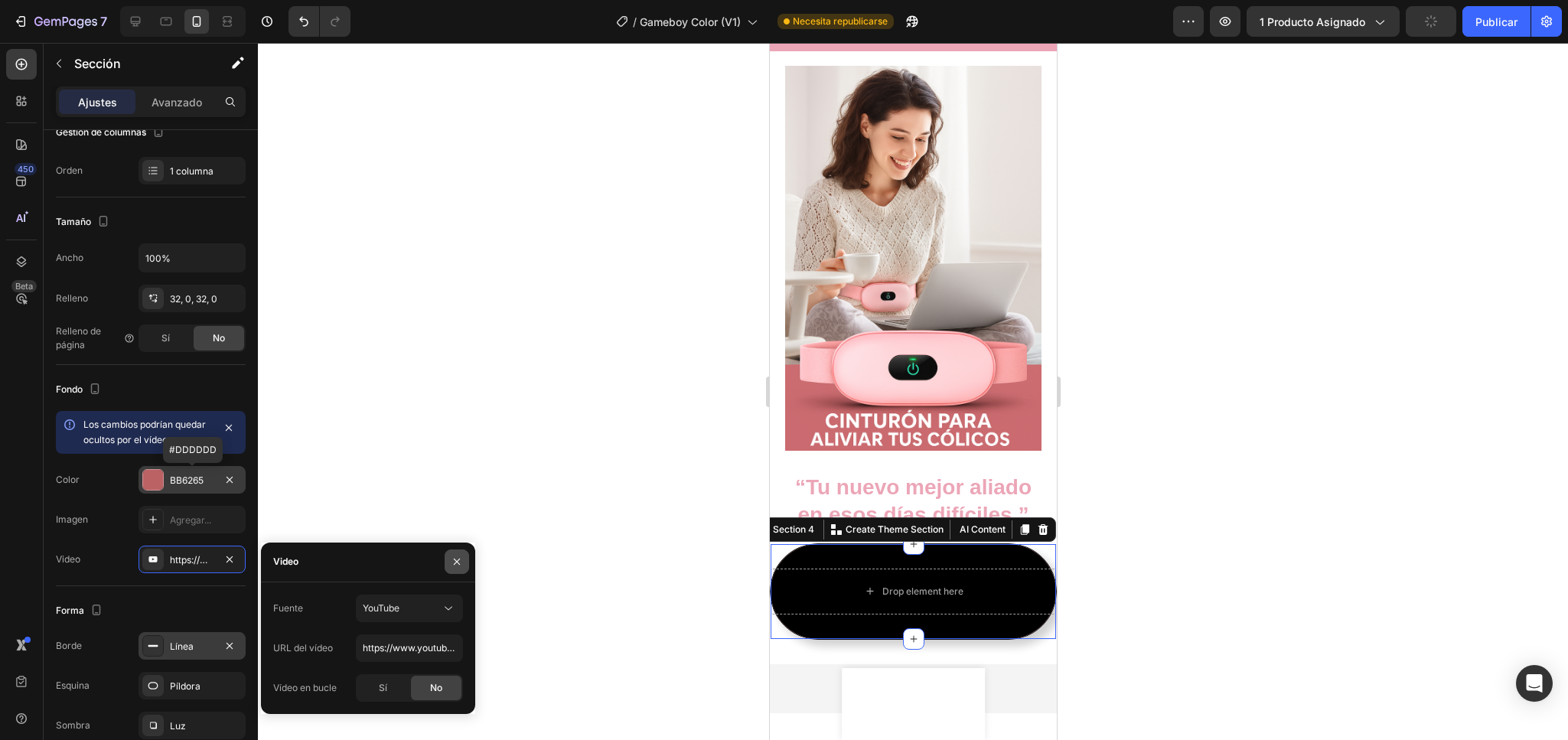 click at bounding box center [457, 562] 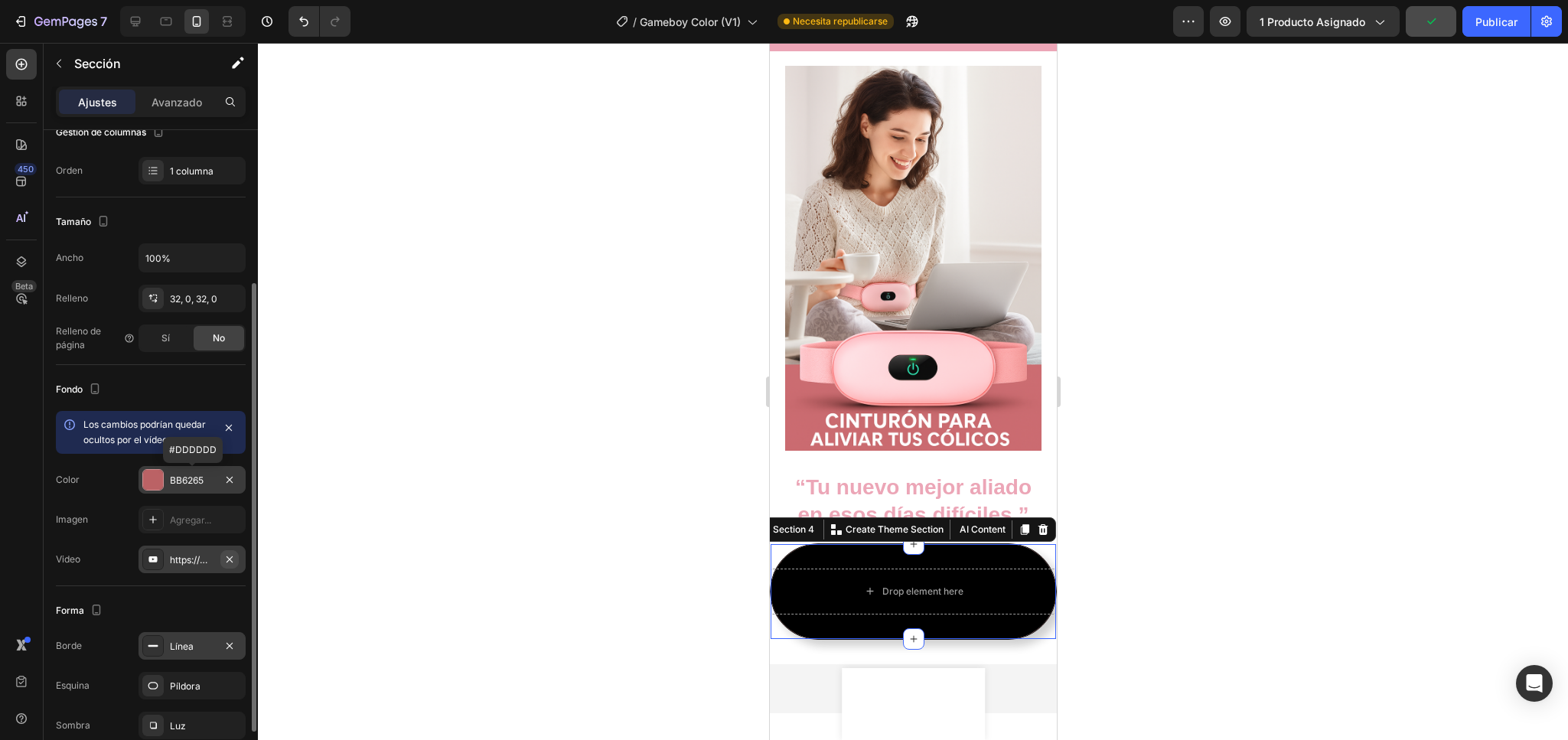 click 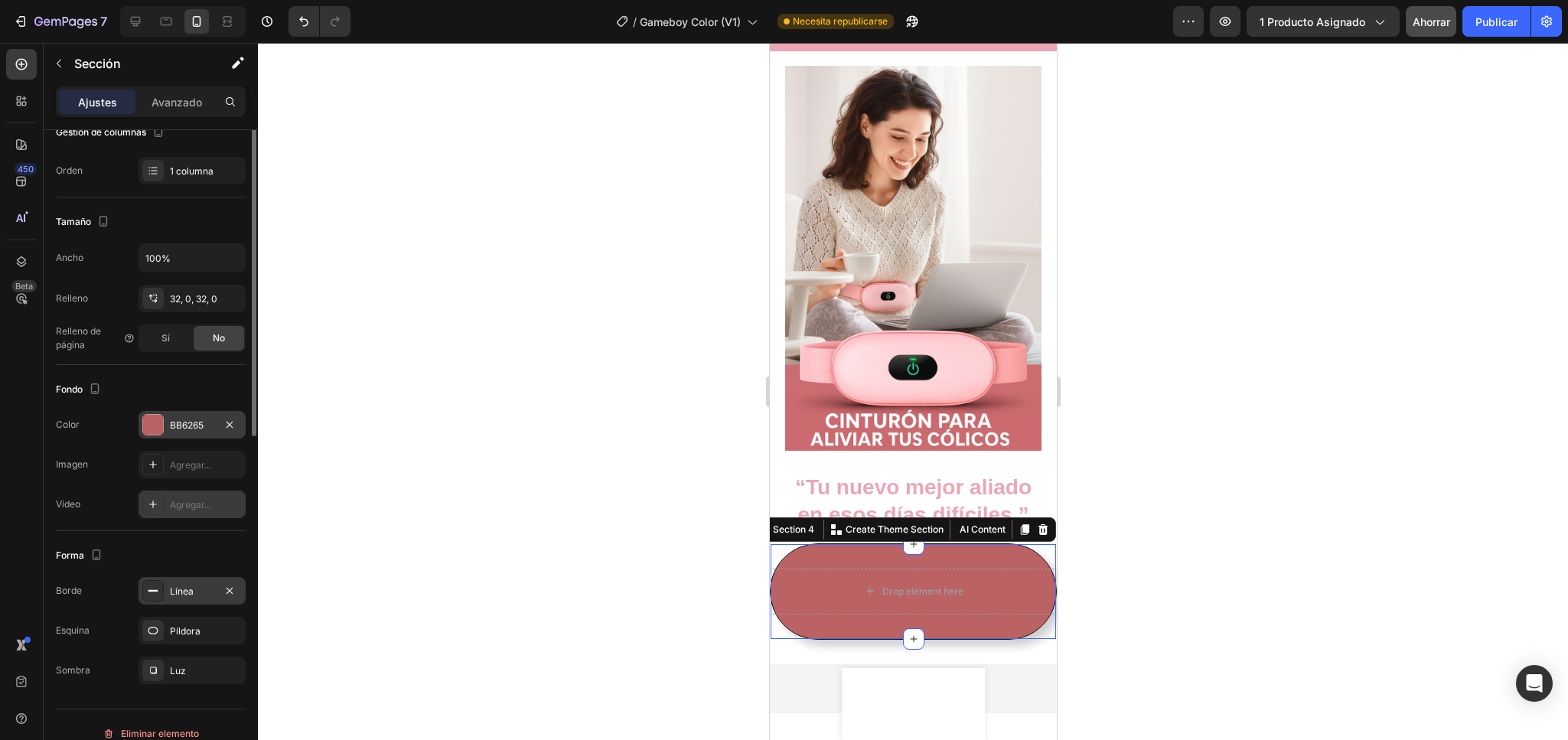 scroll, scrollTop: 0, scrollLeft: 0, axis: both 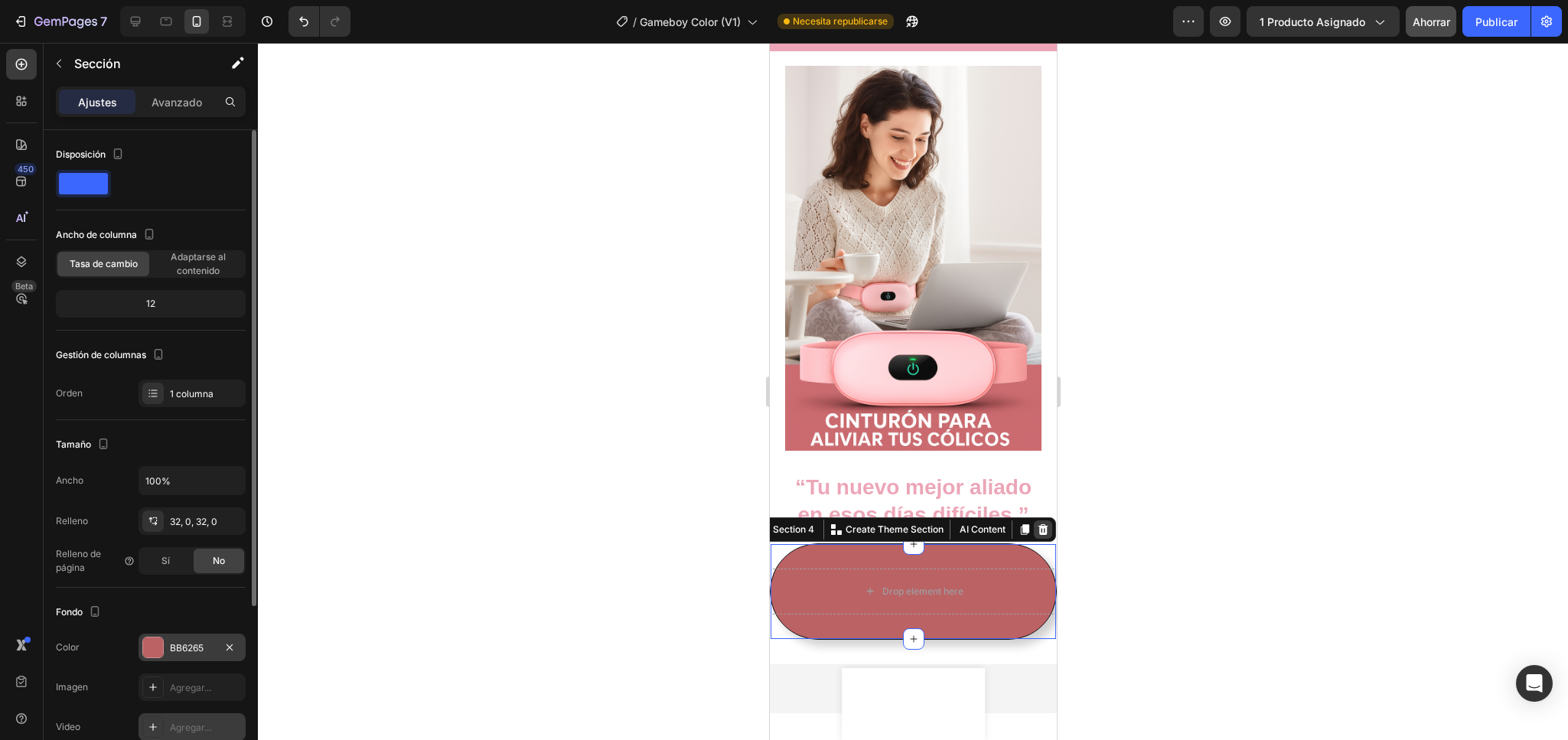 click 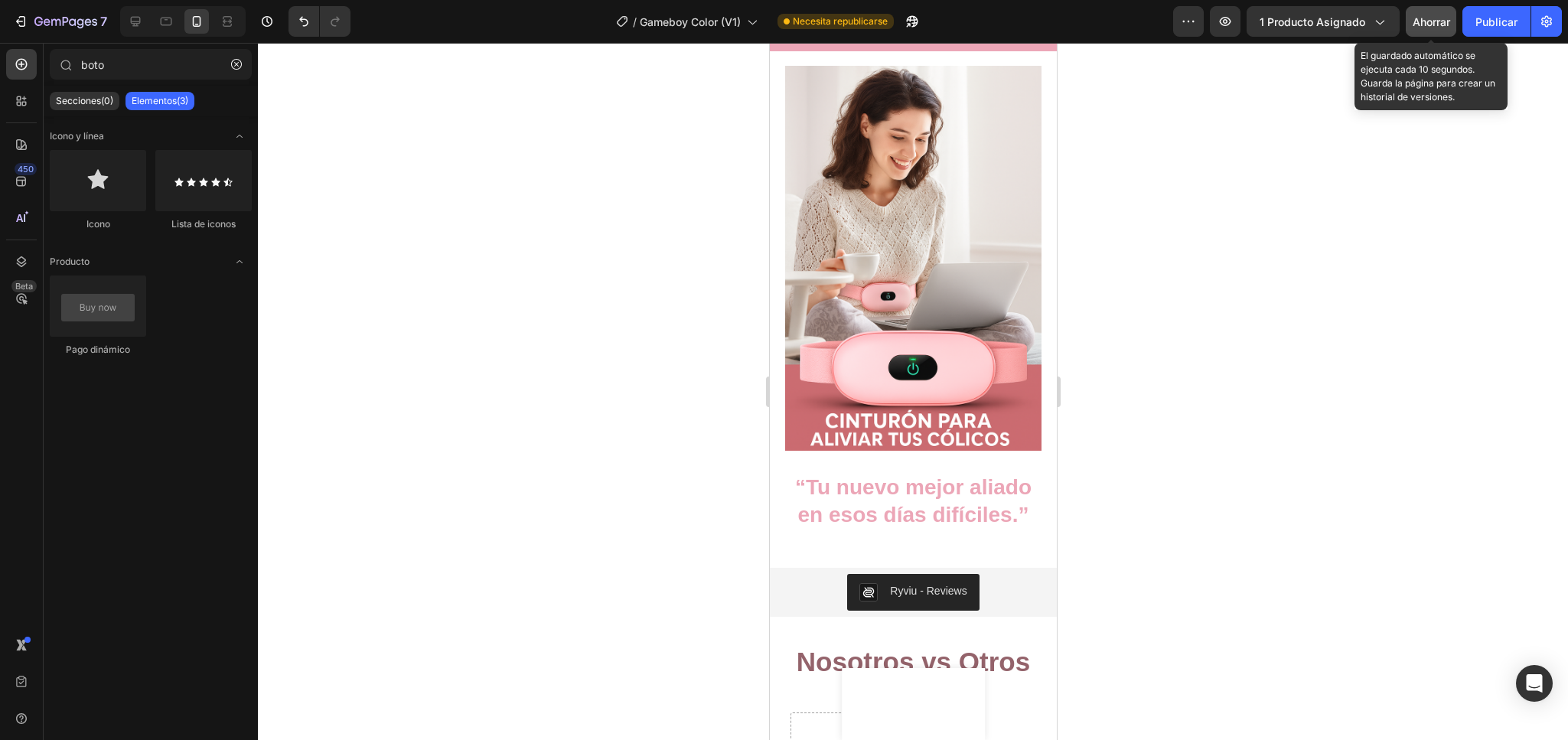 click on "Ahorrar" at bounding box center (1431, 21) 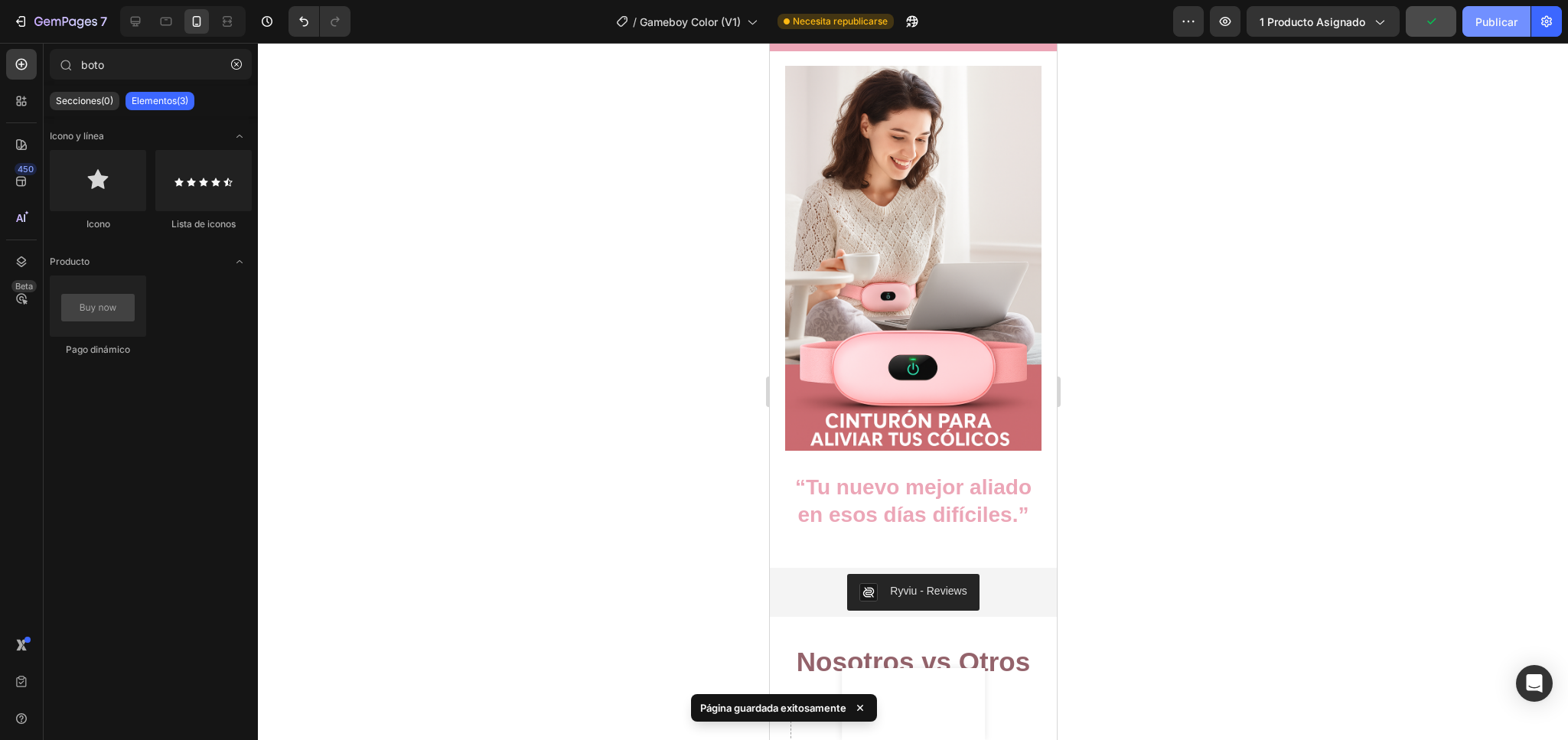 click on "Publicar" at bounding box center (1496, 21) 